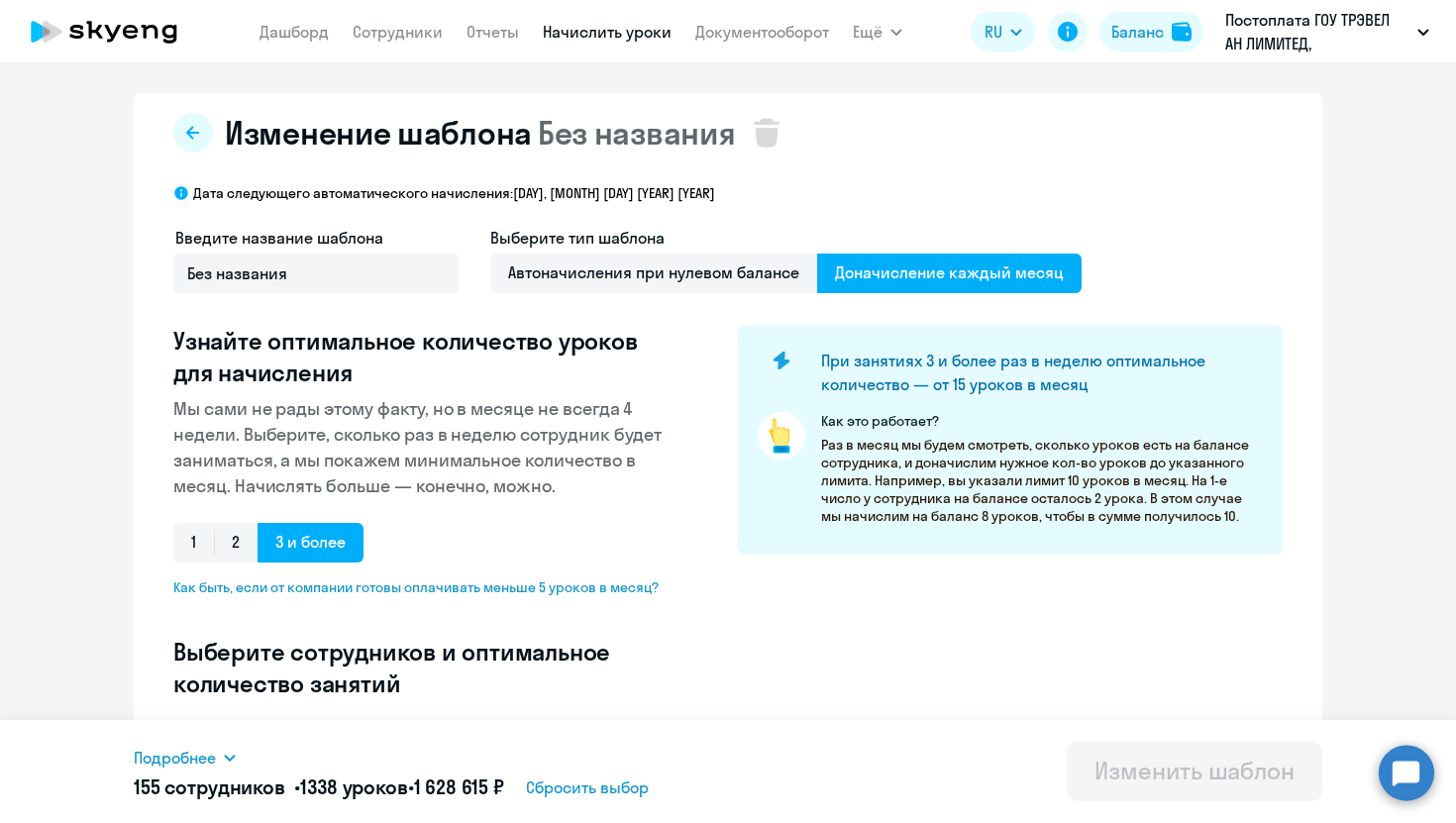 select on "10" 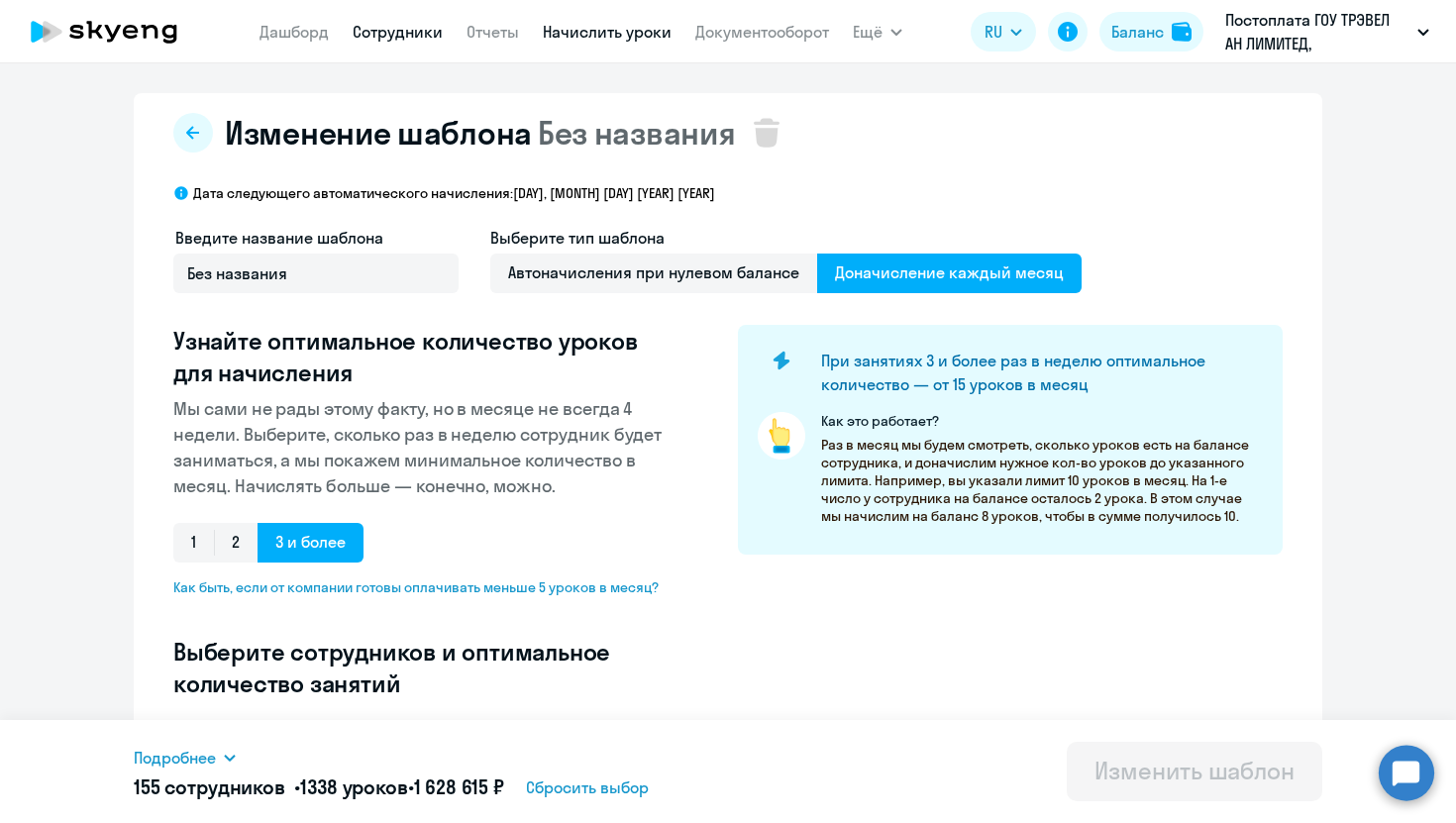 click on "Сотрудники" at bounding box center [397, 32] 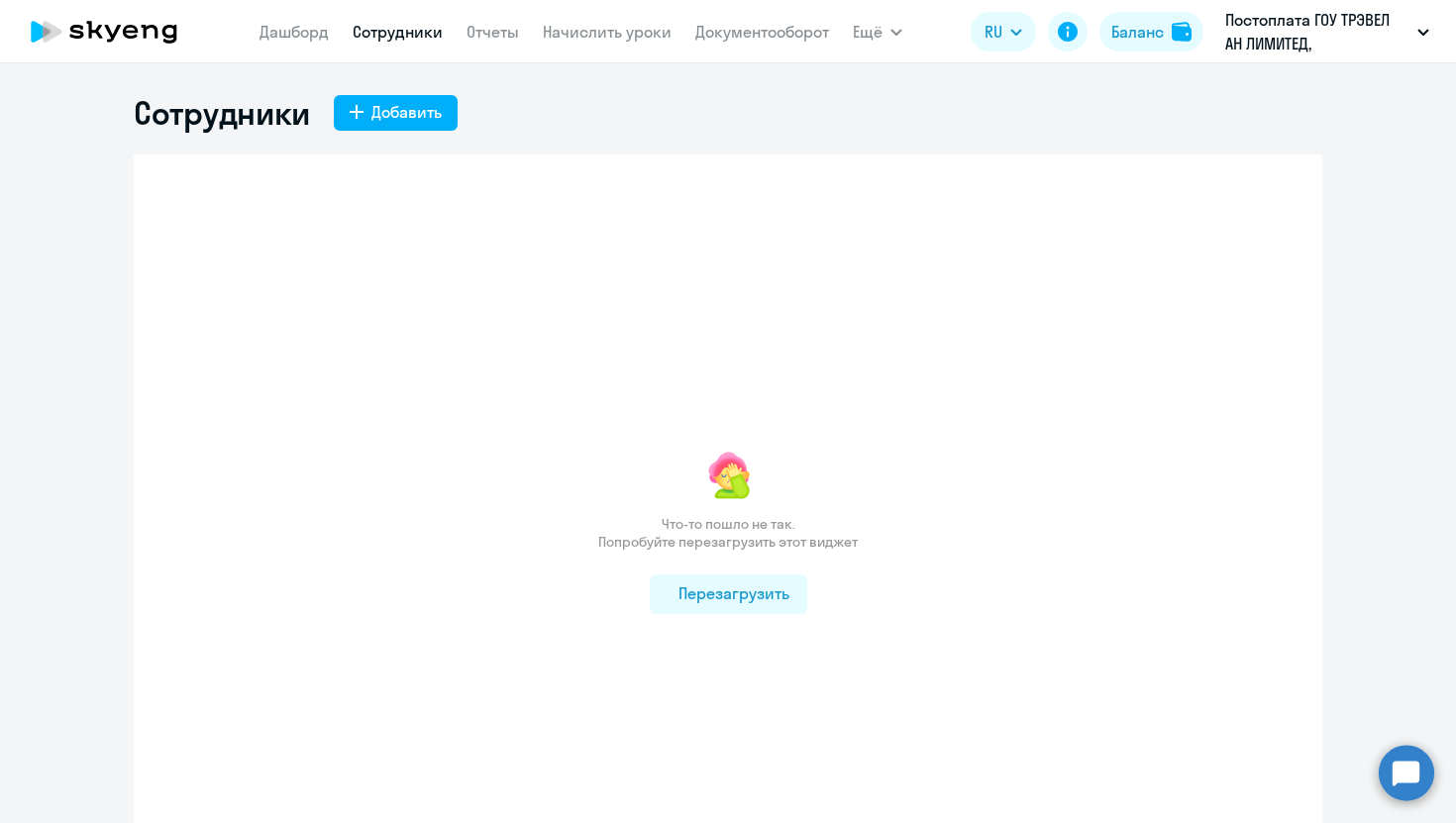 click on "Сотрудники" at bounding box center [397, 32] 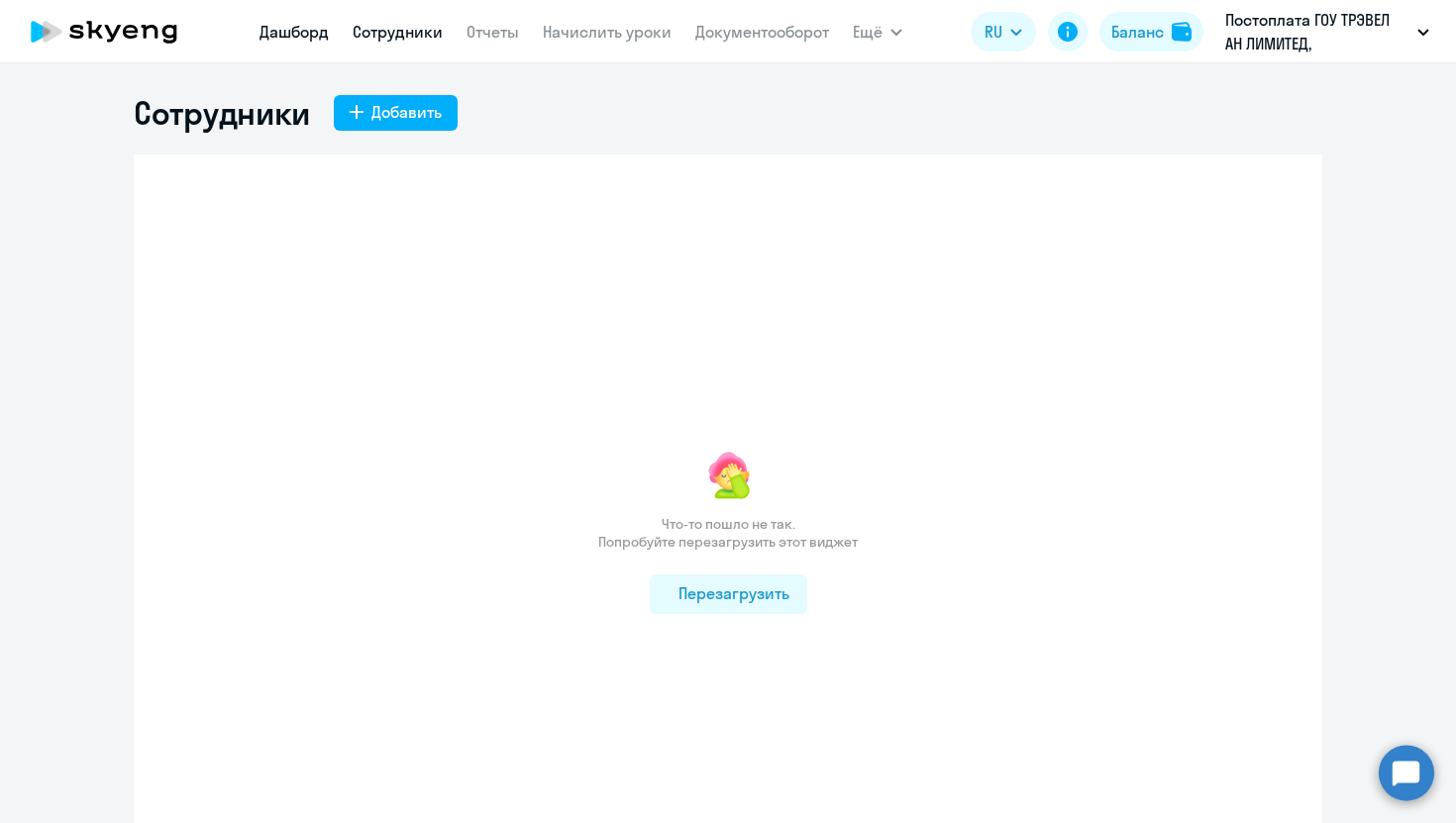 click on "Дашборд" at bounding box center [294, 32] 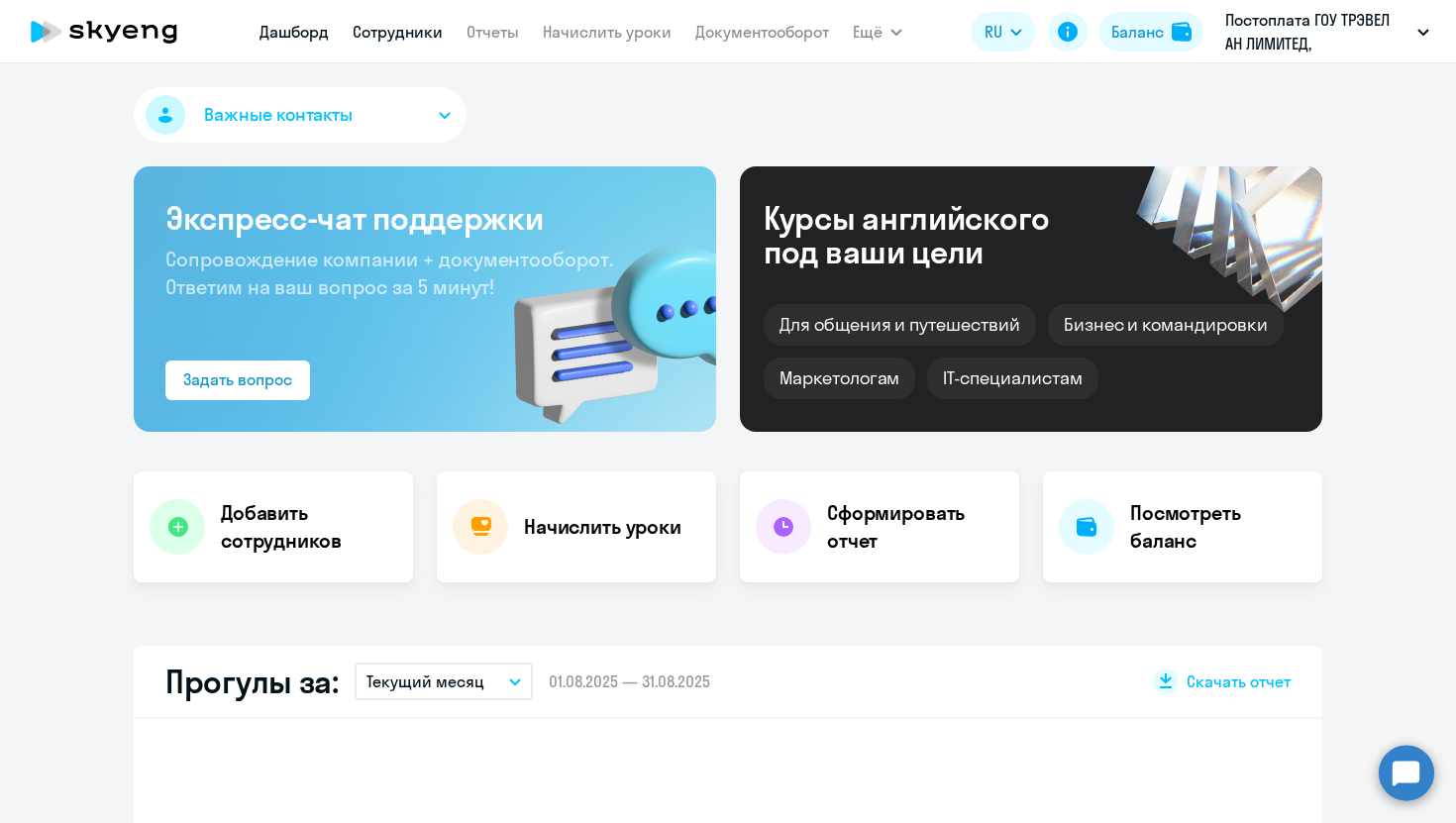 click on "Сотрудники" at bounding box center [397, 32] 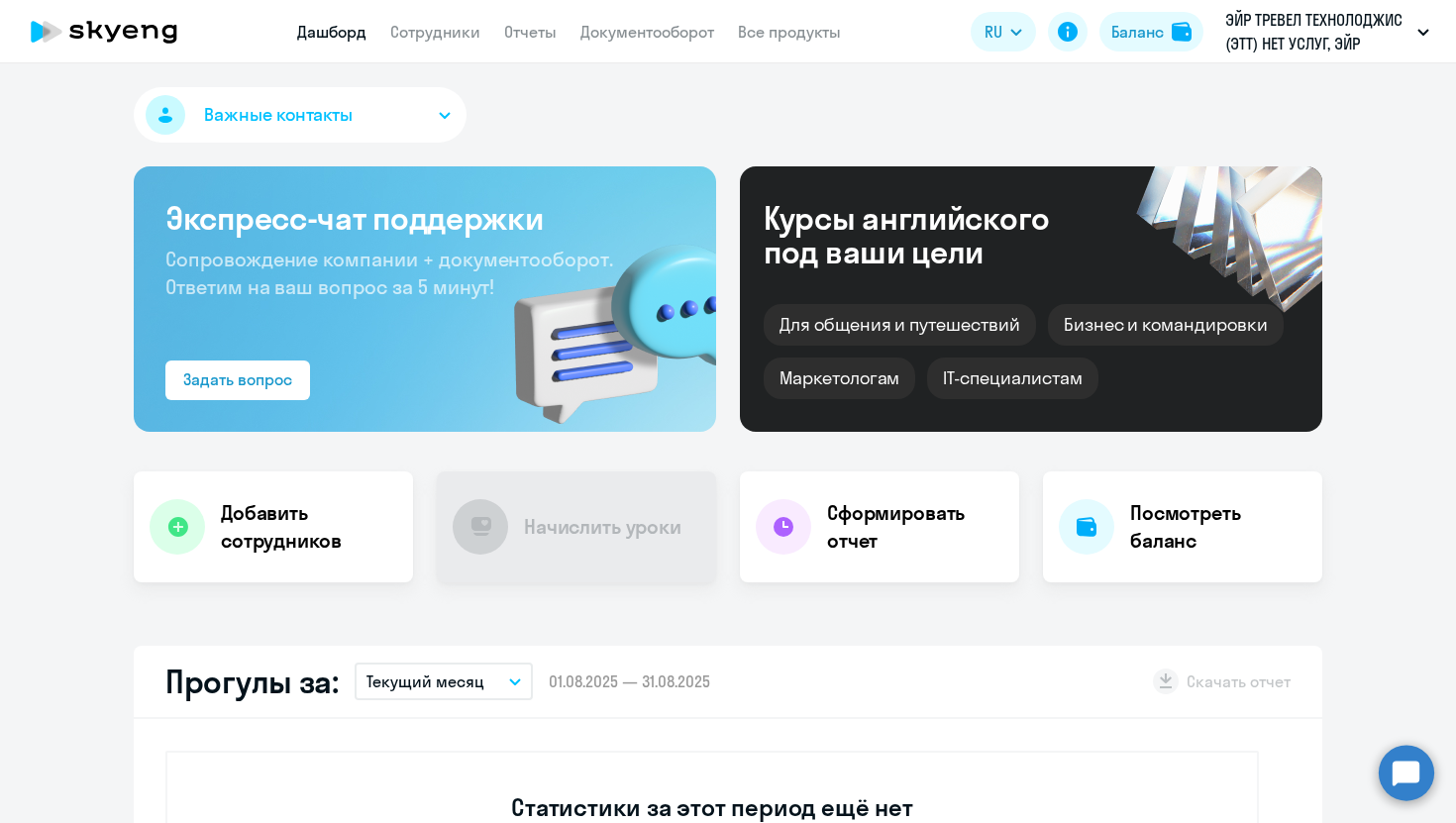 scroll, scrollTop: 0, scrollLeft: 0, axis: both 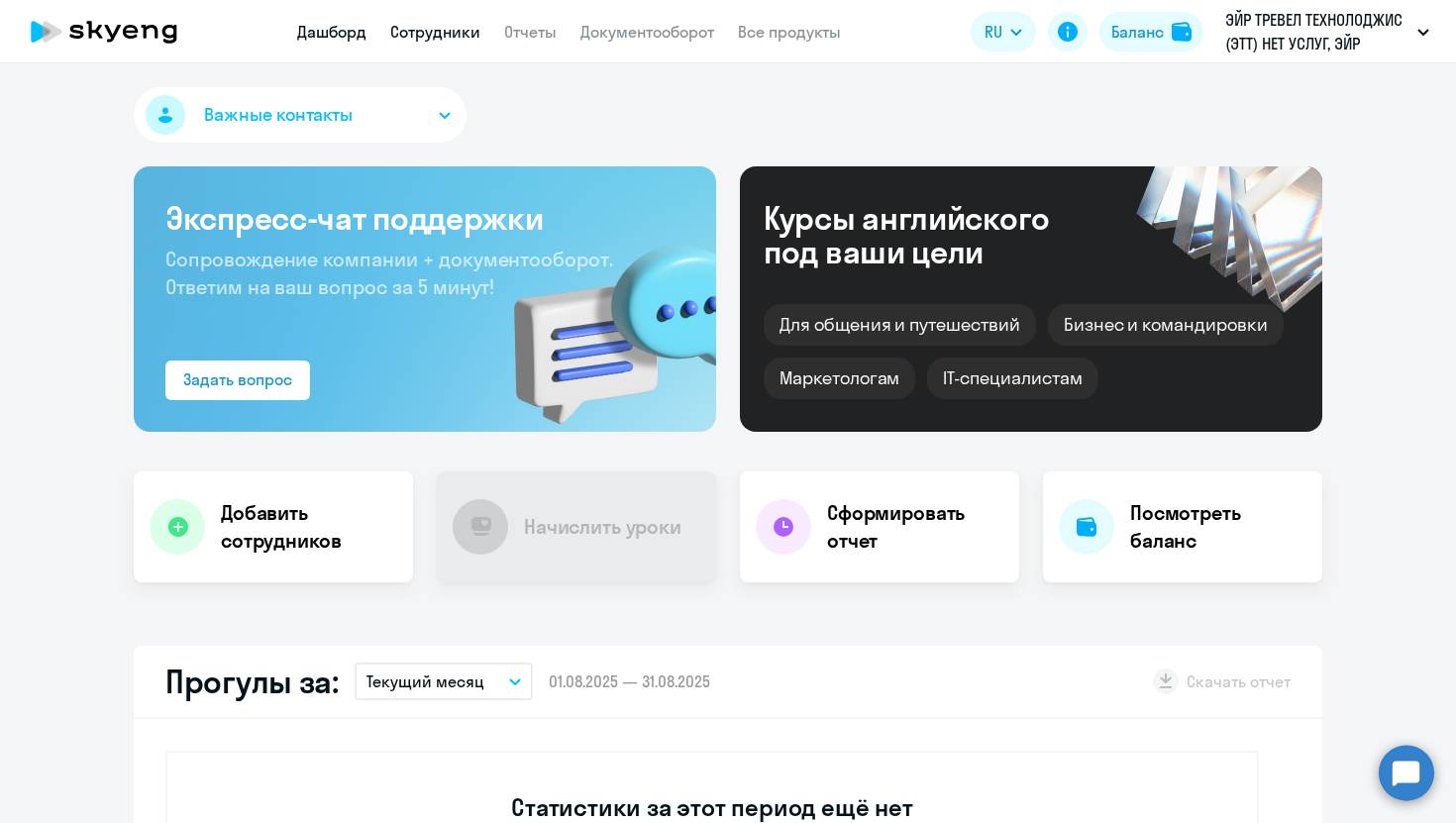 click on "Сотрудники" at bounding box center [435, 32] 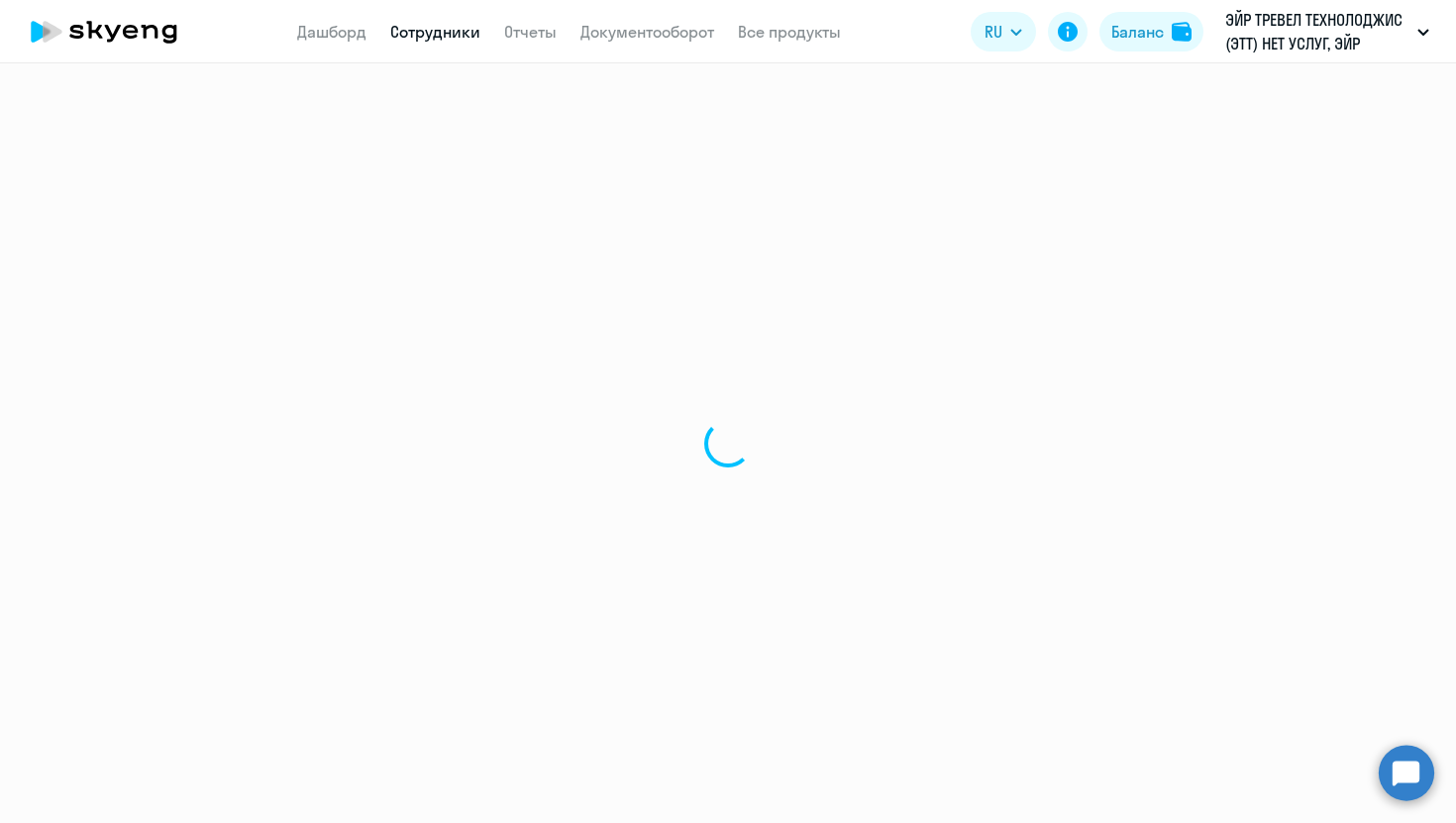 select on "30" 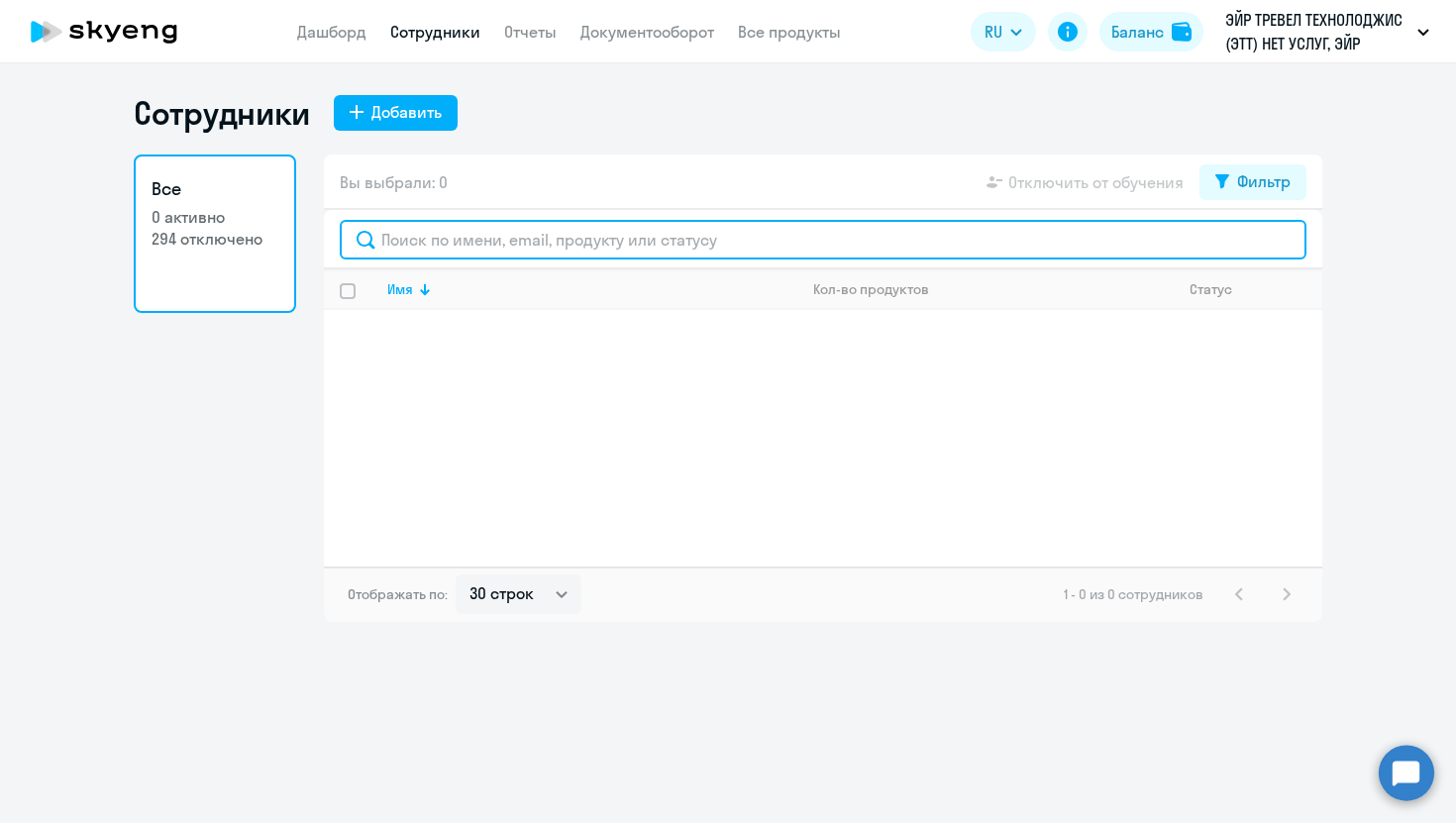 click 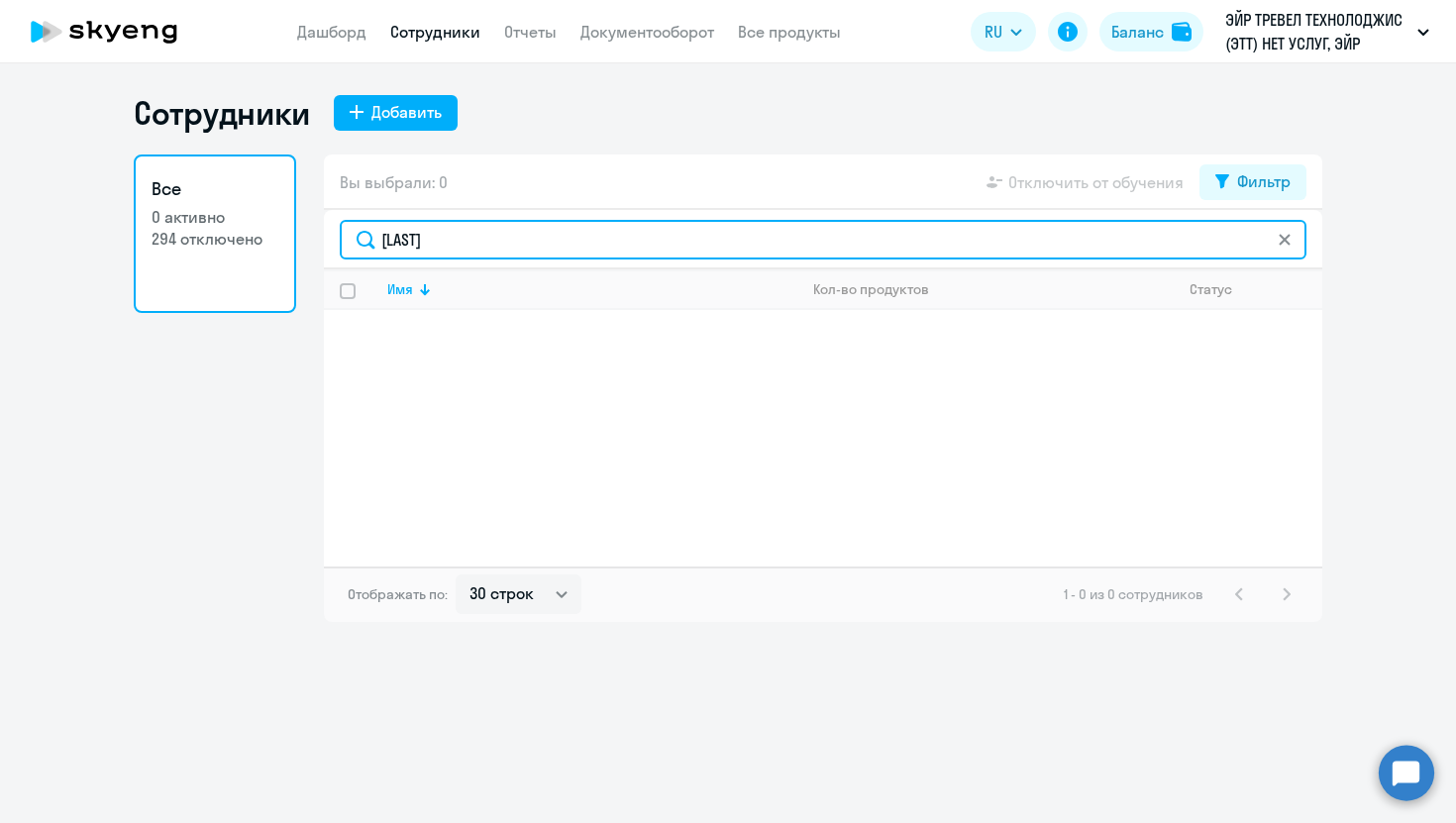 drag, startPoint x: 520, startPoint y: 240, endPoint x: 179, endPoint y: 232, distance: 341.09383 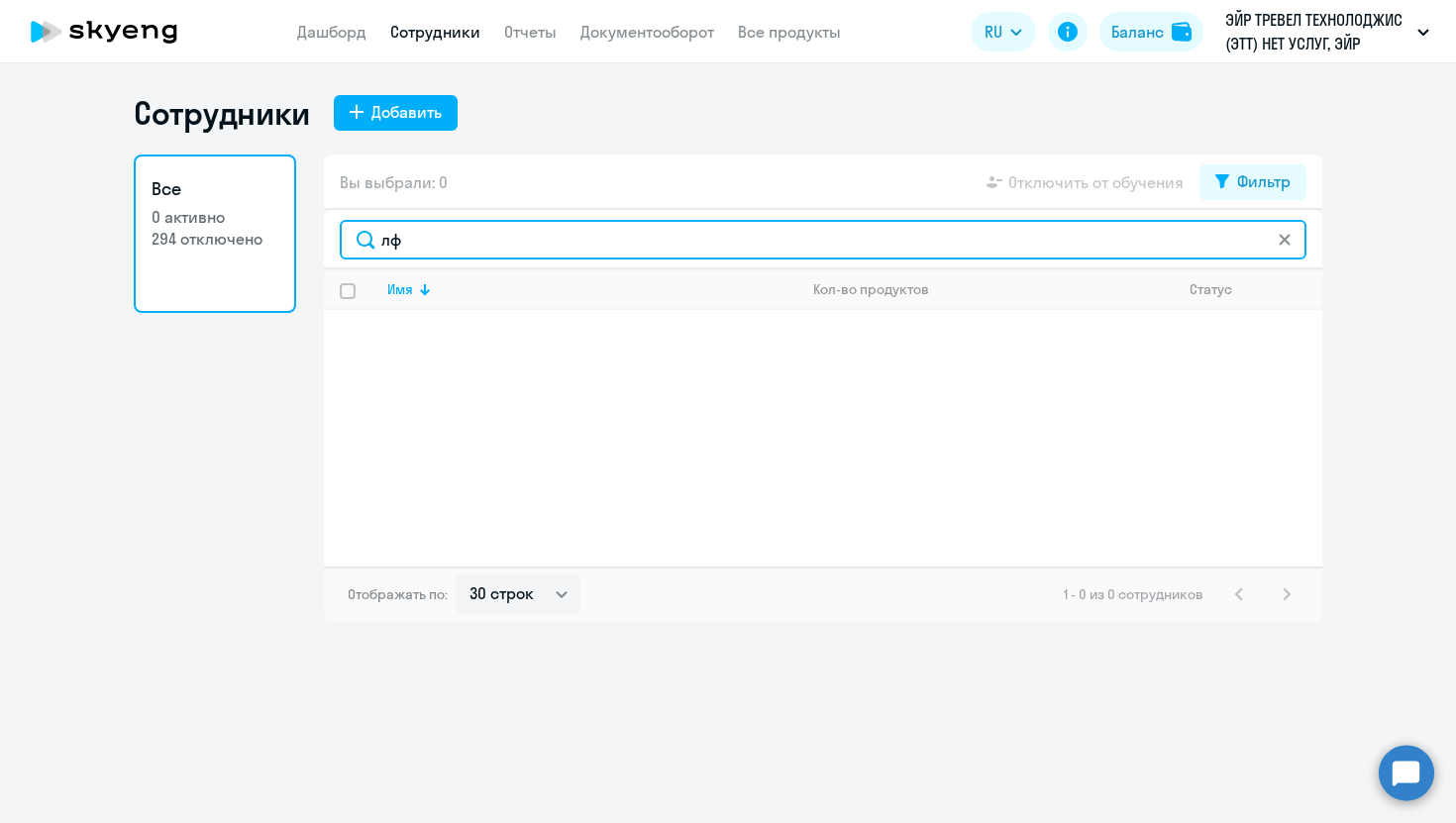 type on "л" 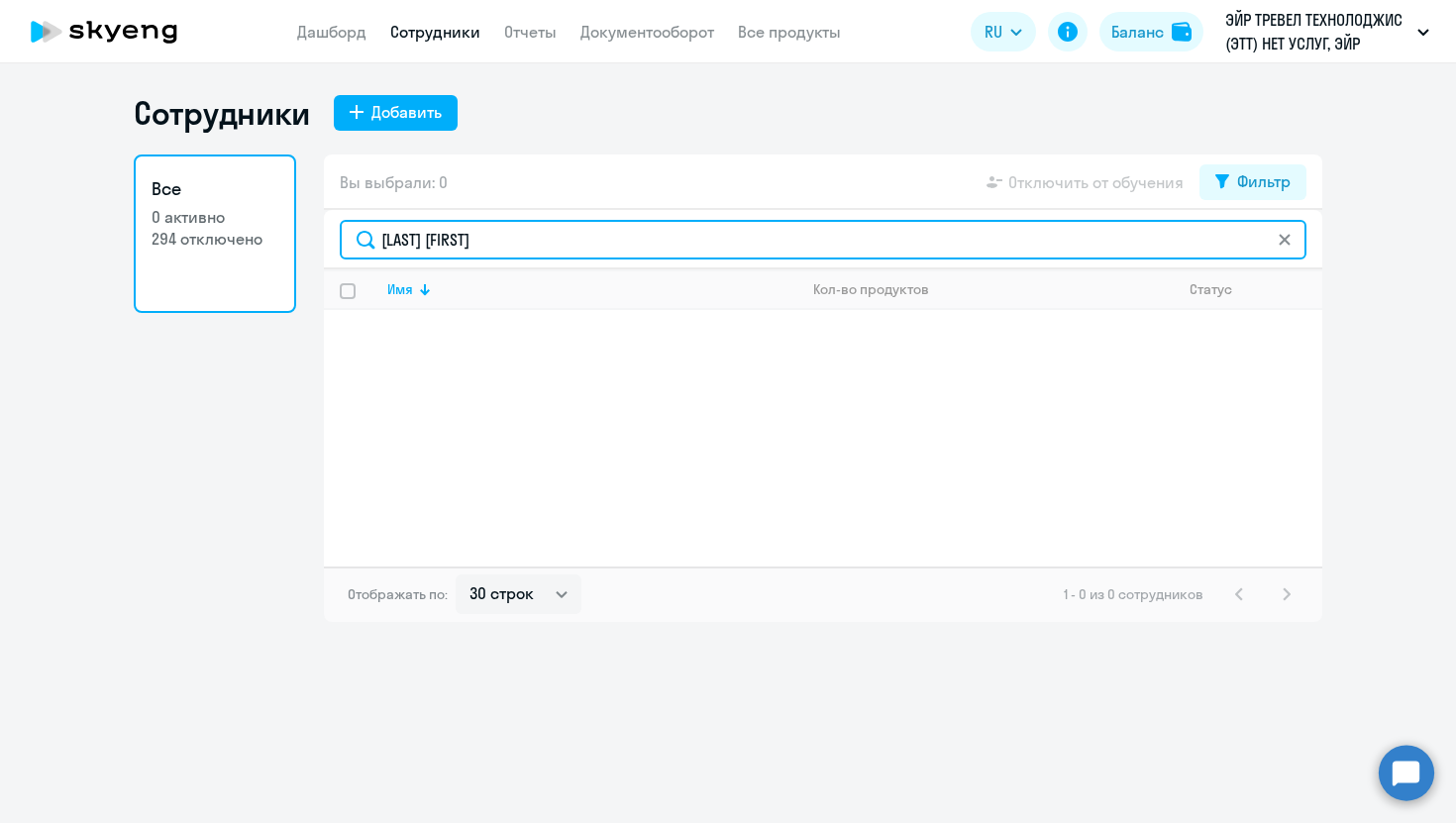 type on "[LAST] [FIRST]" 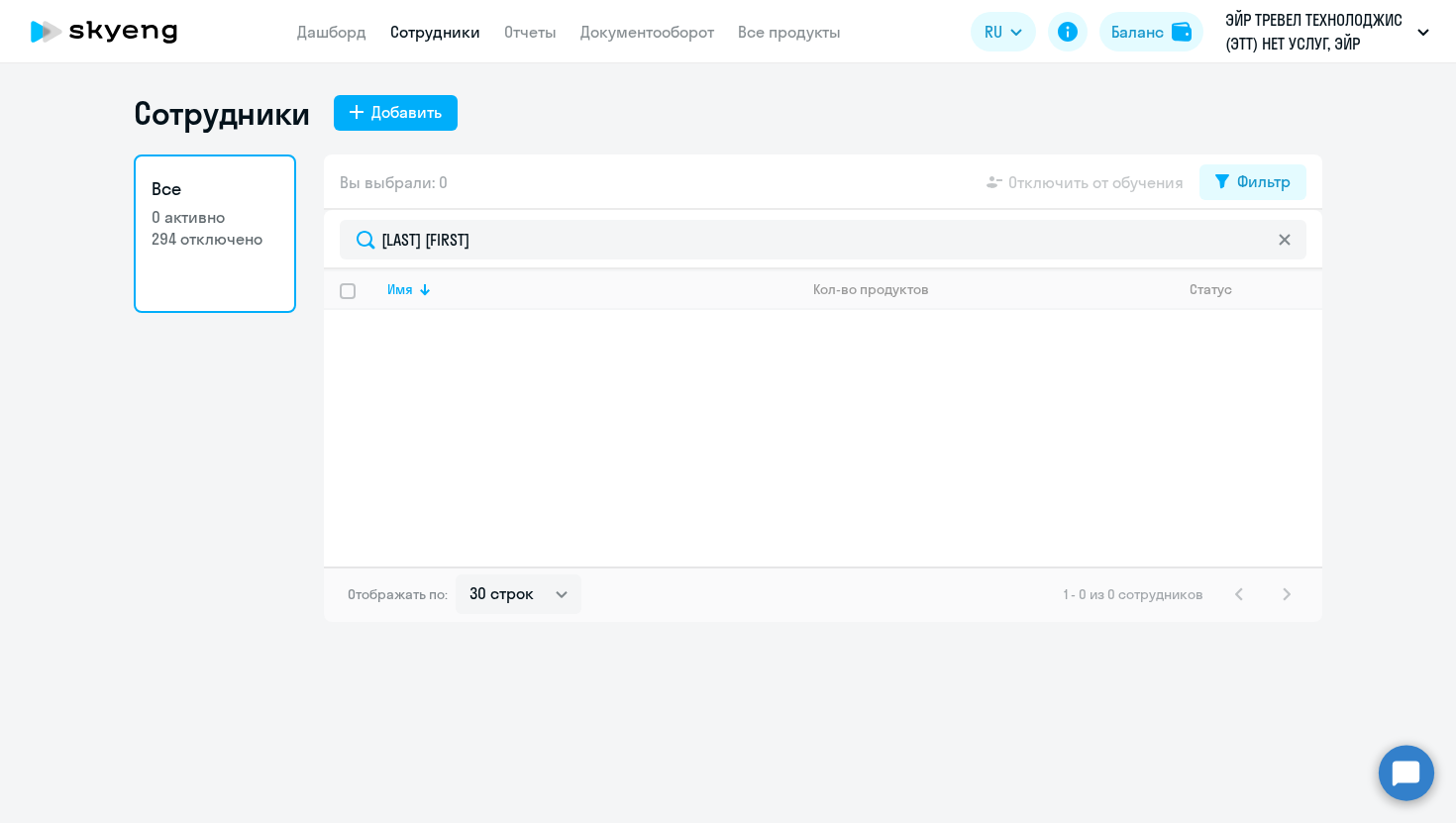 click on "Сотрудники" at bounding box center [435, 32] 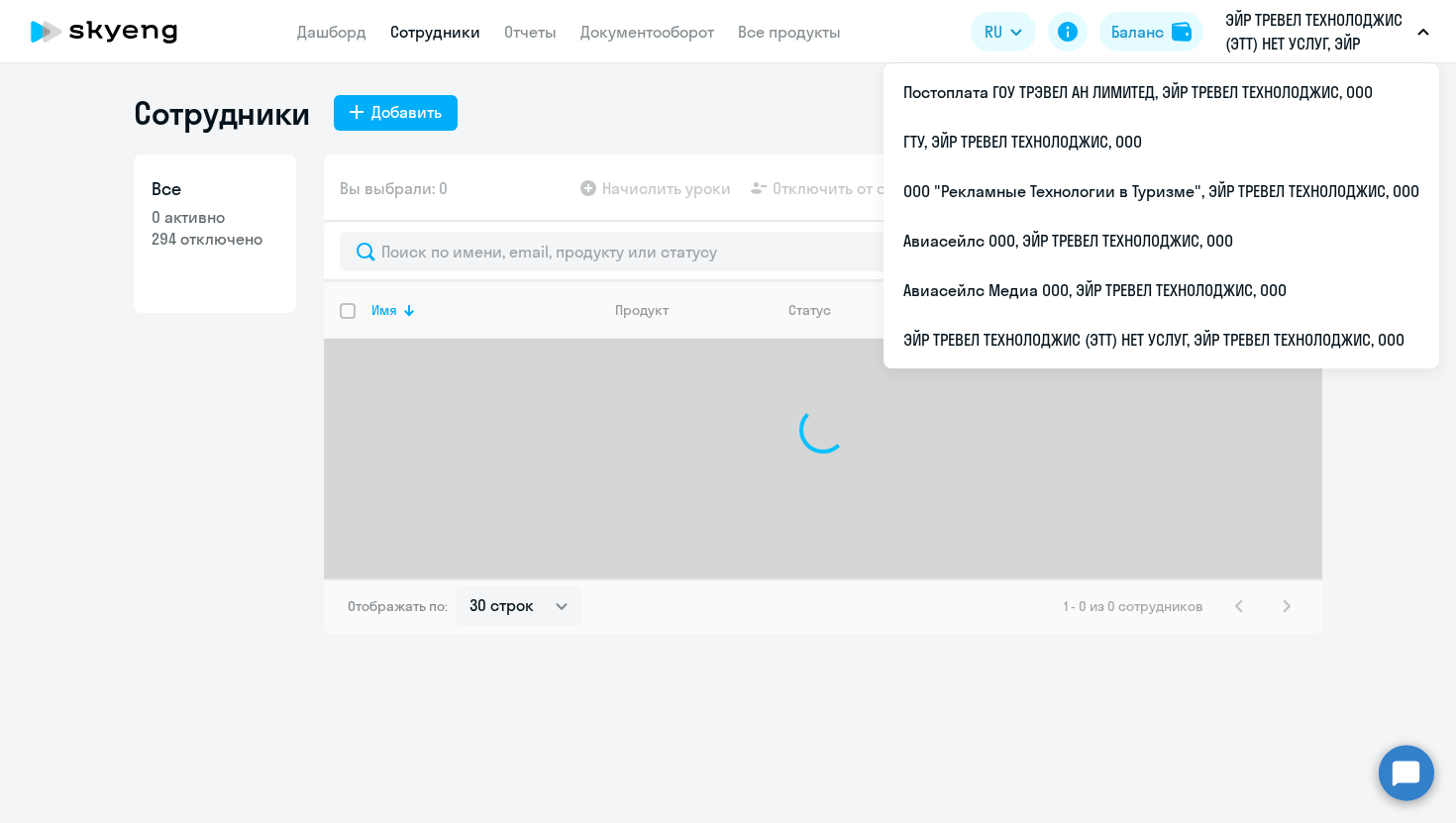 click on "ЭЙР ТРЕВЕЛ ТЕХНОЛОДЖИС (ЭТТ) НЕТ УСЛУГ, ЭЙР ТРЕВЕЛ ТЕХНОЛОДЖИС, ООО" at bounding box center (1317, 32) 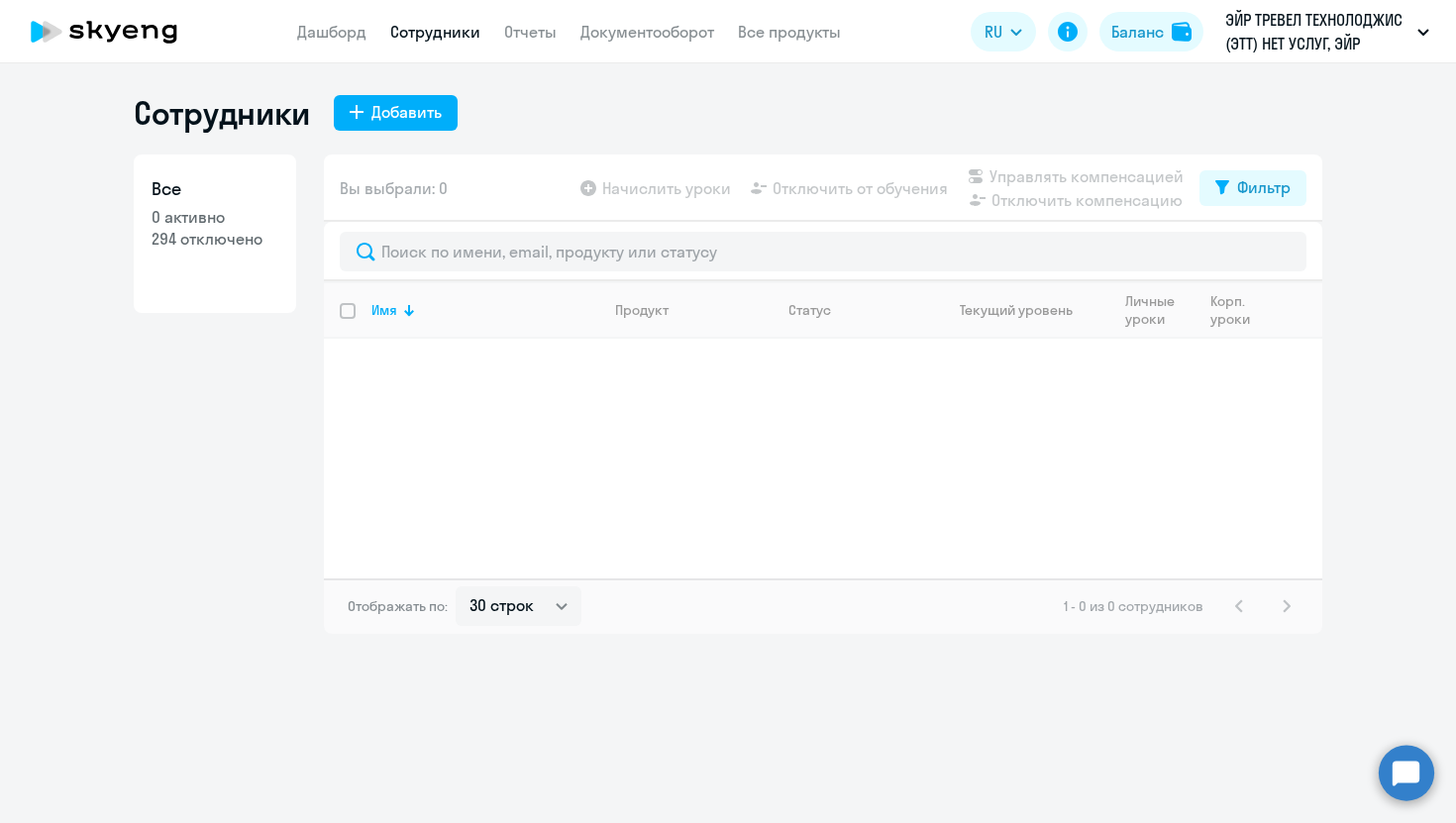 click on "ЭЙР ТРЕВЕЛ ТЕХНОЛОДЖИС (ЭТТ) НЕТ УСЛУГ, ЭЙР ТРЕВЕЛ ТЕХНОЛОДЖИС, ООО" at bounding box center (1317, 32) 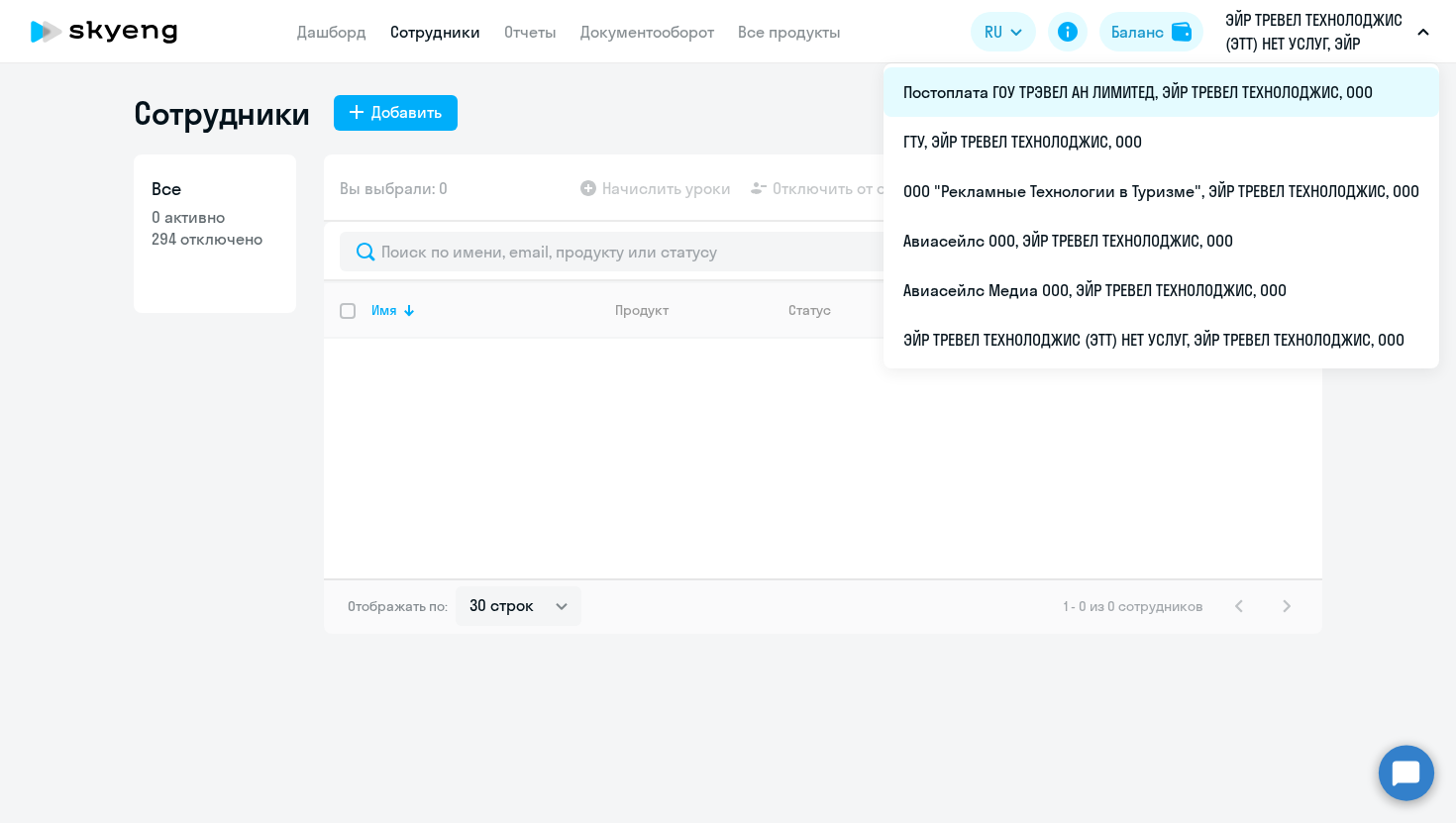 click on "Постоплата ГОУ ТРЭВЕЛ АН ЛИМИТЕД, ЭЙР ТРЕВЕЛ ТЕХНОЛОДЖИС, ООО" at bounding box center [1161, 92] 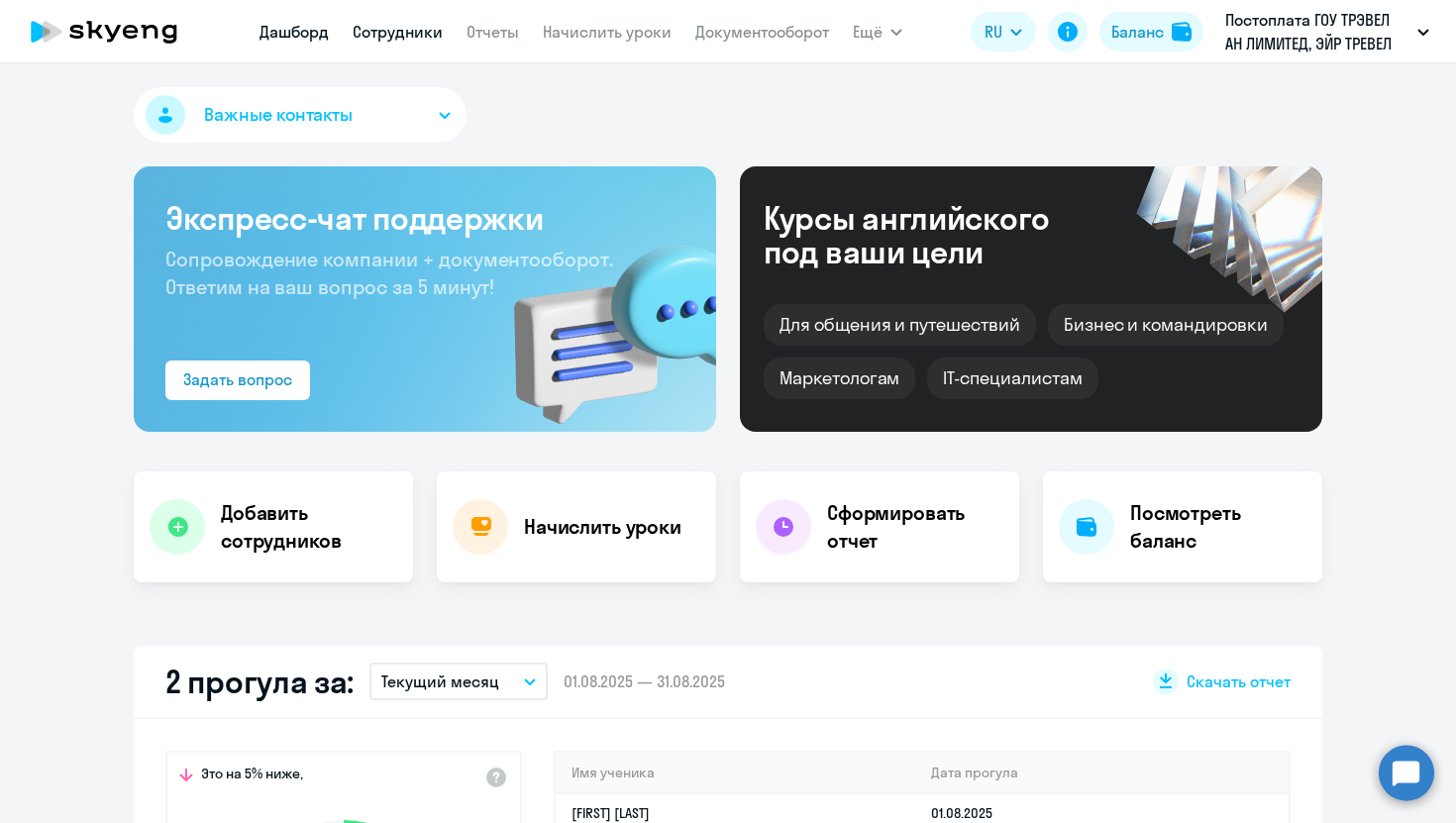 click on "Сотрудники" at bounding box center [397, 32] 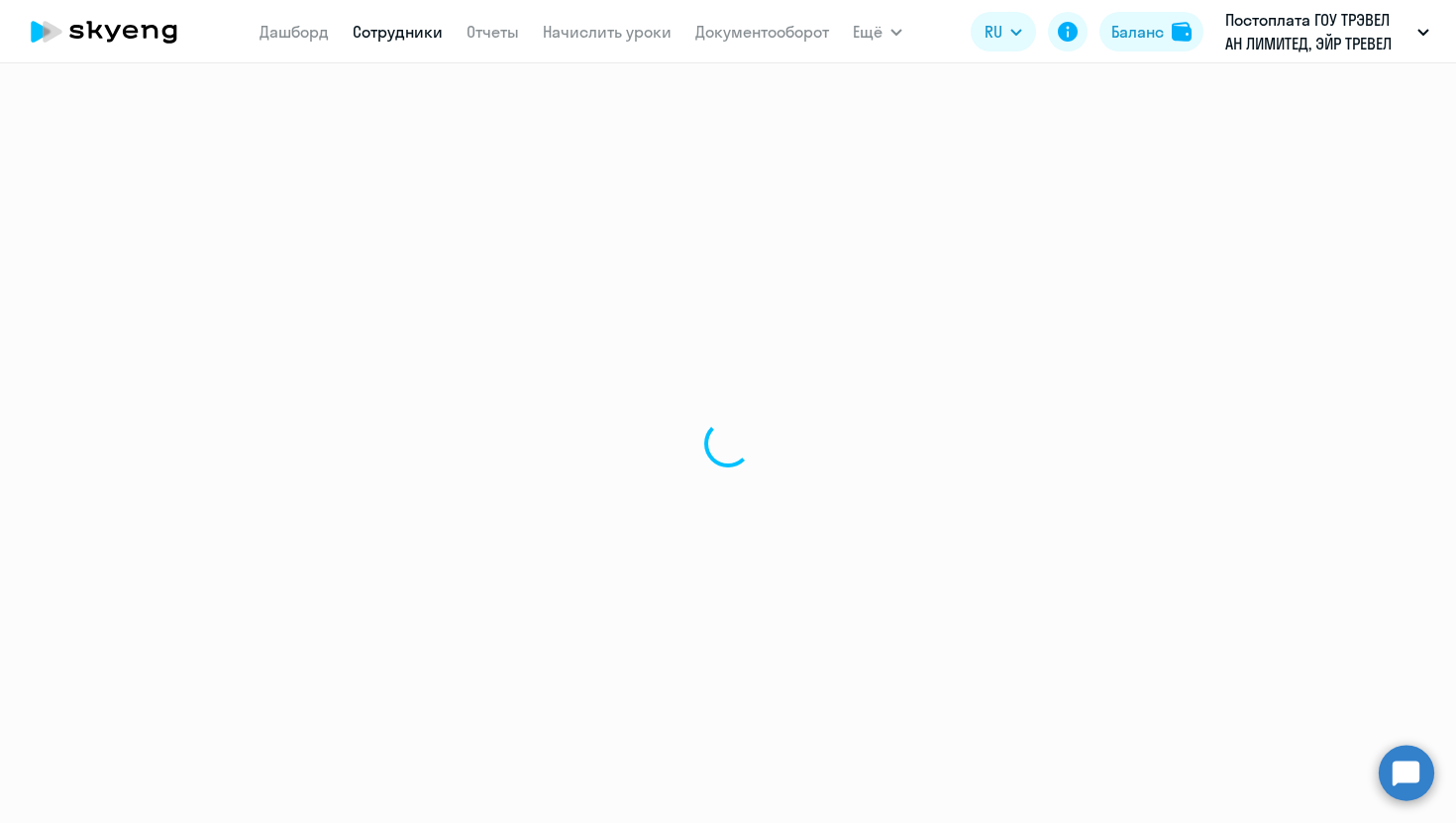 select on "30" 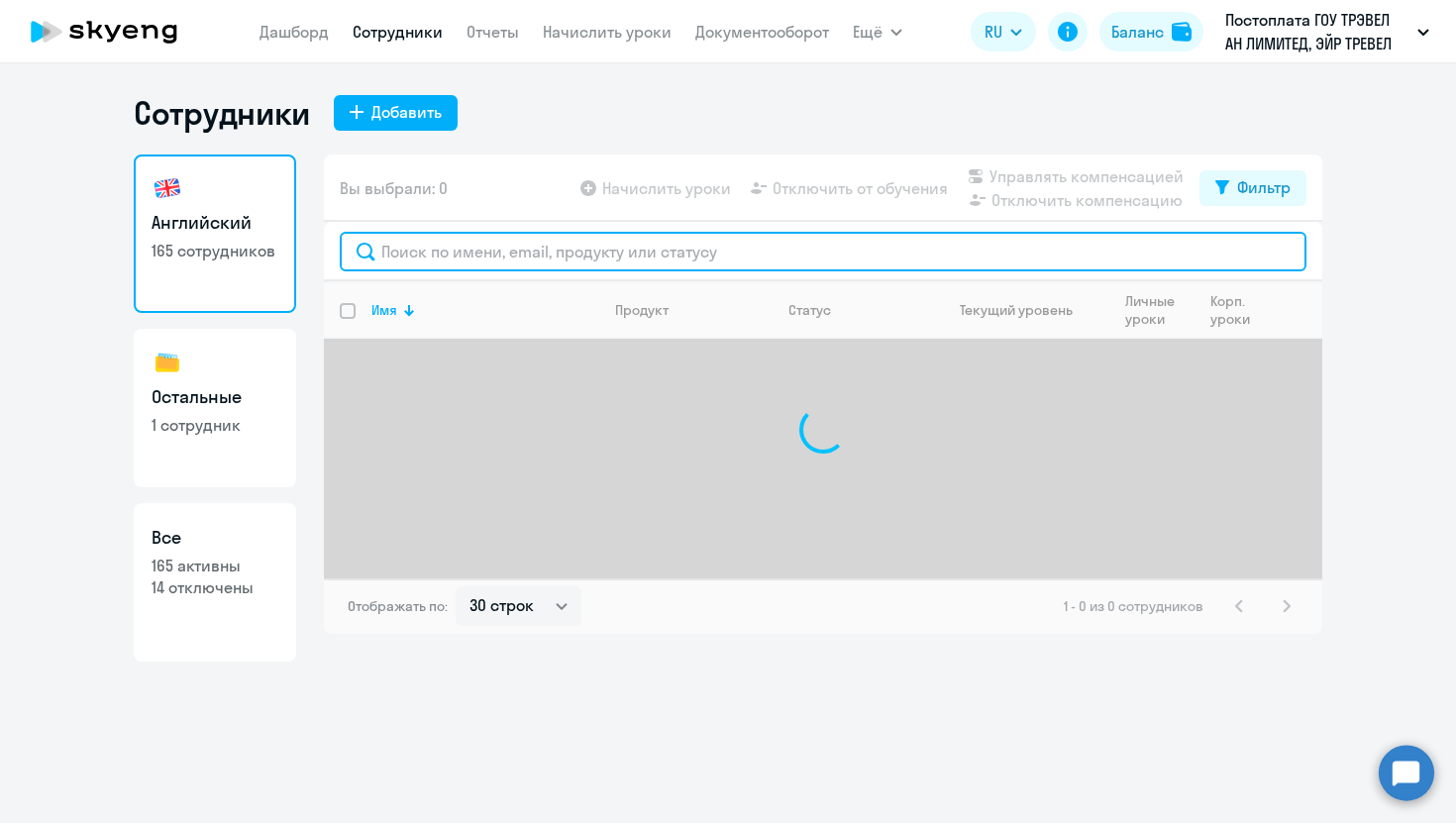 click 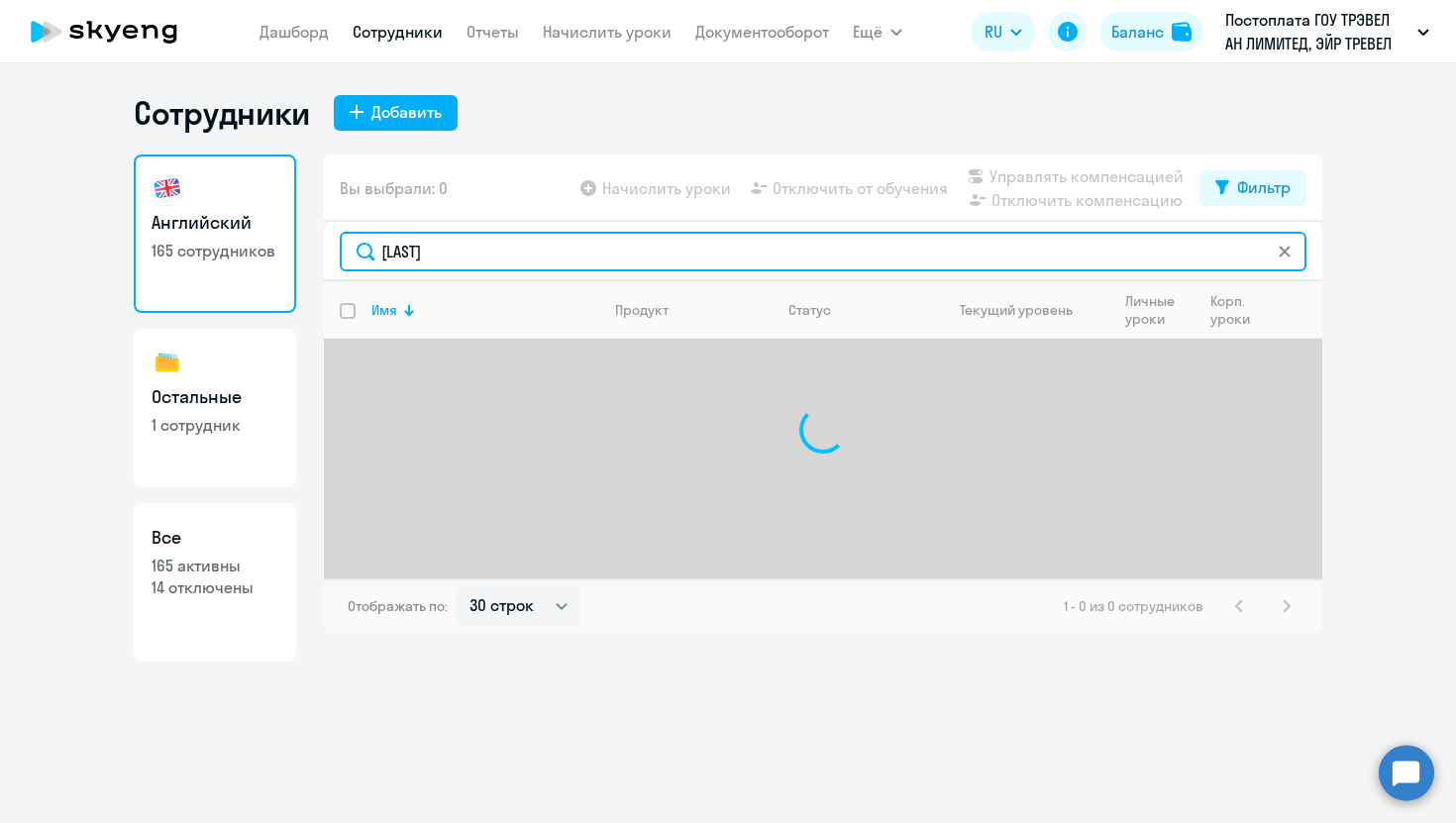 type on "k" 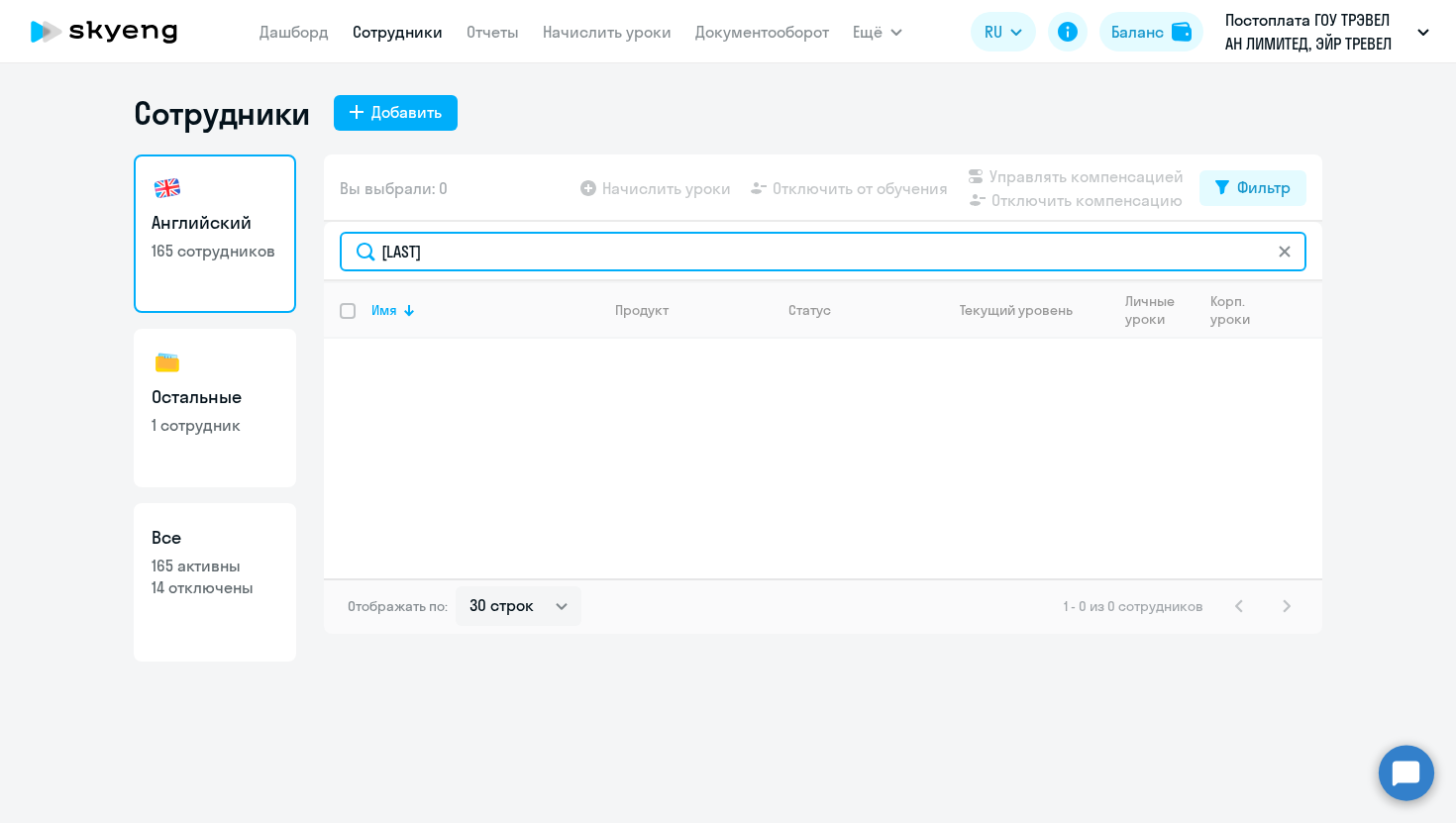 click on "[LAST]" 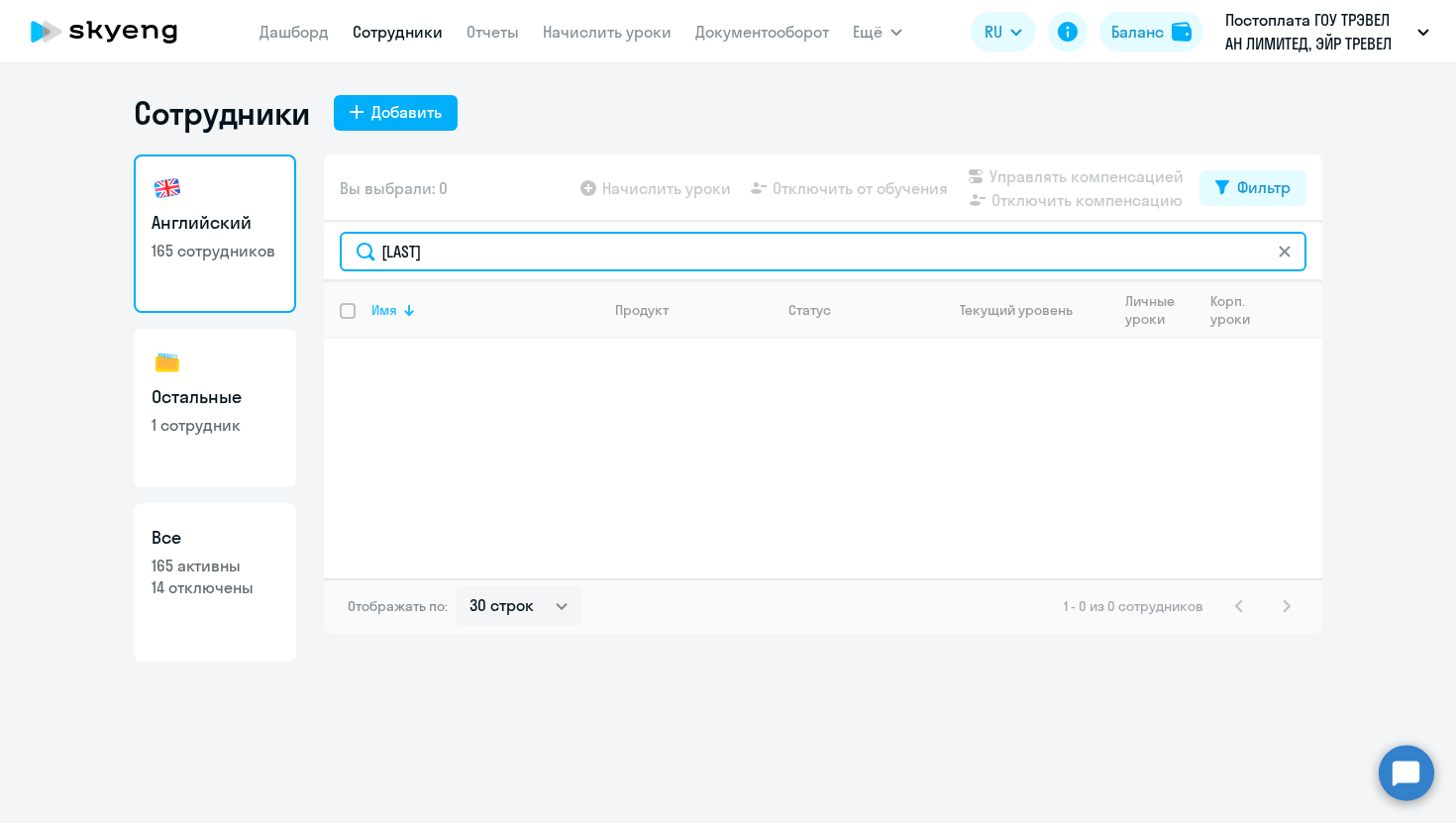 type on "yermolenko" 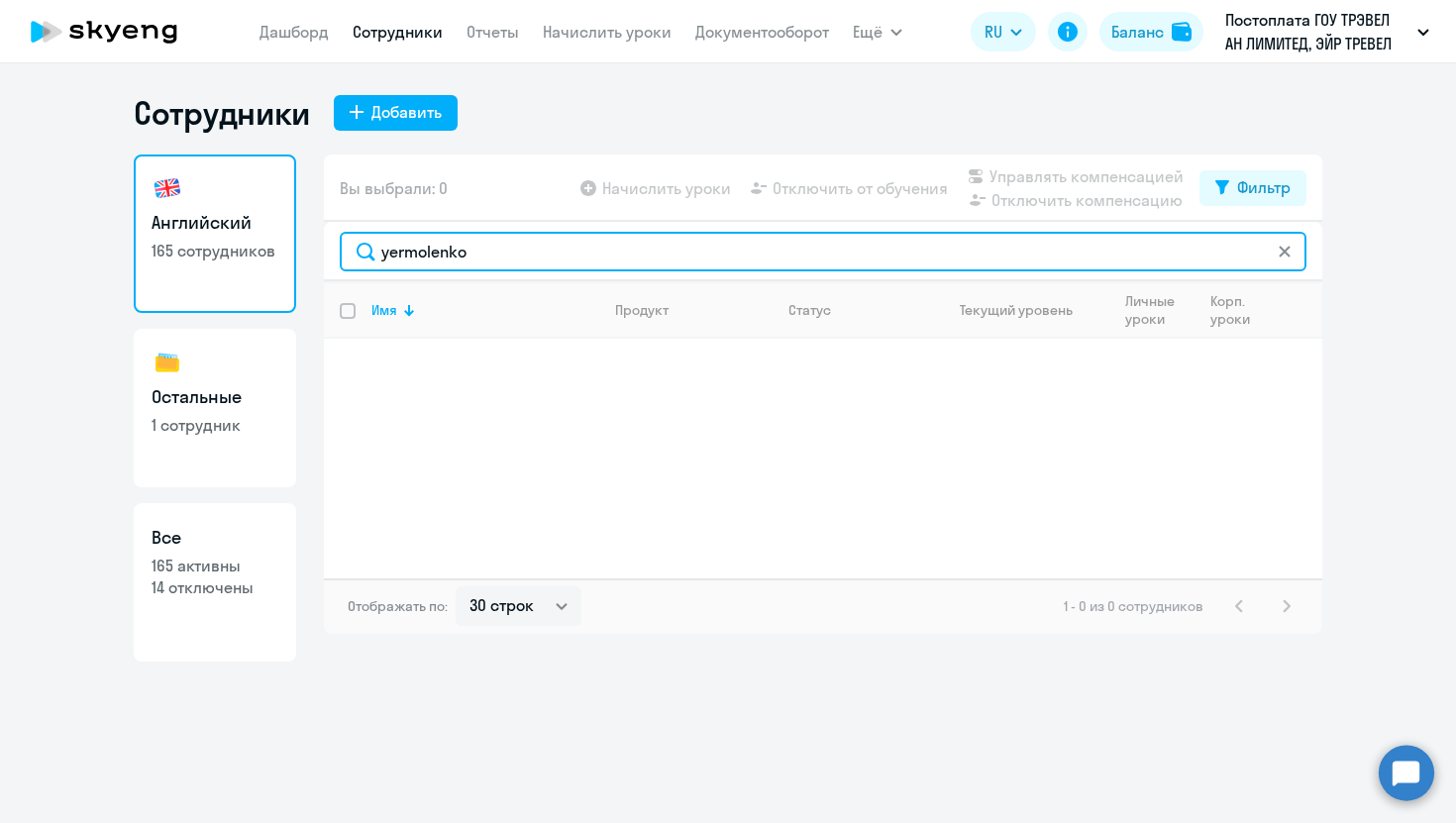 drag, startPoint x: 490, startPoint y: 257, endPoint x: 154, endPoint y: 209, distance: 339.41125 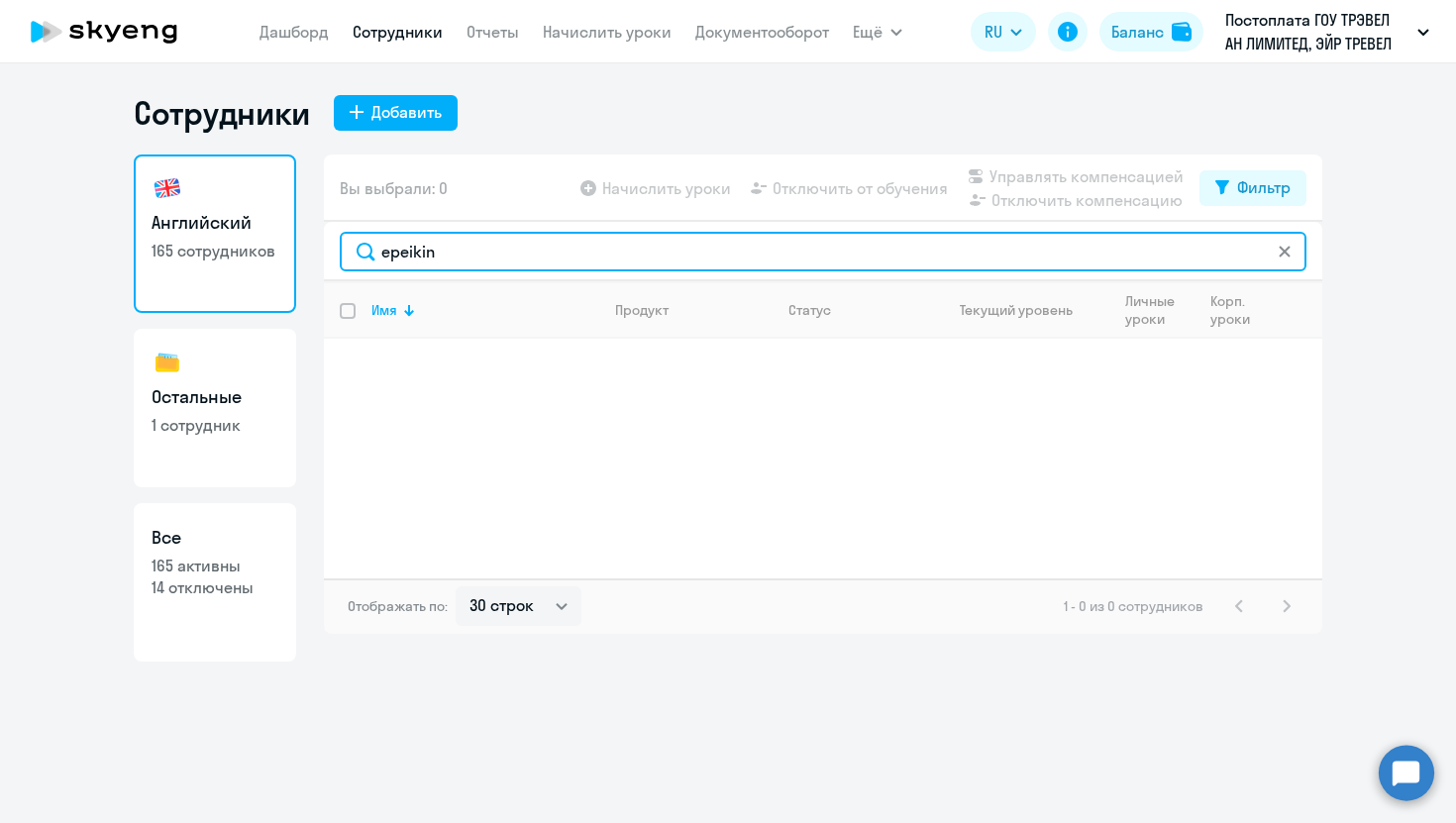 type on "epeikin" 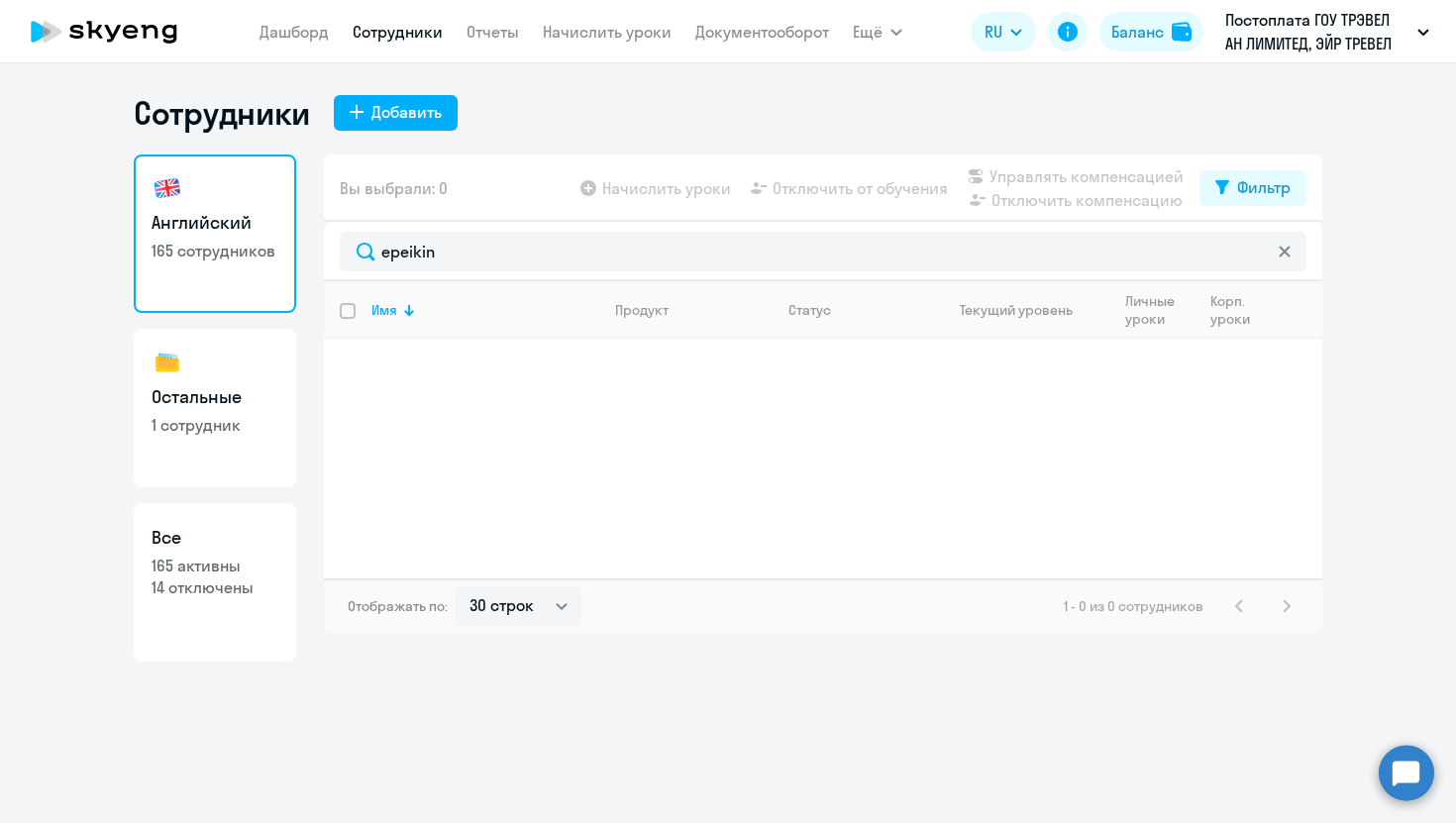 click 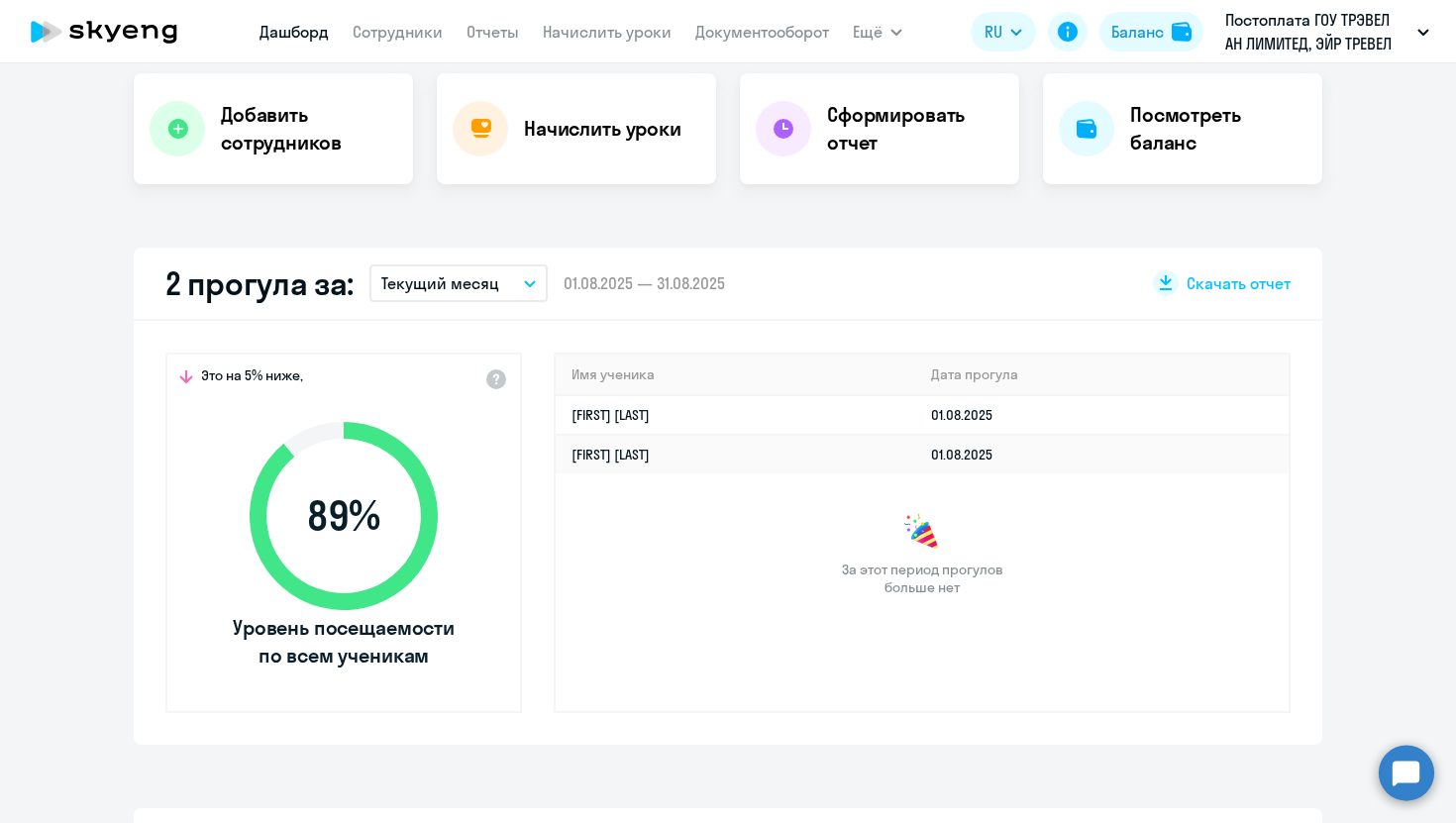 scroll, scrollTop: 400, scrollLeft: 0, axis: vertical 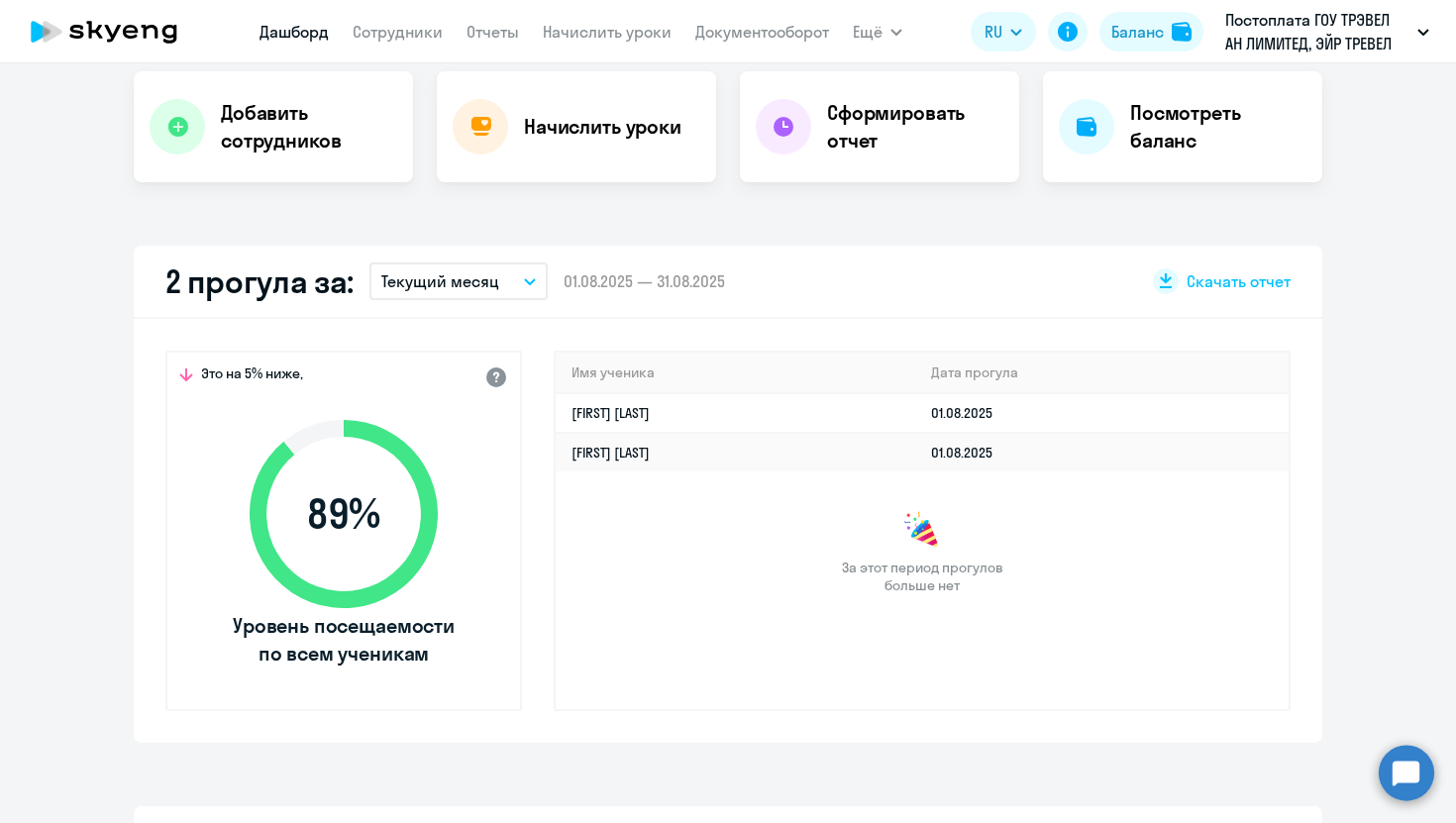 select on "30" 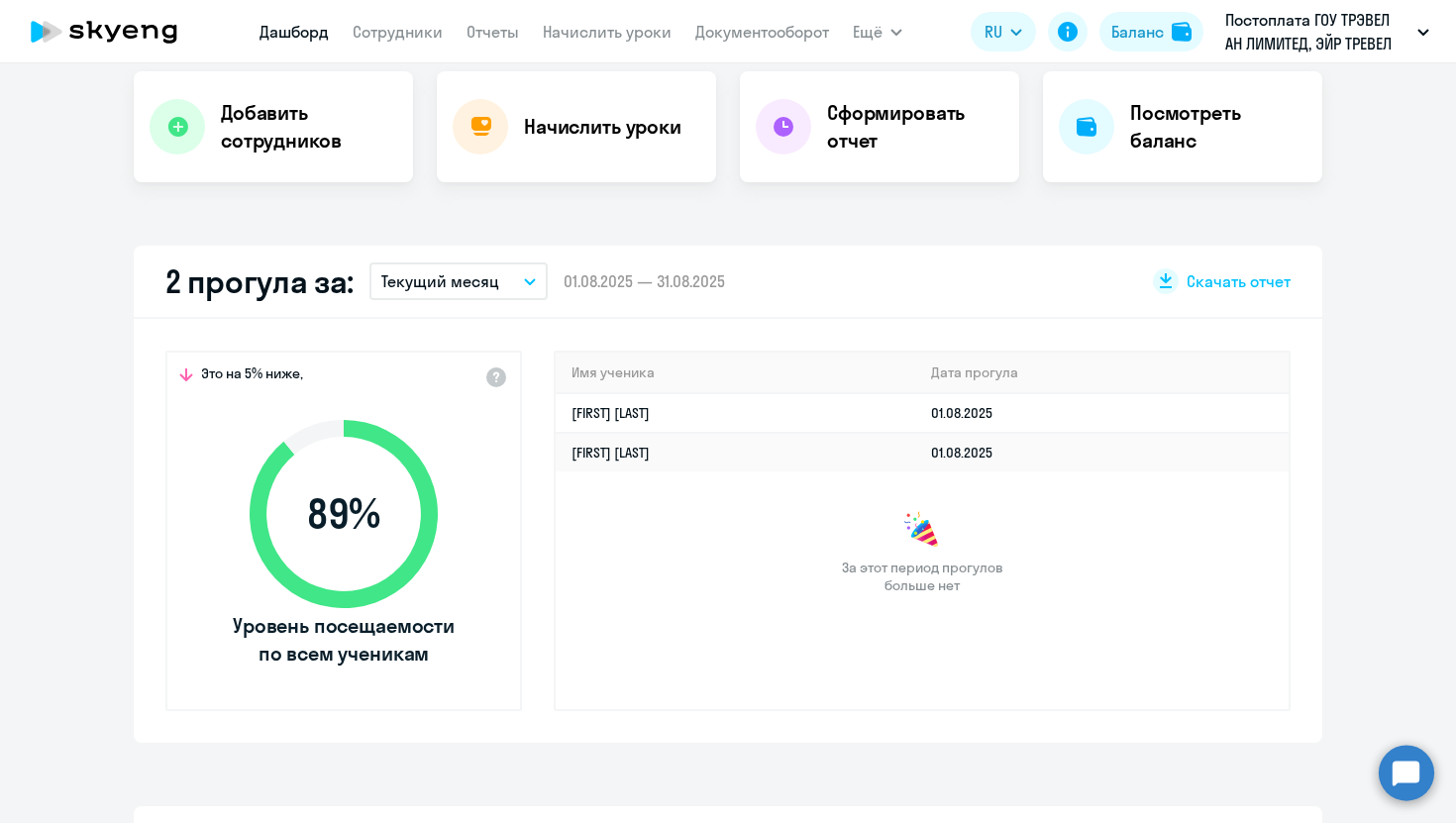 click on "Текущий месяц" at bounding box center (459, 281) 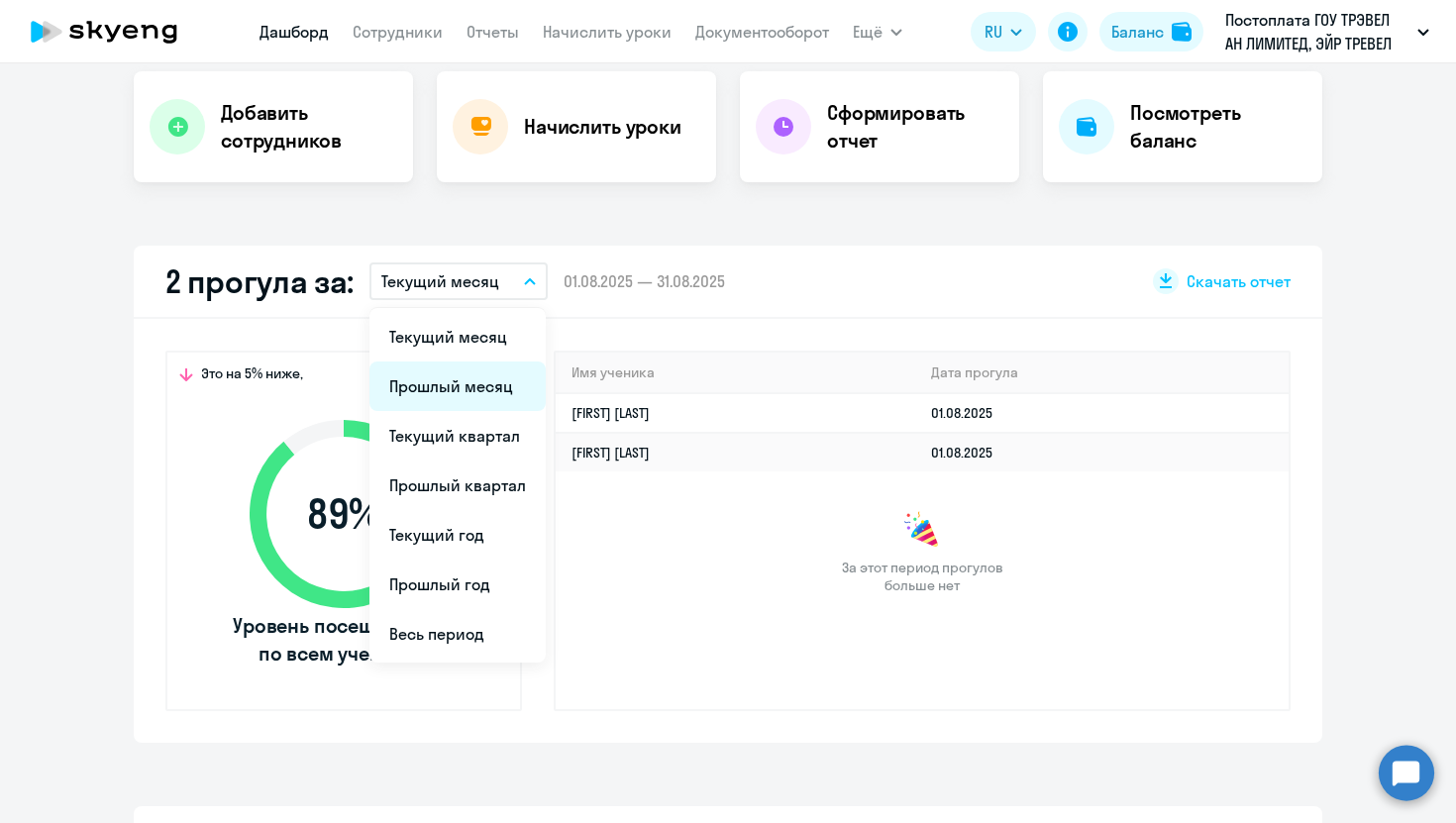 click on "Прошлый месяц" at bounding box center [458, 386] 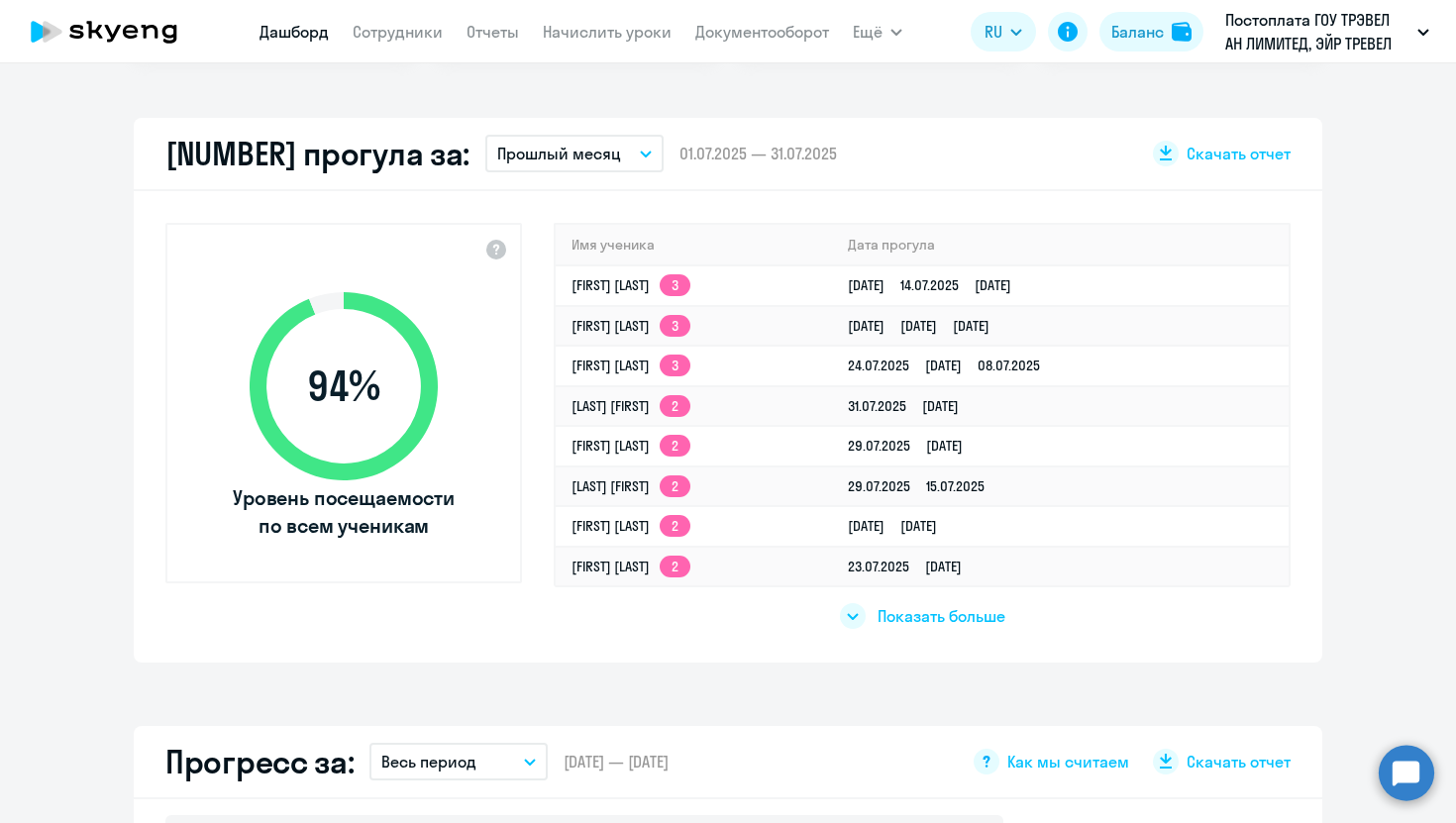 click on "Показать больше" 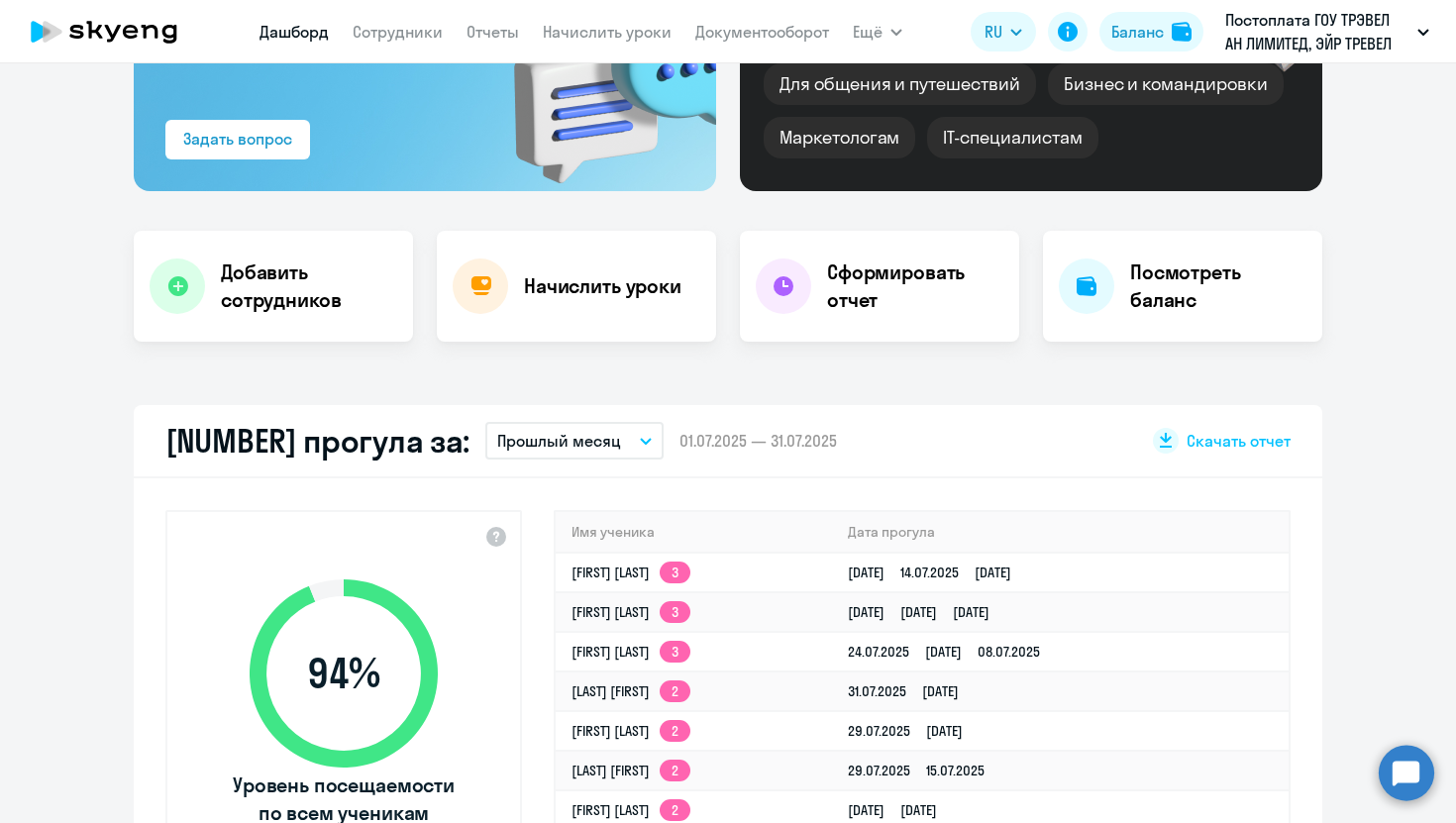 scroll, scrollTop: 242, scrollLeft: 0, axis: vertical 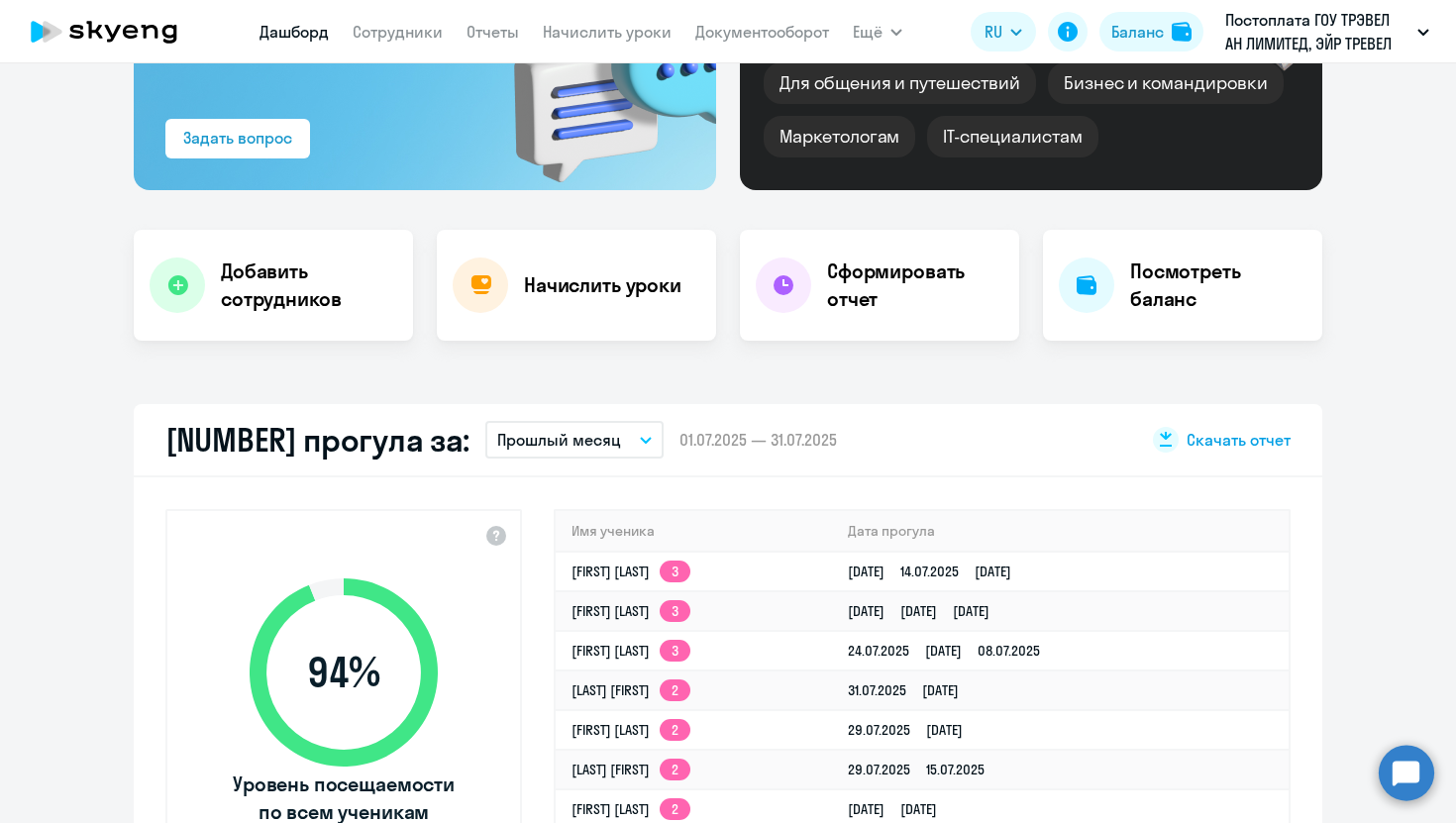 click on "Скачать отчет" 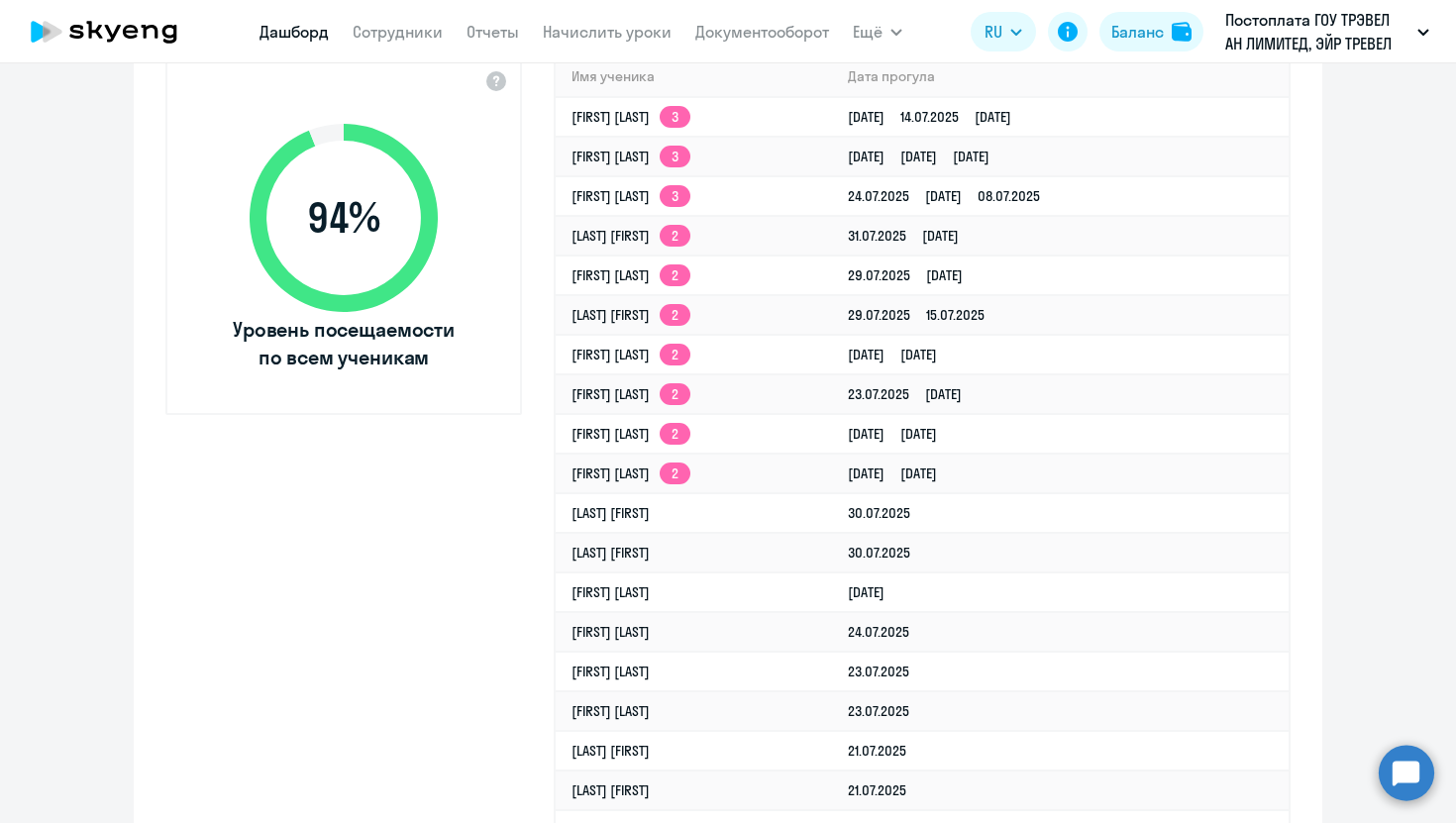 scroll, scrollTop: 0, scrollLeft: 0, axis: both 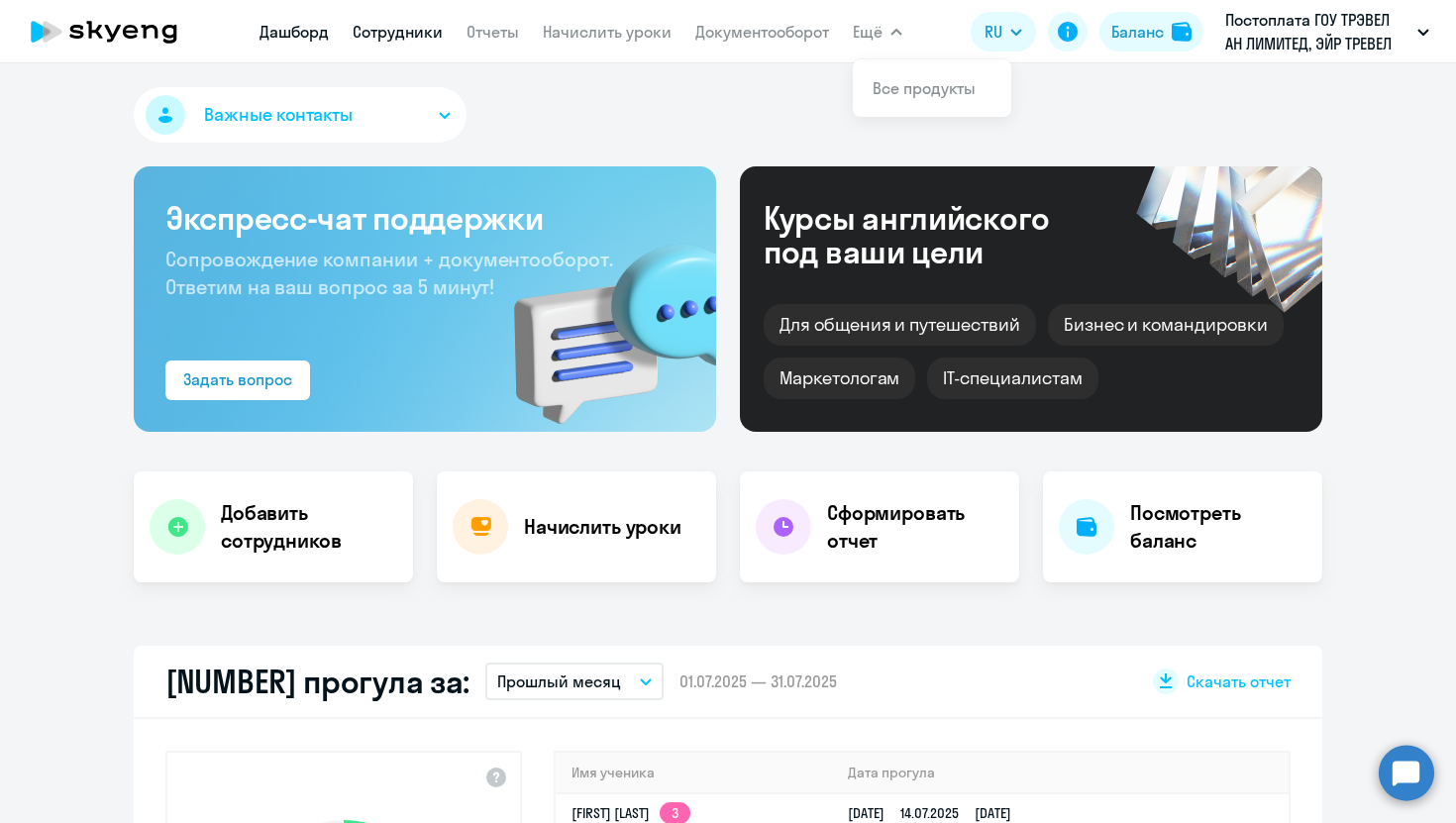 click on "Сотрудники" at bounding box center (397, 32) 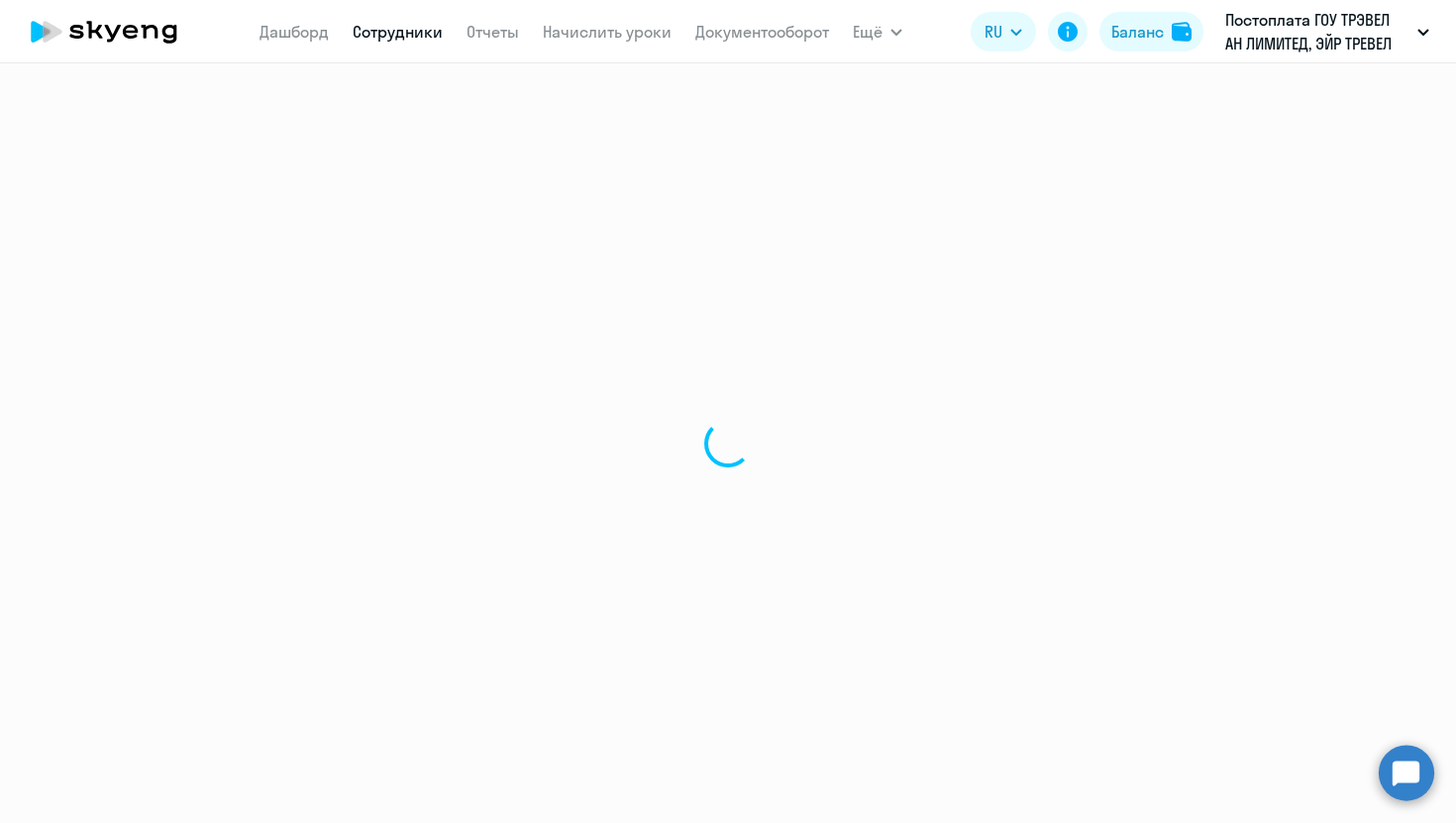 select on "30" 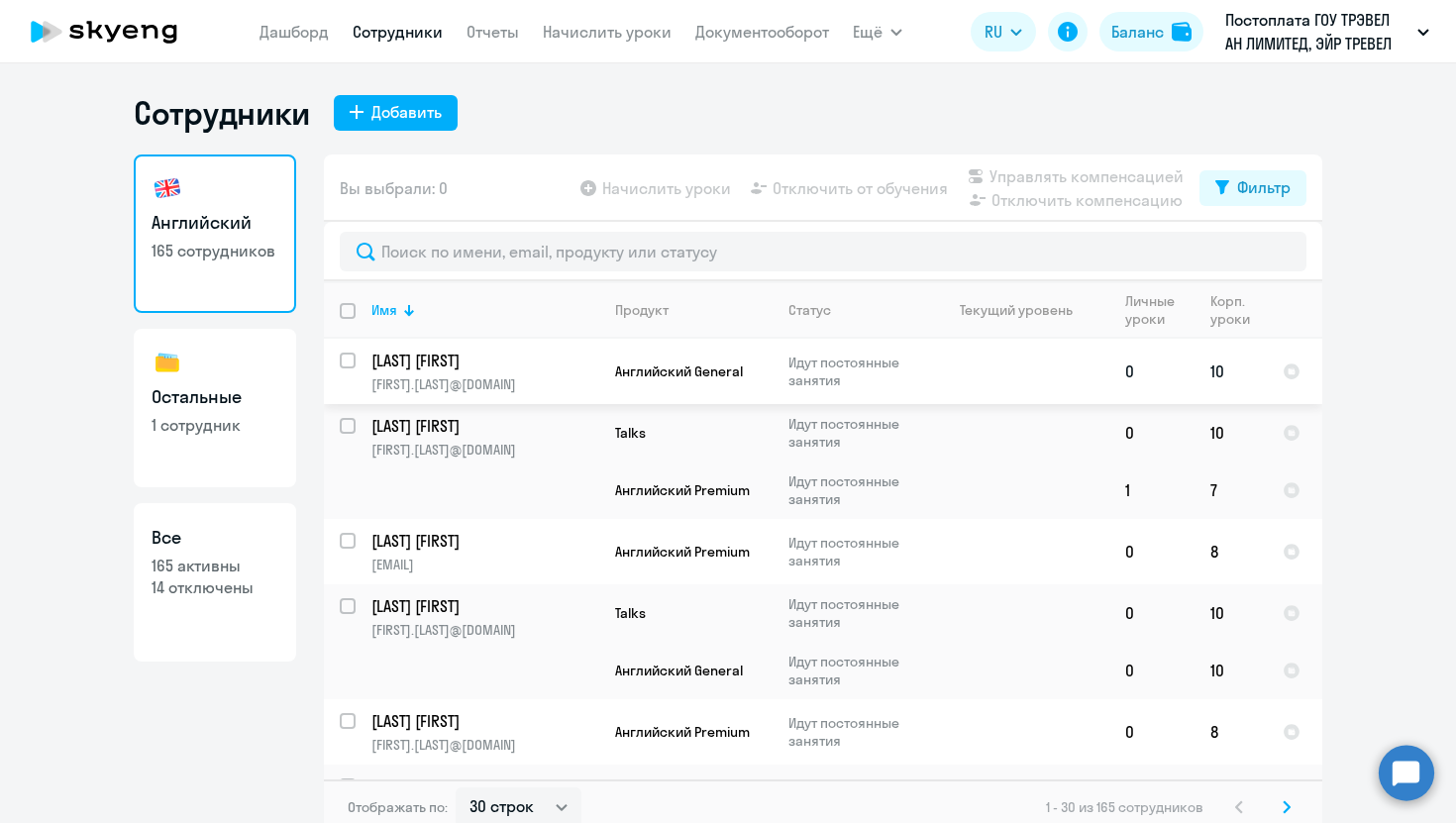 click on "[LAST] [FIRST]" 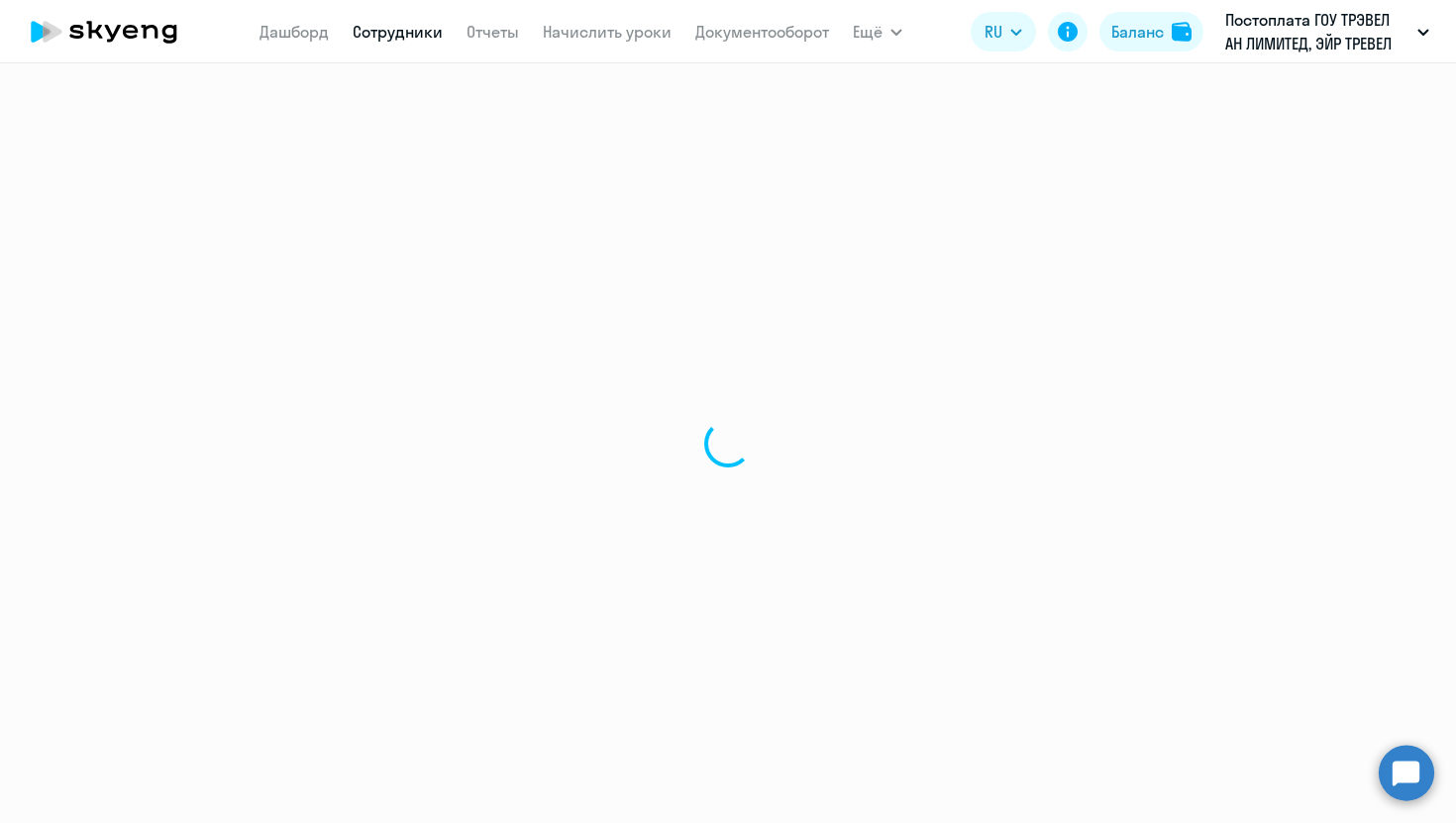 select on "english" 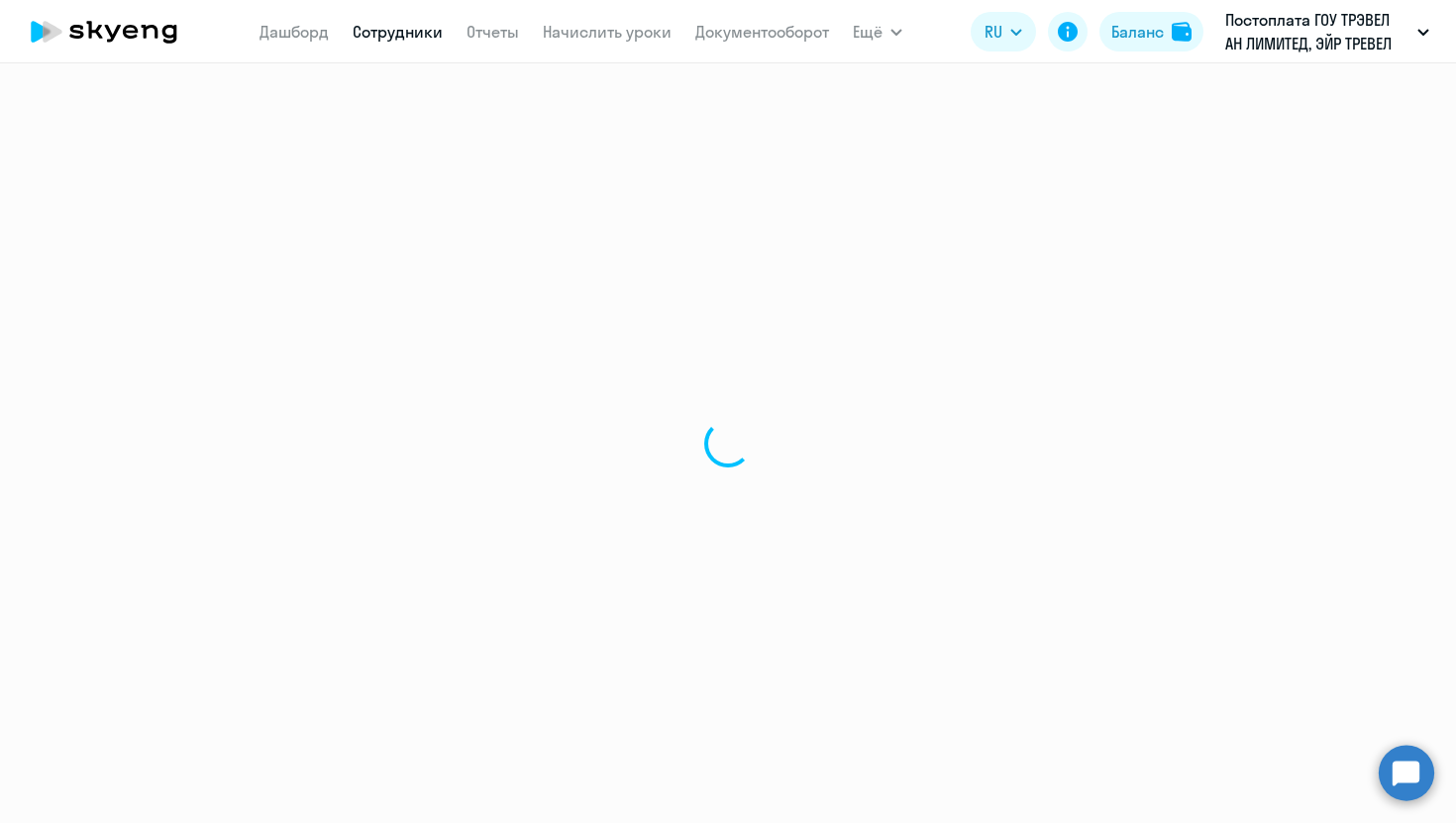 select on "30" 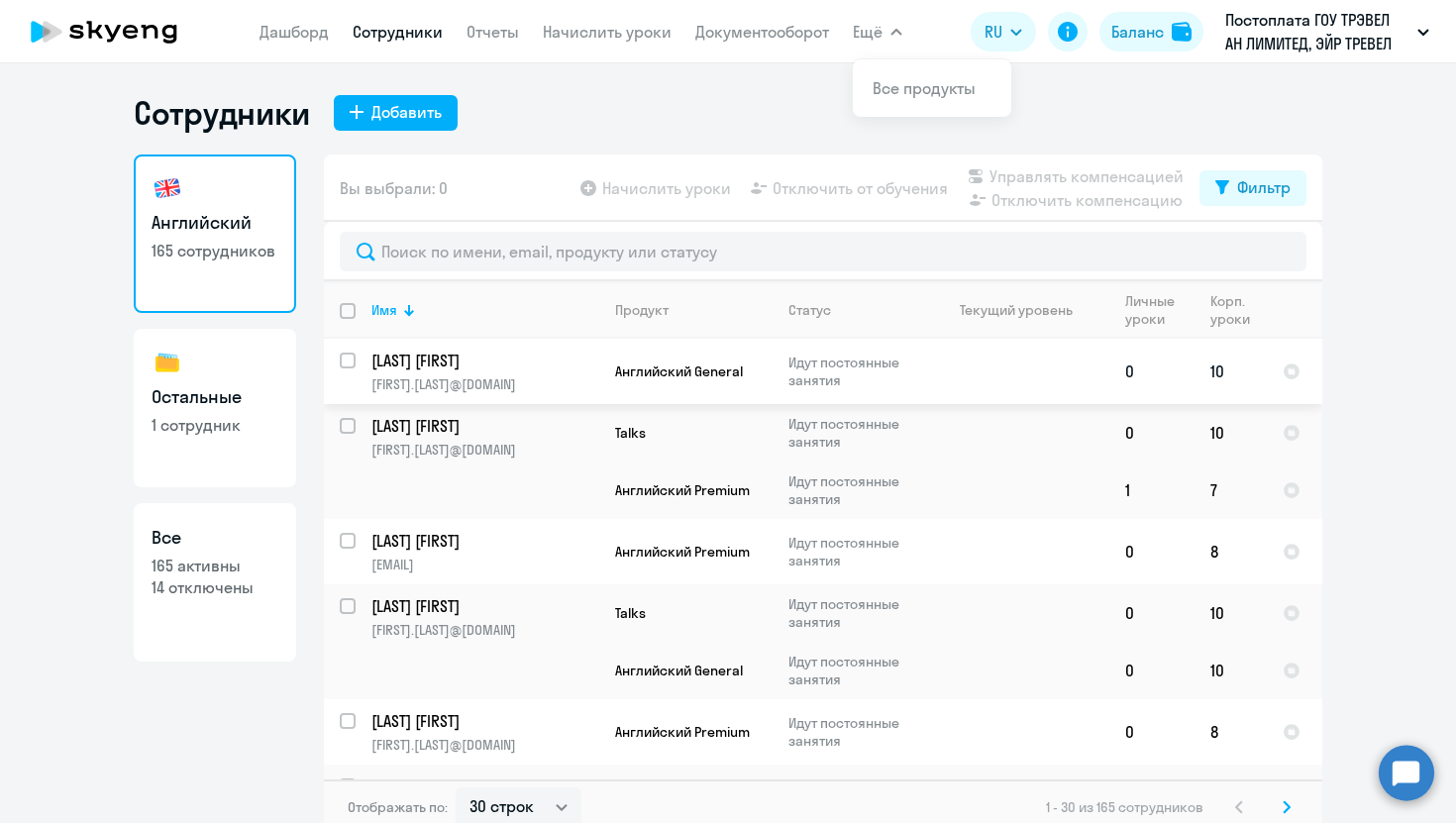 click on "[LAST] [FIRST] [EMAIL]" 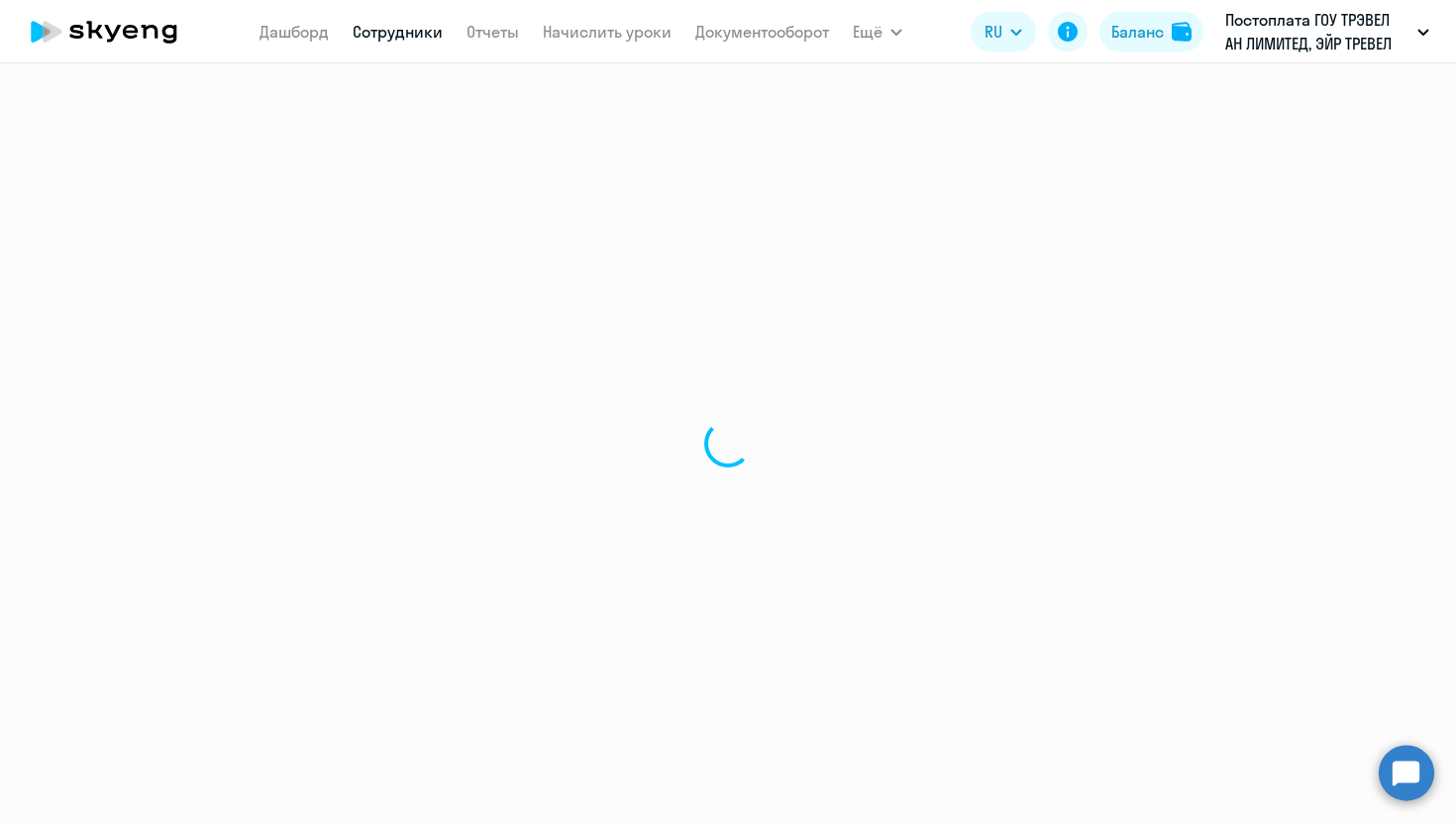 select on "english" 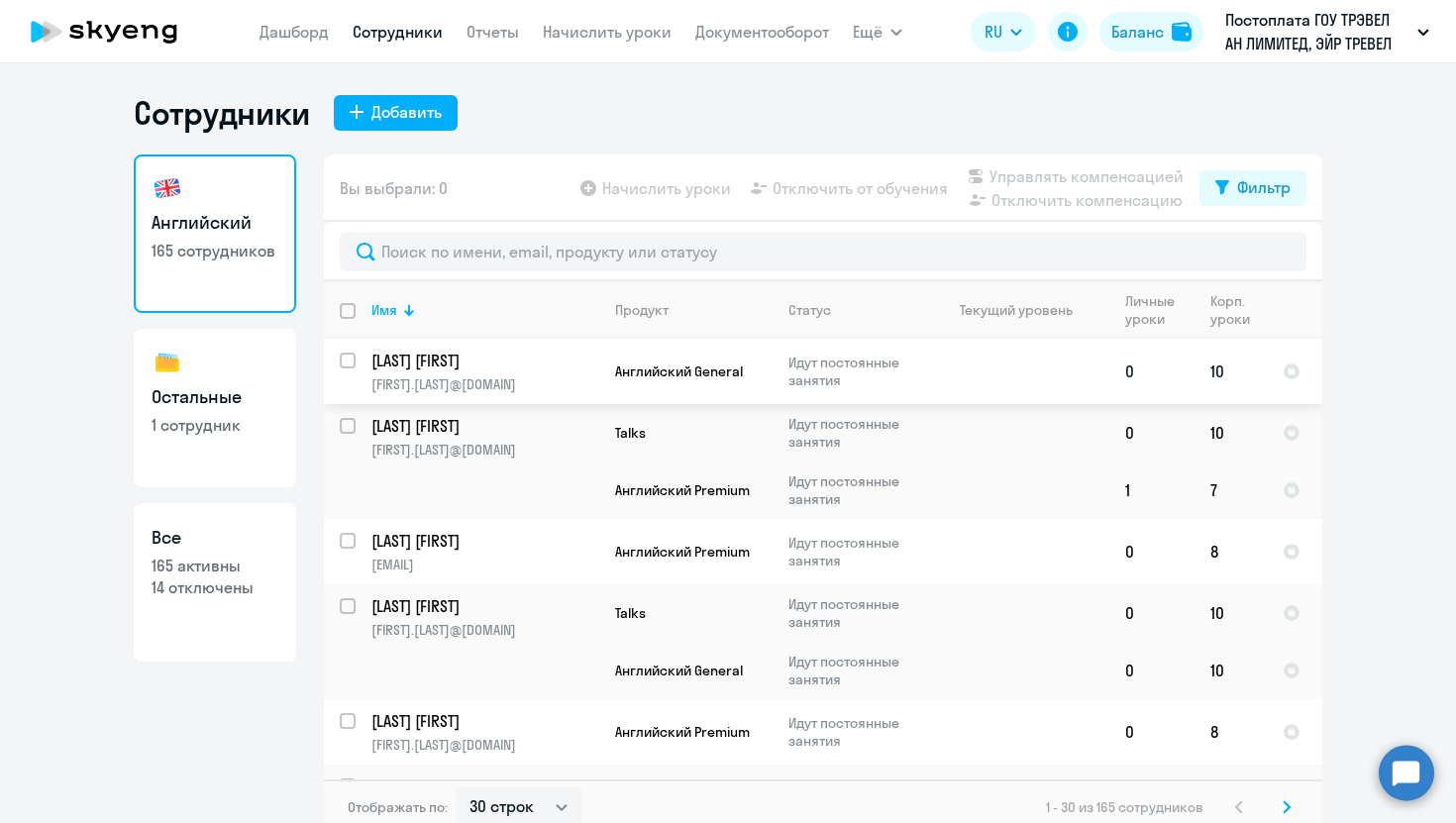 click at bounding box center [360, 372] 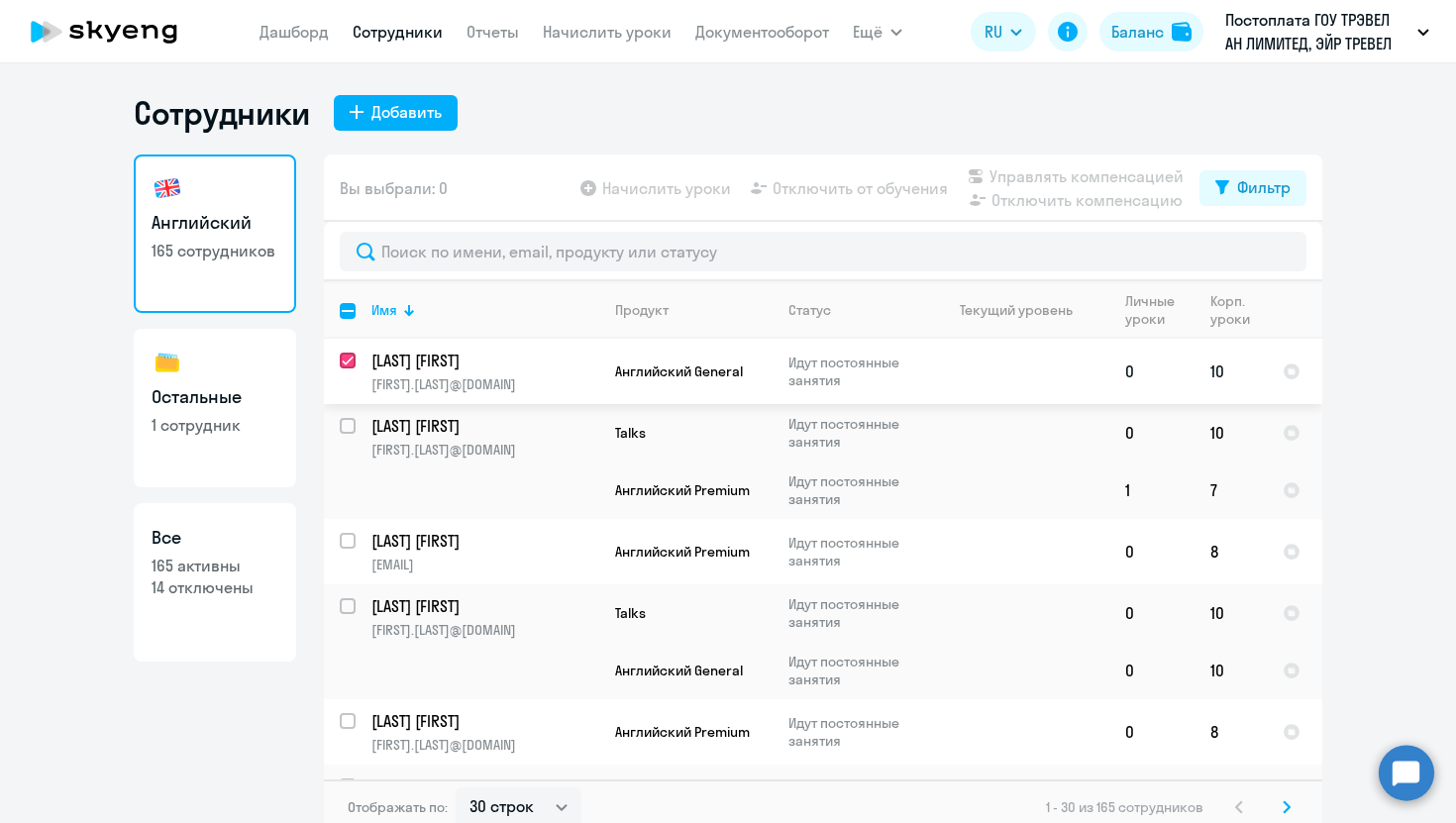 checkbox on "true" 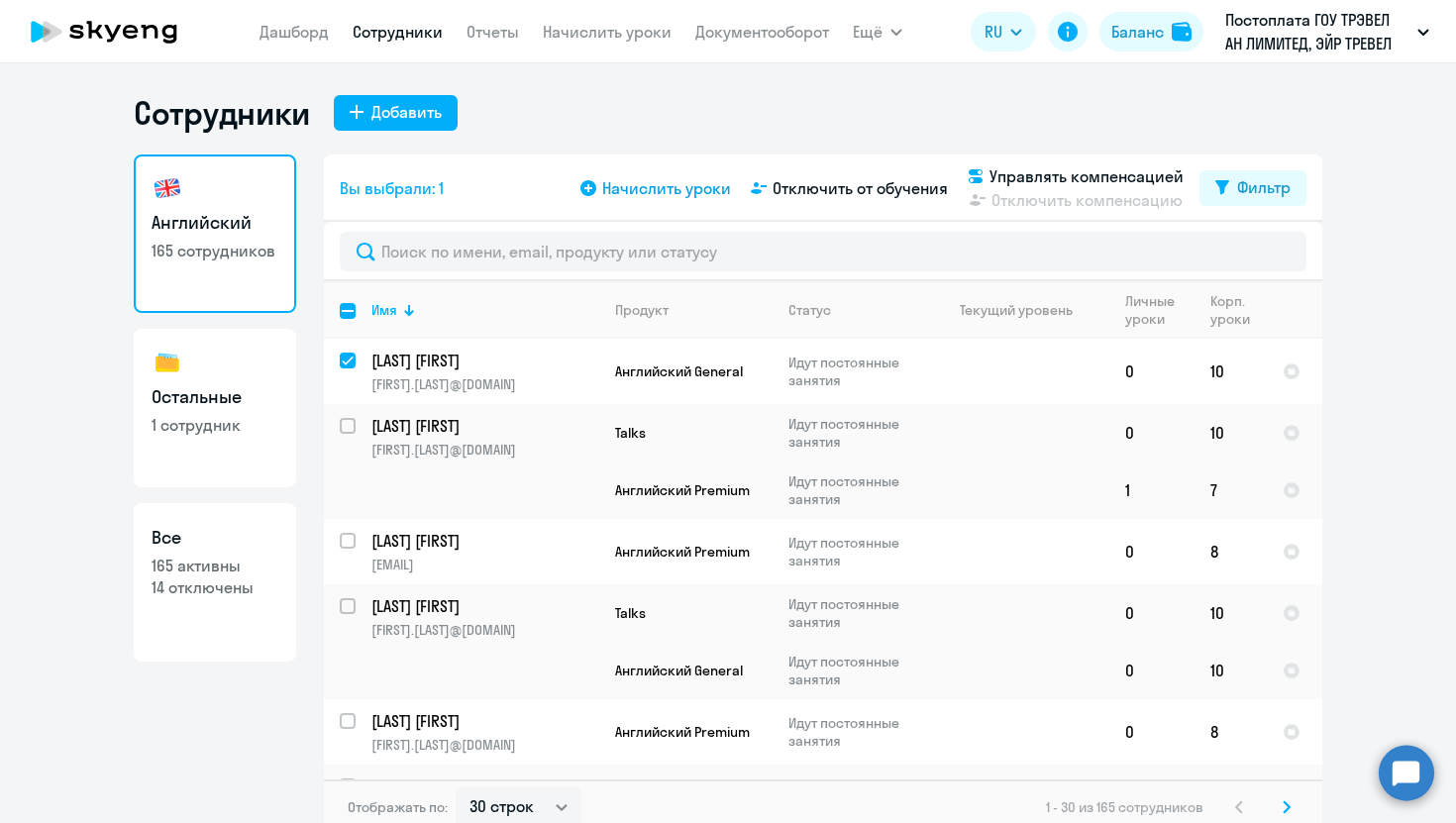 click on "Начислить уроки" 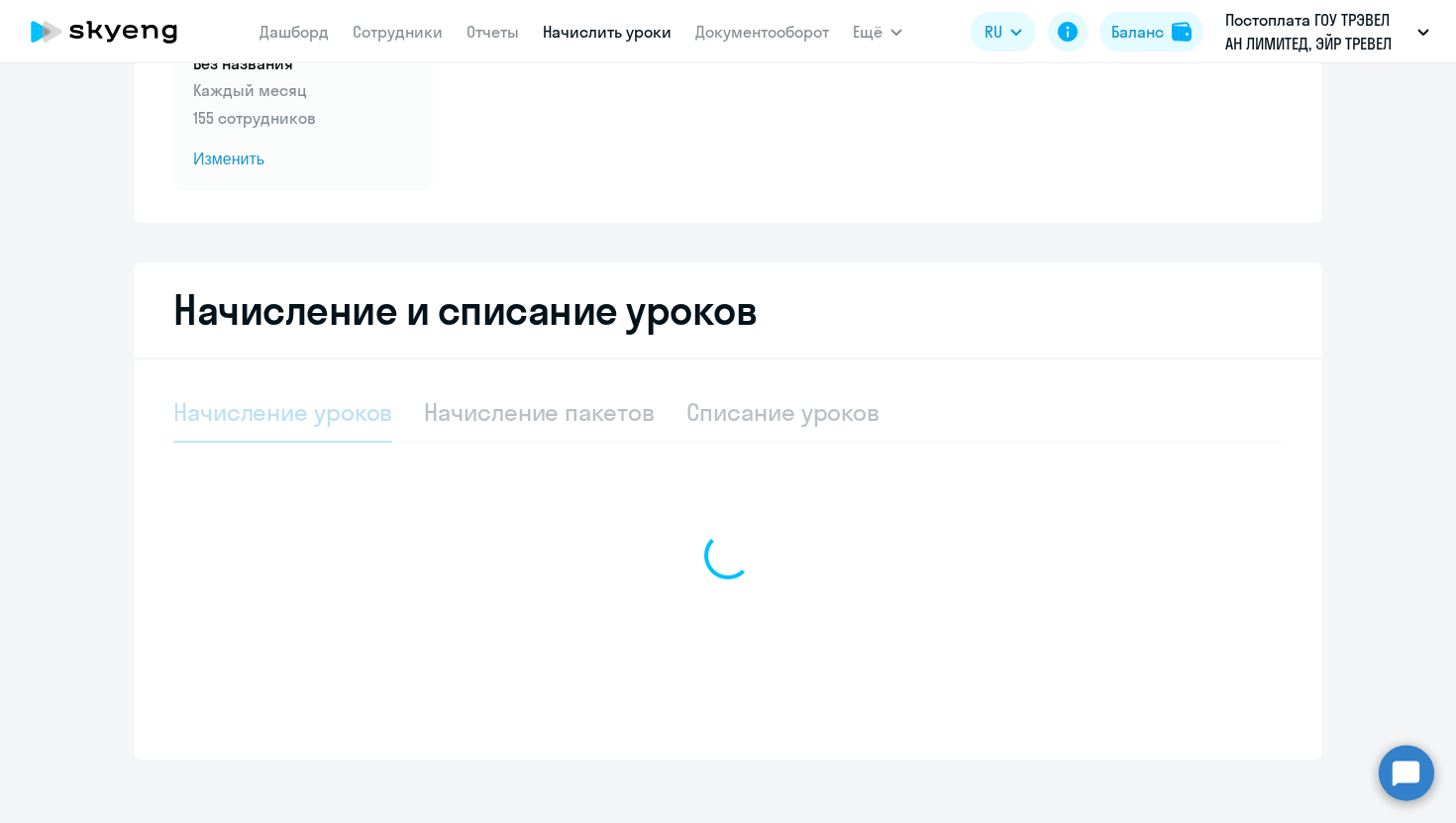 scroll, scrollTop: 238, scrollLeft: 0, axis: vertical 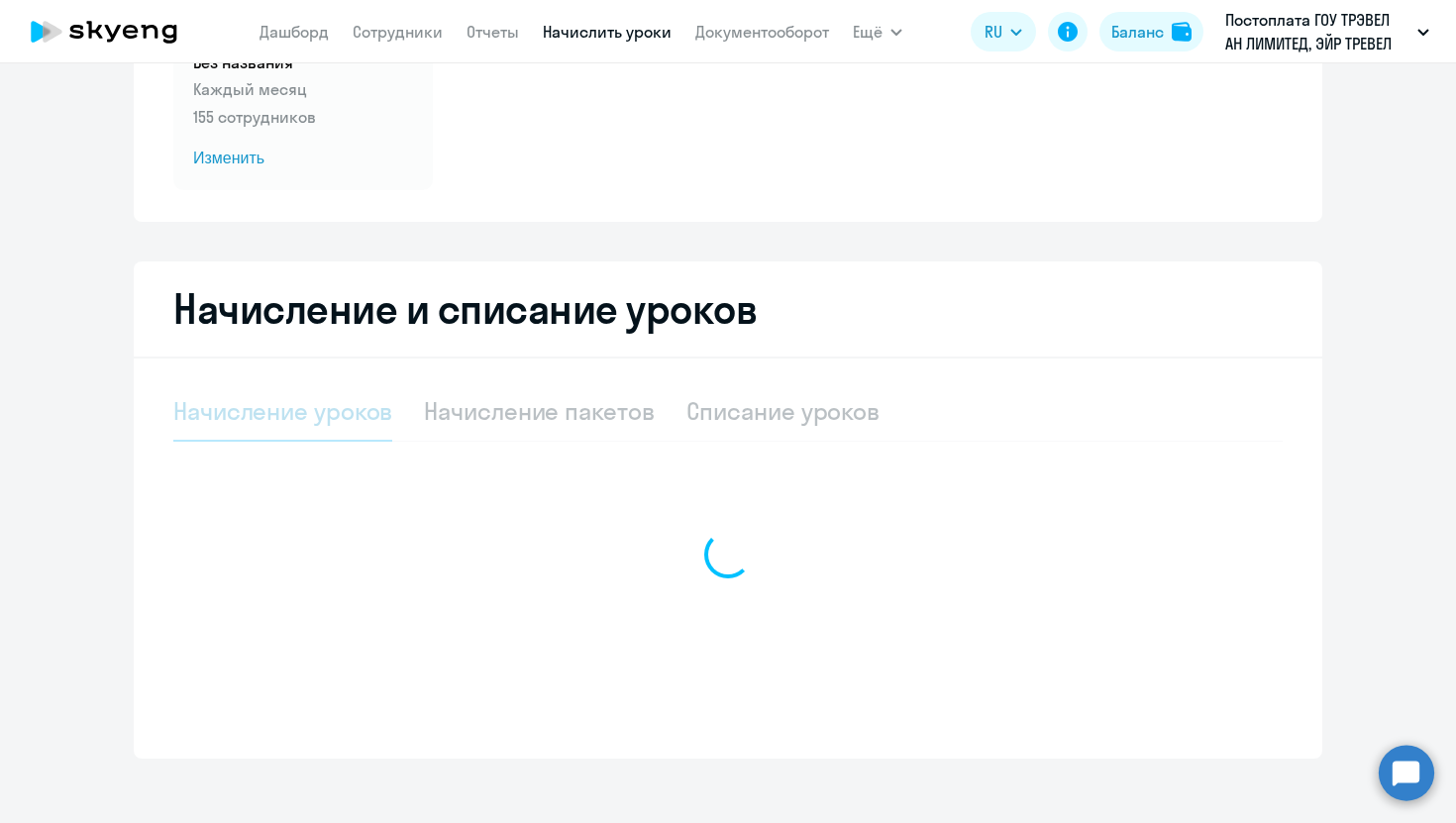 select on "10" 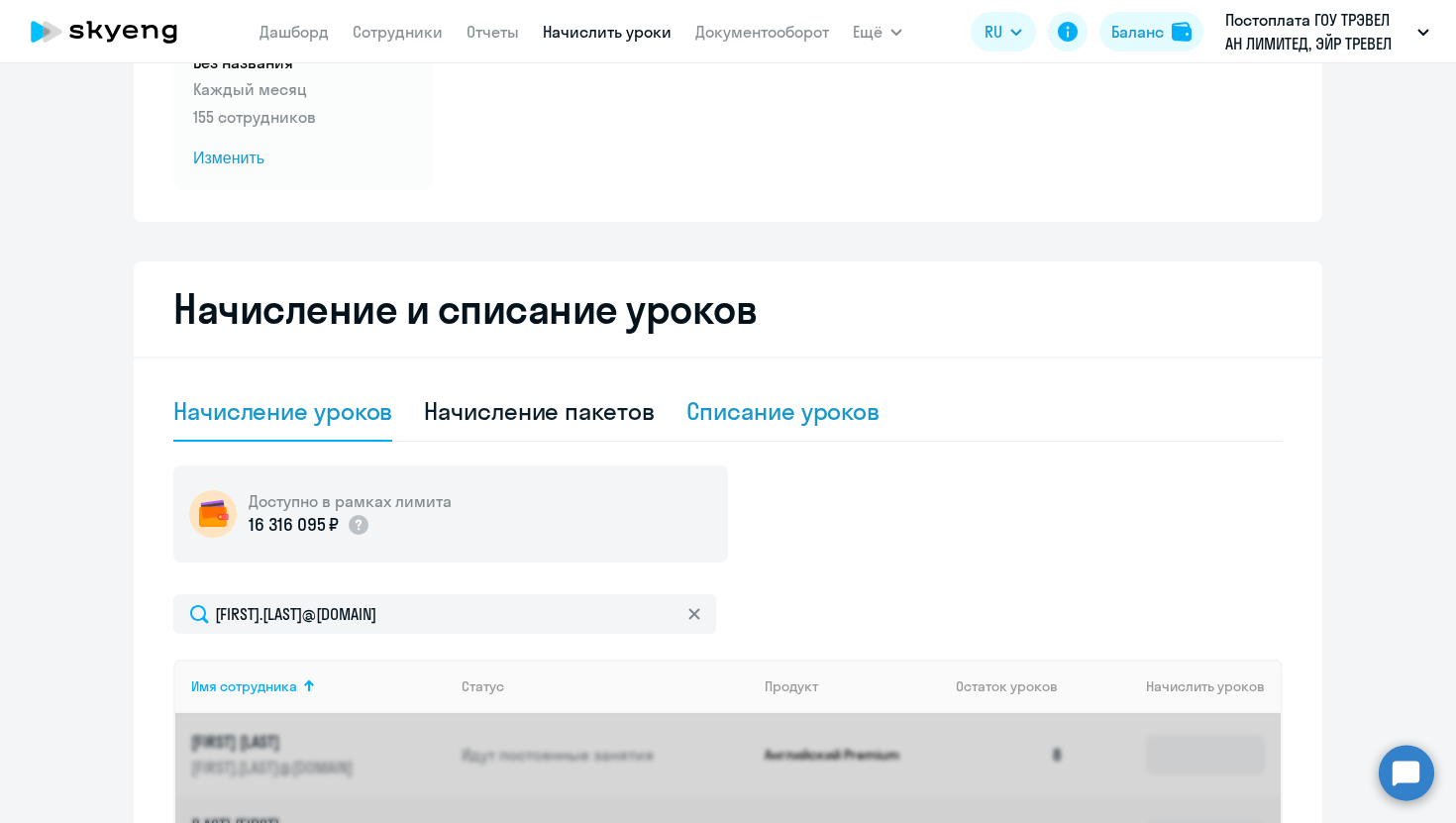 click on "Списание уроков" 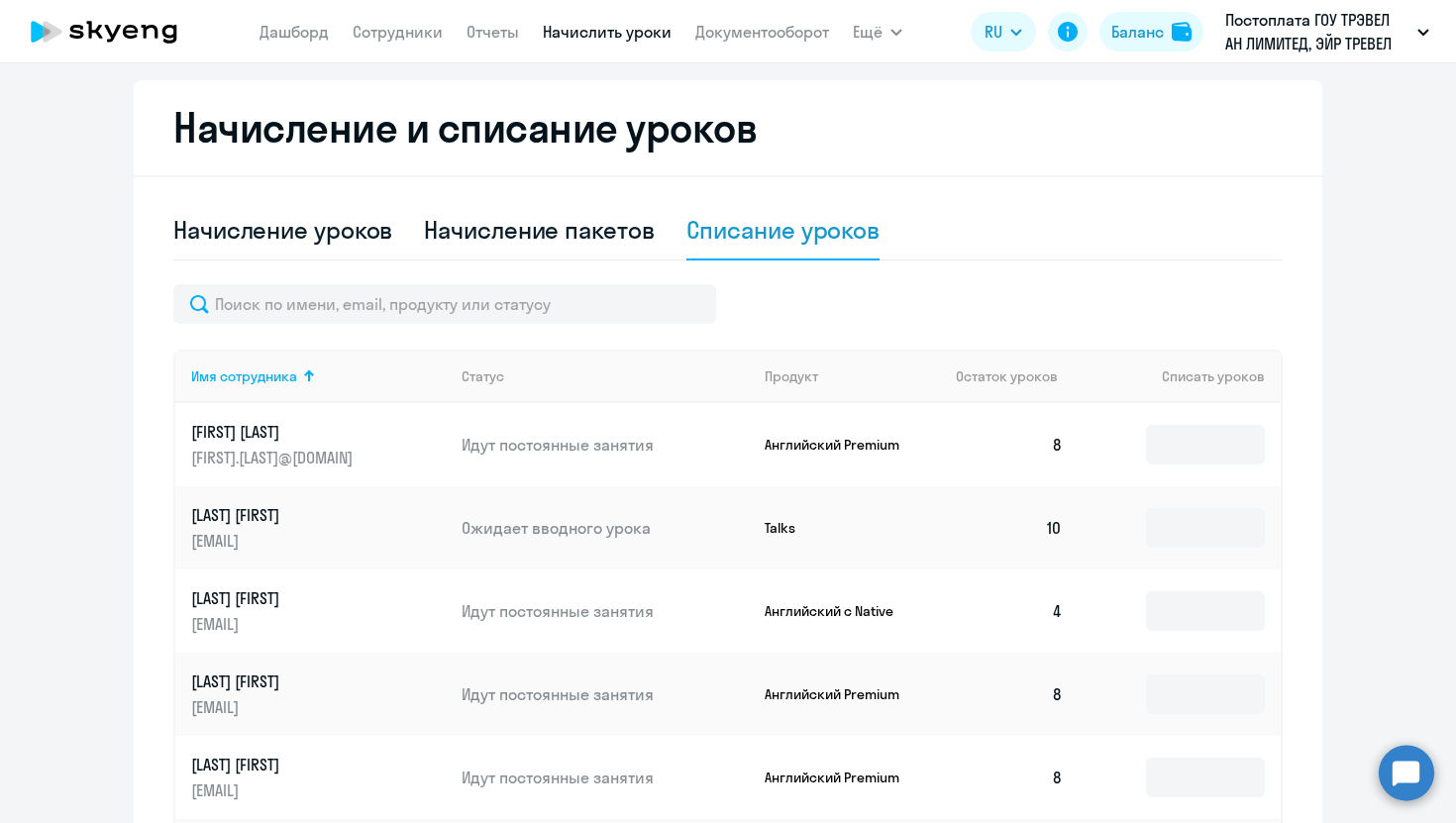 scroll, scrollTop: 419, scrollLeft: 0, axis: vertical 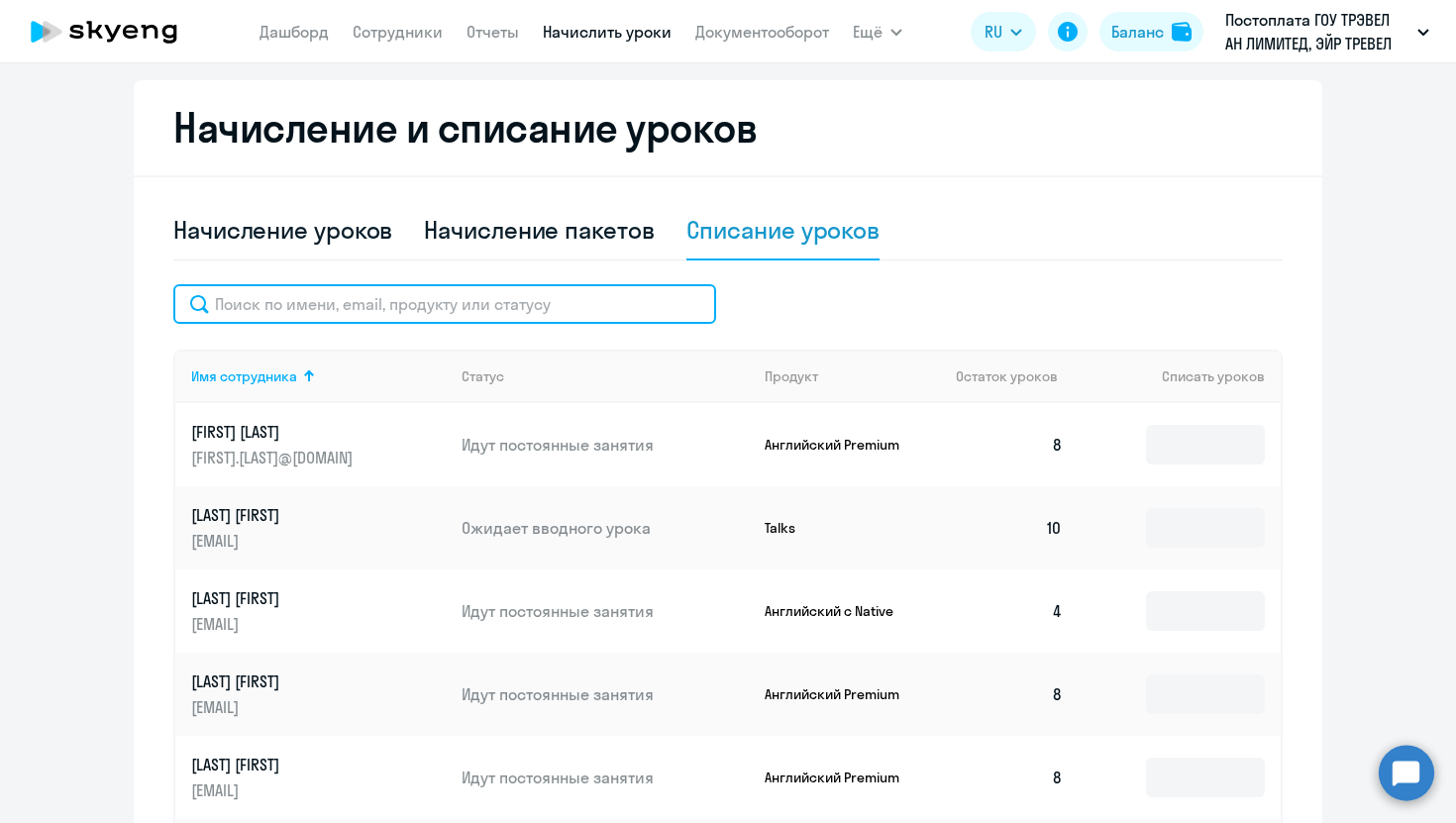 click 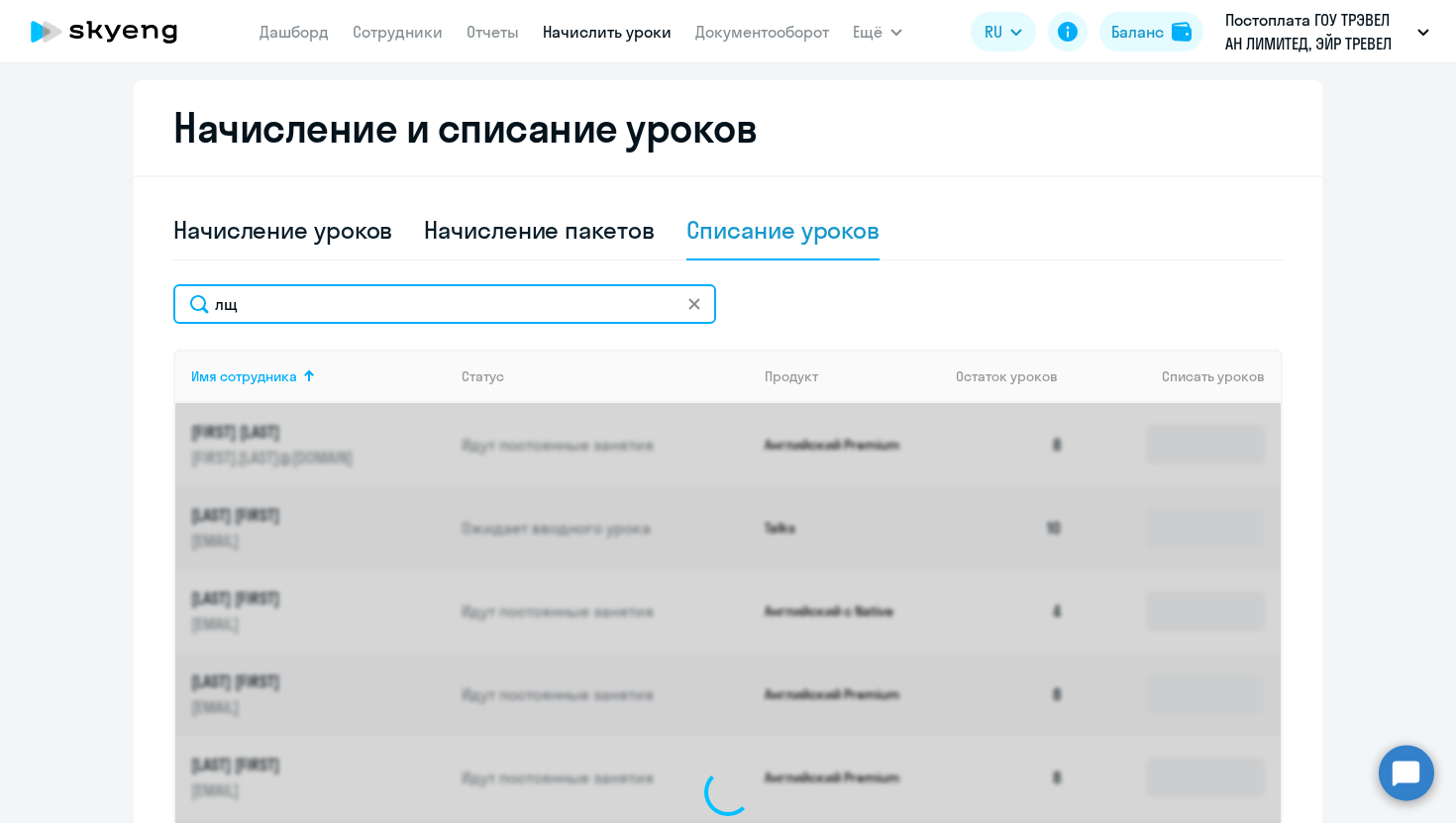 type on "л" 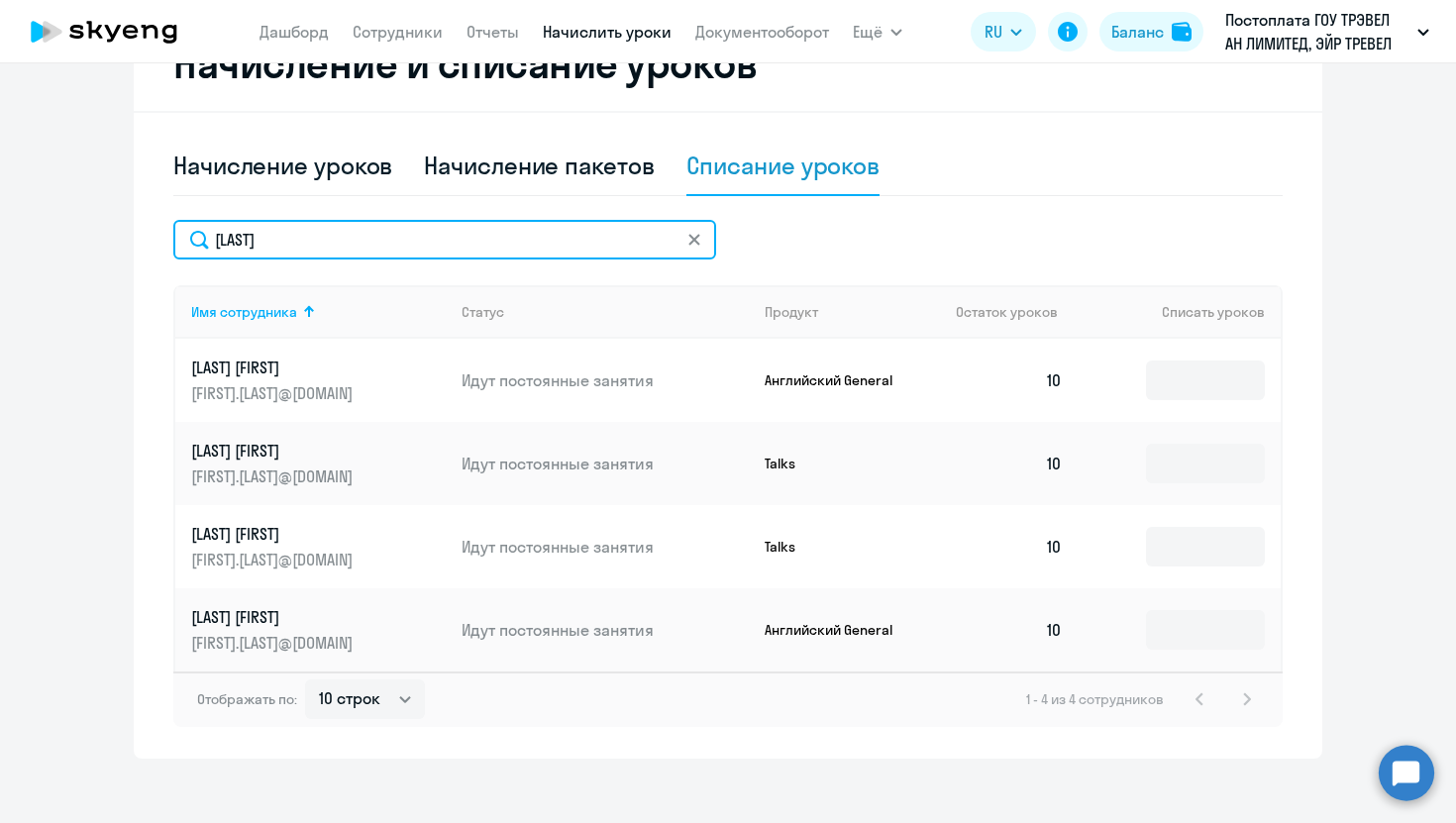 scroll, scrollTop: 498, scrollLeft: 0, axis: vertical 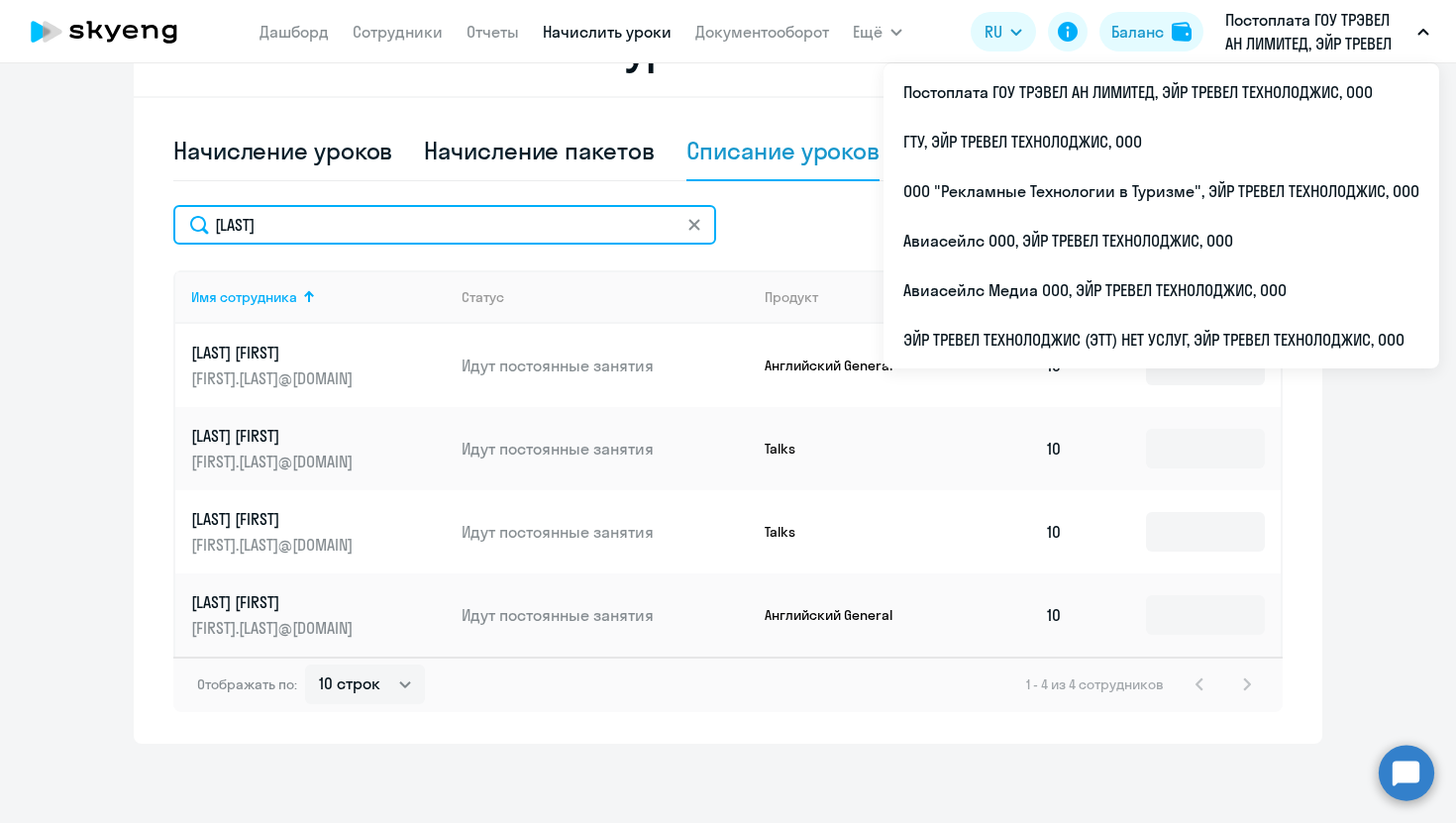 type on "[LAST]" 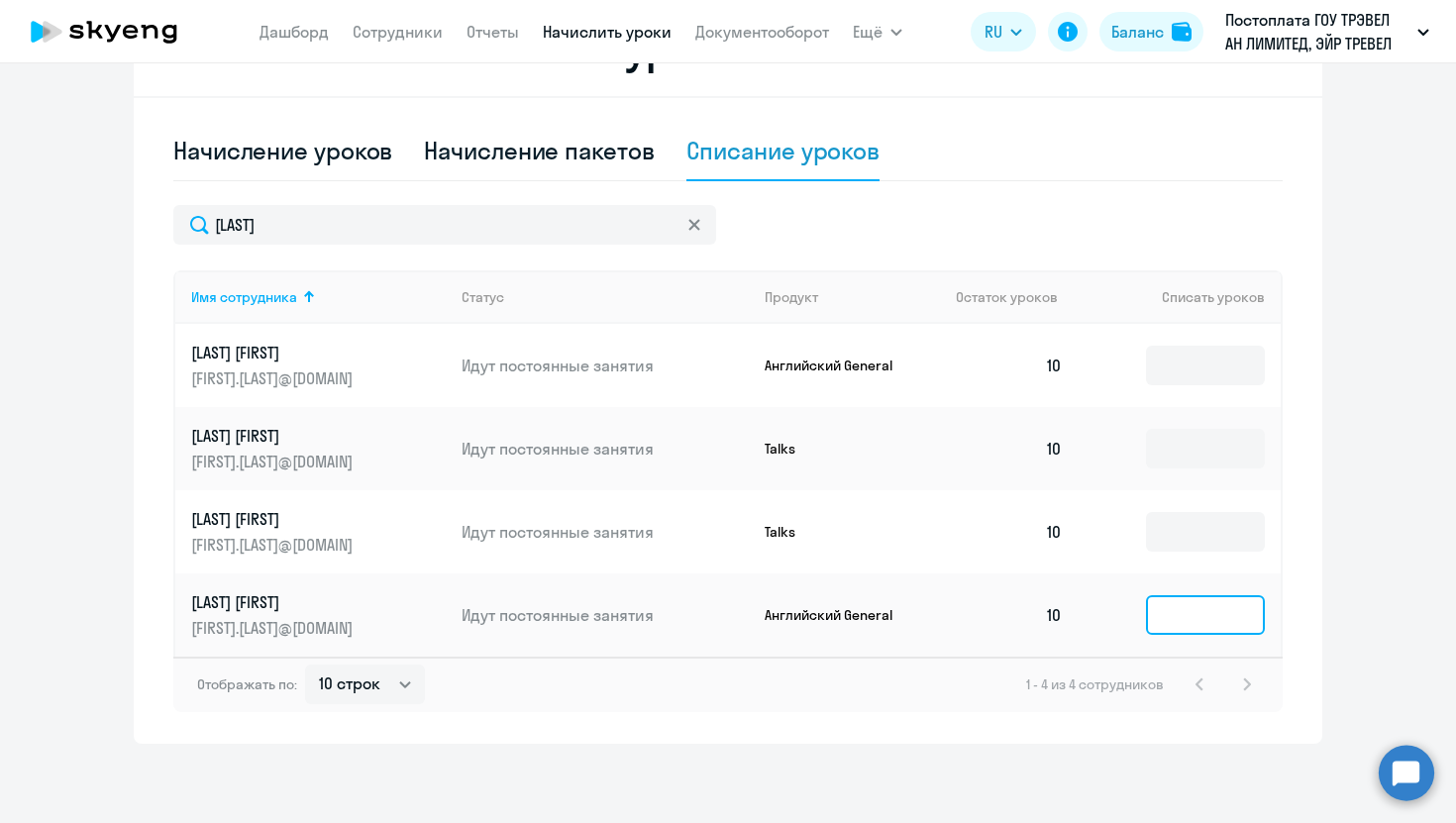click 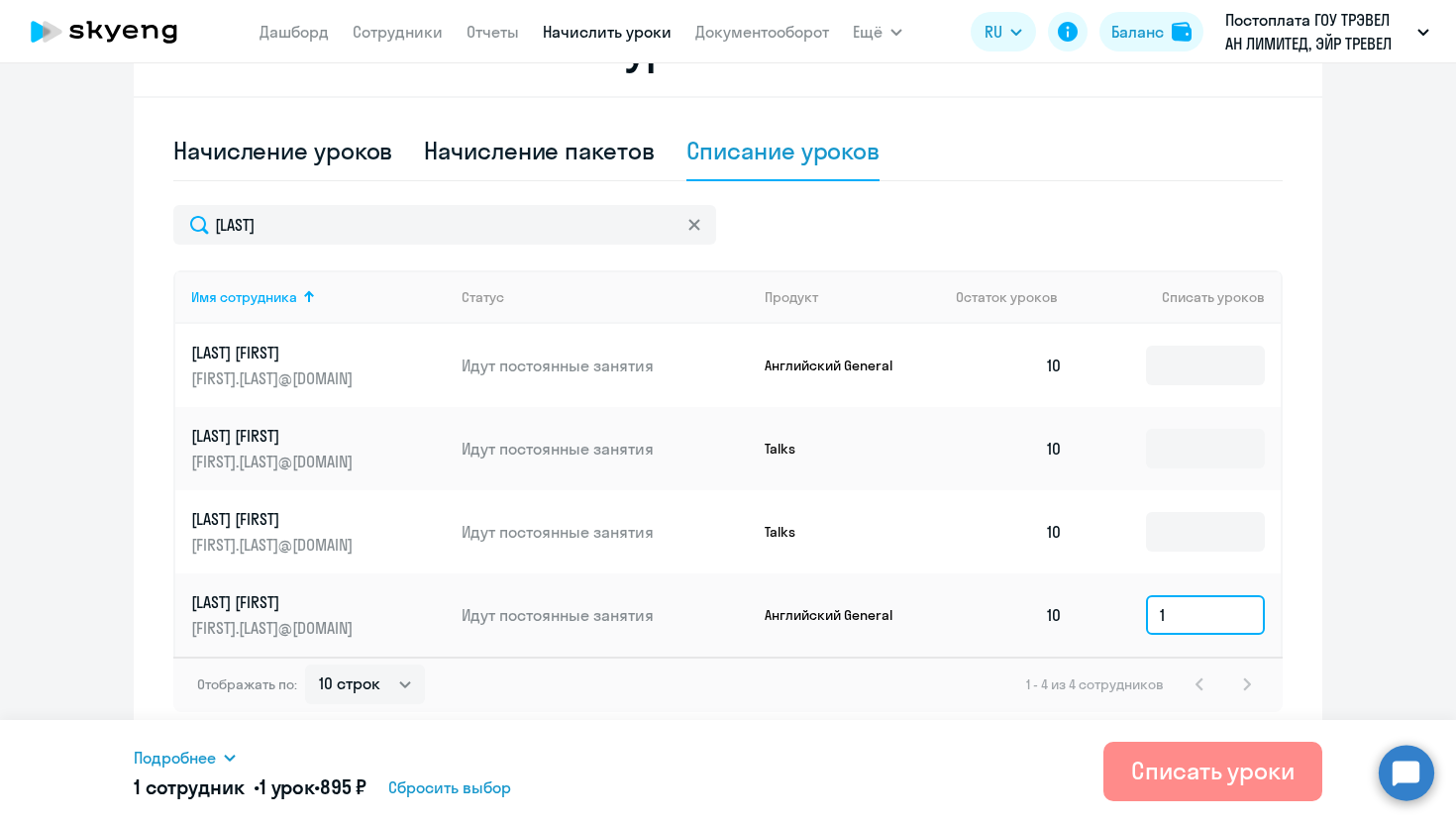 type on "1" 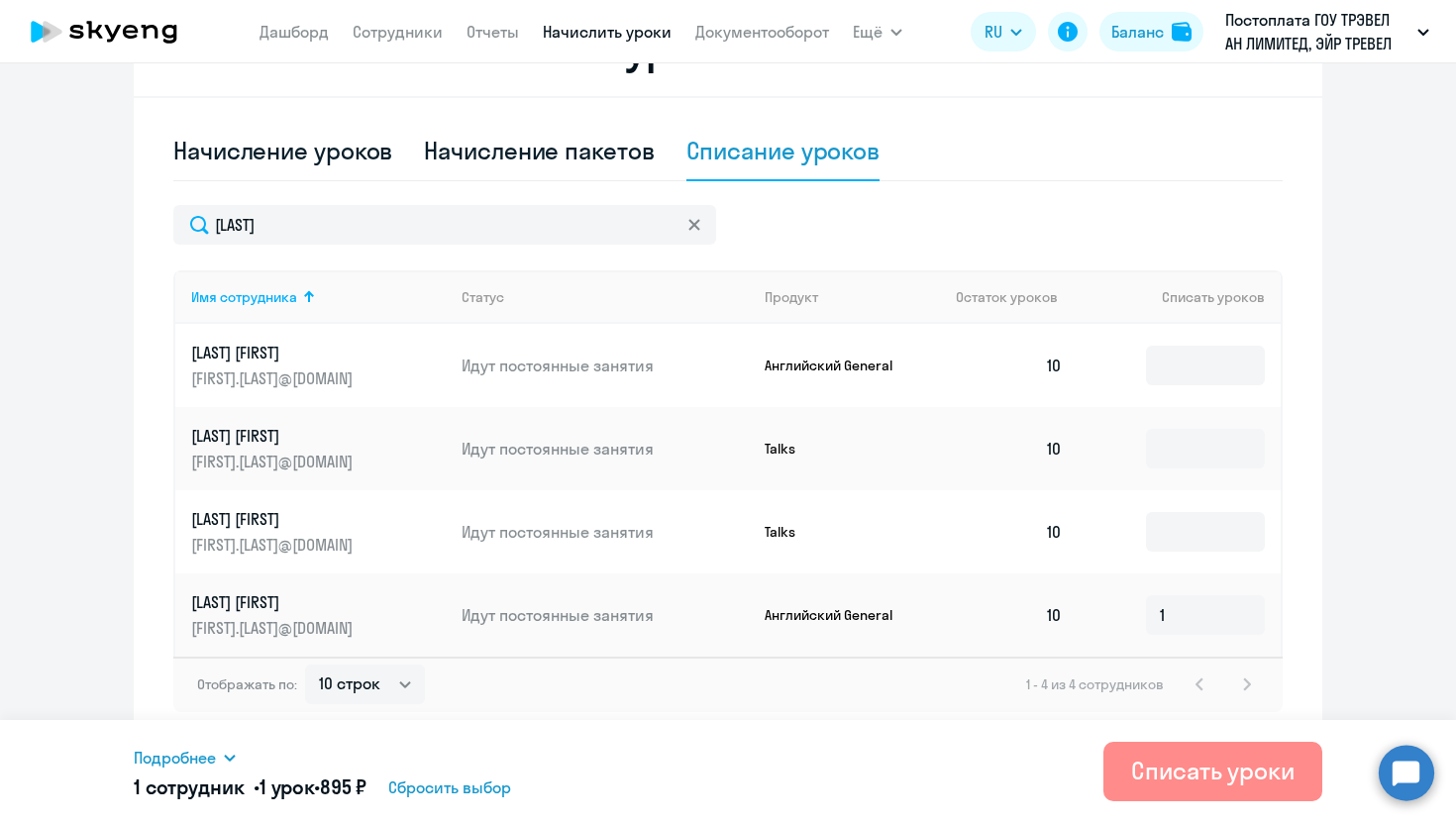 click on "Списать уроки" at bounding box center [1212, 771] 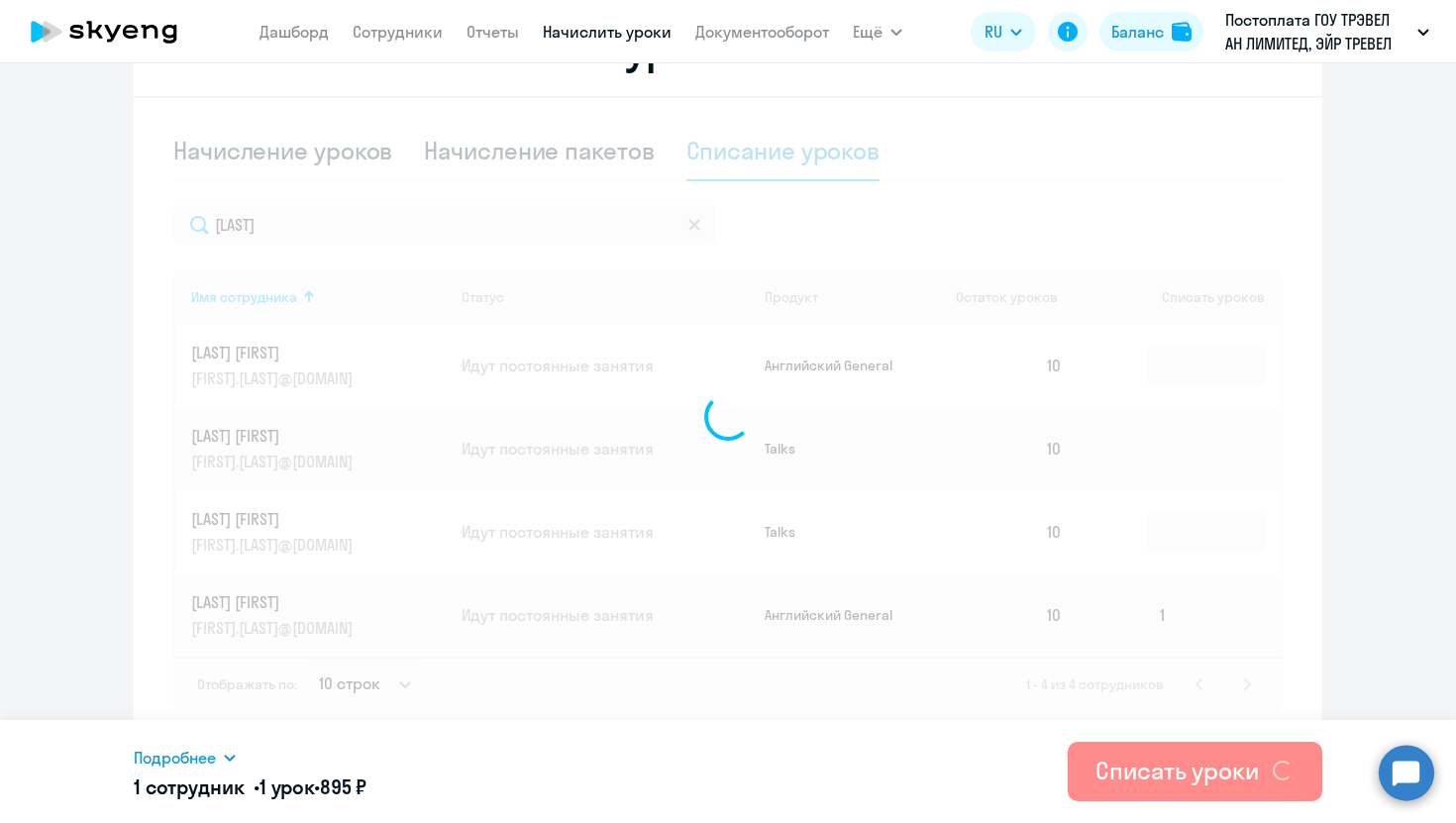 type 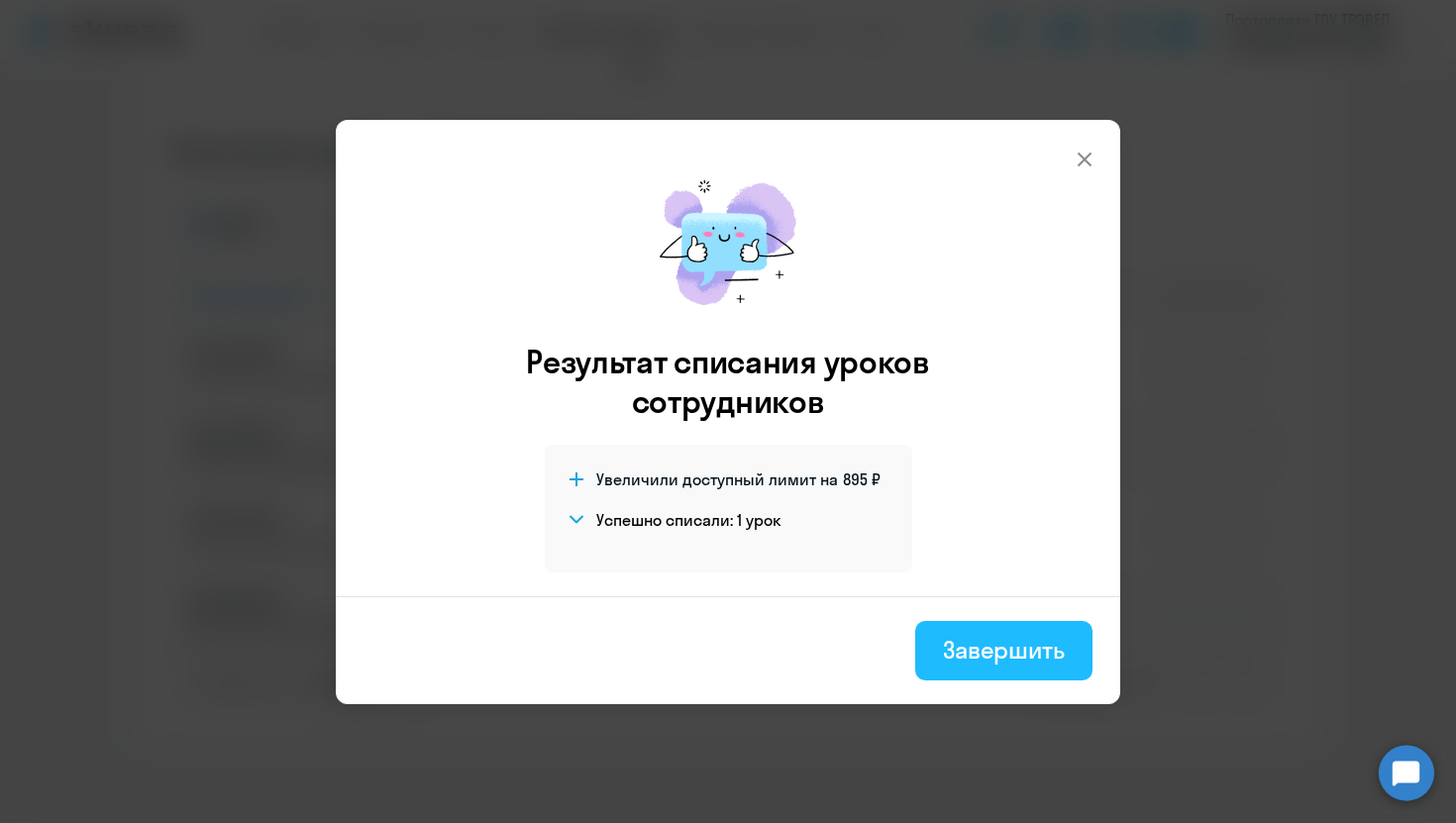 click on "Завершить" at bounding box center [1003, 650] 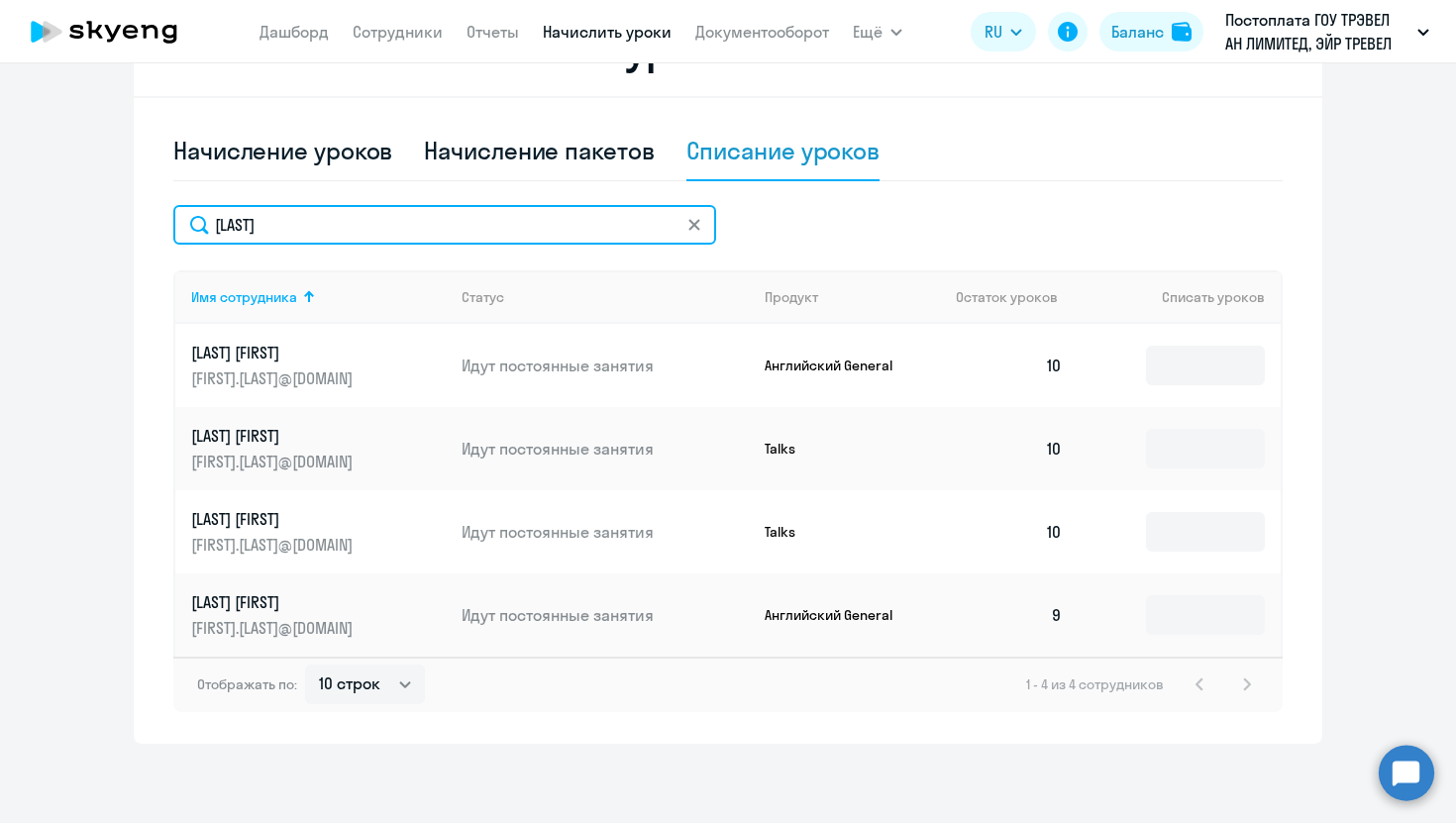click on "[LAST]" 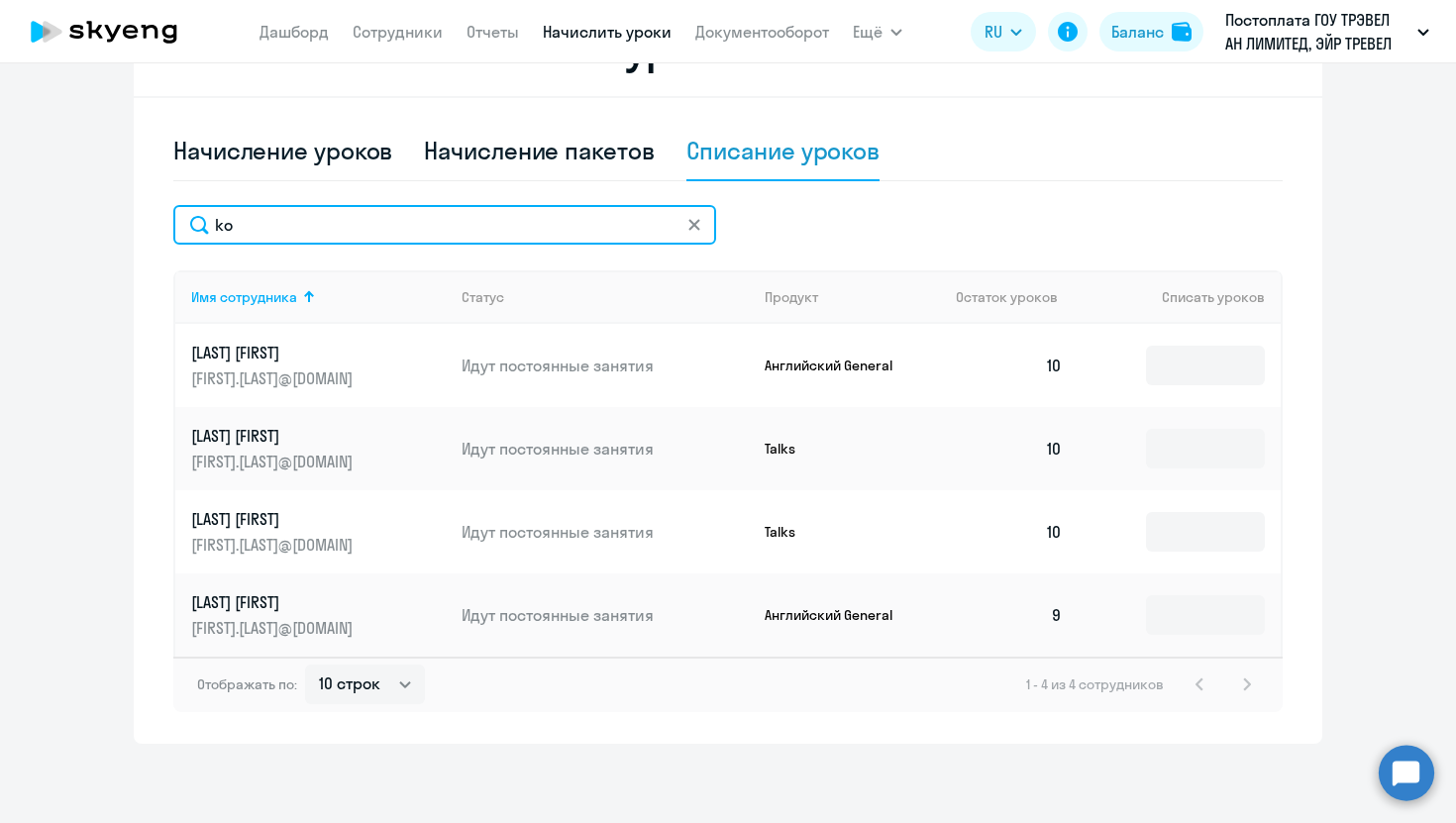 type on "k" 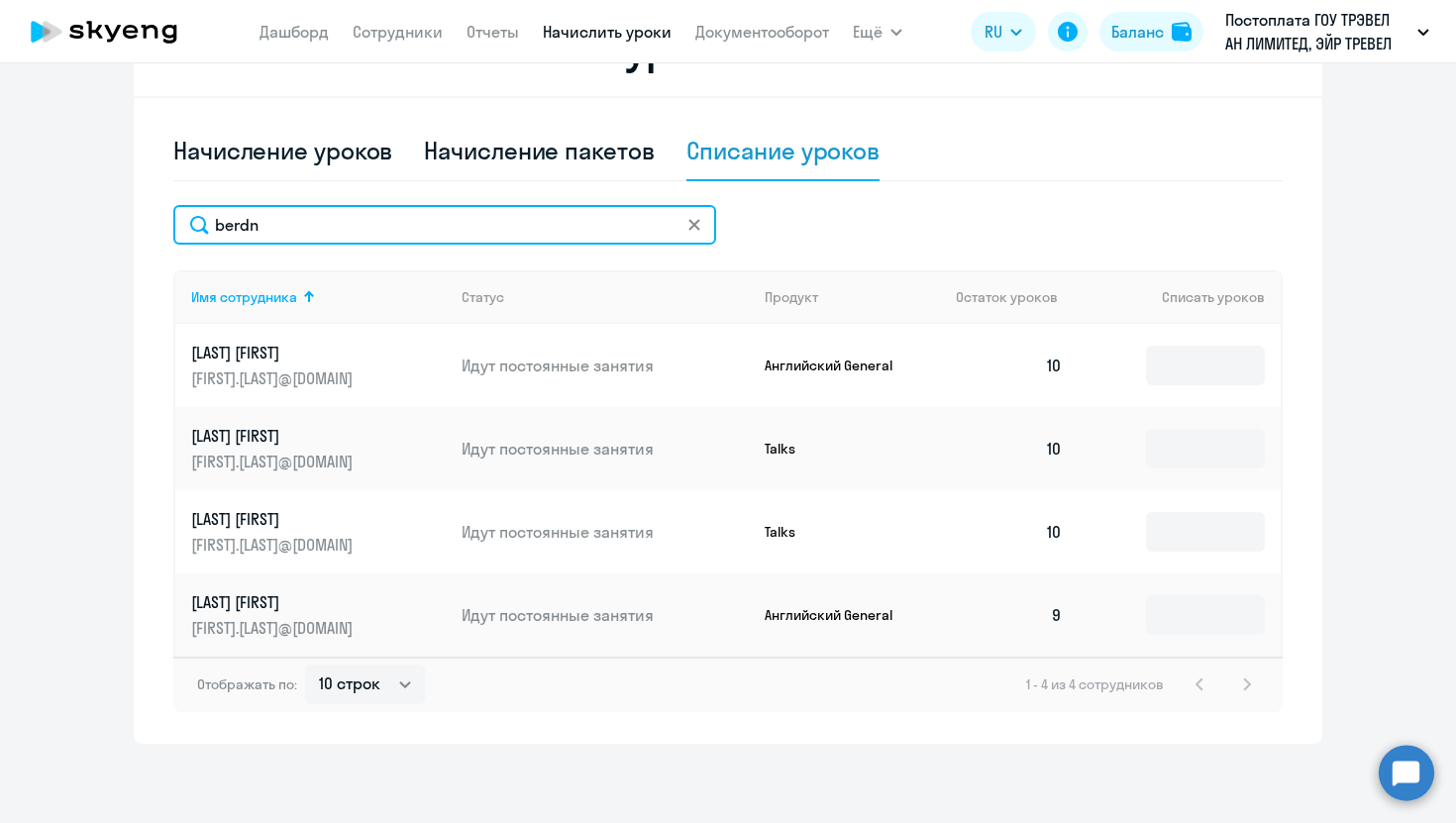 scroll, scrollTop: 409, scrollLeft: 0, axis: vertical 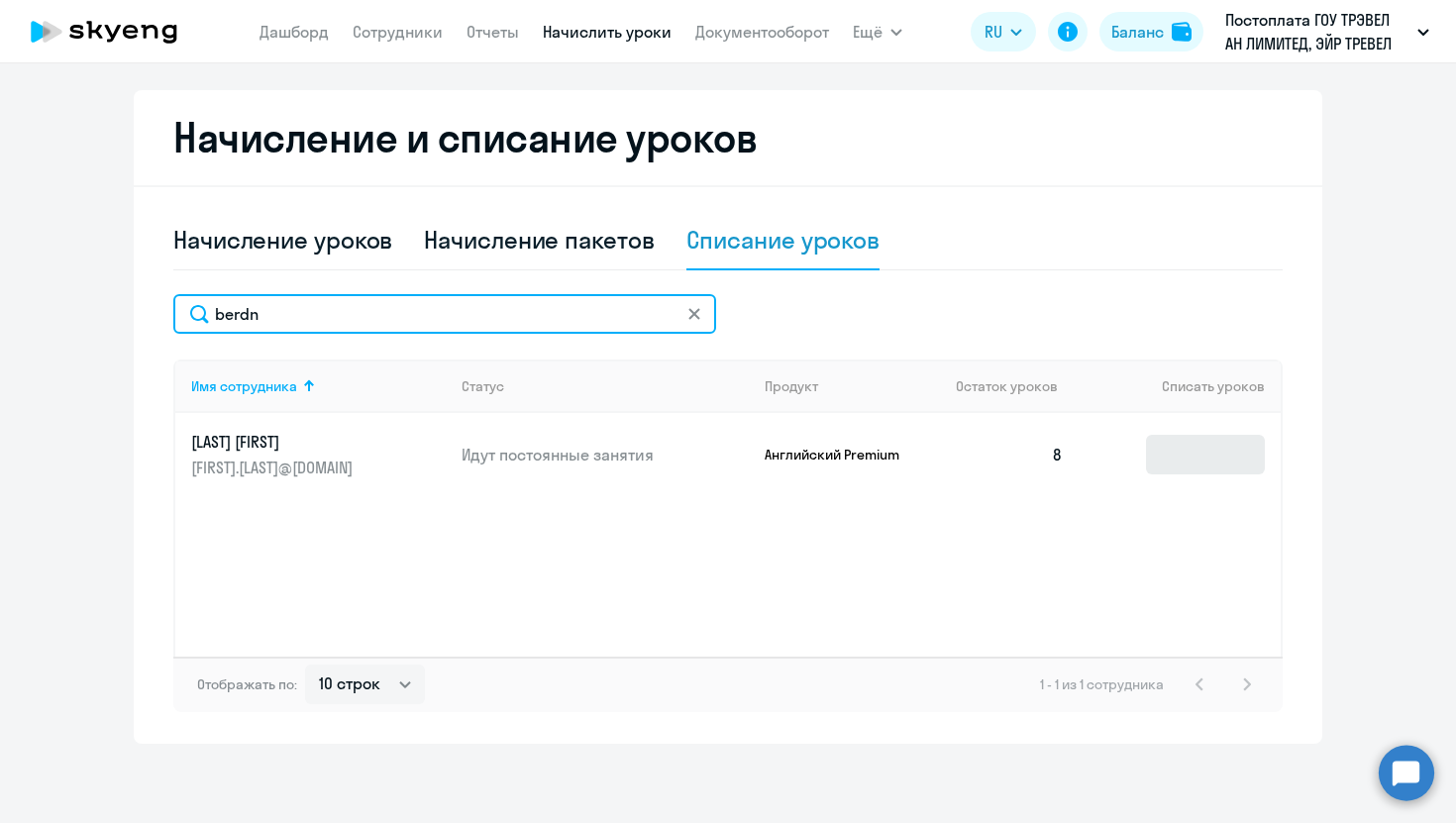 type on "berdn" 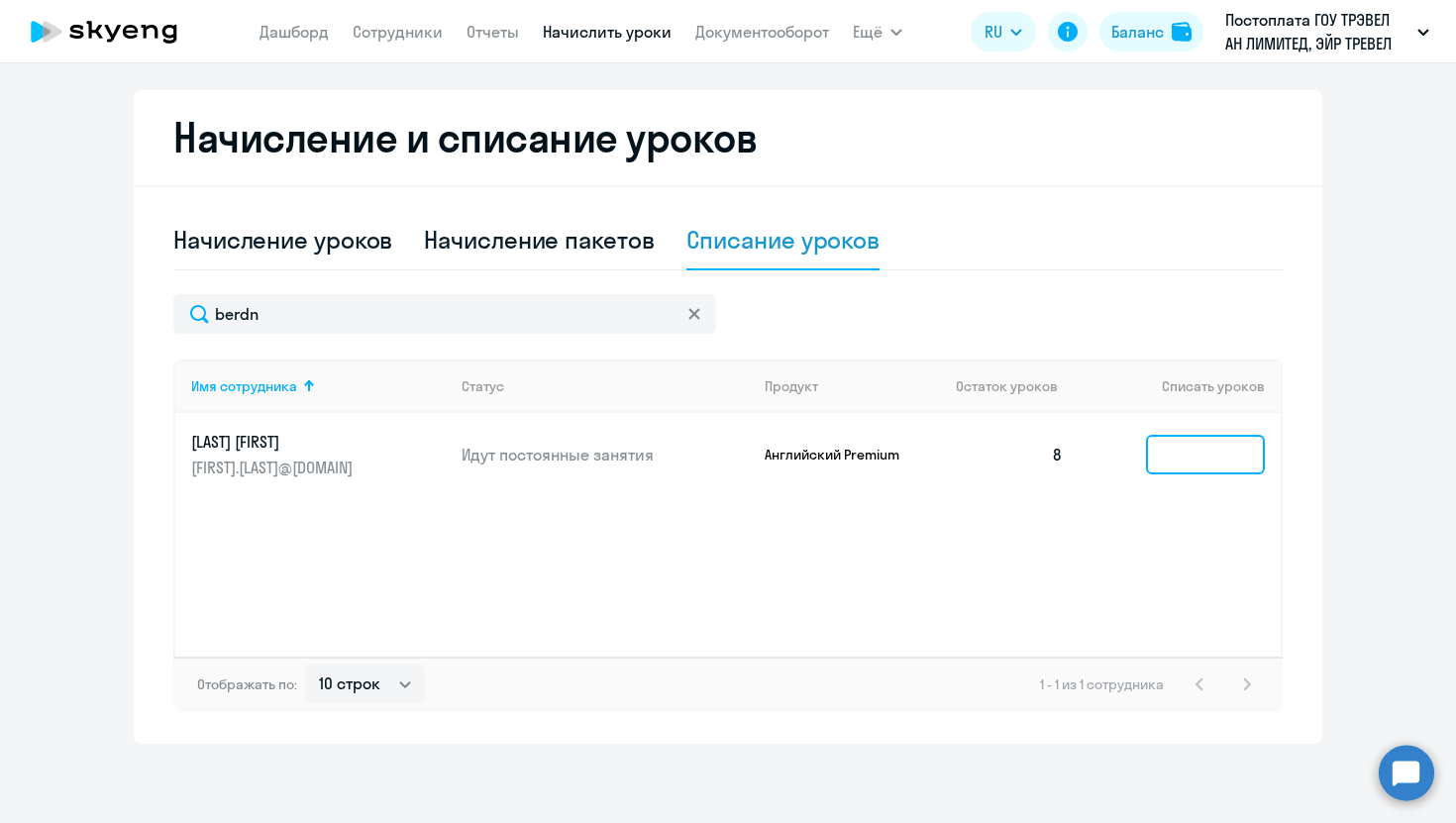 click 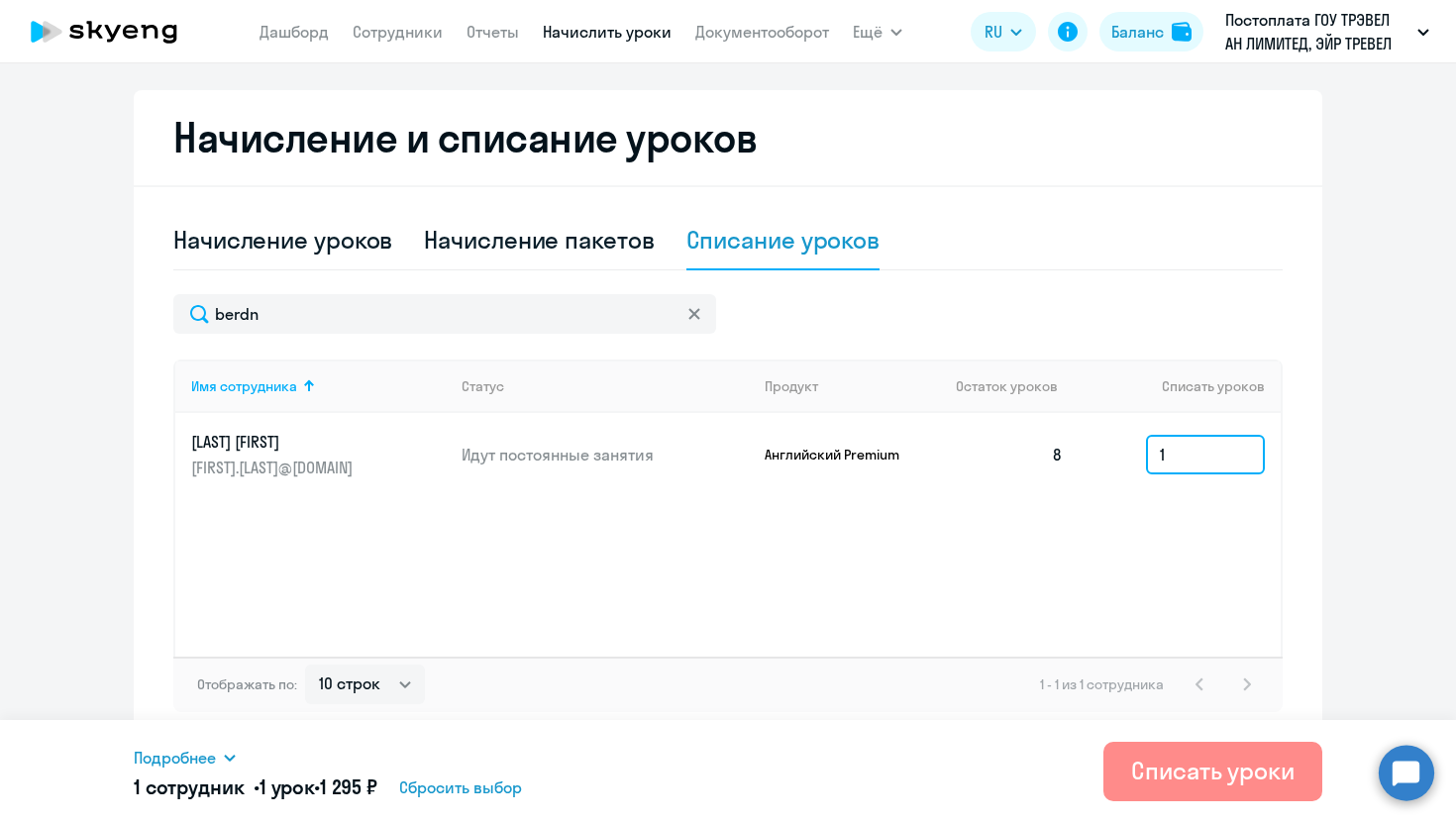 type on "1" 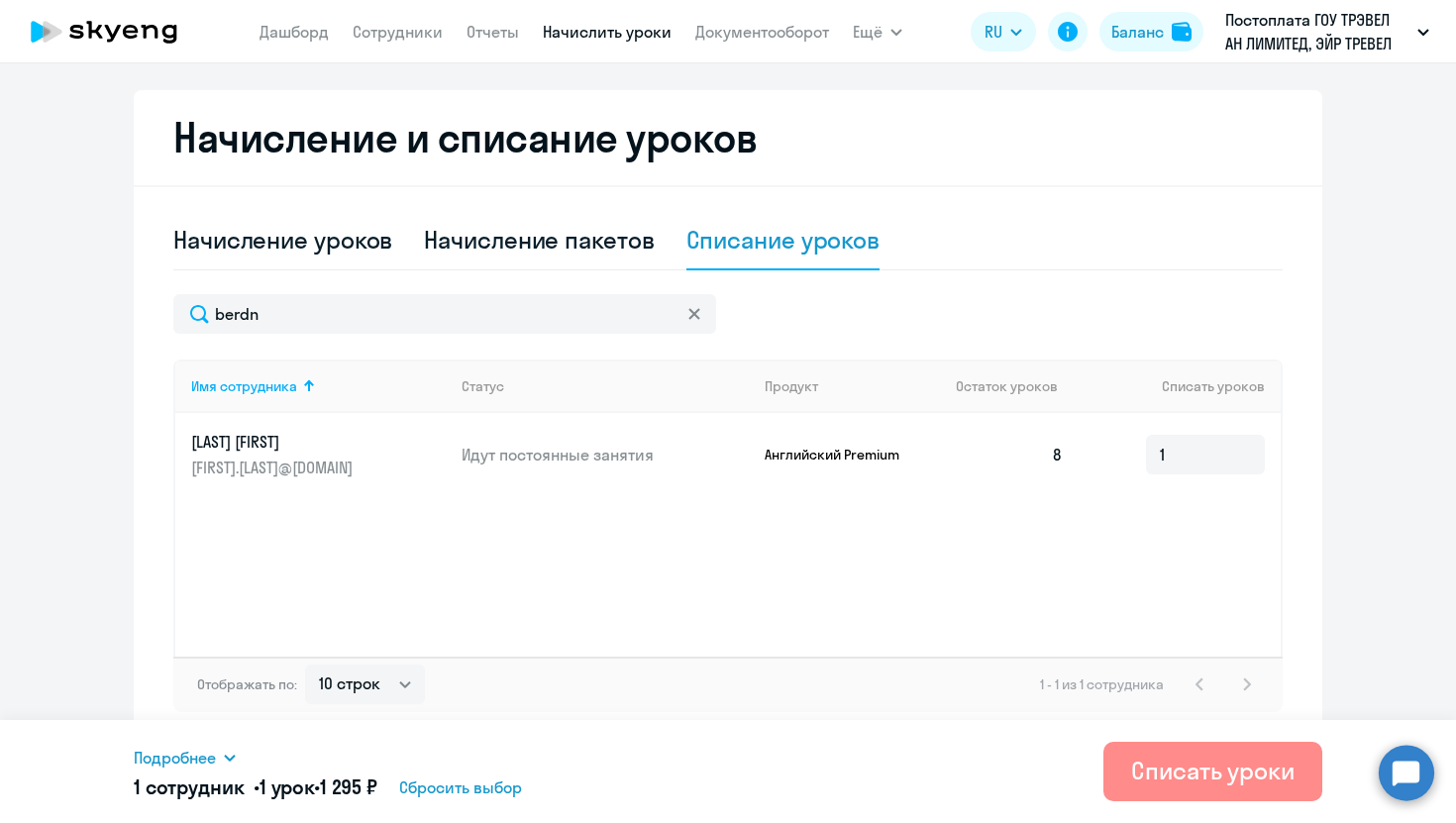 click on "Списать уроки" at bounding box center (1212, 771) 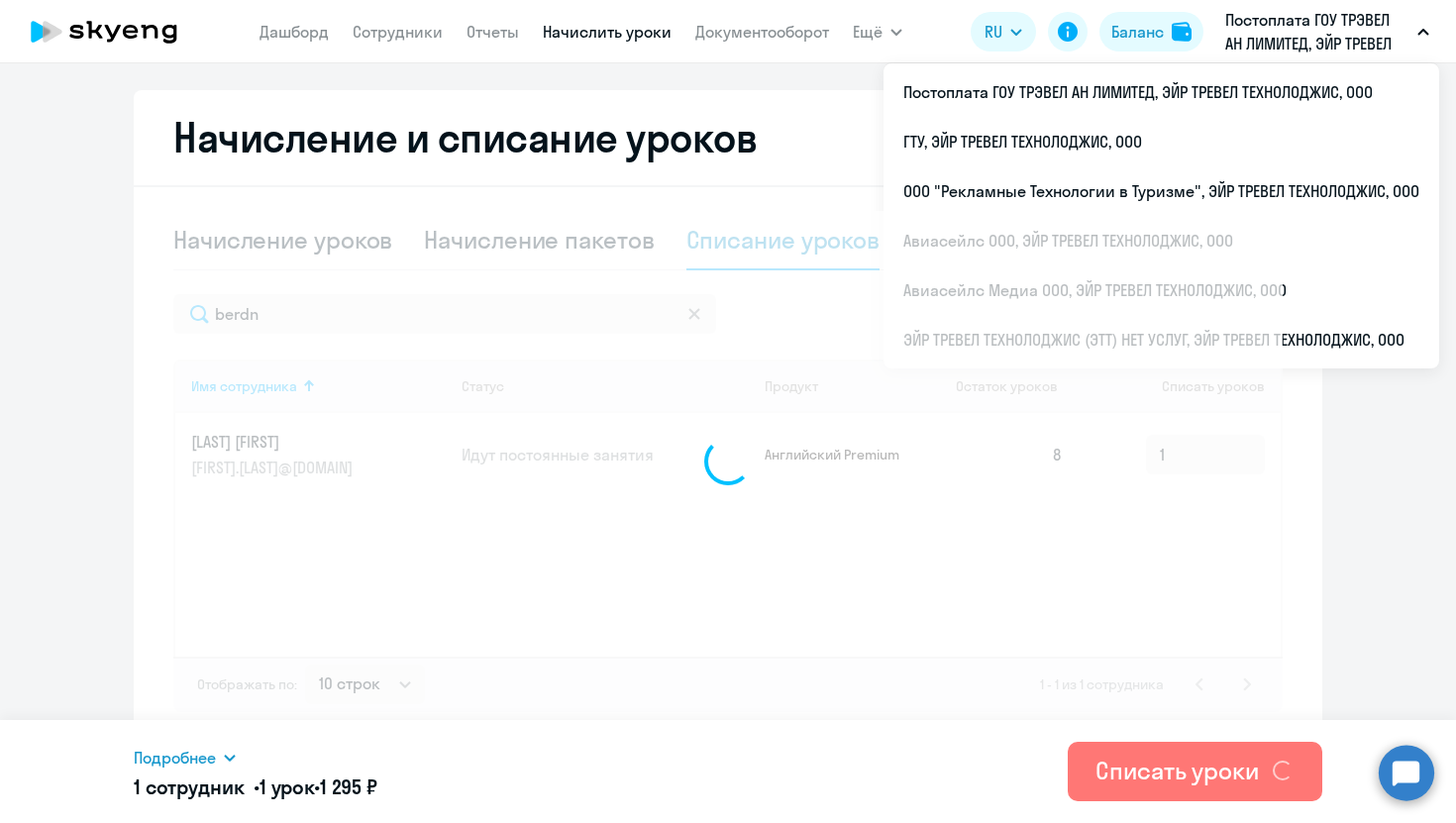 type 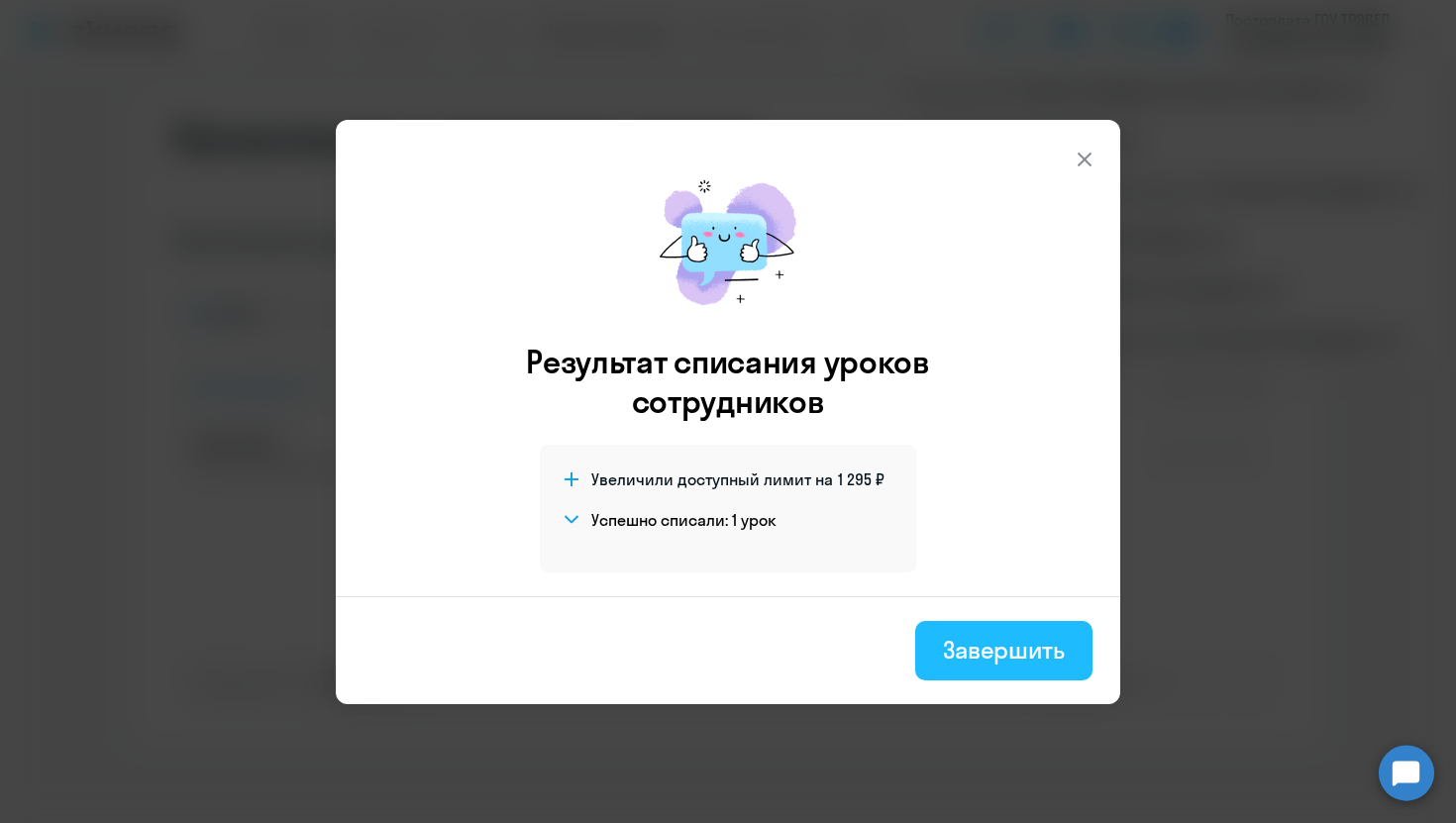 click on "Завершить" at bounding box center (1003, 650) 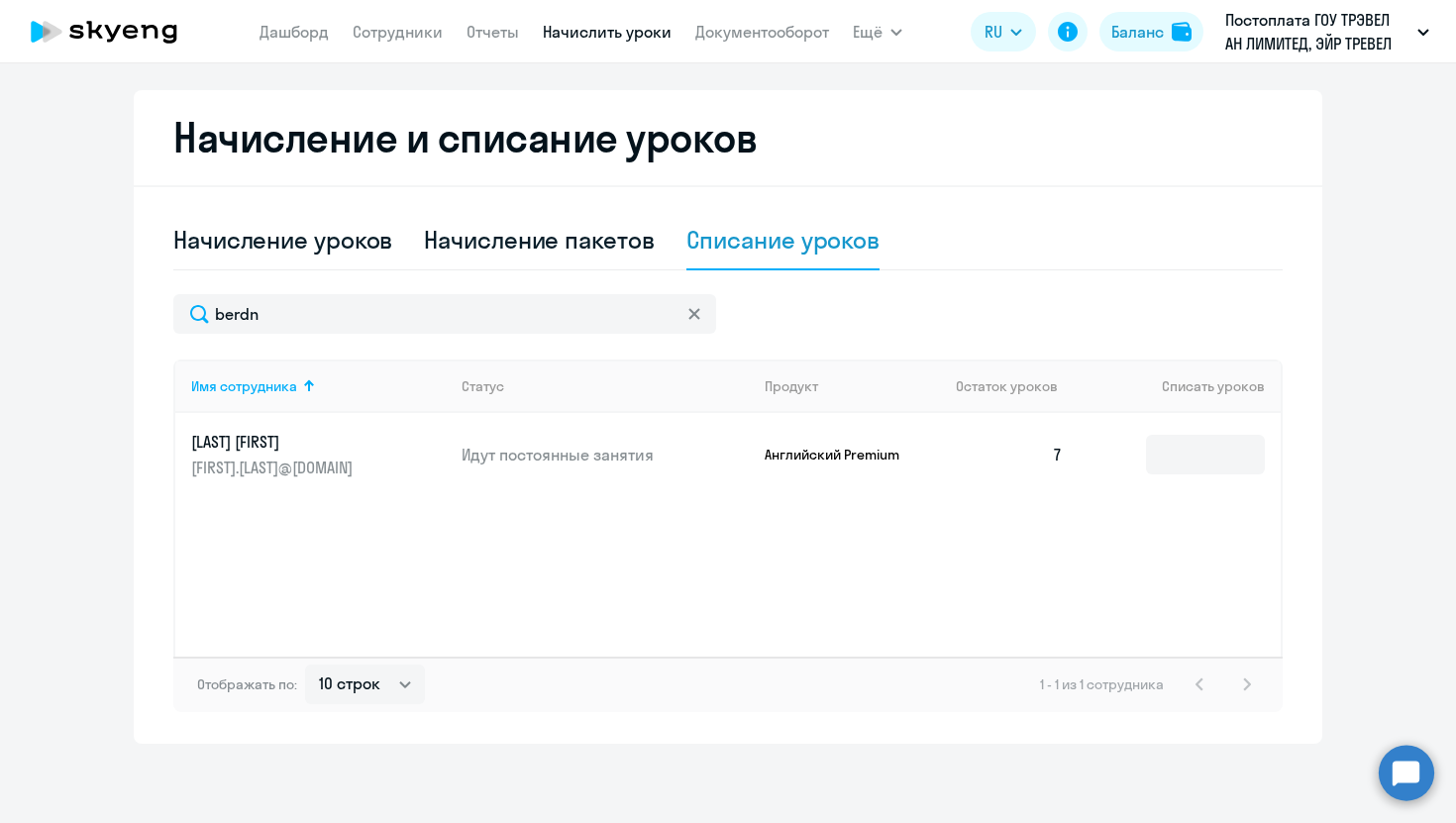 click on "Начисление уроков Начисление пакетов Списание уроков
[LAST]
Имя сотрудника   Статус   Продукт   Остаток уроков   Списать уроков  [LAST] [FIRST] [DOMAIN] Идут постоянные занятия Английский Premium  7  Отображать по:  10 строк   30 строк   50 строк   1 - 1 из 1 сотрудника" 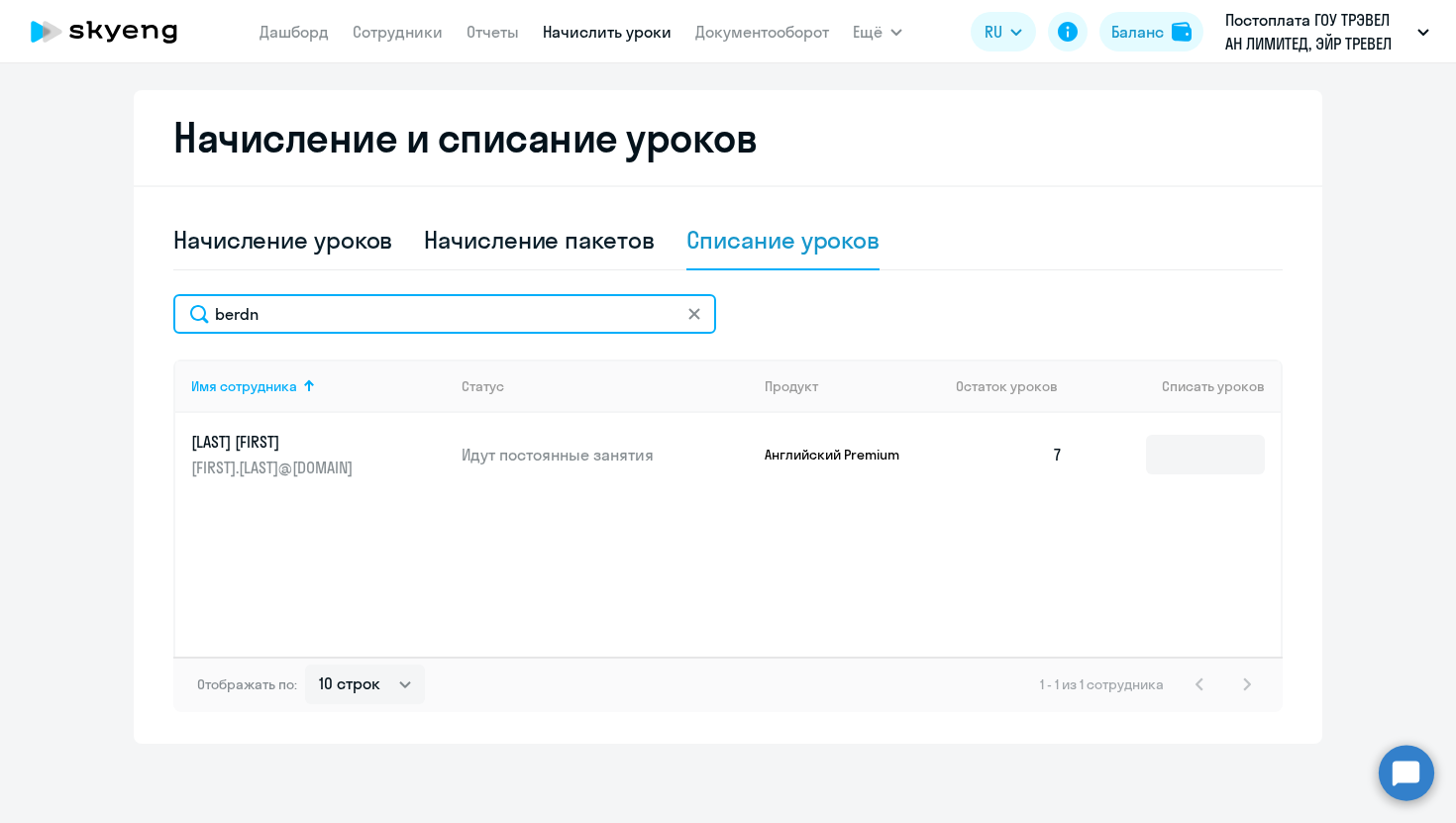 click on "berdn" 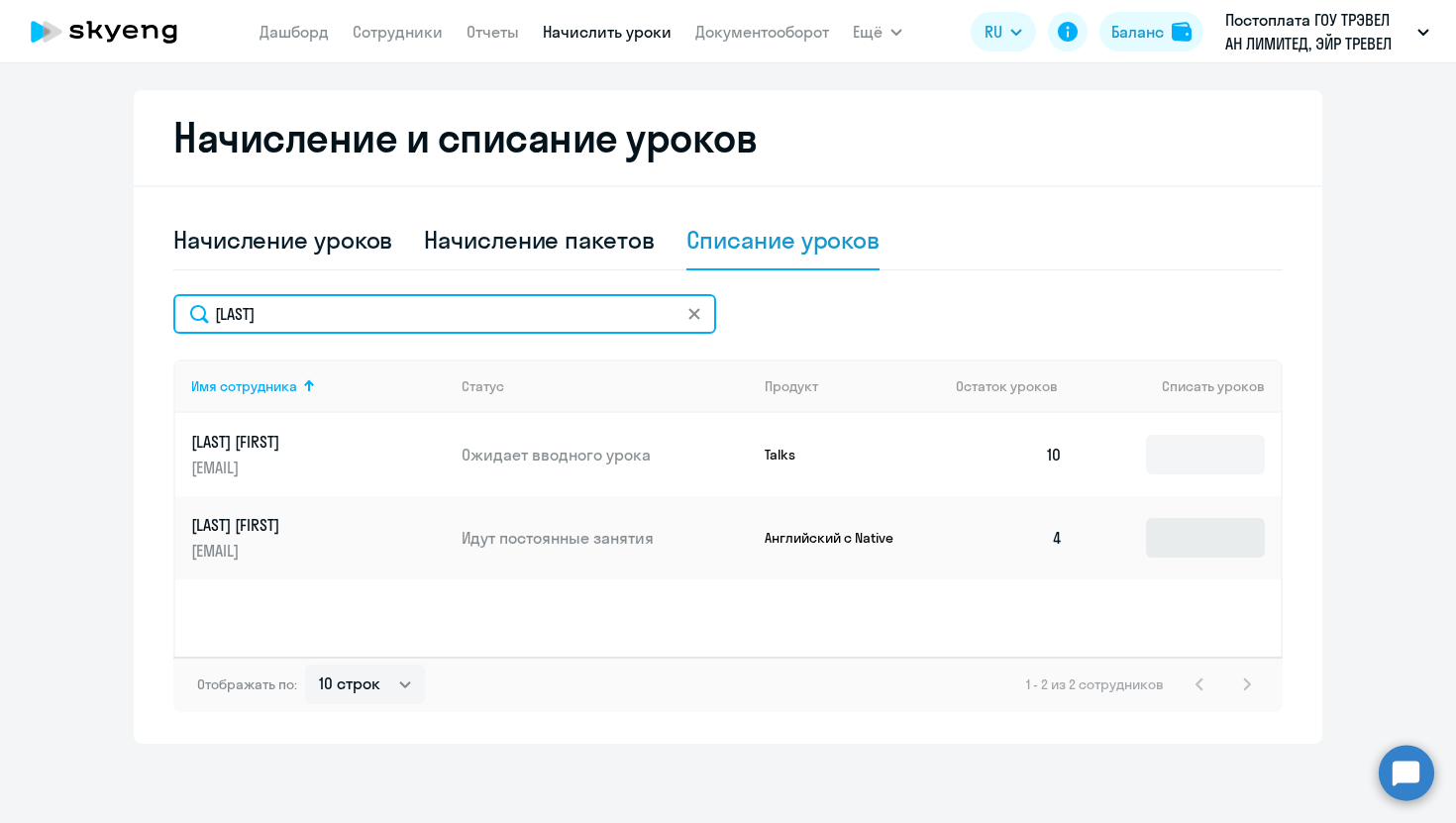 type on "[LAST]" 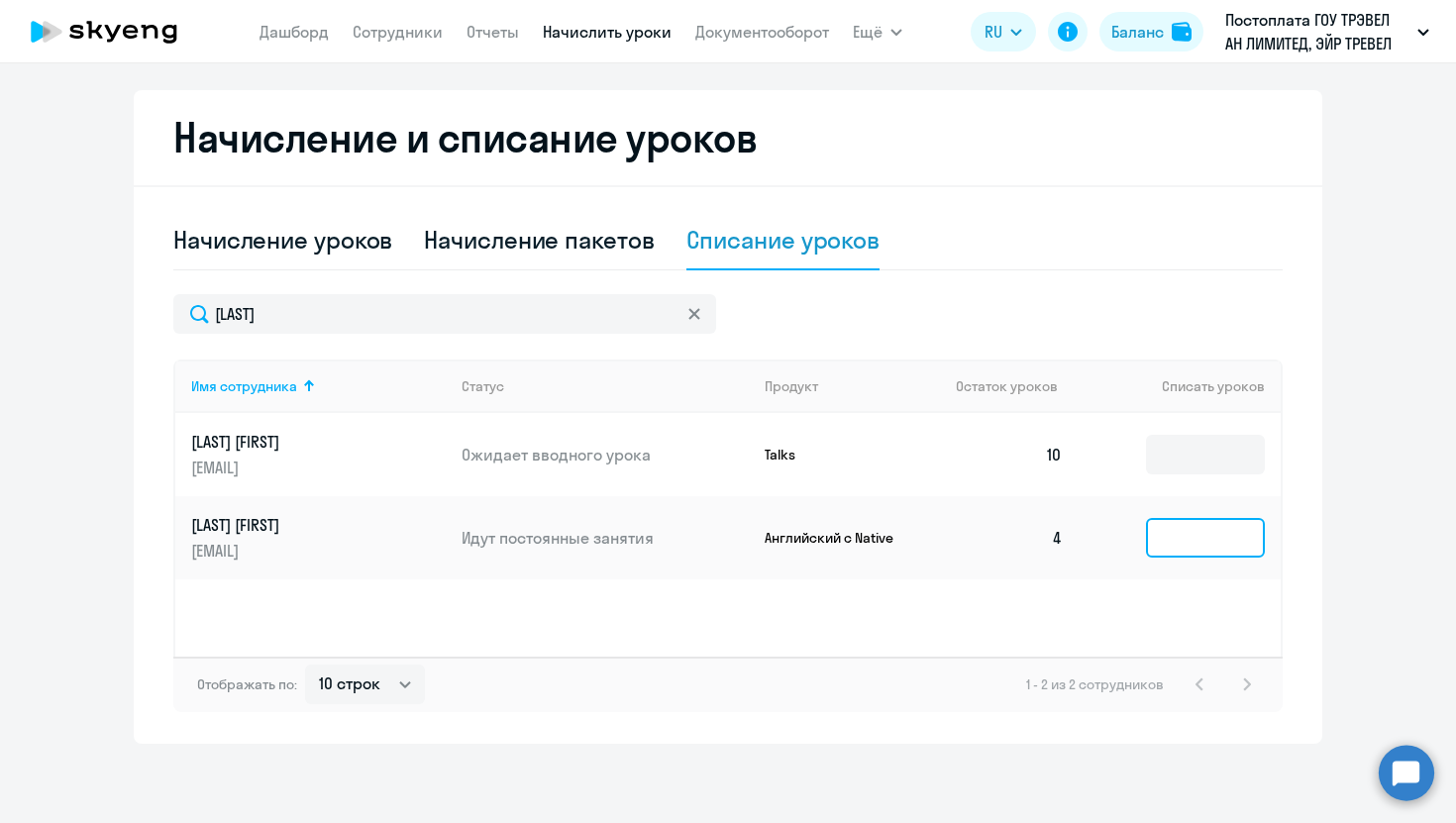 click 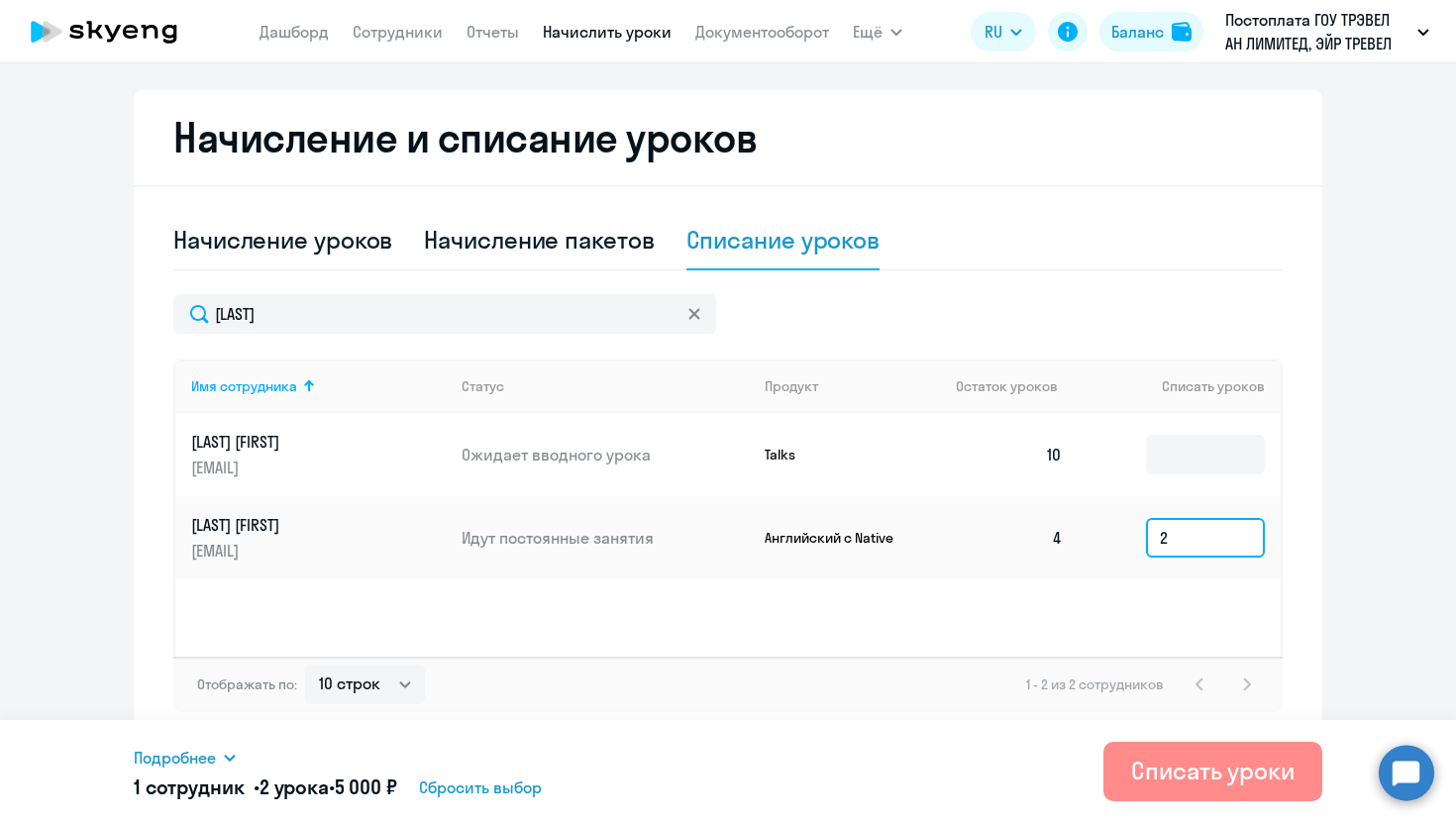type on "2" 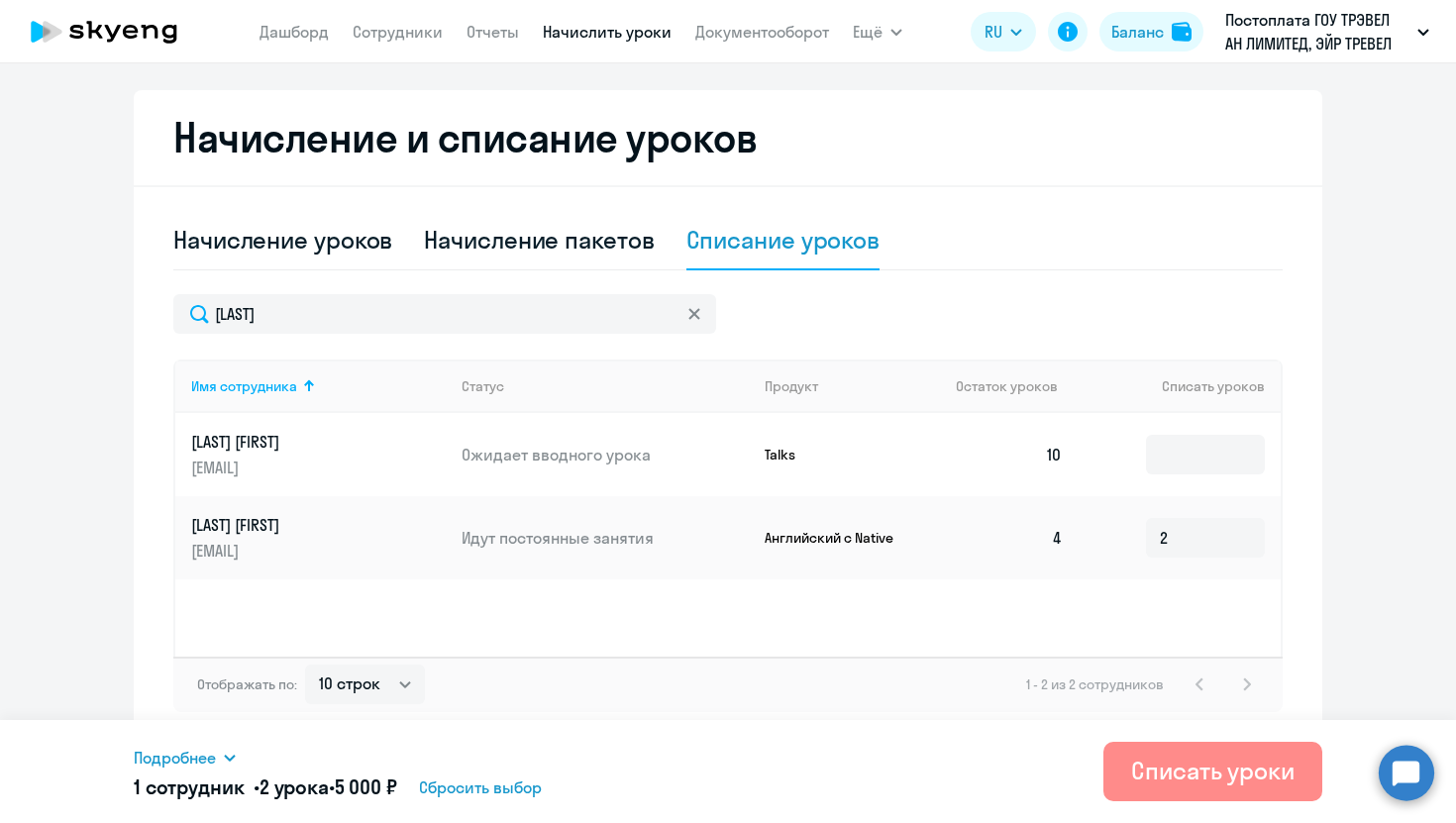 click on "Списать уроки" at bounding box center (1212, 771) 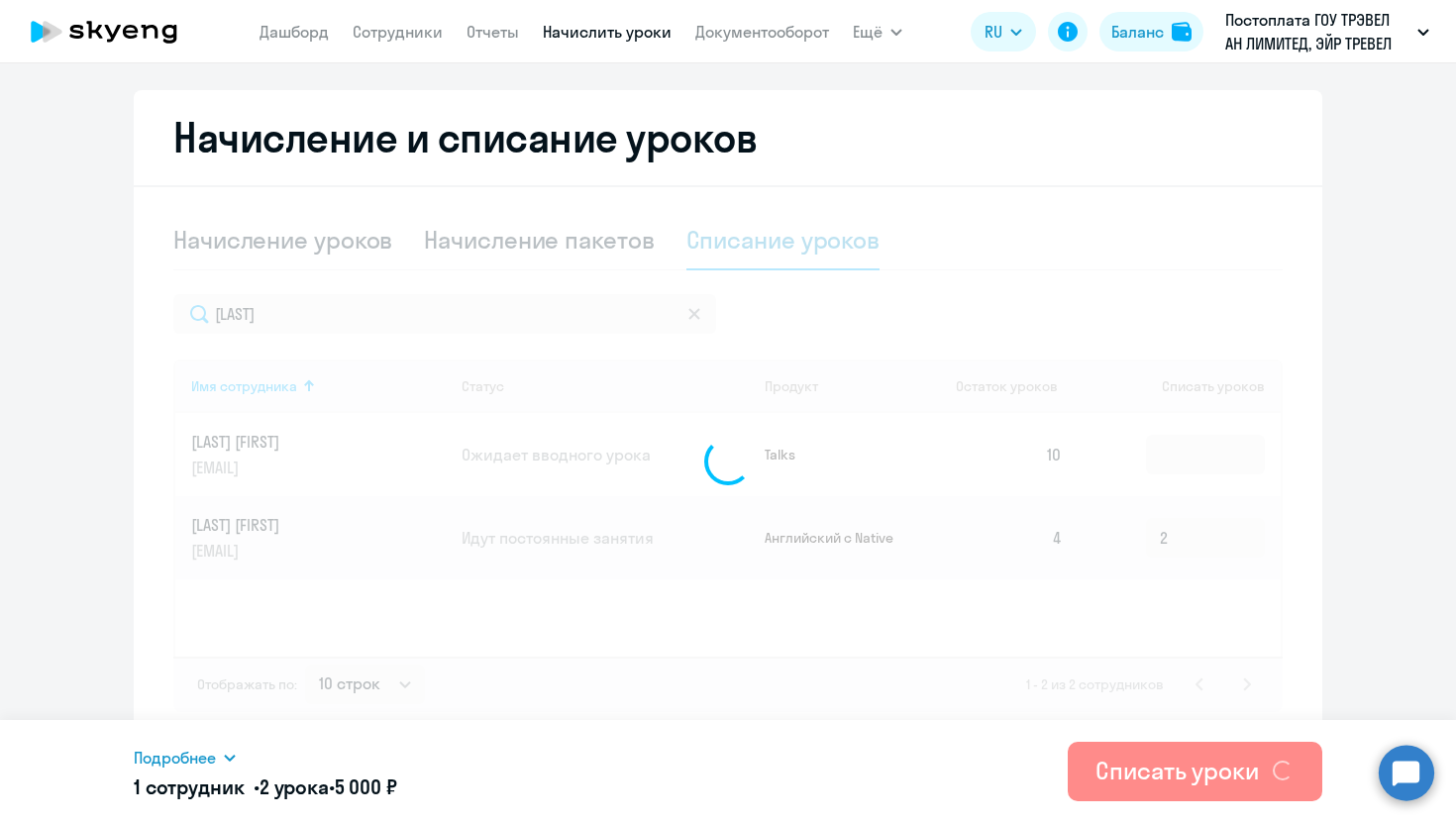 type 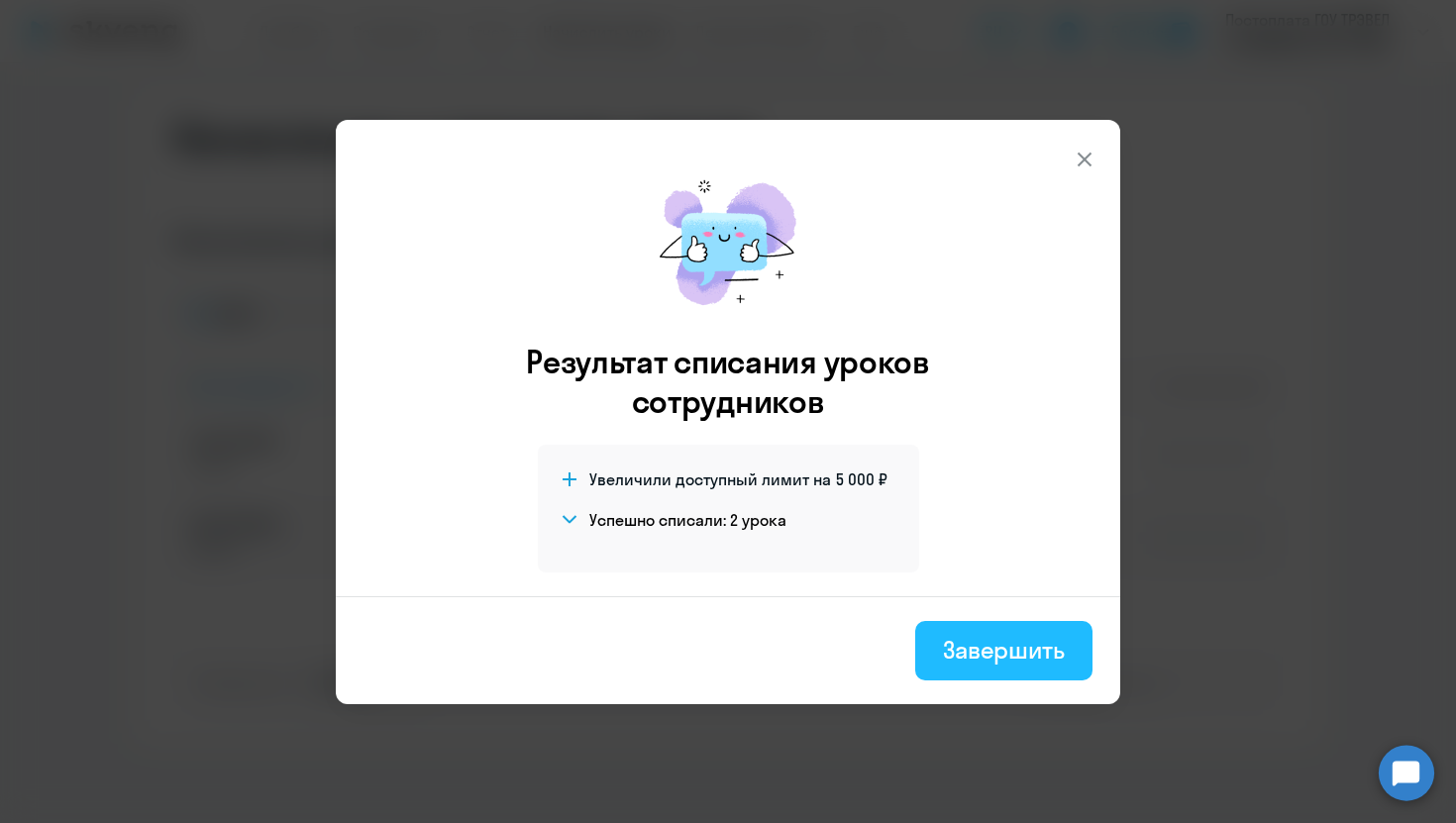 click on "Завершить" at bounding box center [1003, 650] 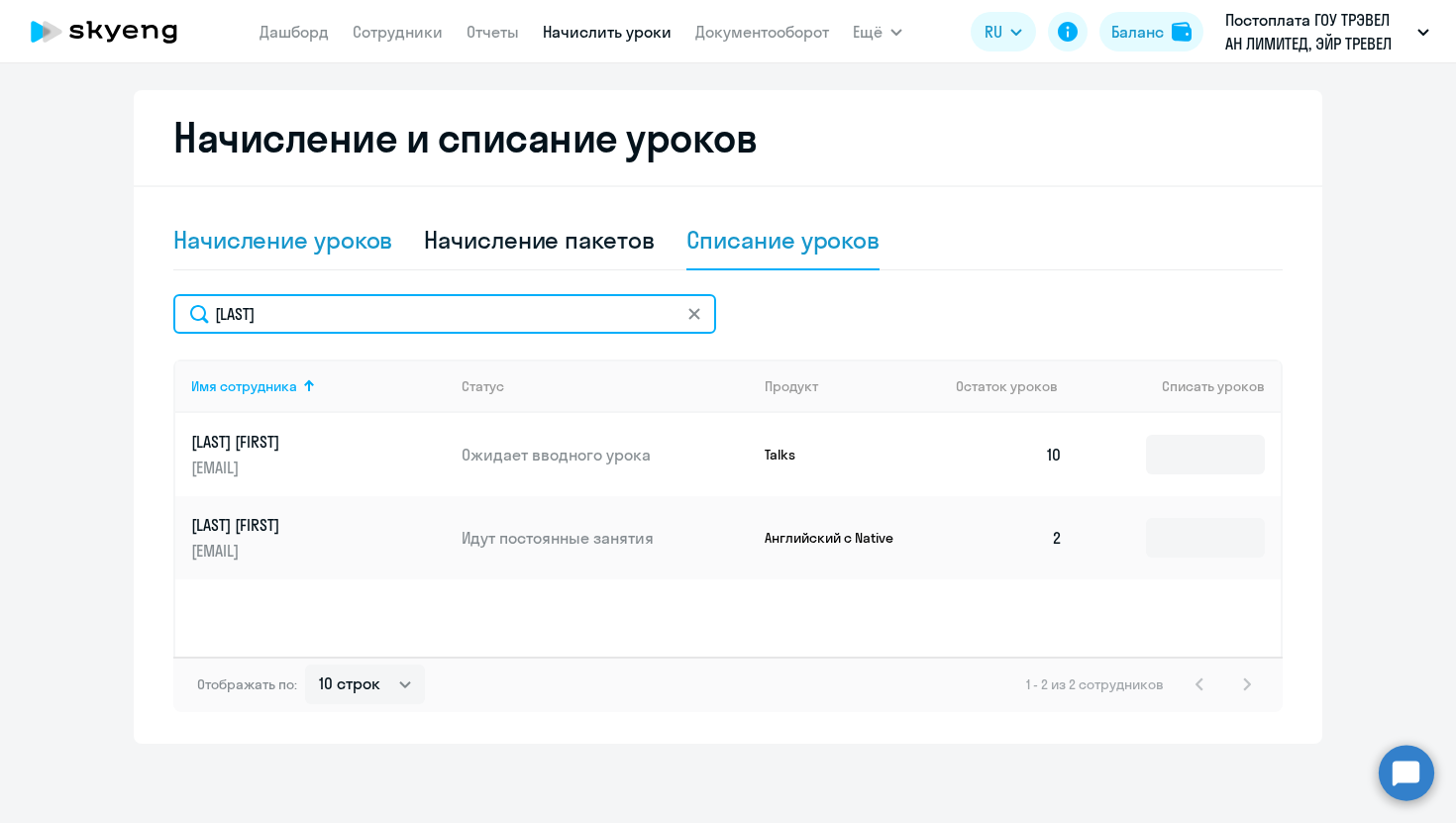 drag, startPoint x: 410, startPoint y: 327, endPoint x: 188, endPoint y: 260, distance: 231.89006 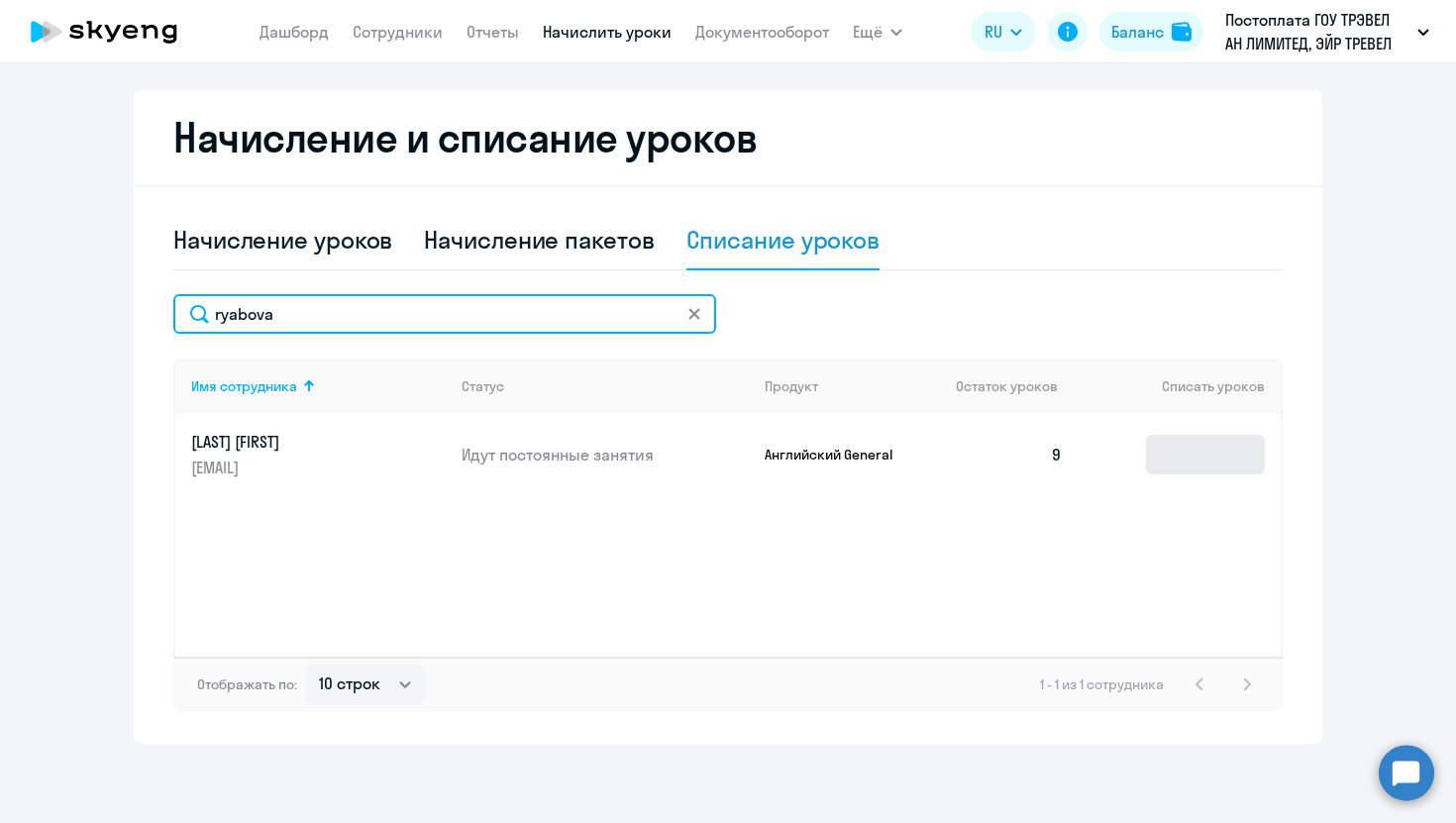 type on "ryabova" 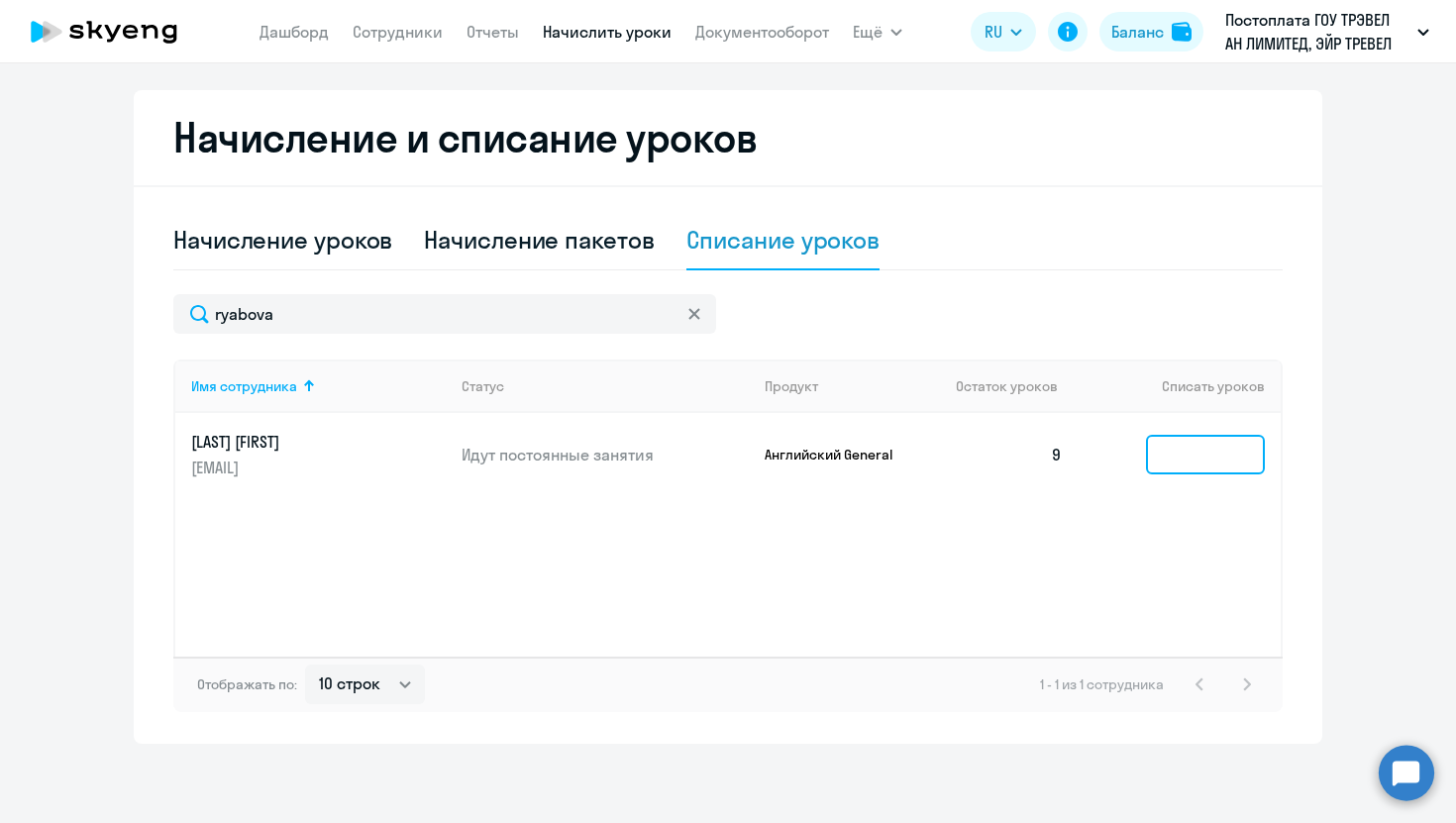 click 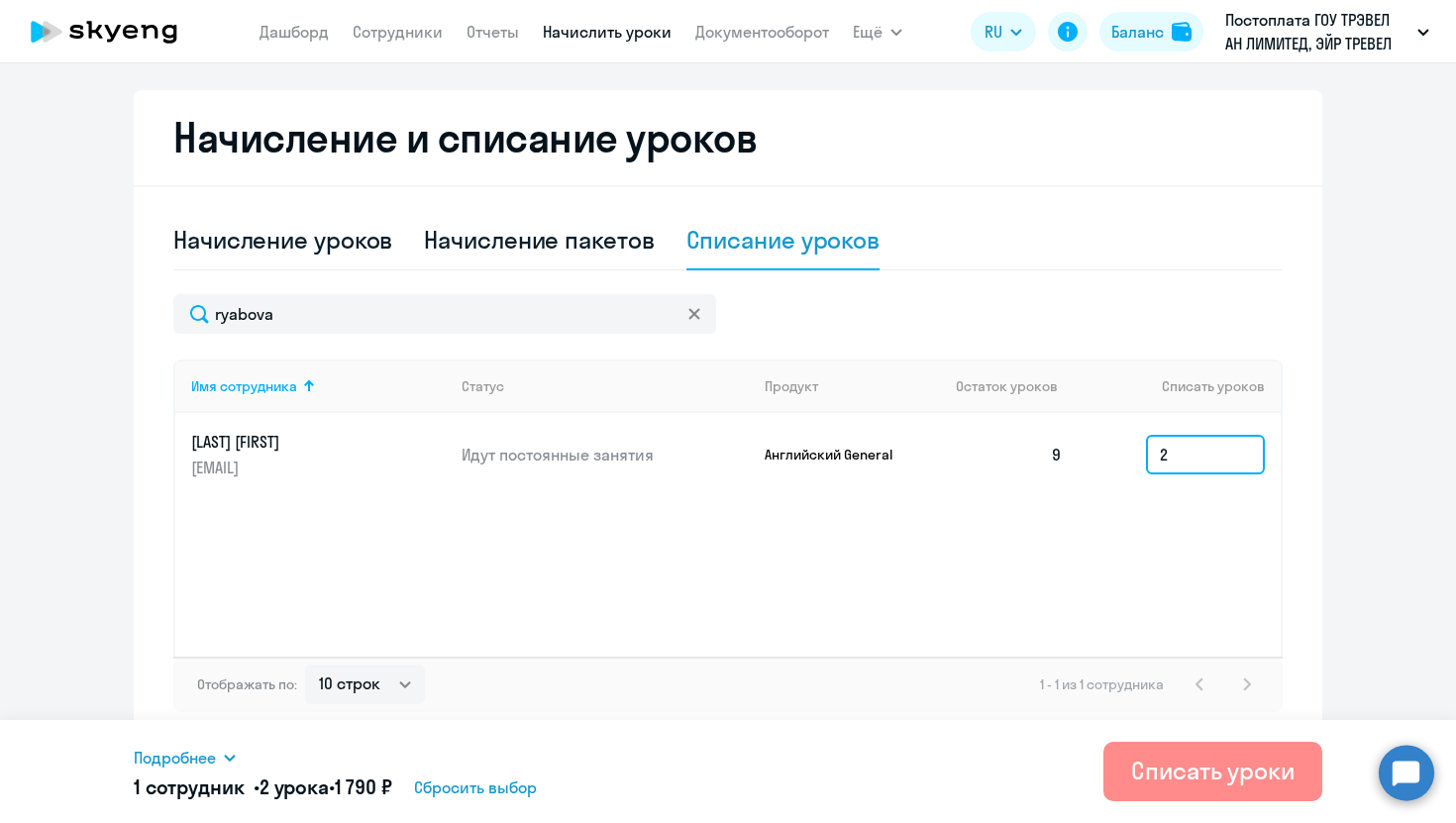 type on "2" 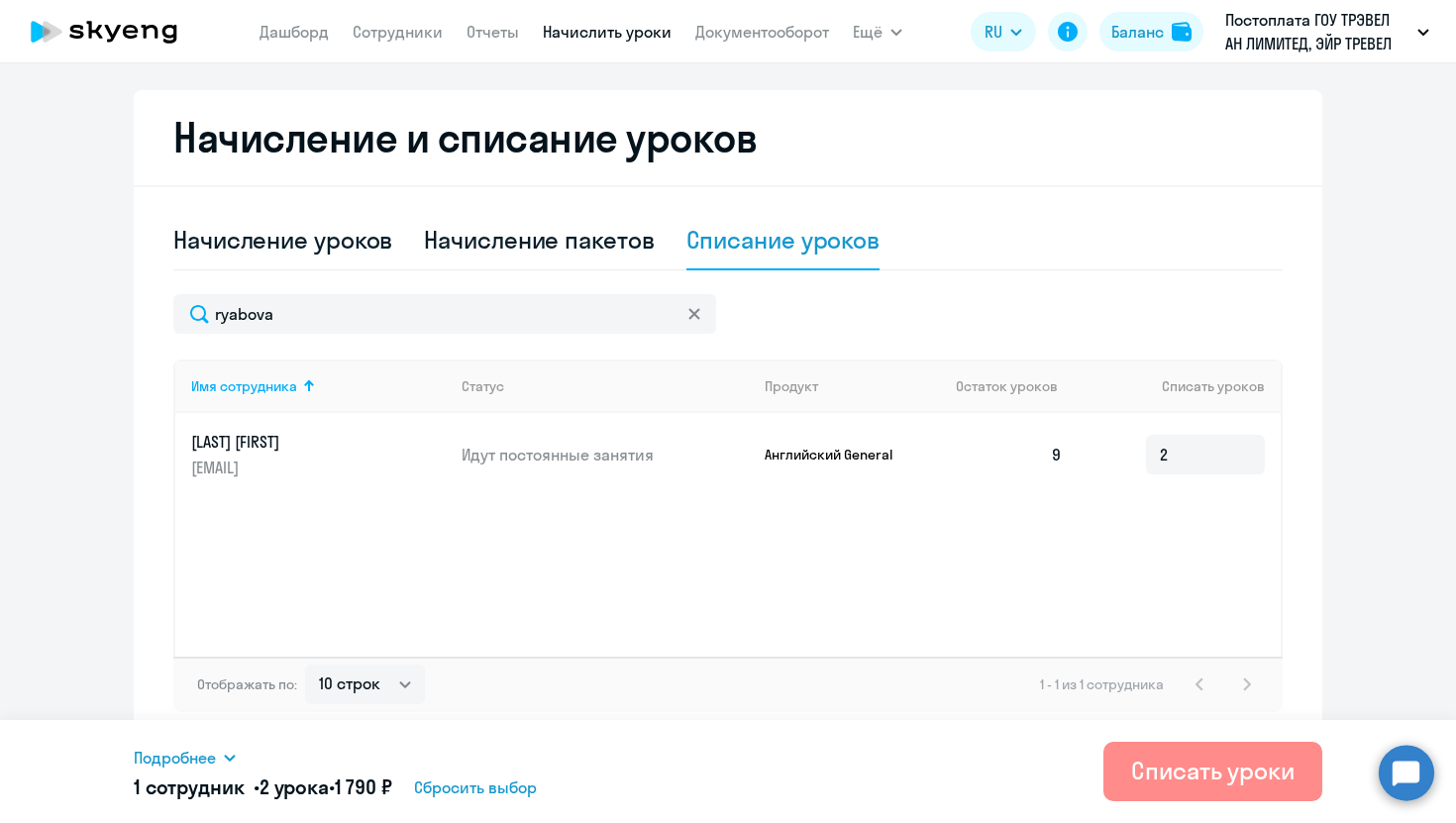 click on "Списать уроки" at bounding box center [1212, 771] 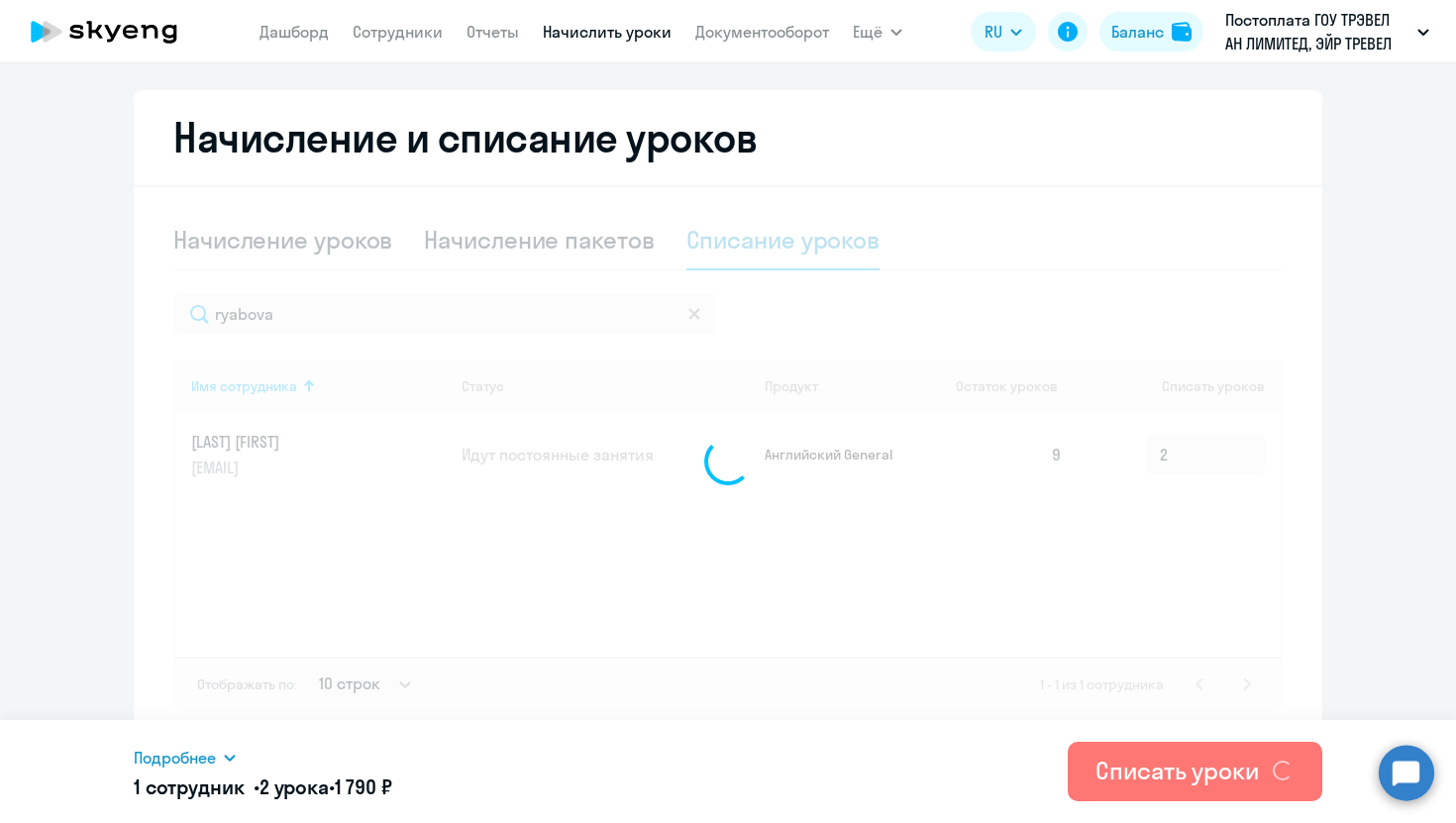 type 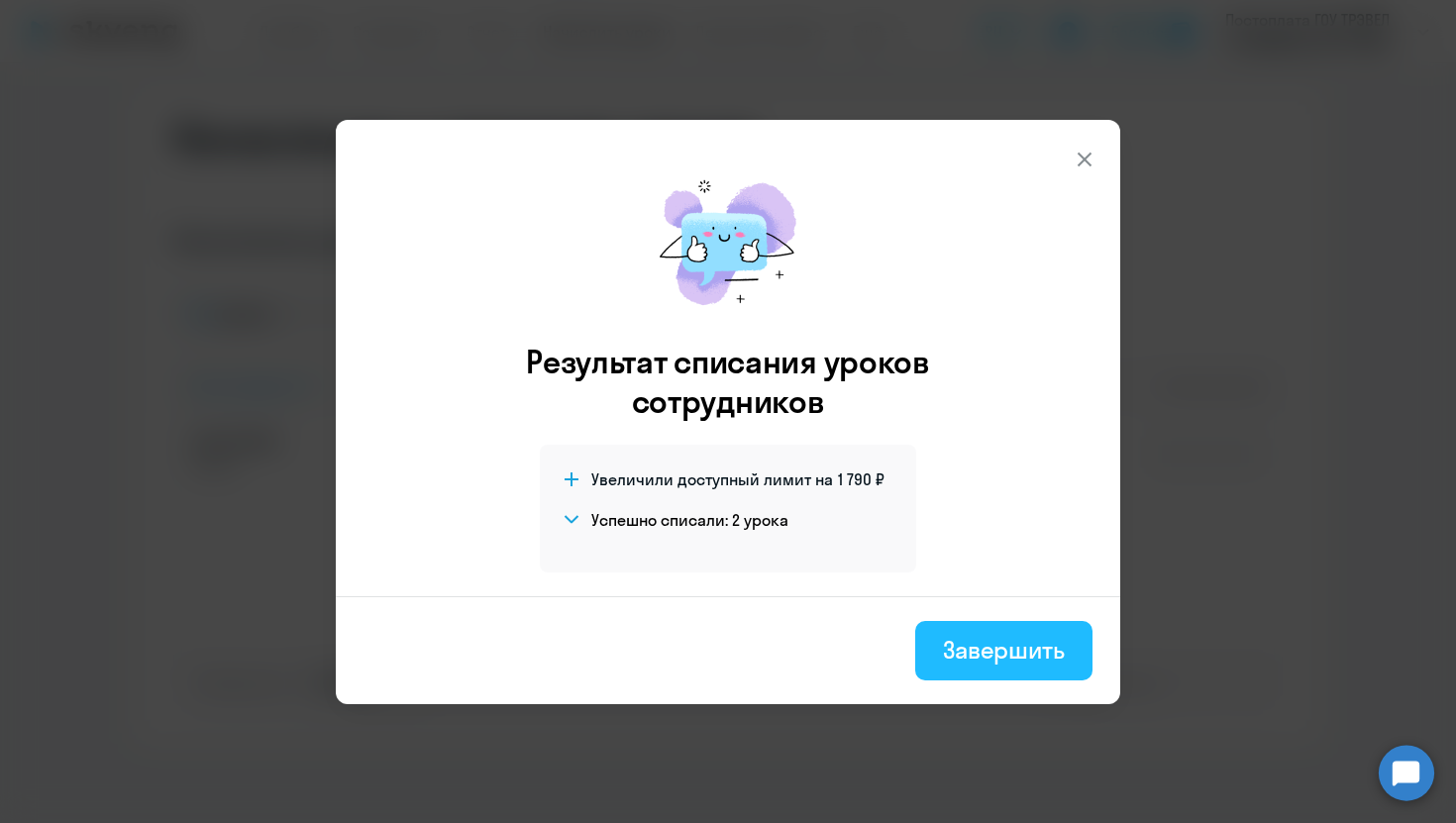 click on "Завершить" at bounding box center [1003, 650] 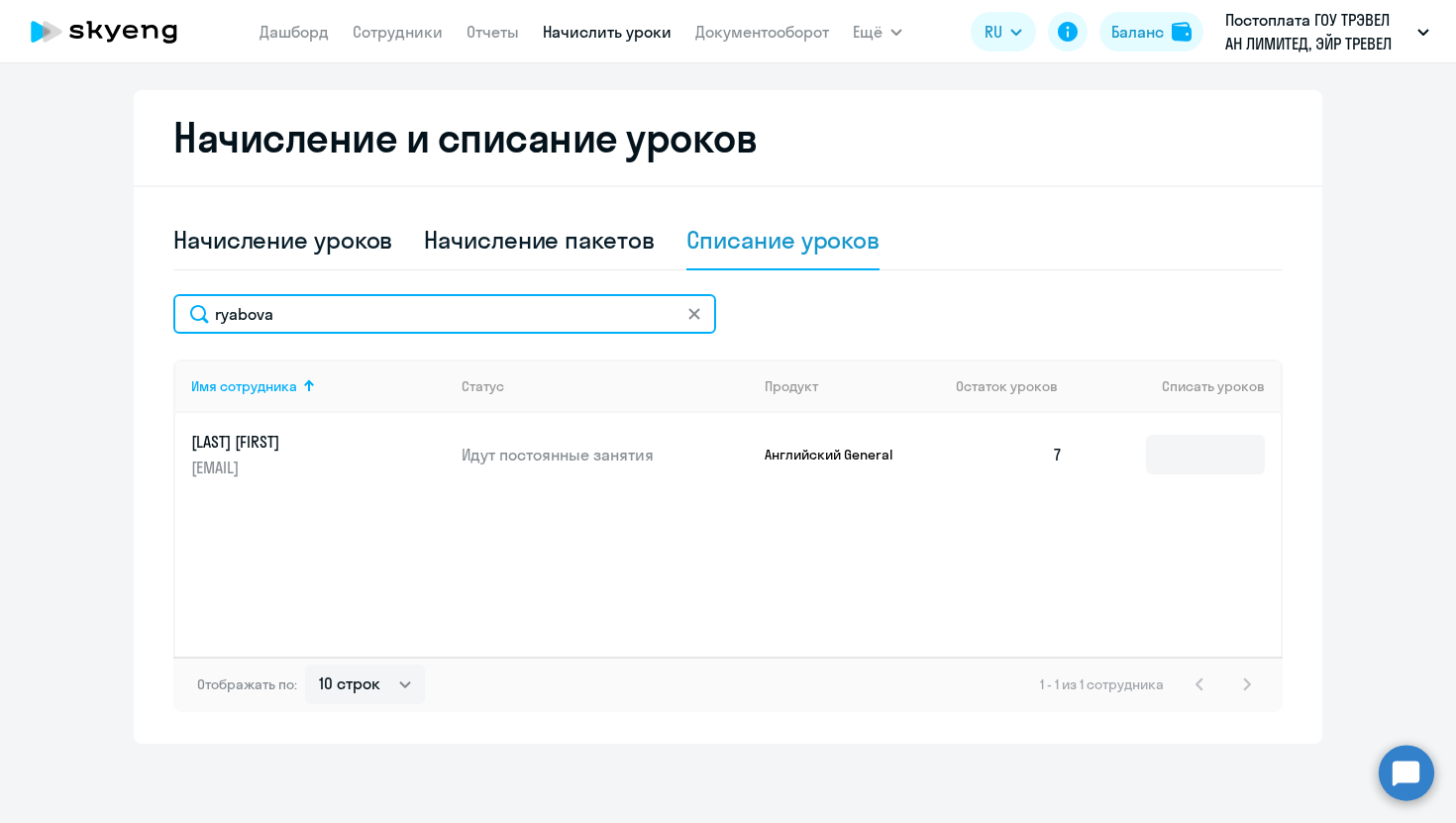 drag, startPoint x: 322, startPoint y: 317, endPoint x: 0, endPoint y: 303, distance: 322.3042 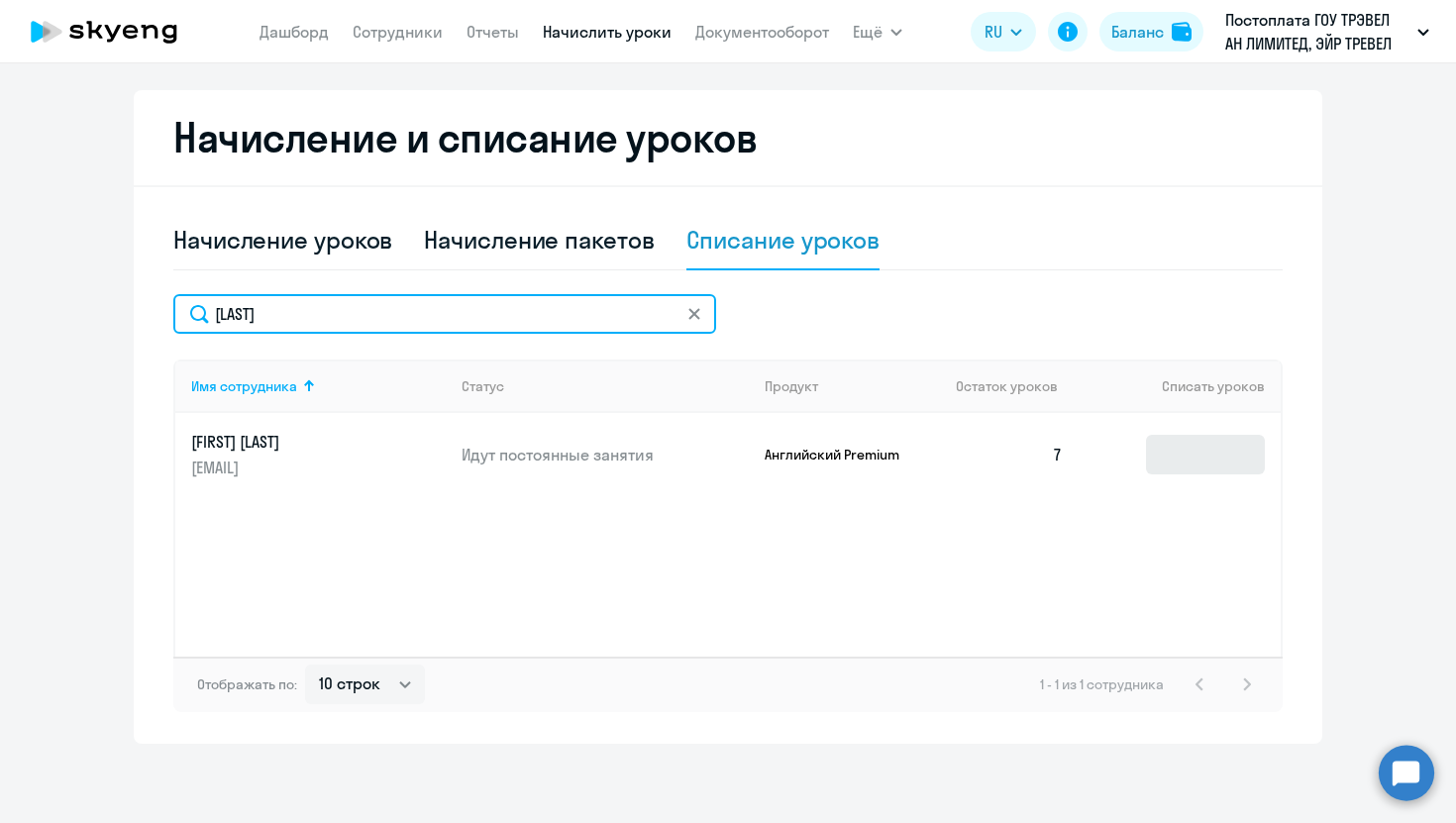 type on "[LAST]" 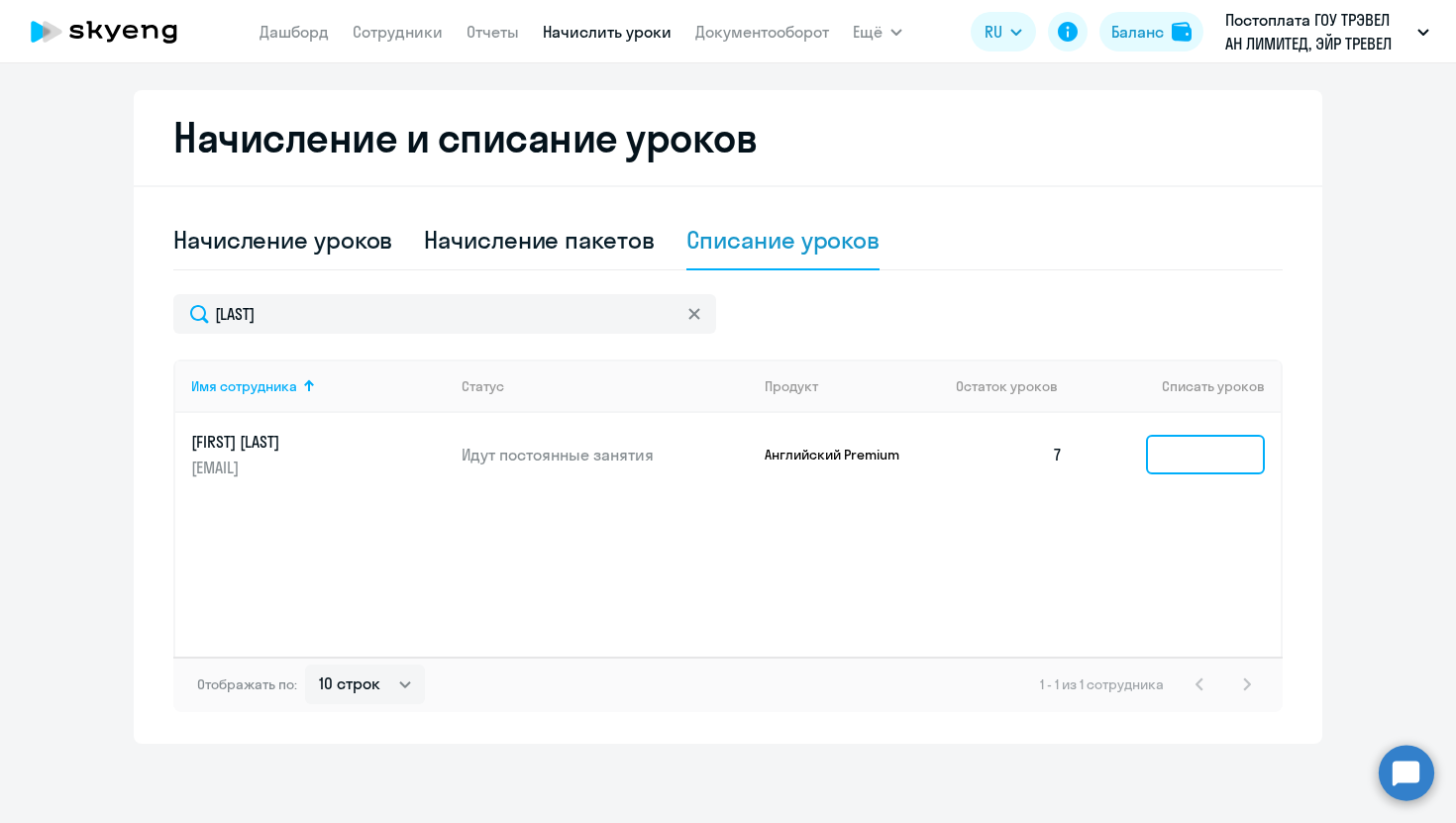 click 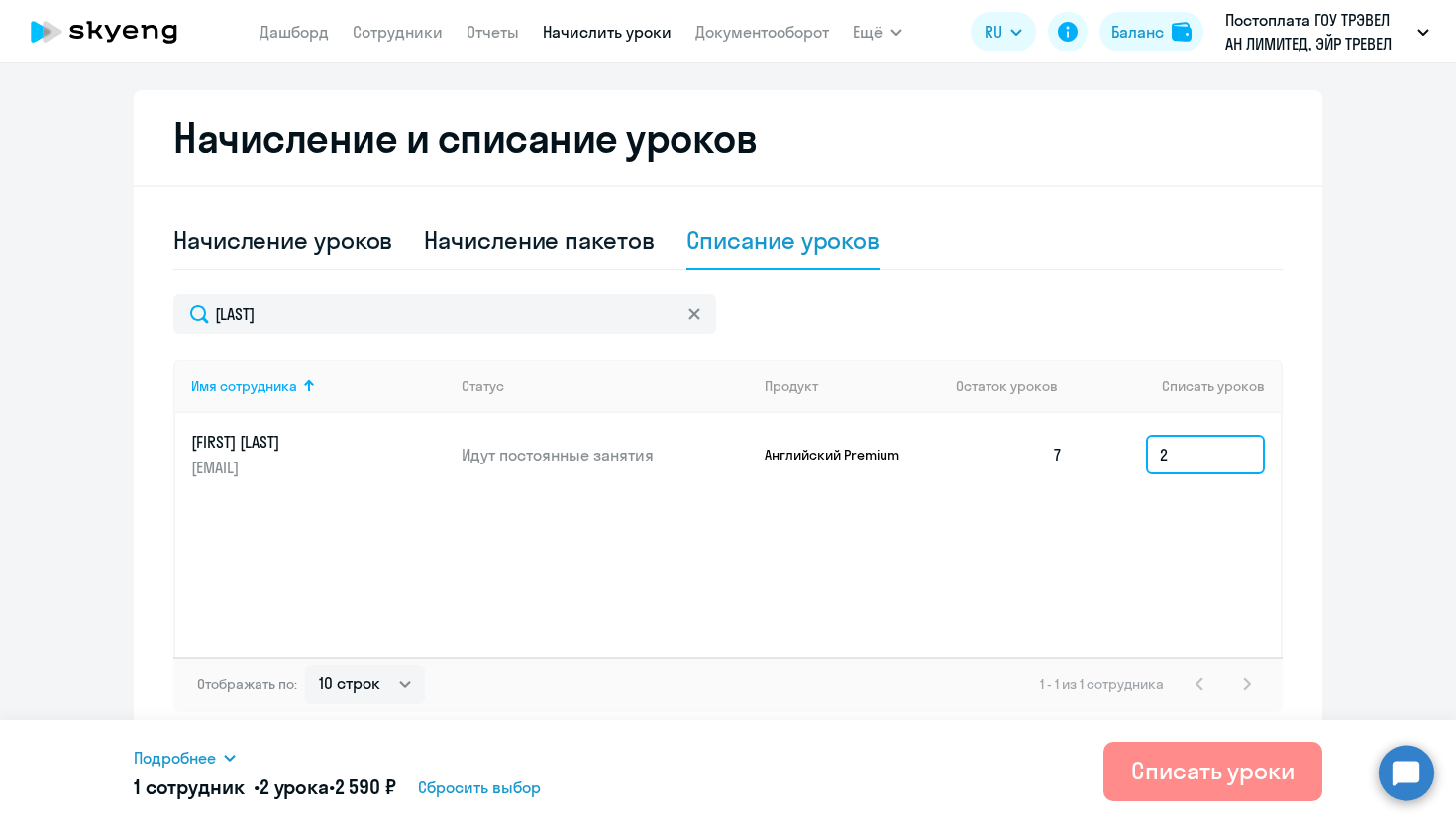 type on "2" 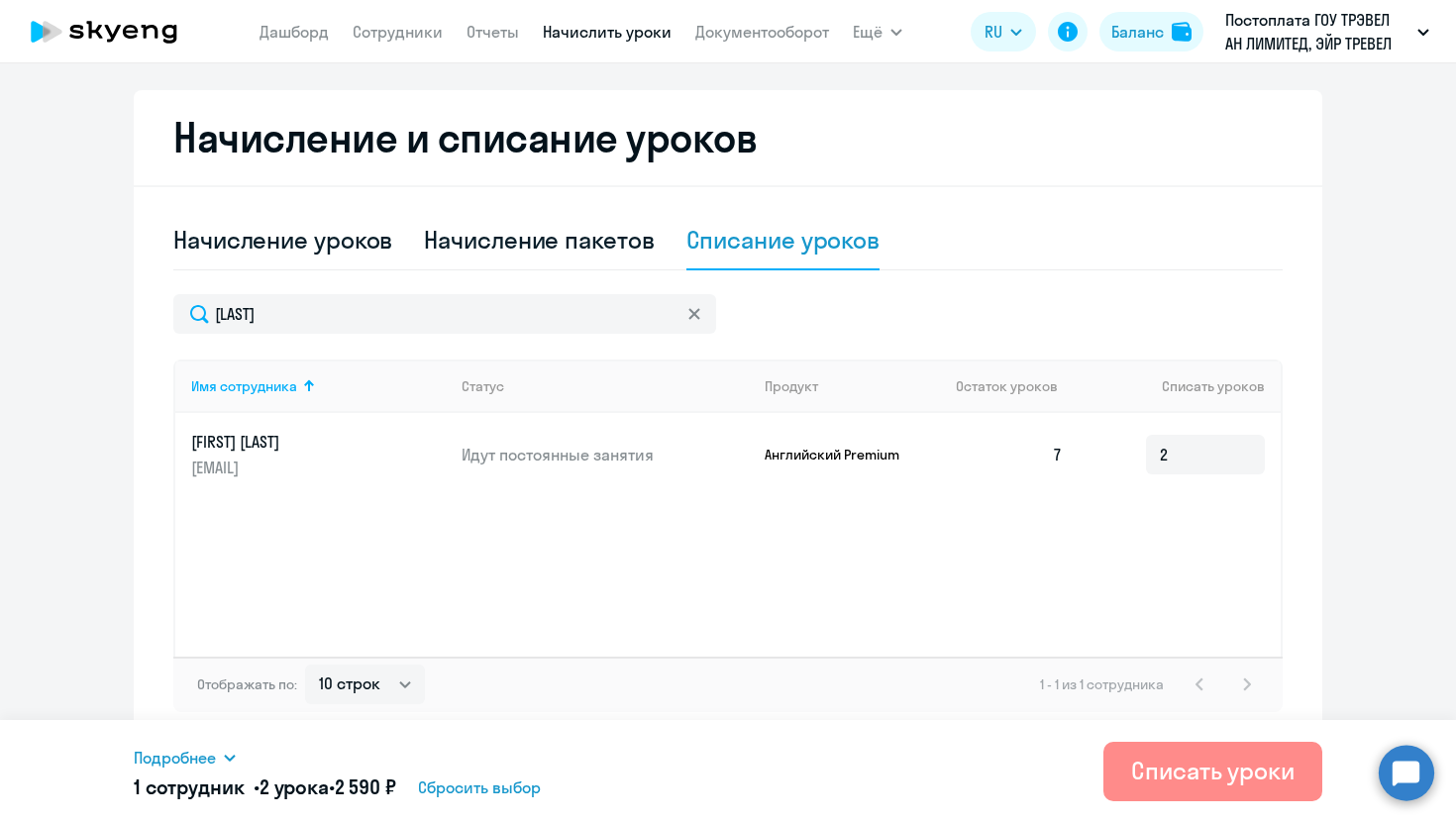 click on "Списать уроки" at bounding box center (1212, 772) 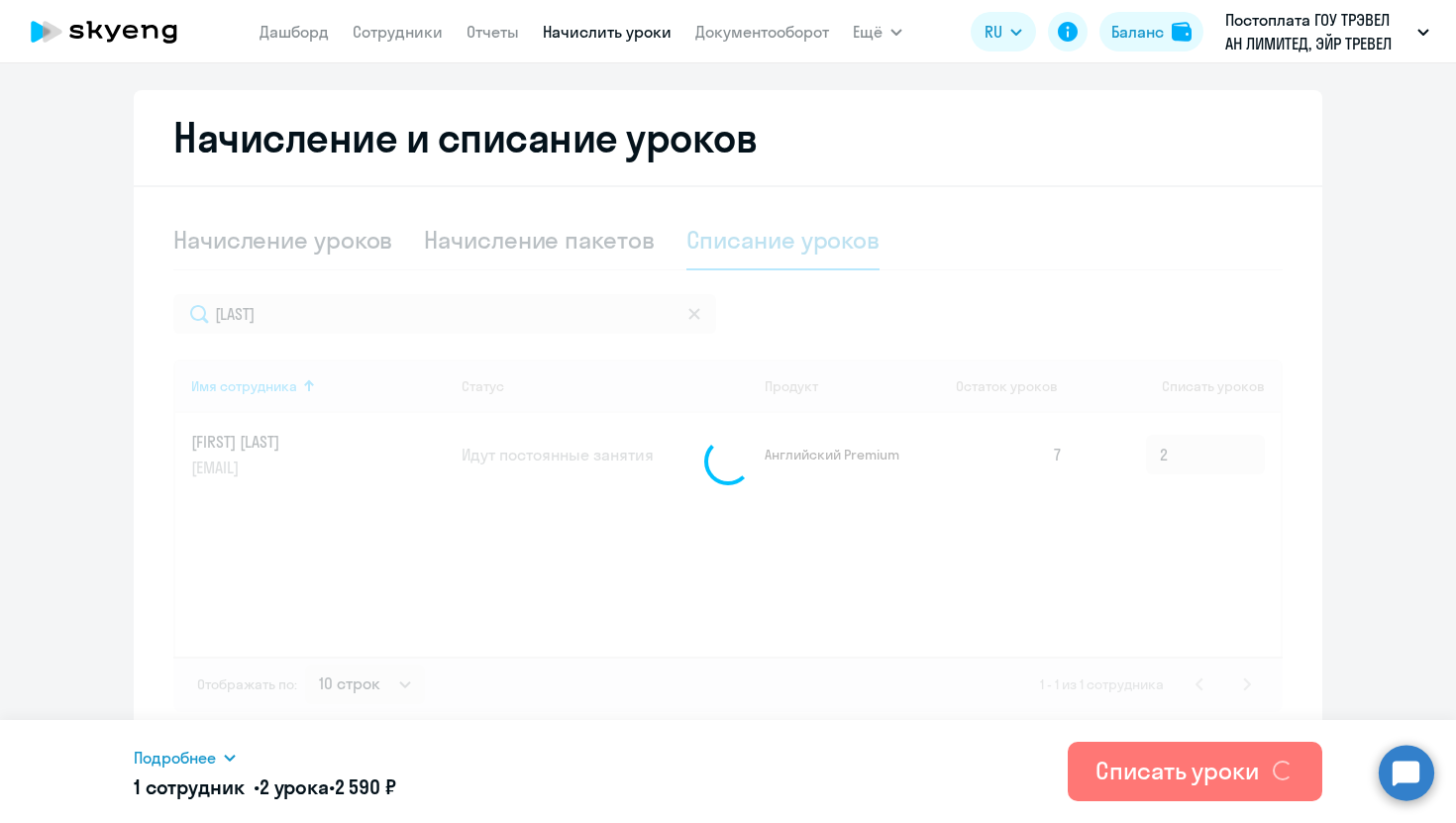 type 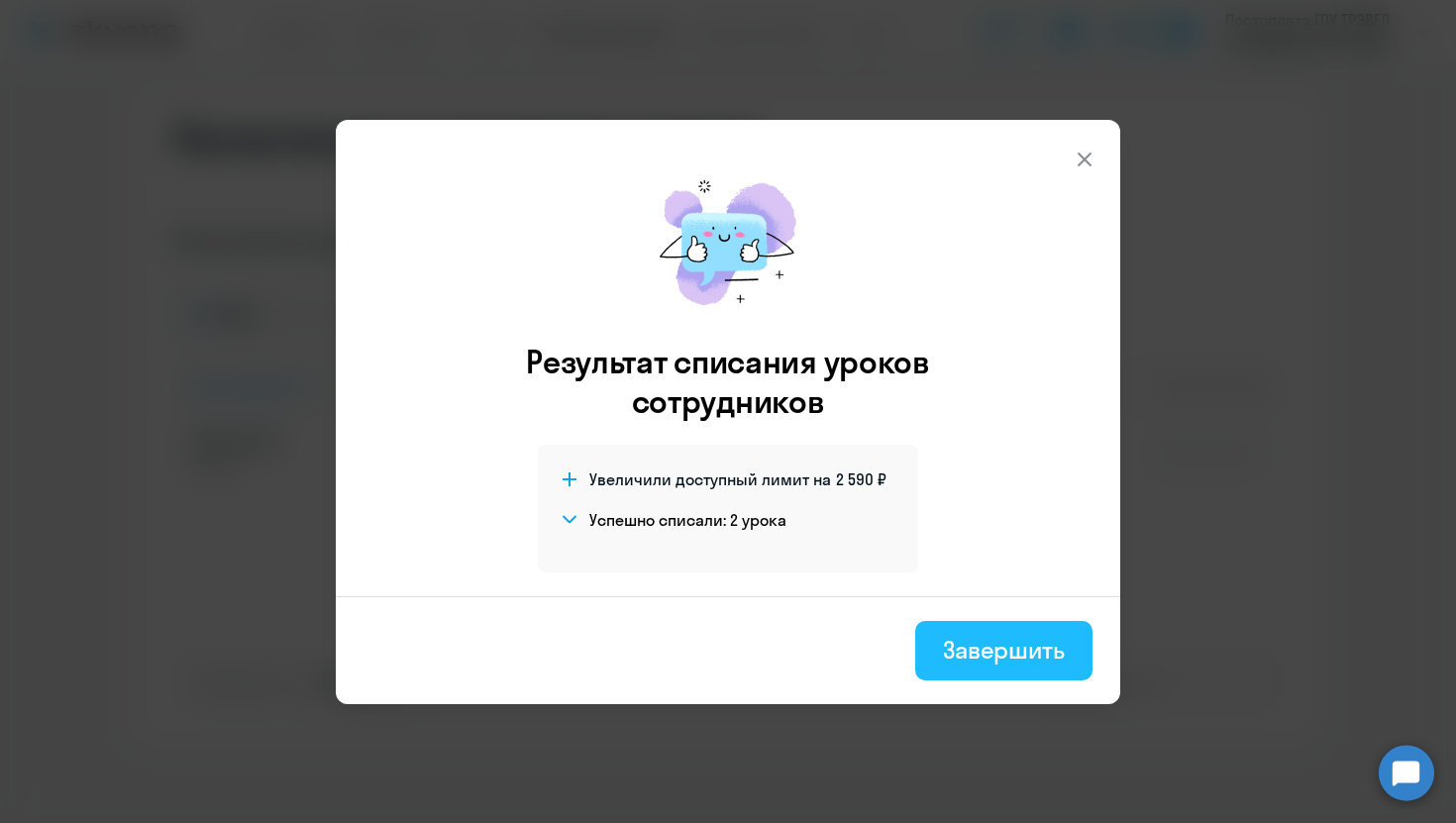 click on "Завершить" at bounding box center (1003, 650) 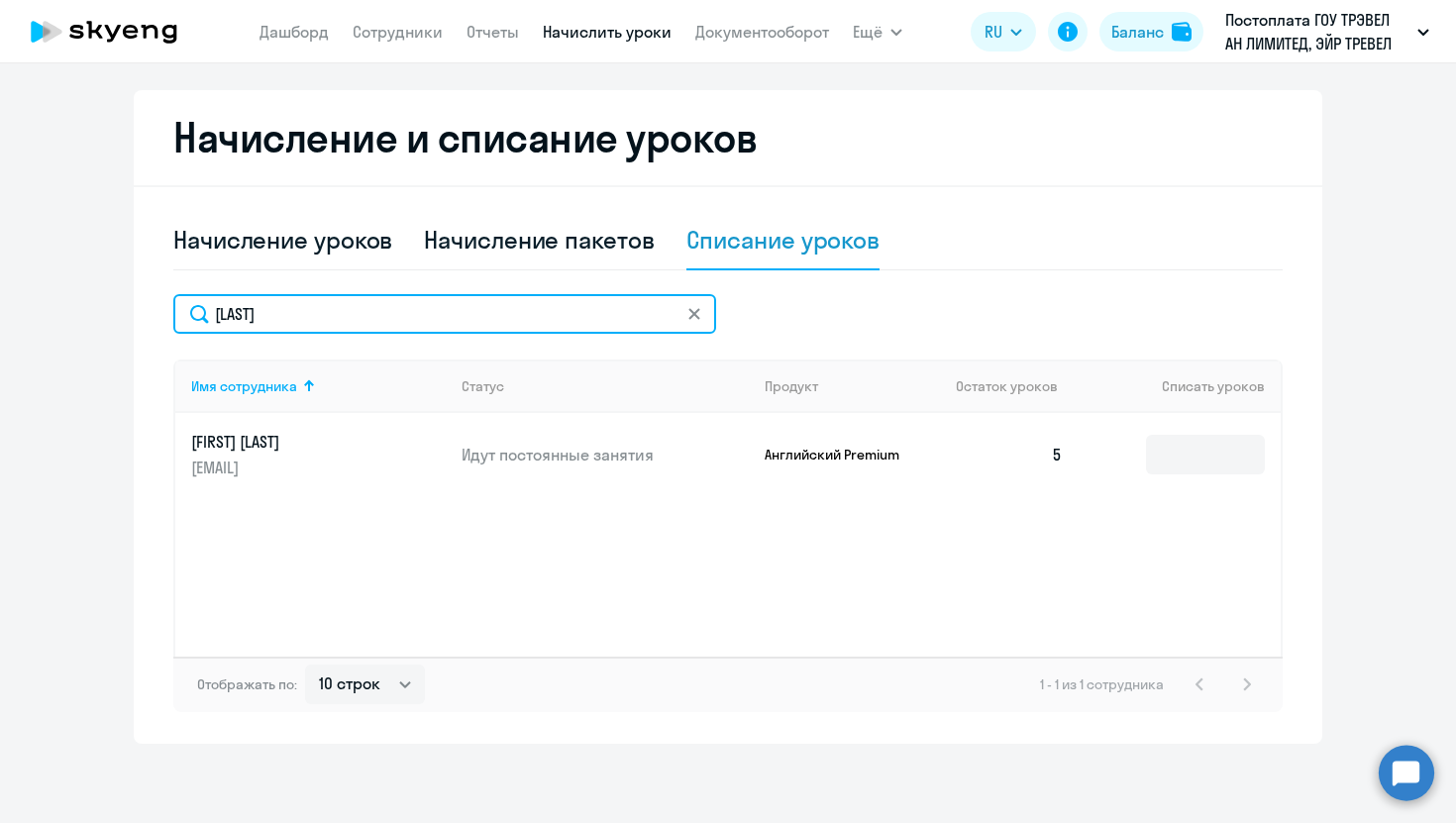 drag, startPoint x: 449, startPoint y: 325, endPoint x: 87, endPoint y: 262, distance: 367.4412 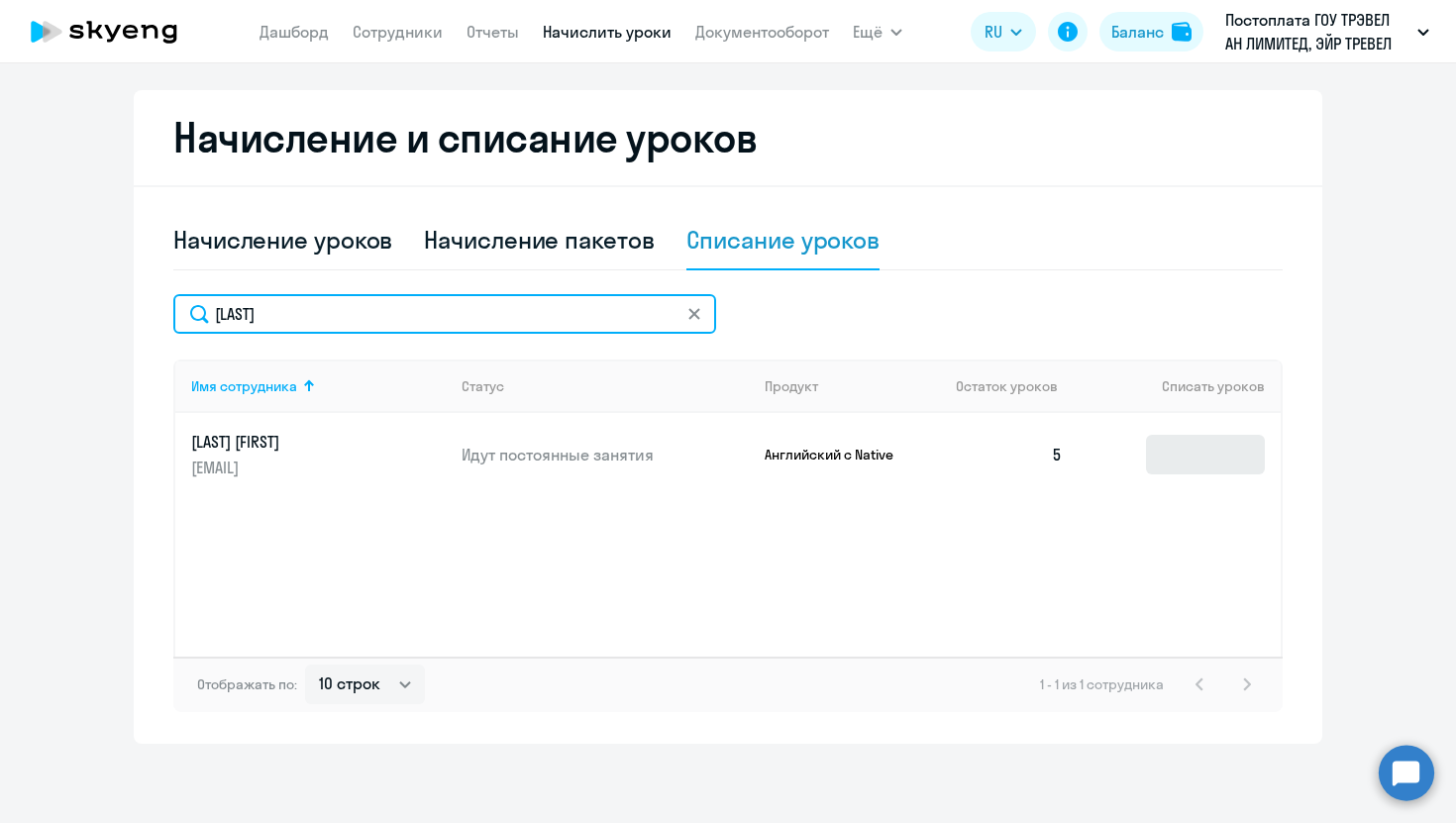 type on "[LAST]" 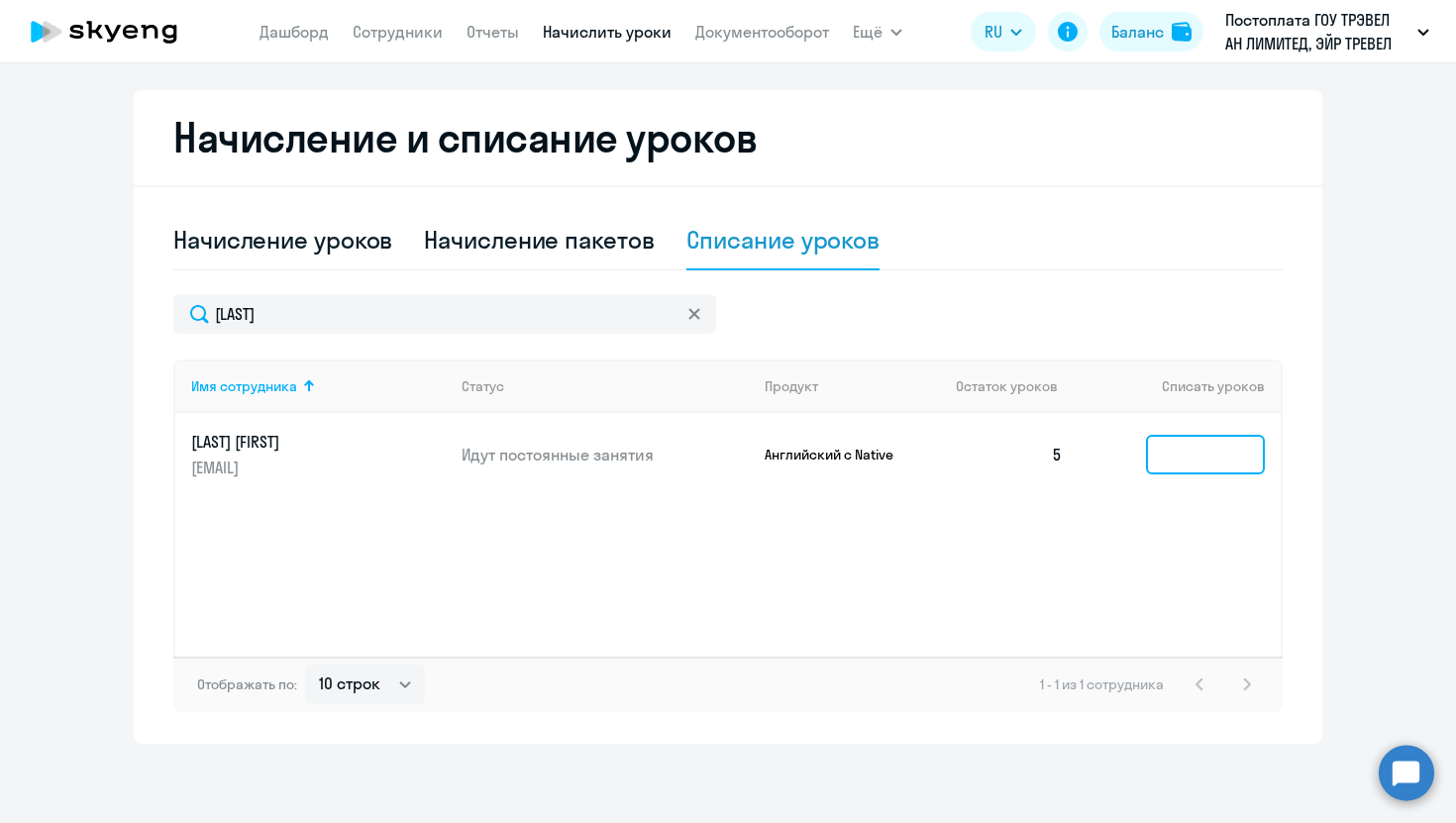 click 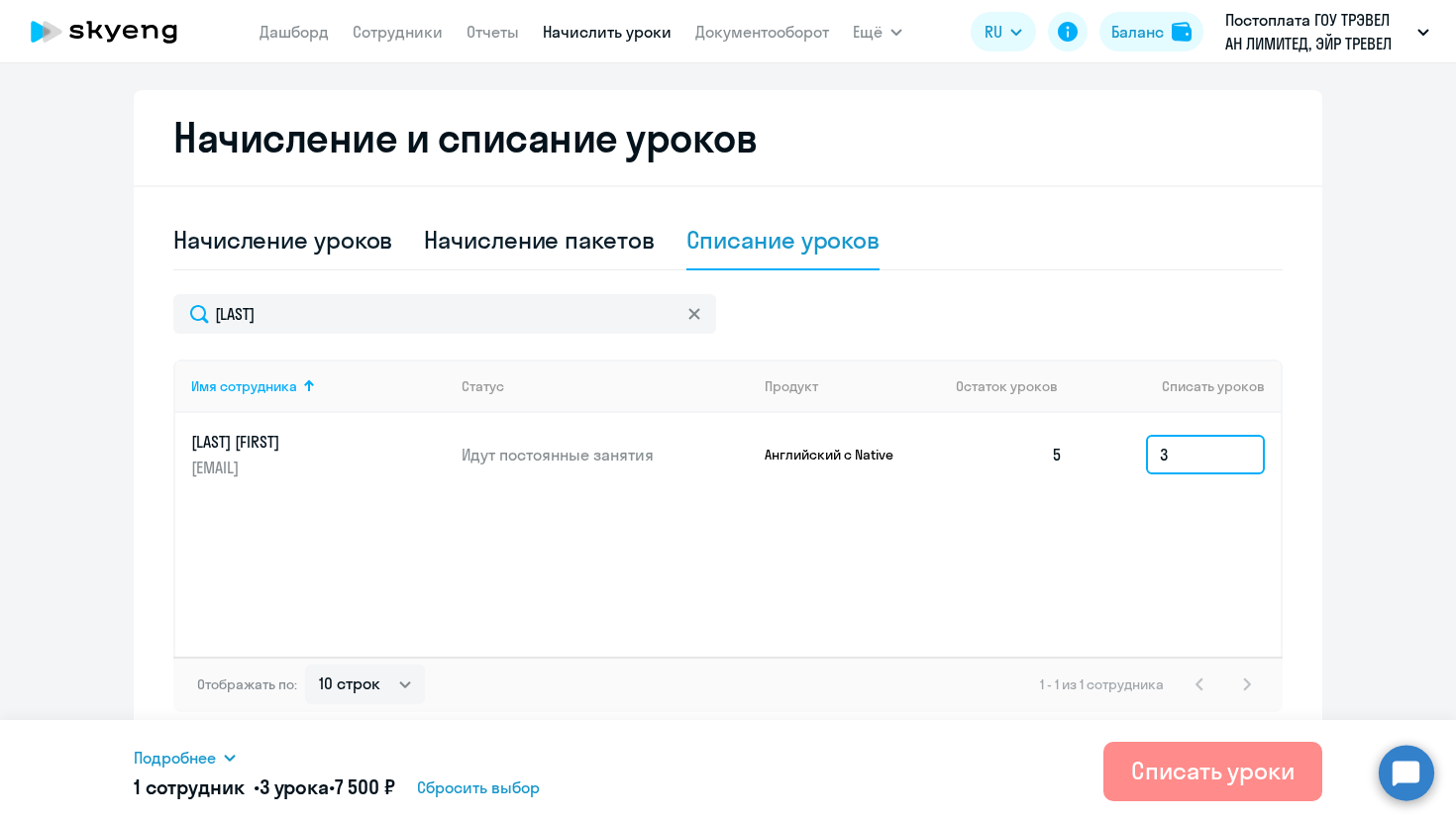 type on "3" 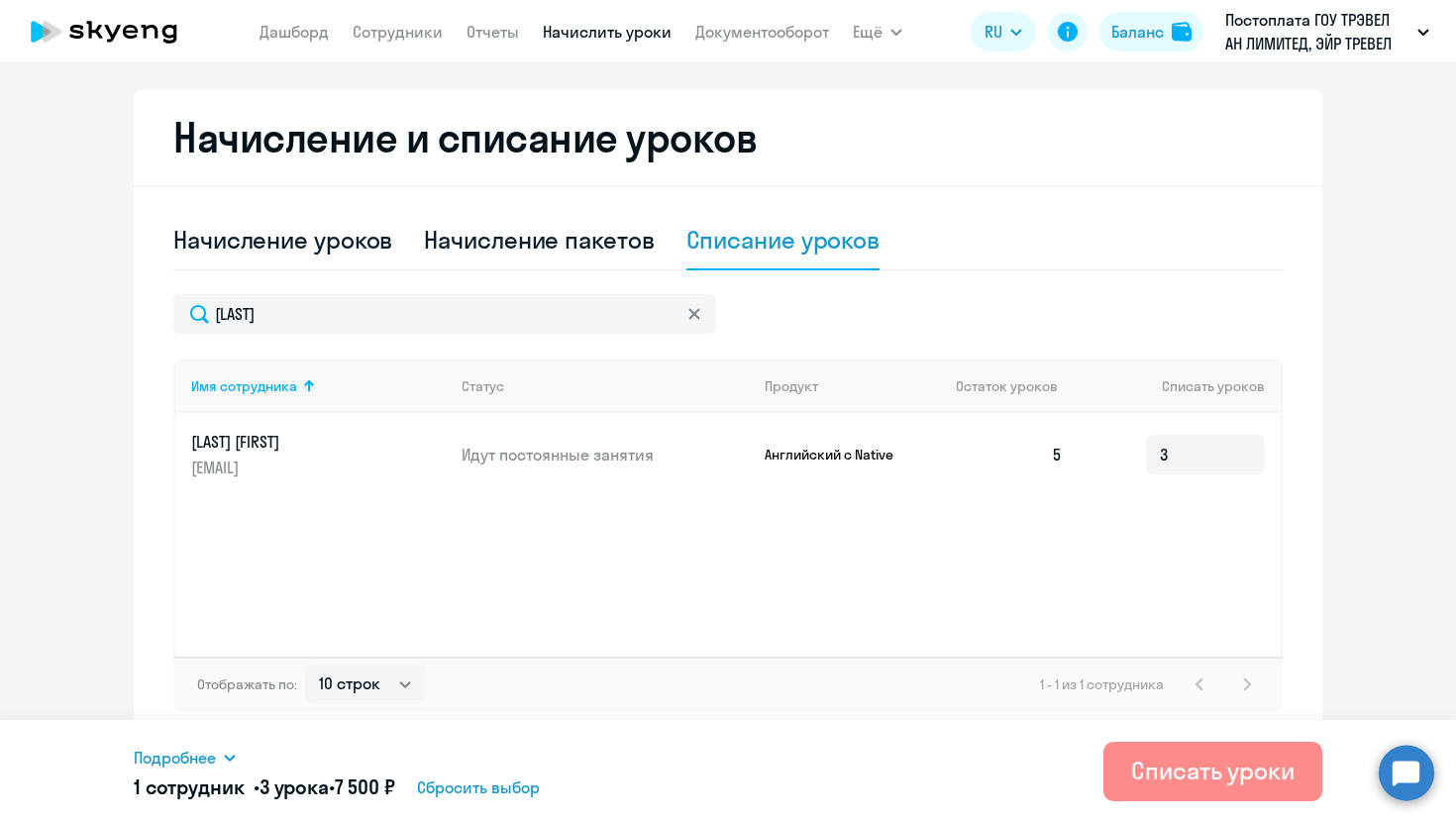 click on "Списать уроки" at bounding box center (1212, 771) 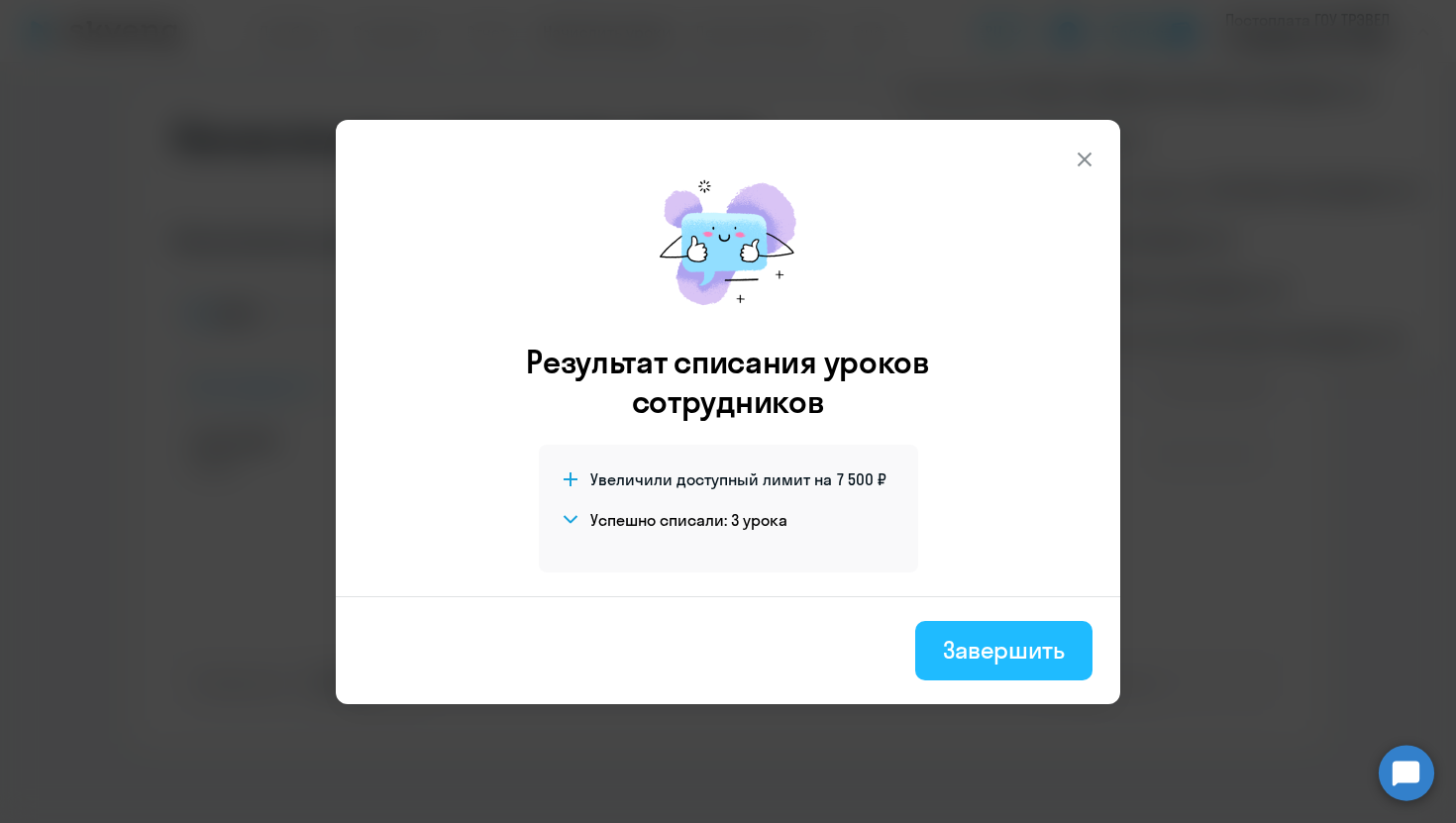 click on "Завершить" at bounding box center (1003, 650) 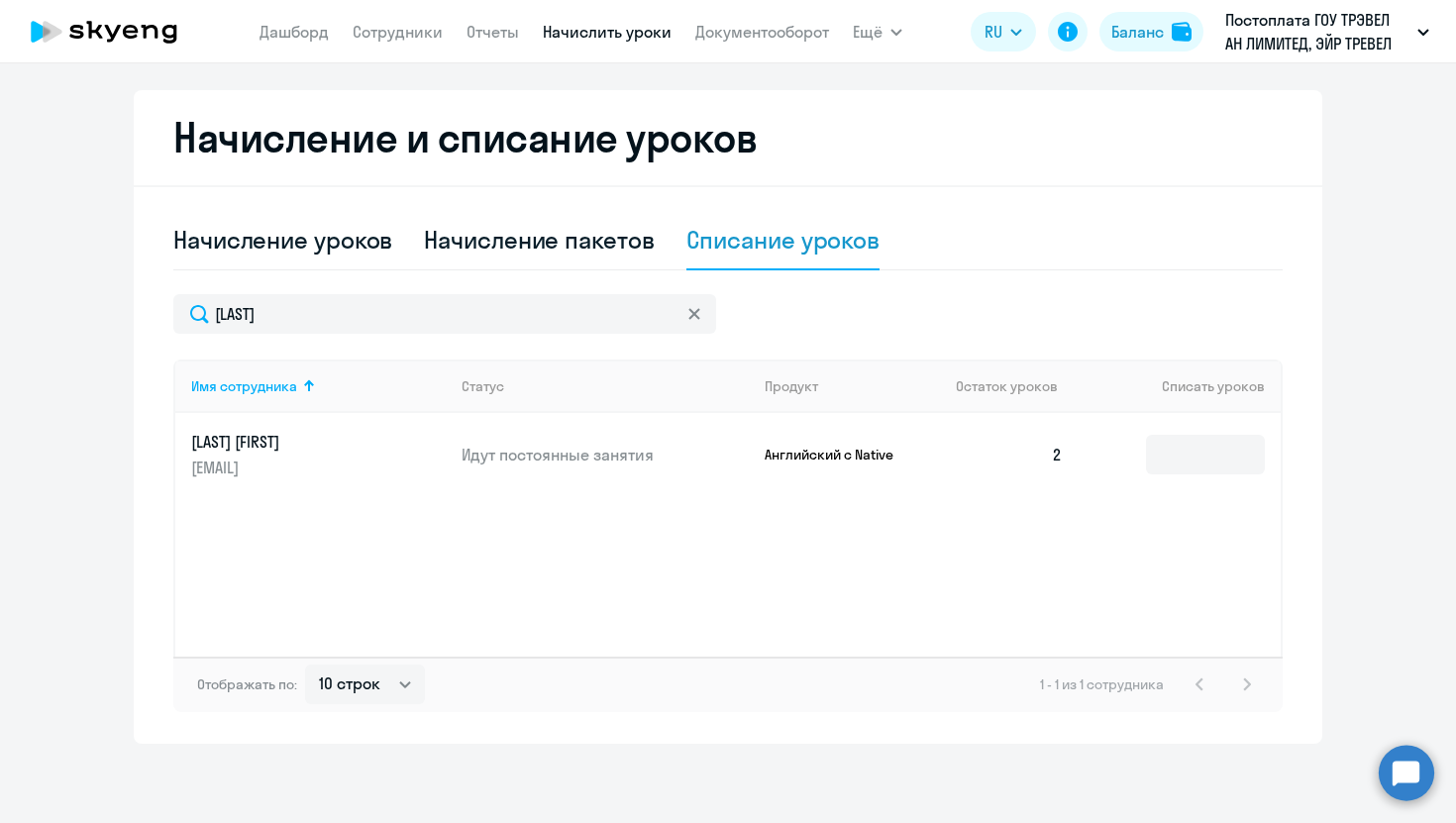 click on "[LAST]
Имя сотрудника   Статус   Продукт   Остаток уроков   Списать уроков  [LAST] [FIRST] [EMAIL] Идут постоянные занятия Английский с Native  2  Отображать по:  10 строк   30 строк   50 строк   1 - 1 из 1 сотрудника" 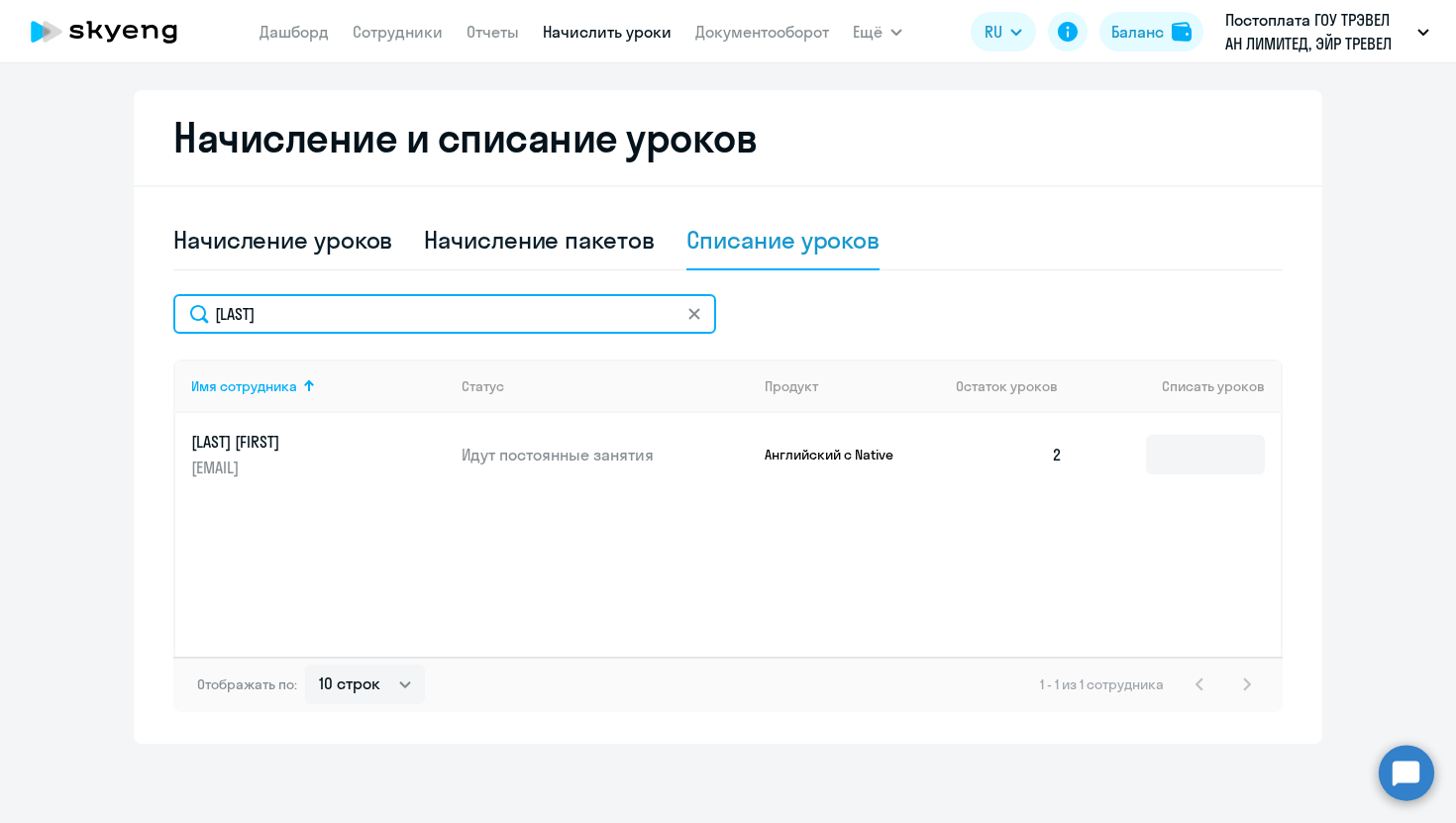 drag, startPoint x: 427, startPoint y: 316, endPoint x: 137, endPoint y: 273, distance: 293.1706 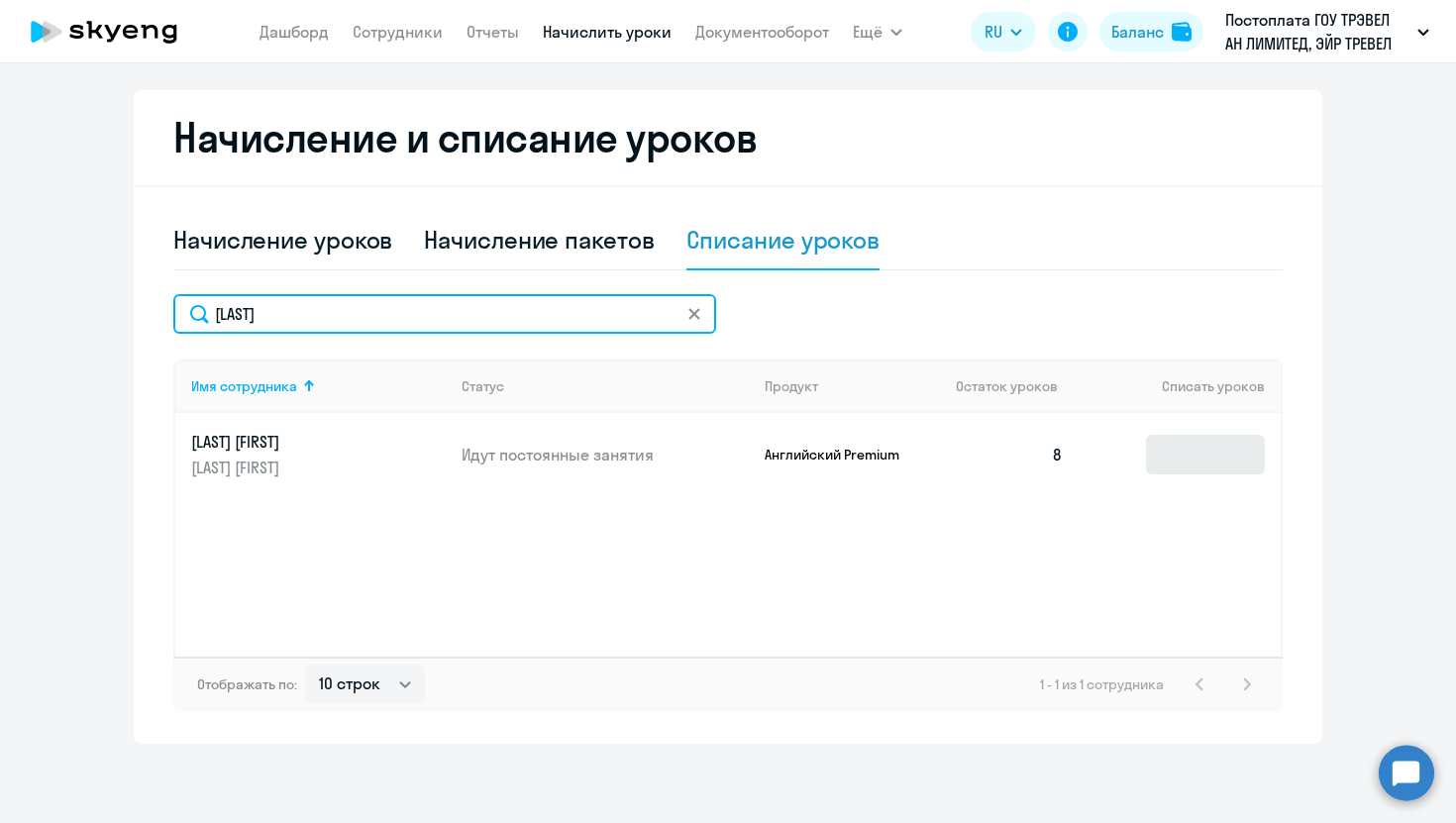 type on "[LAST]" 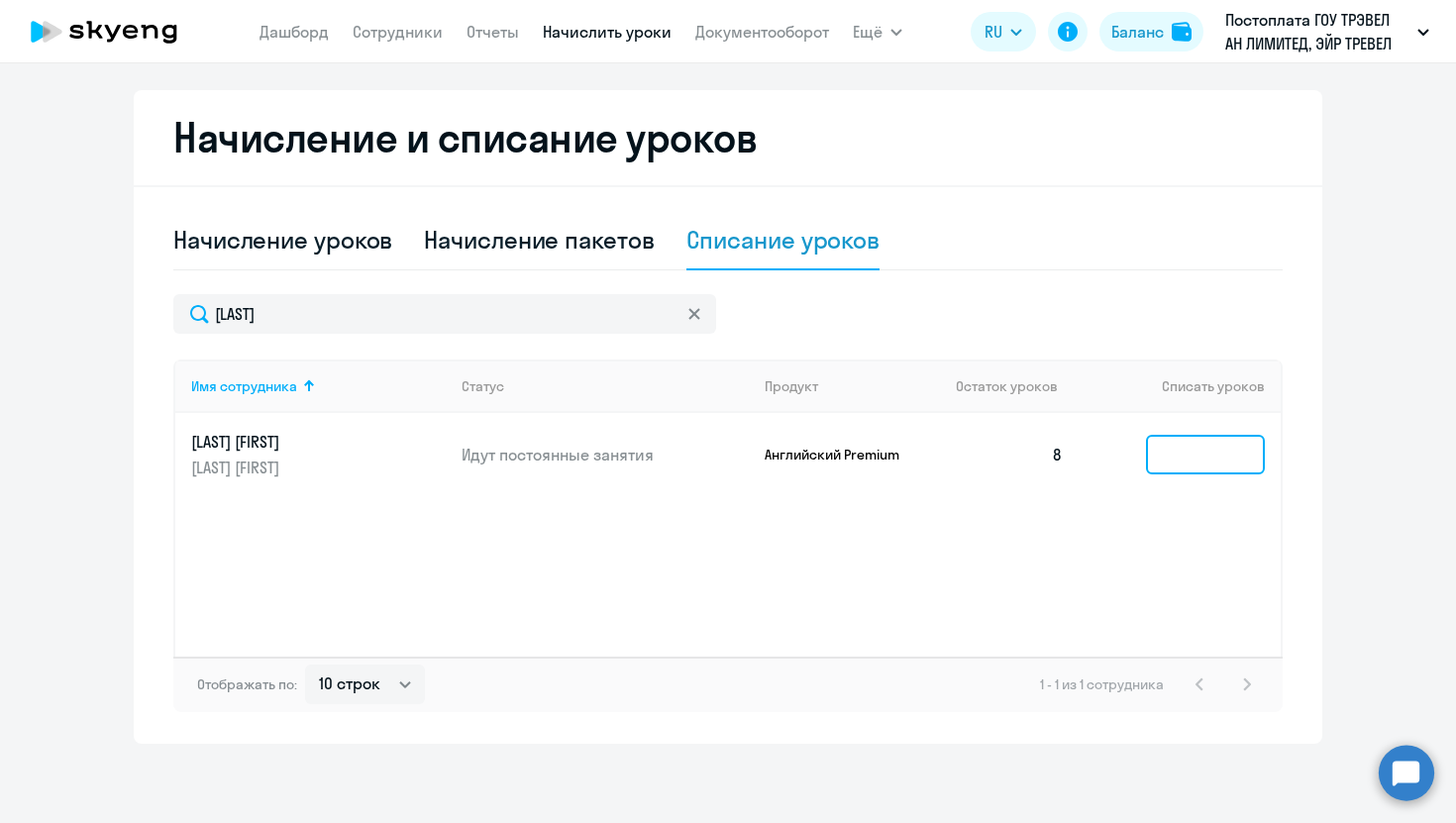 click 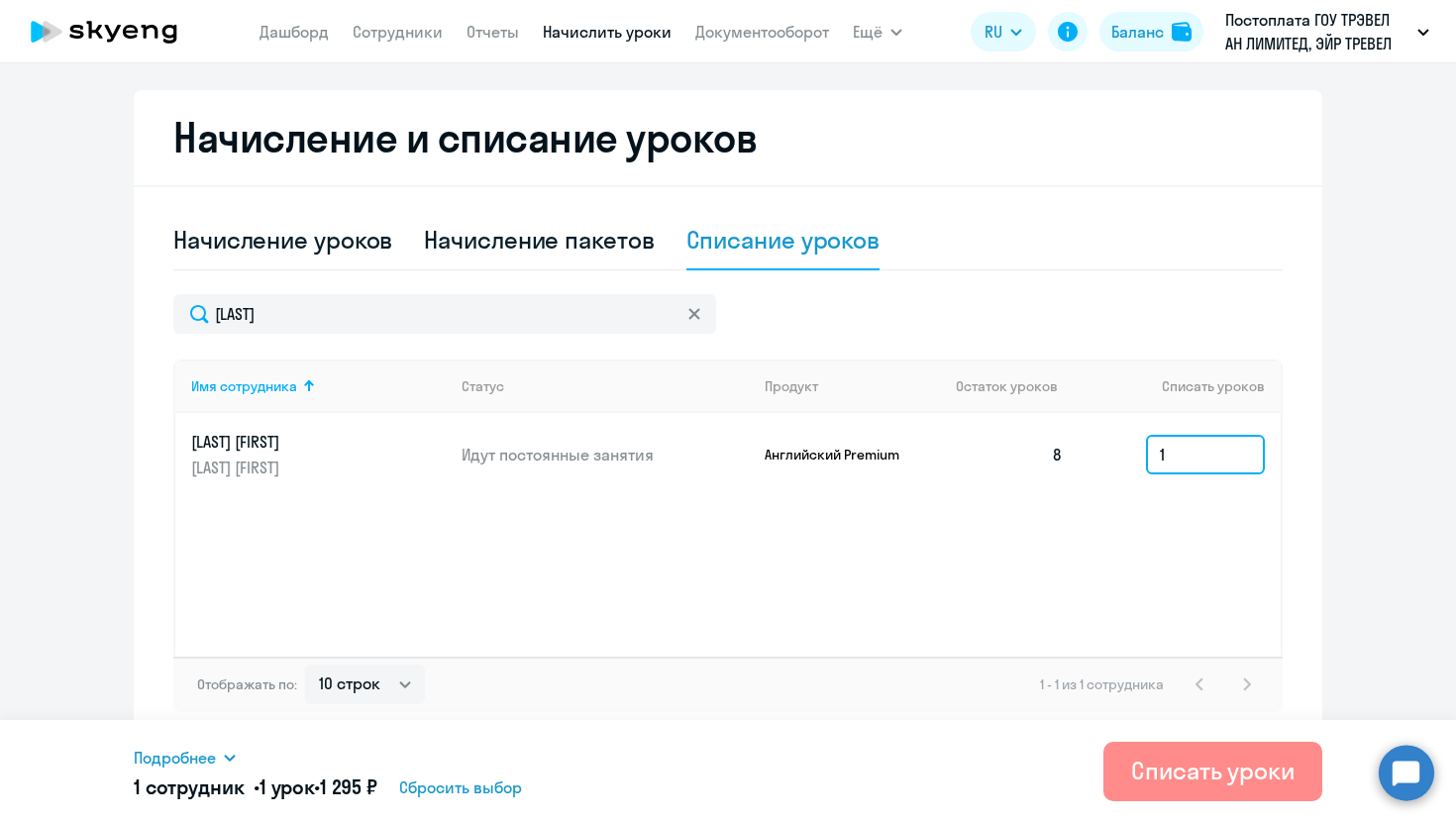 type on "1" 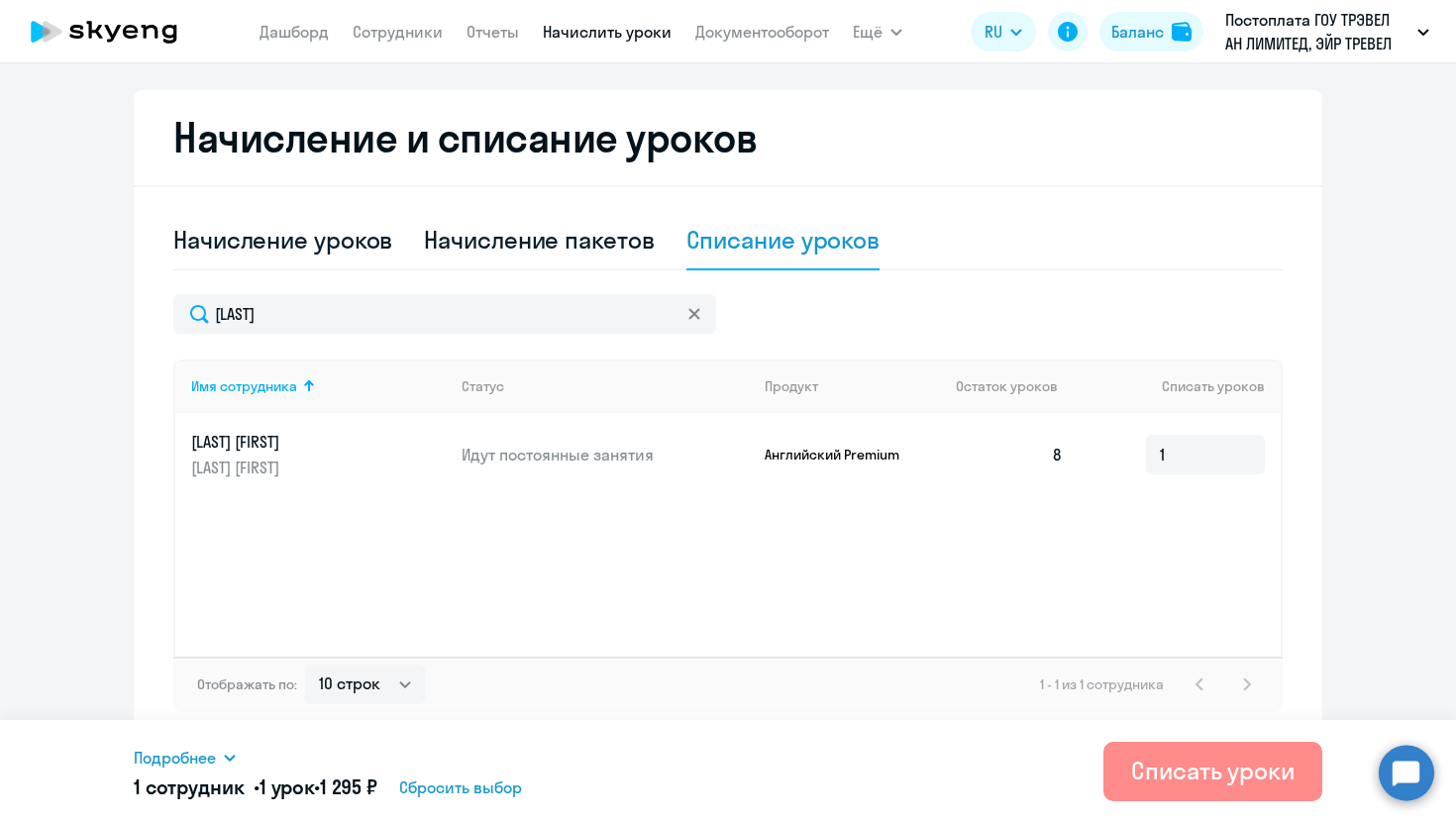 click on "Списать уроки" at bounding box center (1212, 771) 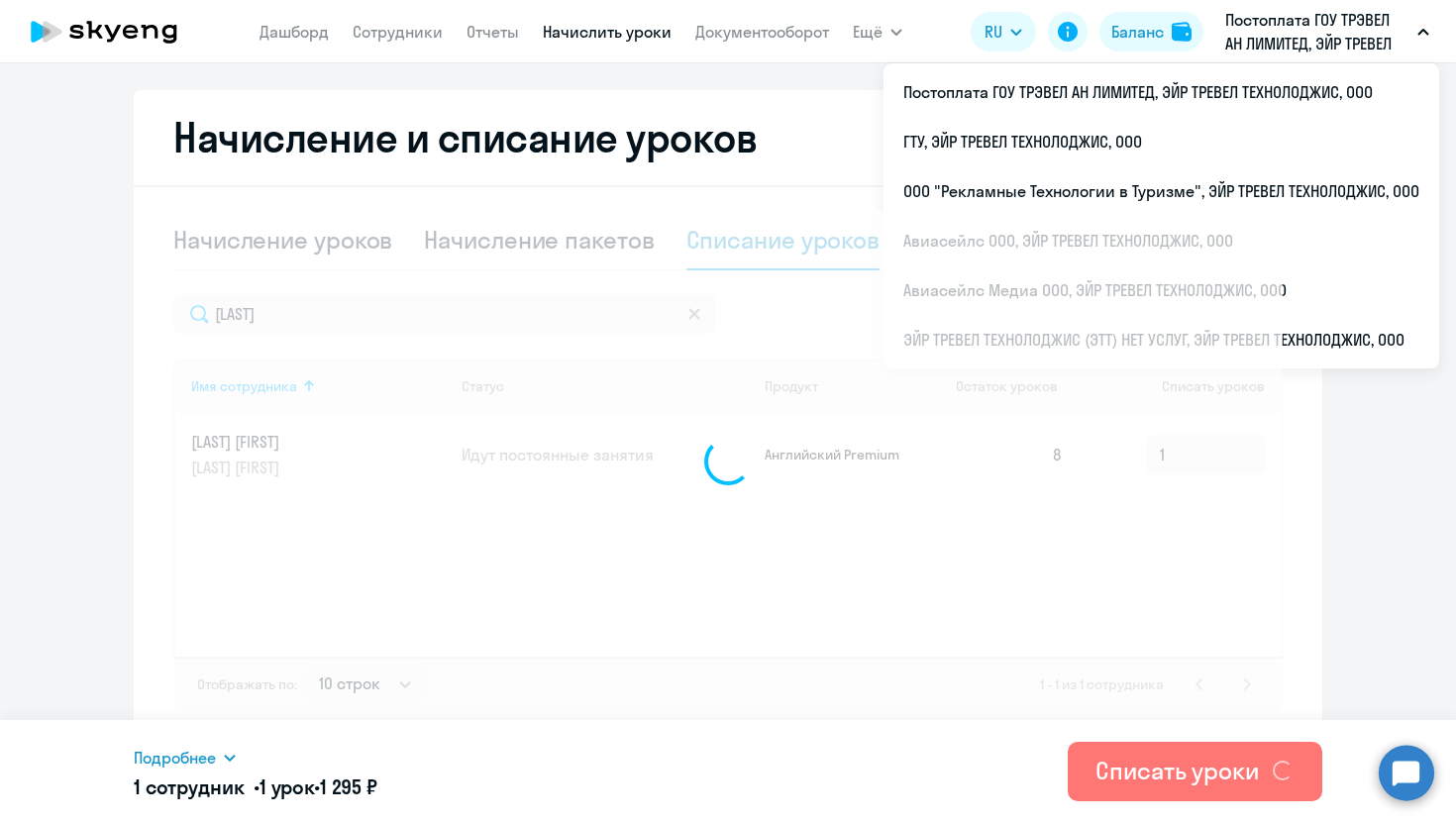 type 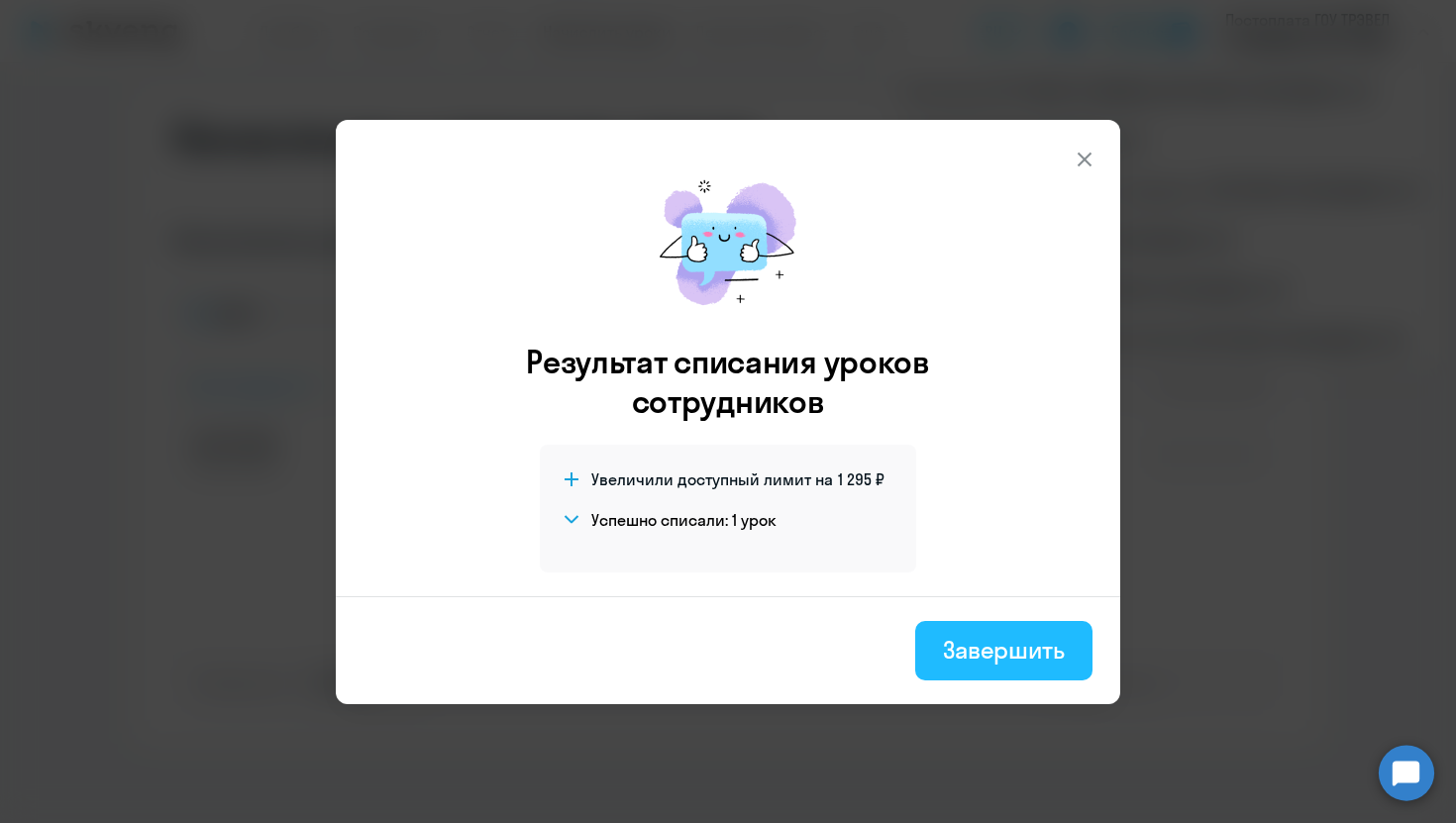 click on "Завершить" at bounding box center [1003, 650] 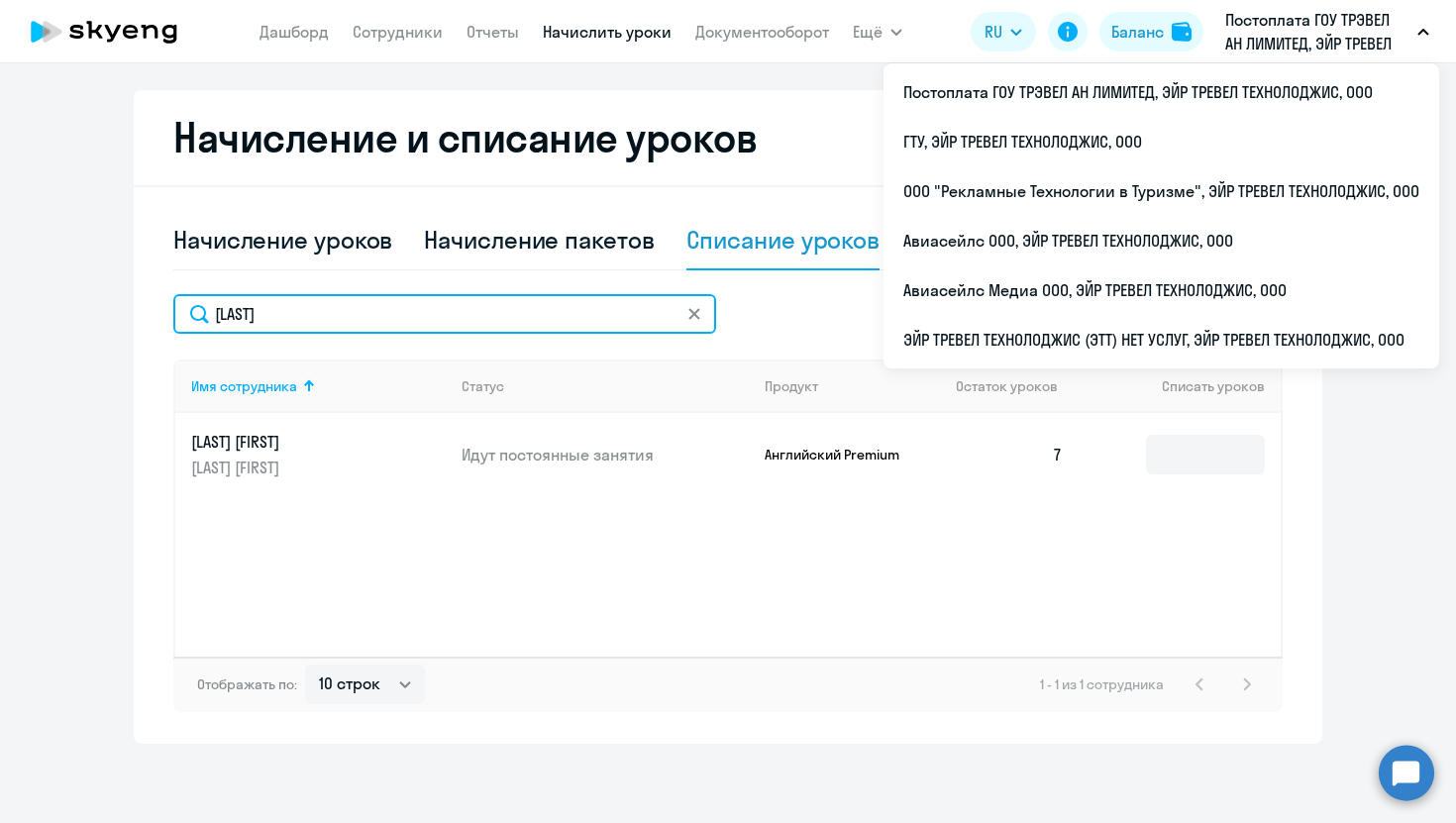 drag, startPoint x: 334, startPoint y: 314, endPoint x: 156, endPoint y: 305, distance: 178.22738 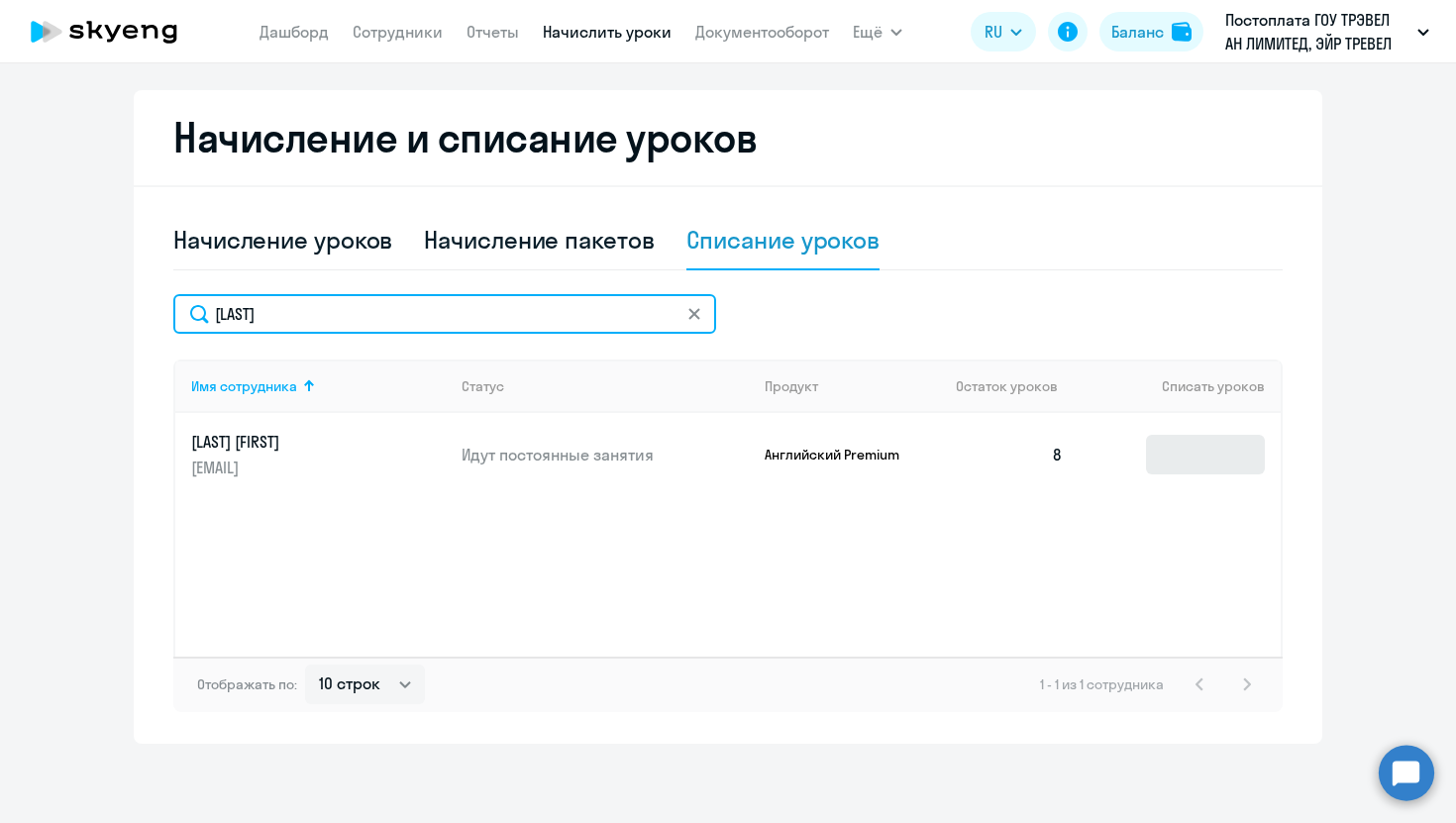 type on "[LAST]" 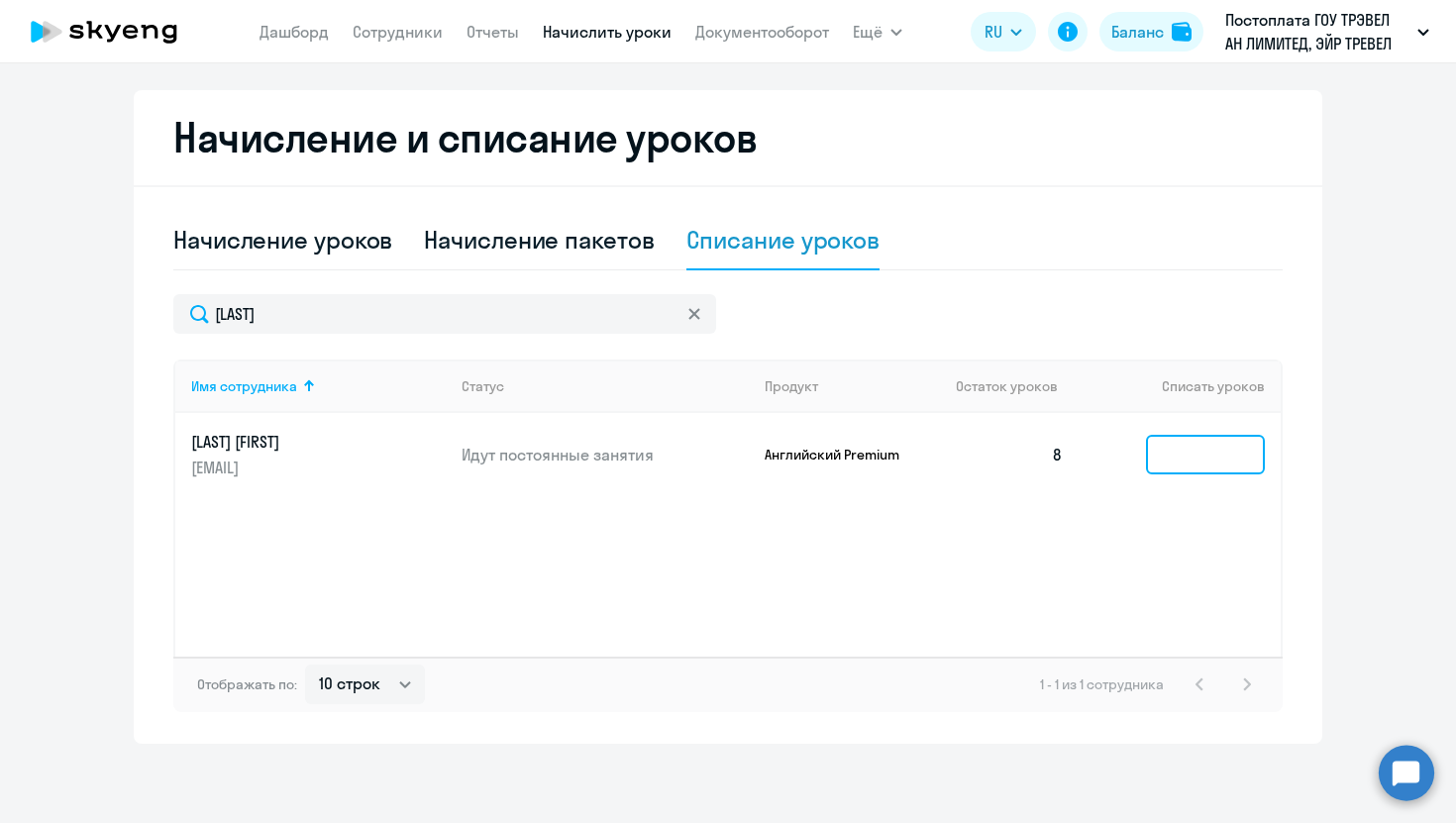 click 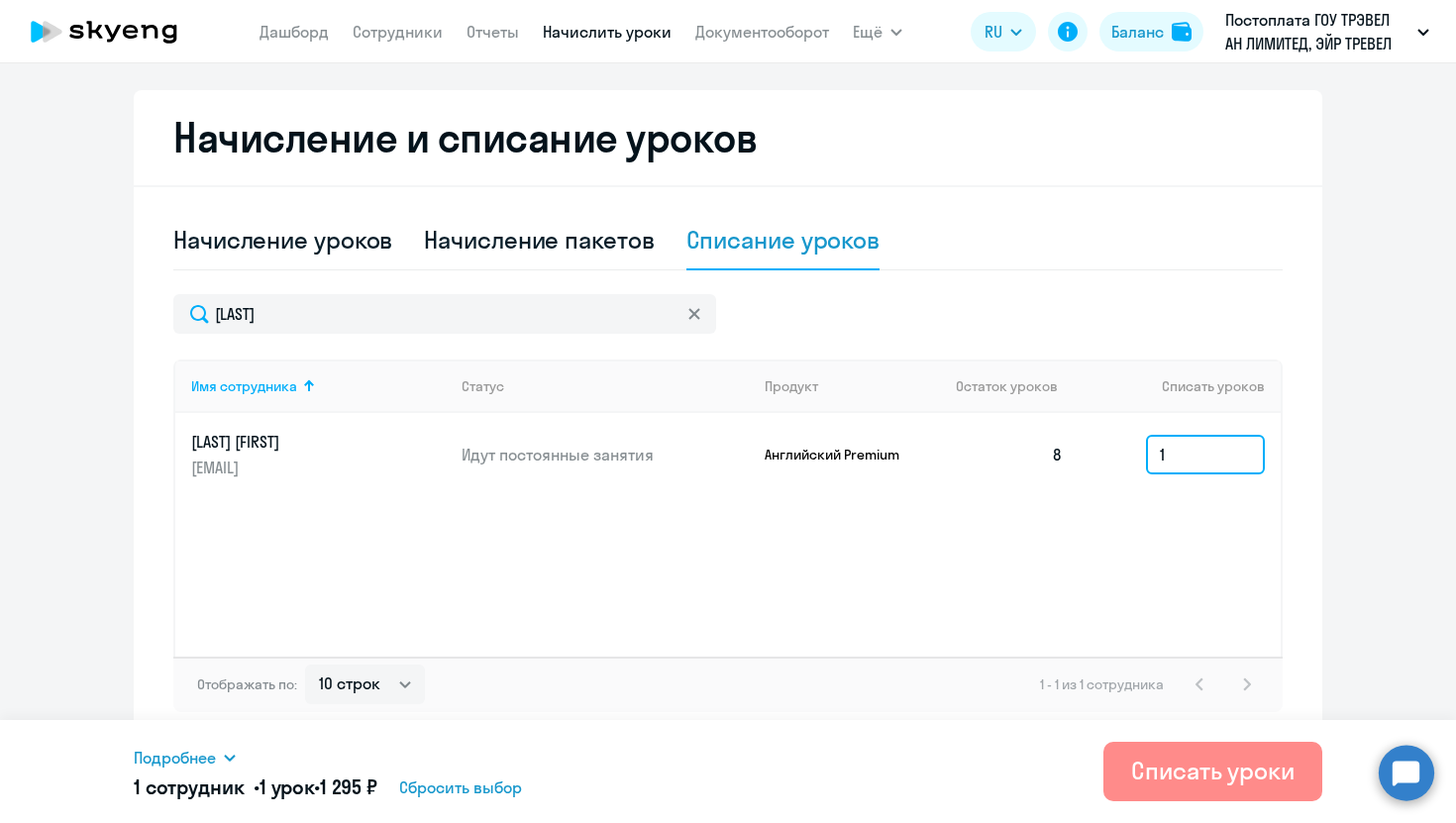 type on "1" 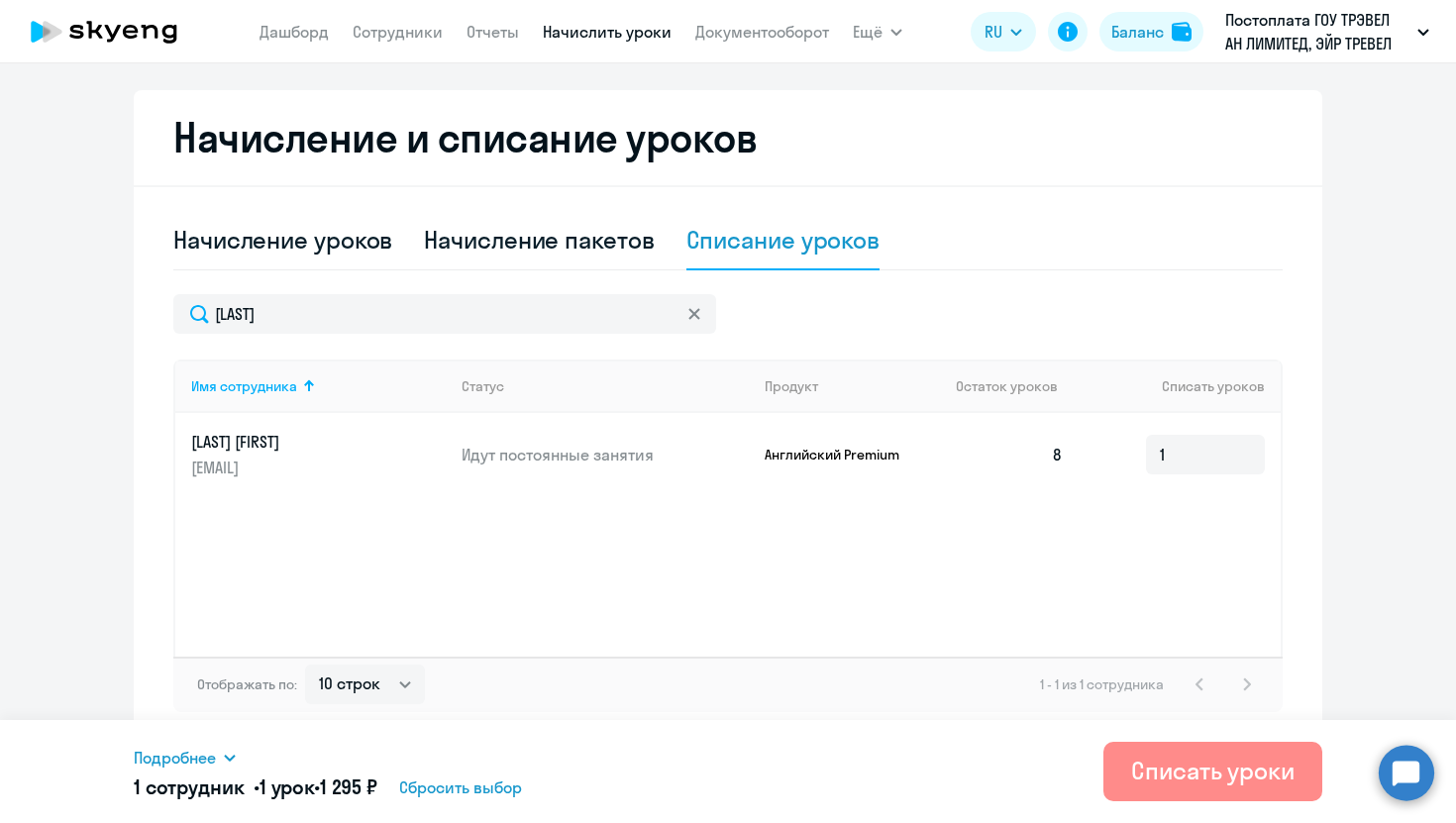 click on "Списать уроки" at bounding box center (1212, 771) 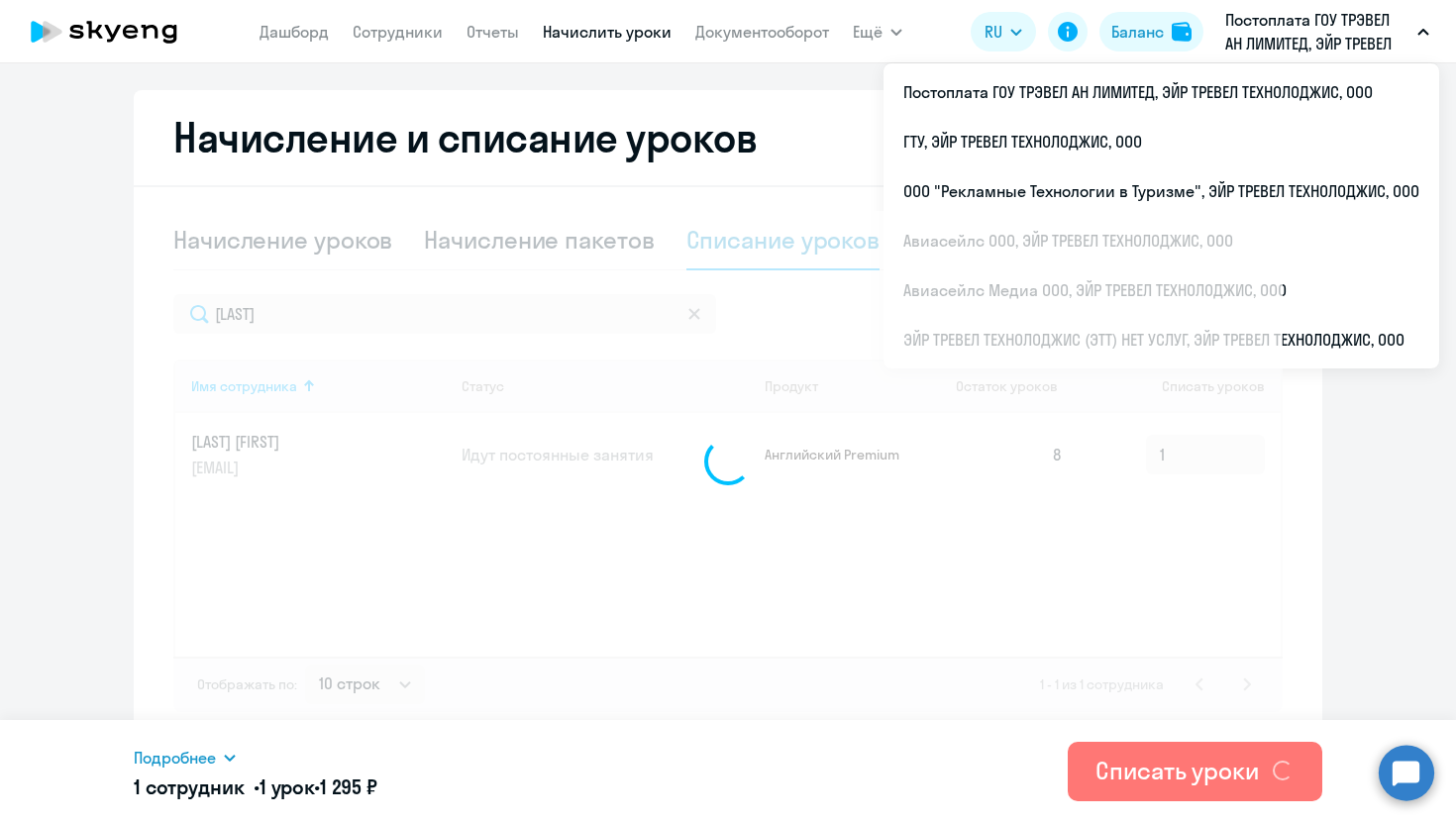 type 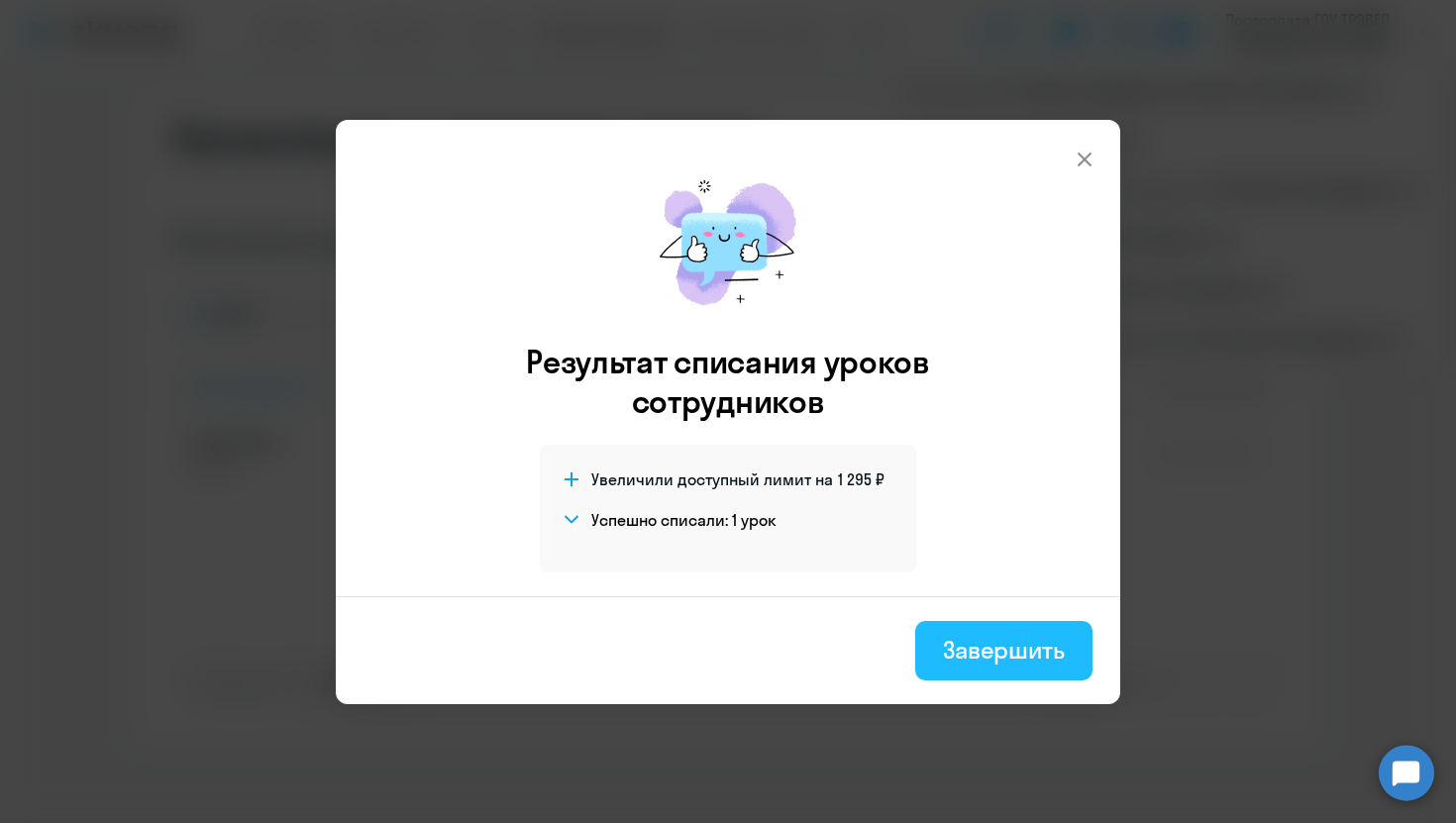 click on "Завершить" at bounding box center [1003, 650] 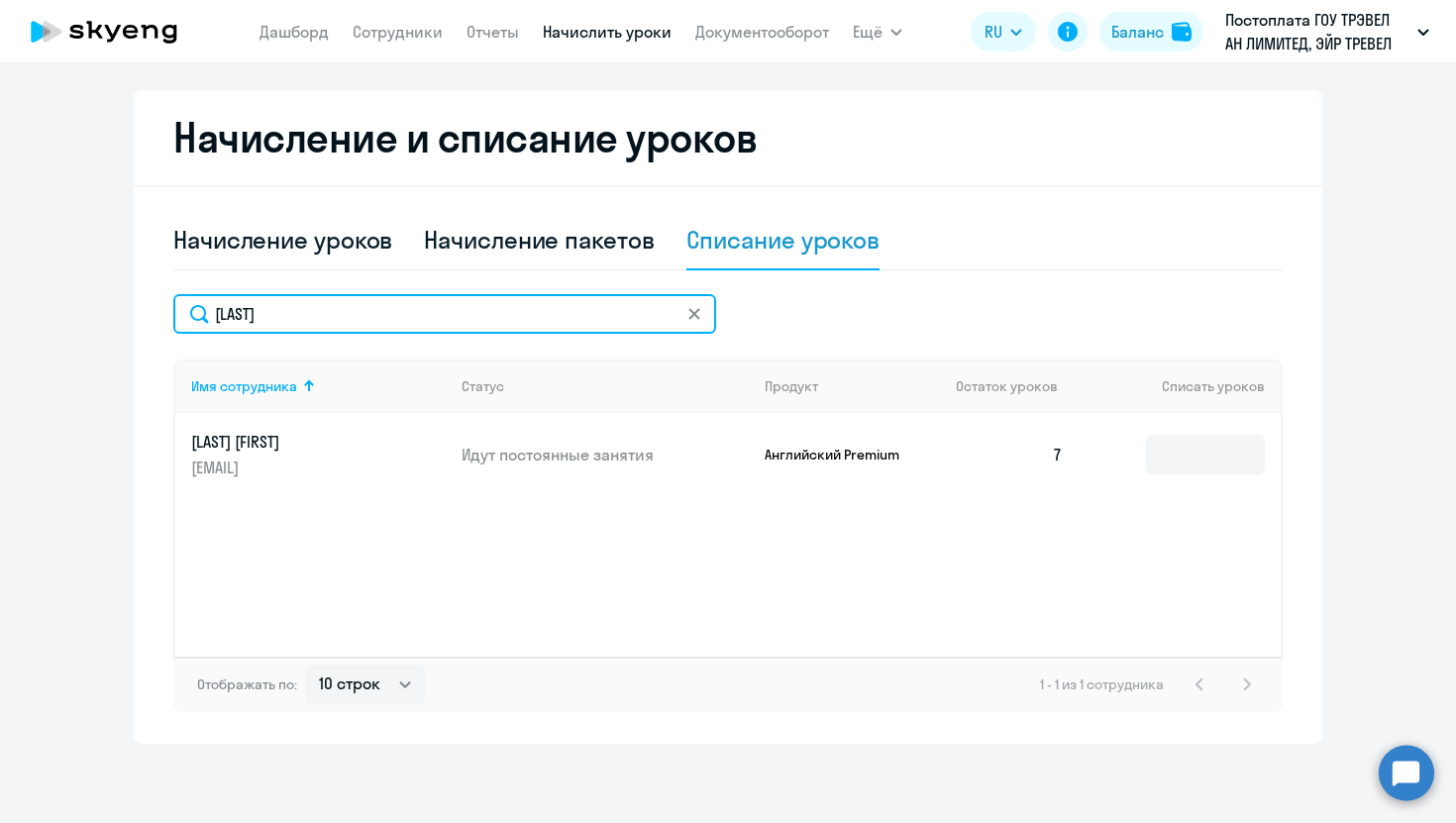 drag, startPoint x: 332, startPoint y: 317, endPoint x: 105, endPoint y: 282, distance: 229.68239 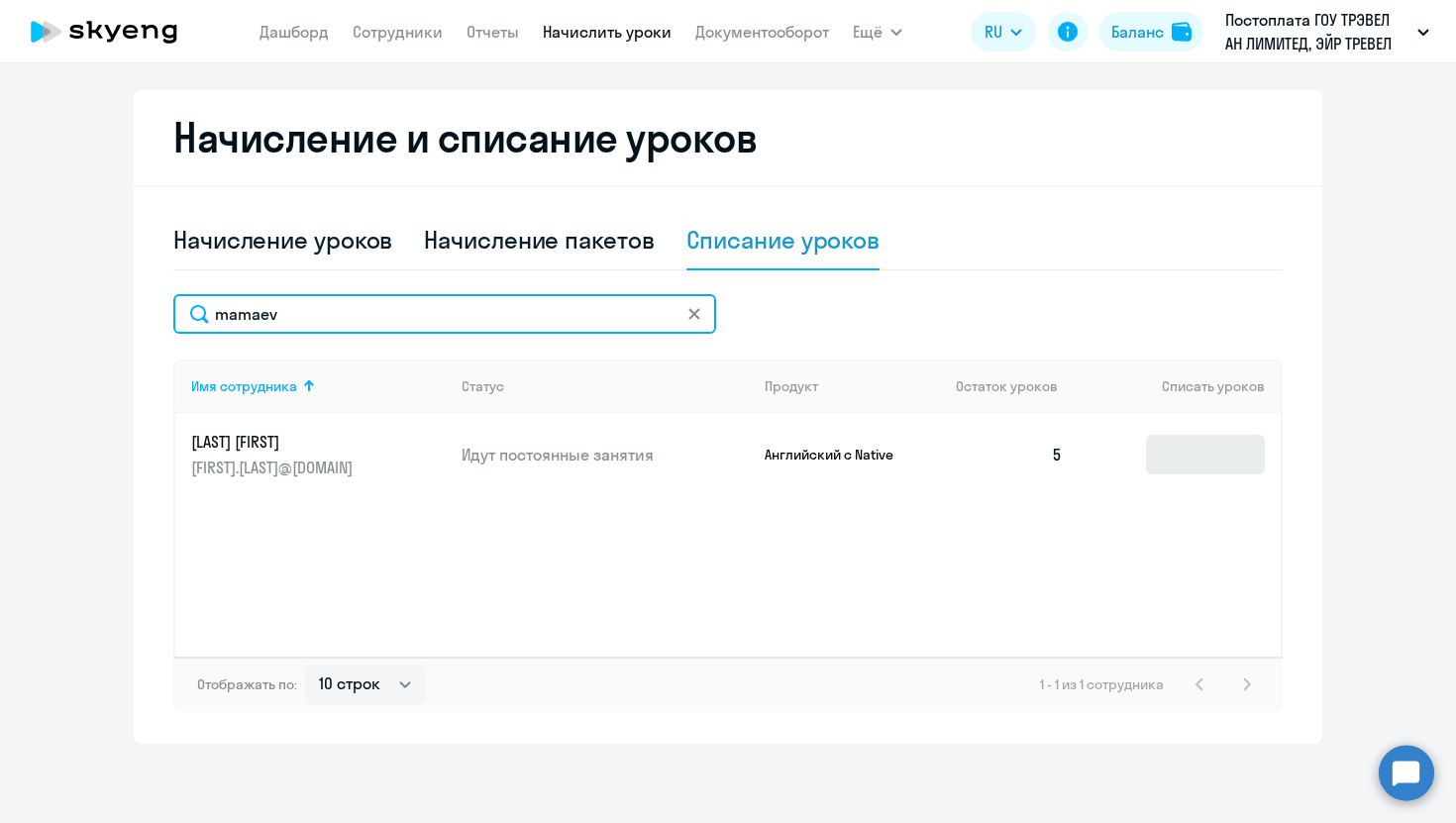 type on "mamaev" 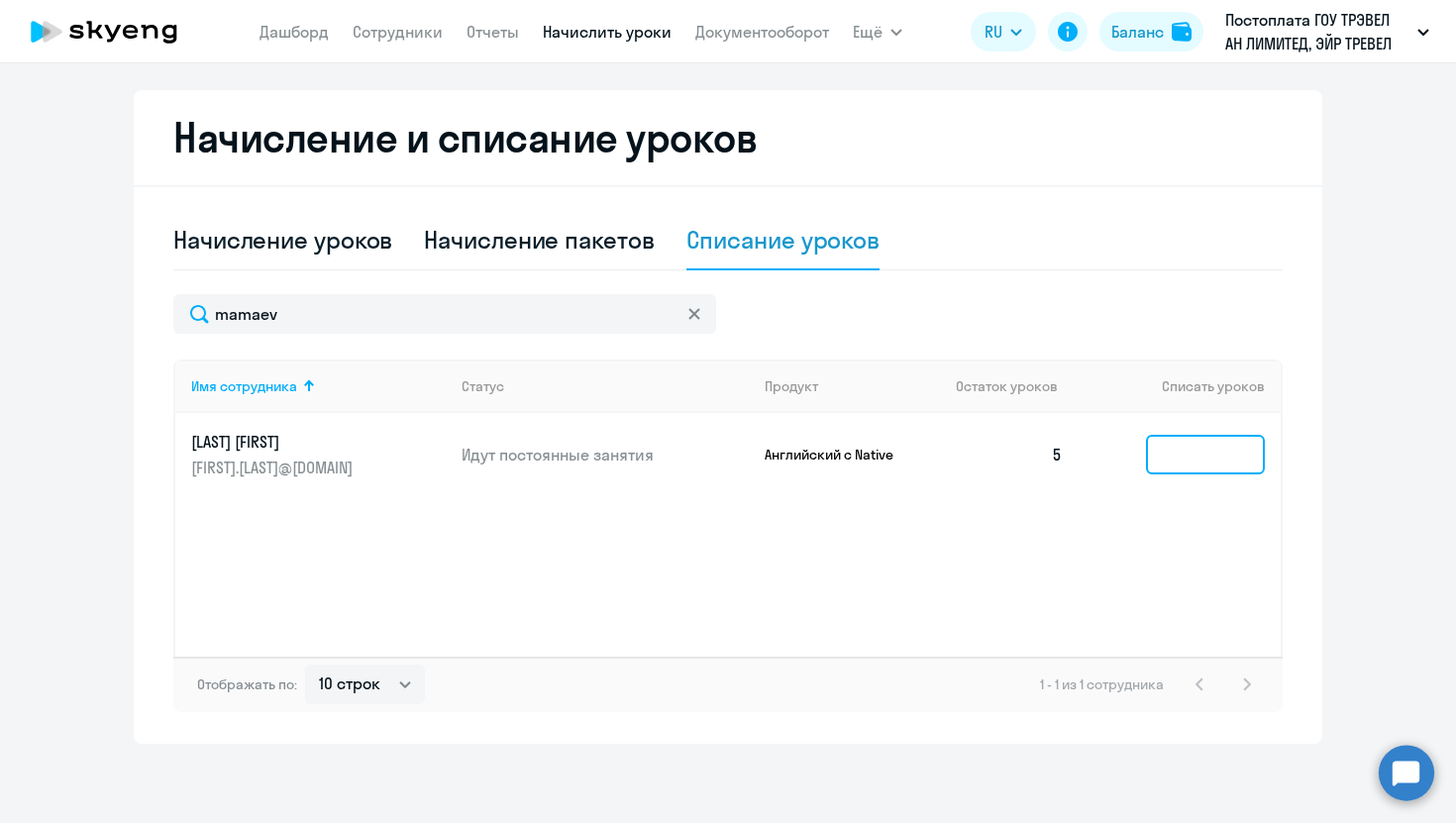 click 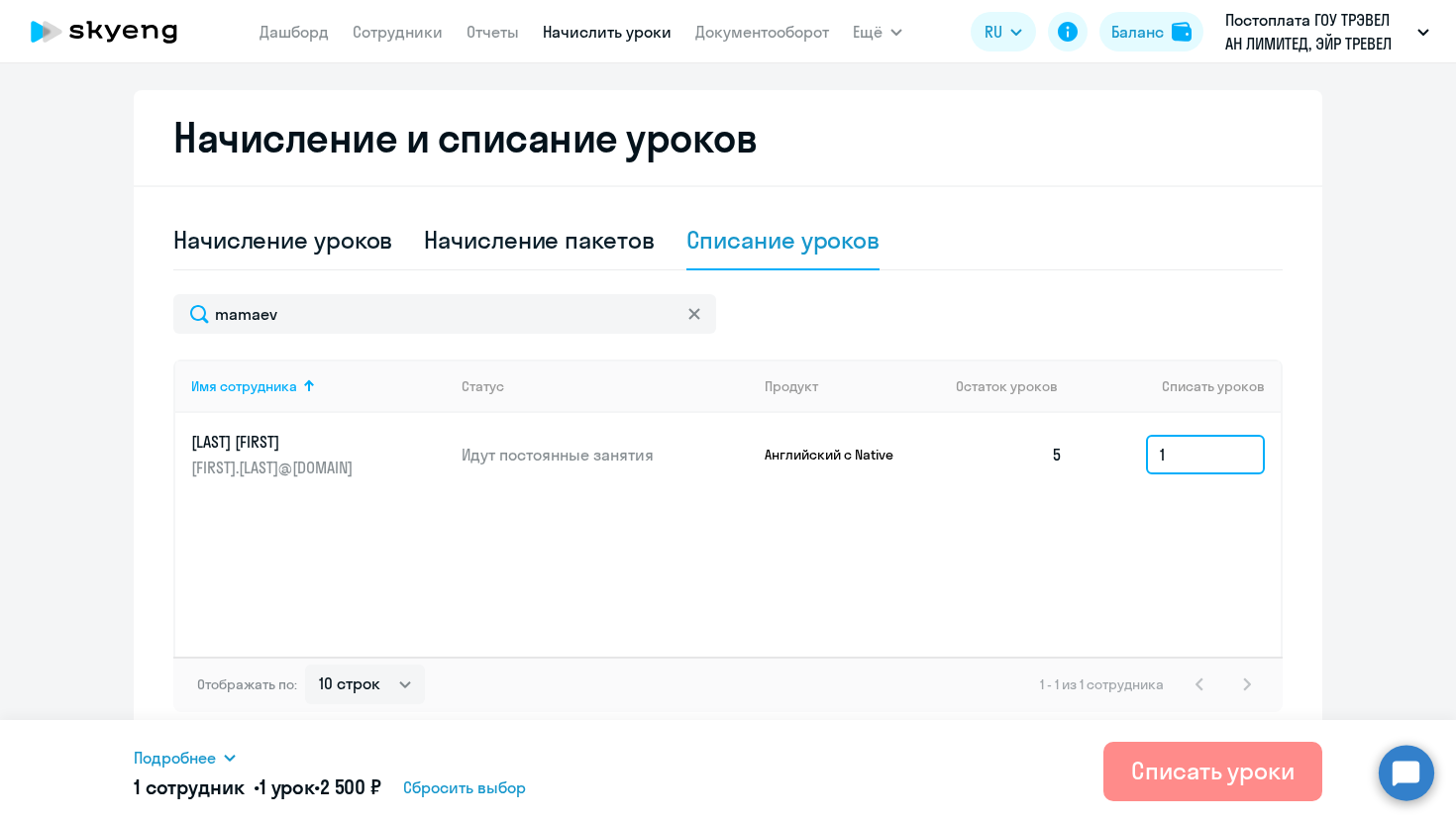 type on "1" 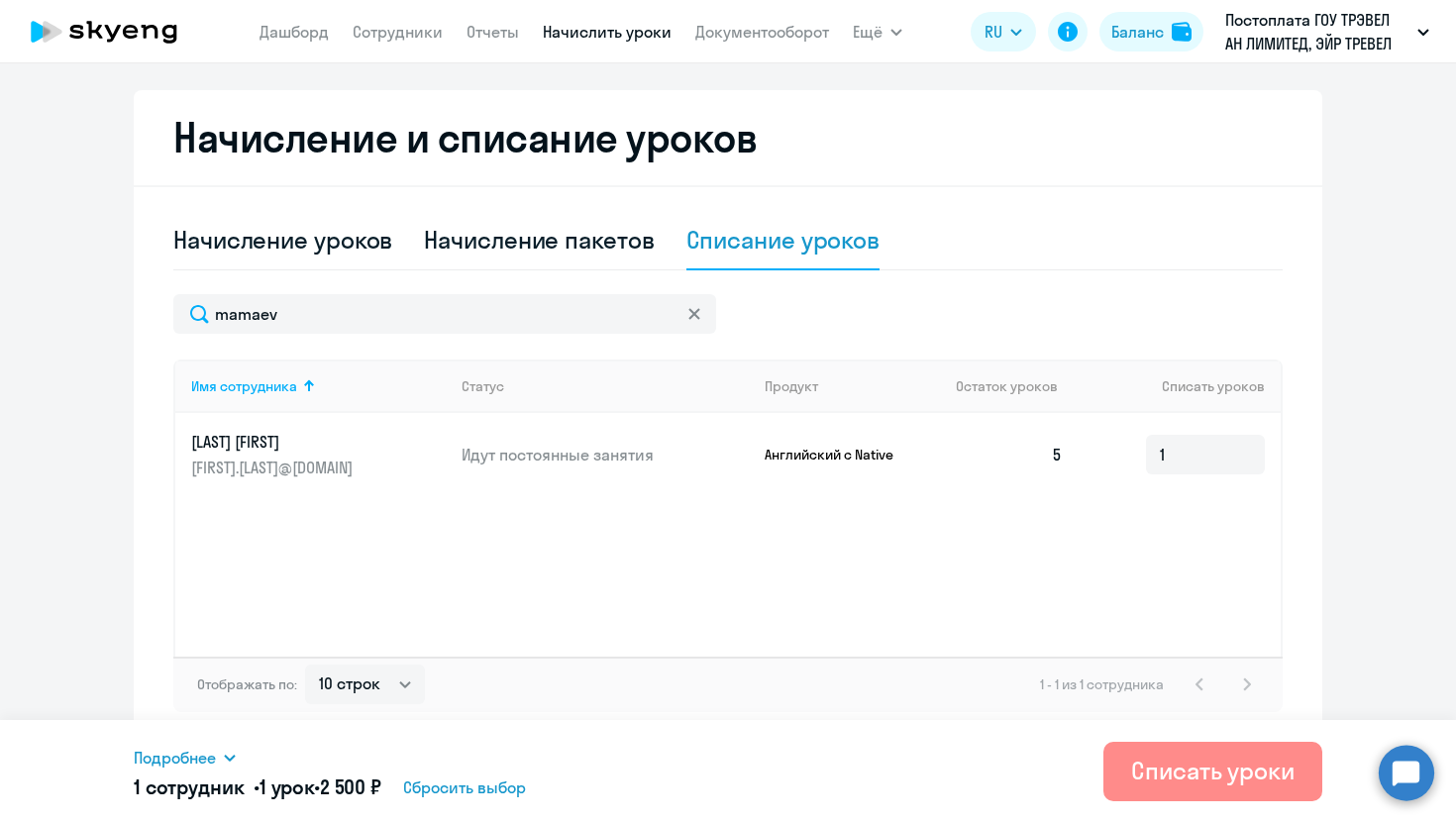 click on "Списать уроки" at bounding box center [1212, 772] 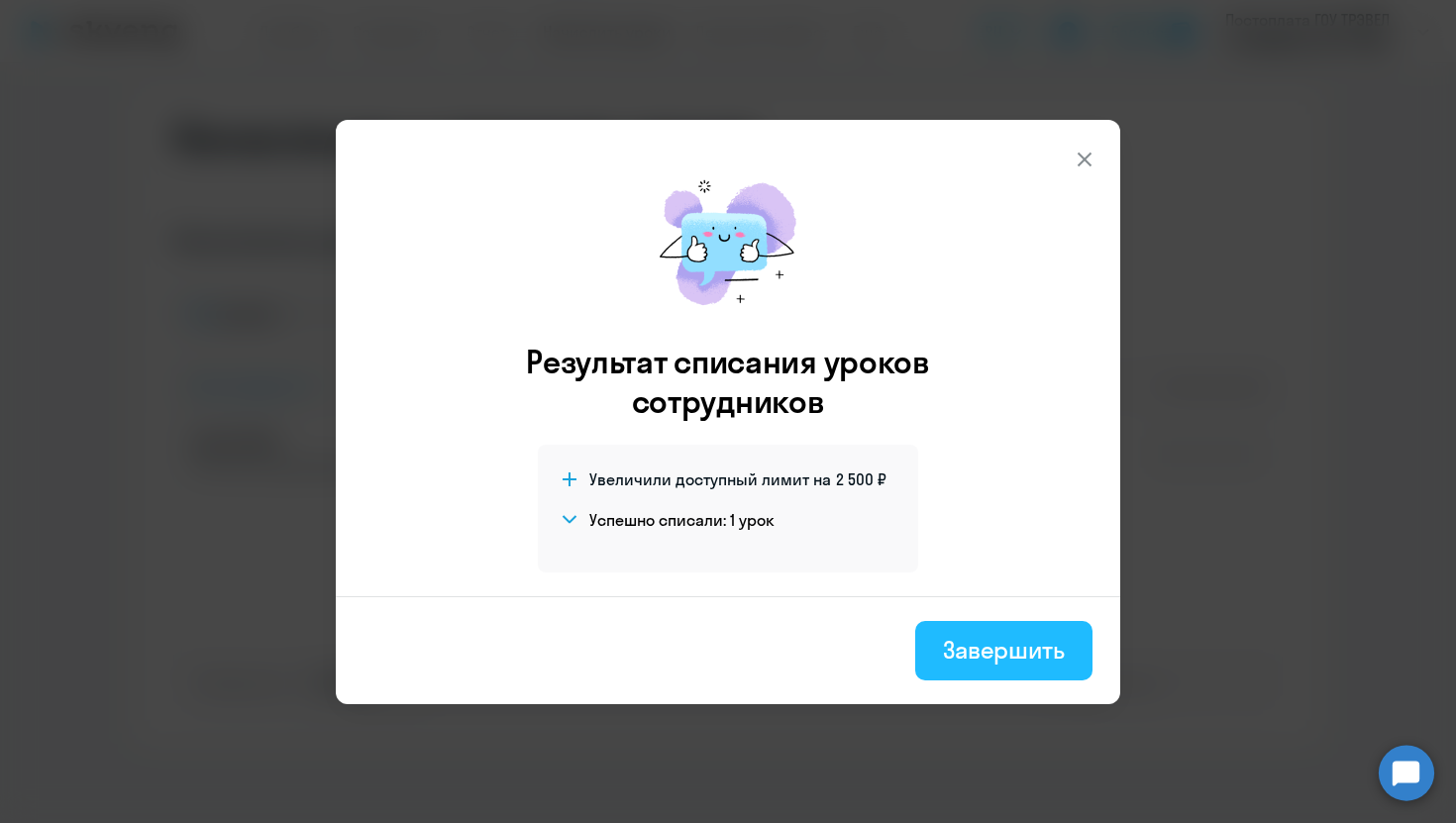 click on "Завершить" at bounding box center [1003, 650] 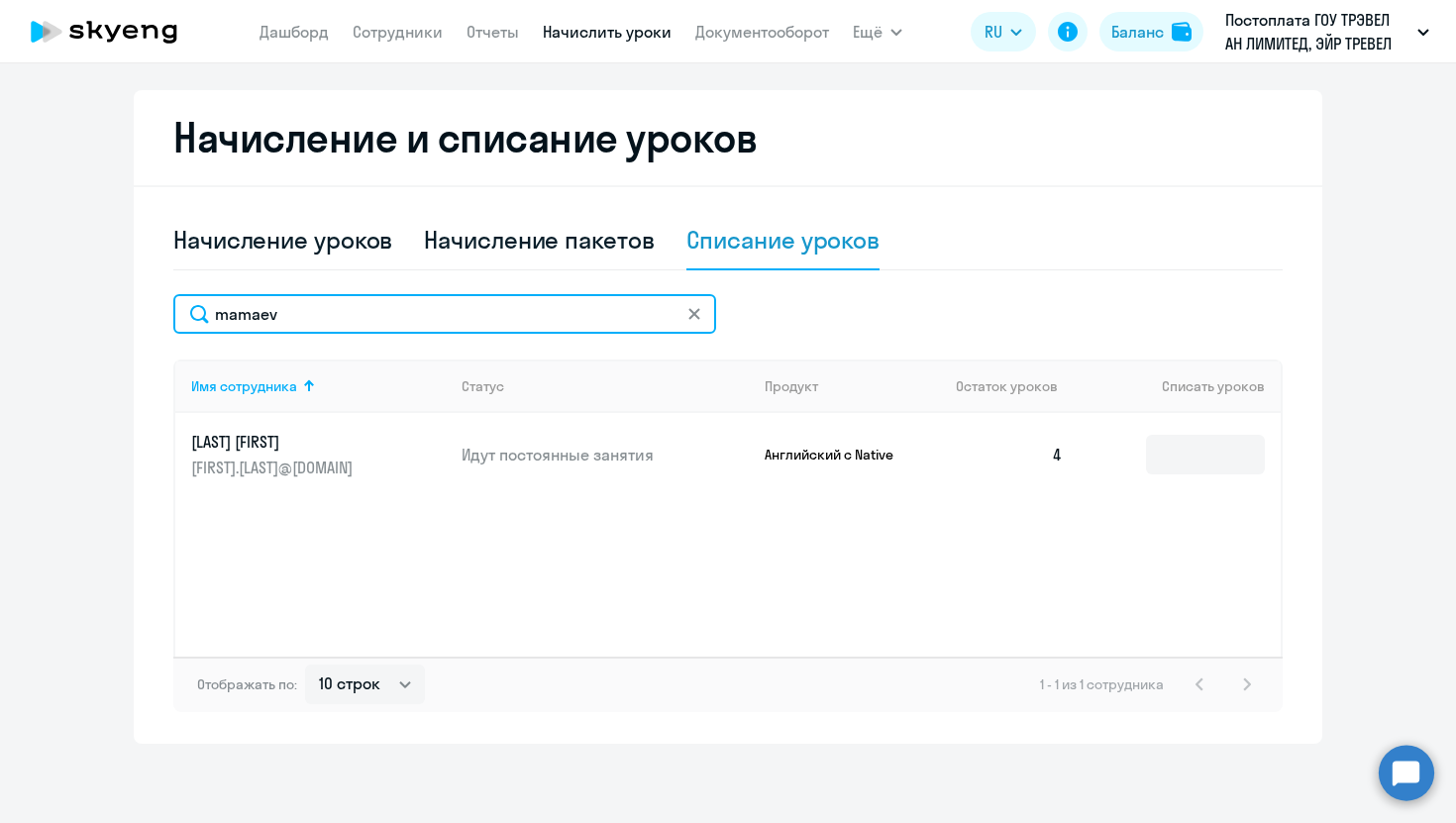 drag, startPoint x: 434, startPoint y: 314, endPoint x: 138, endPoint y: 276, distance: 298.42922 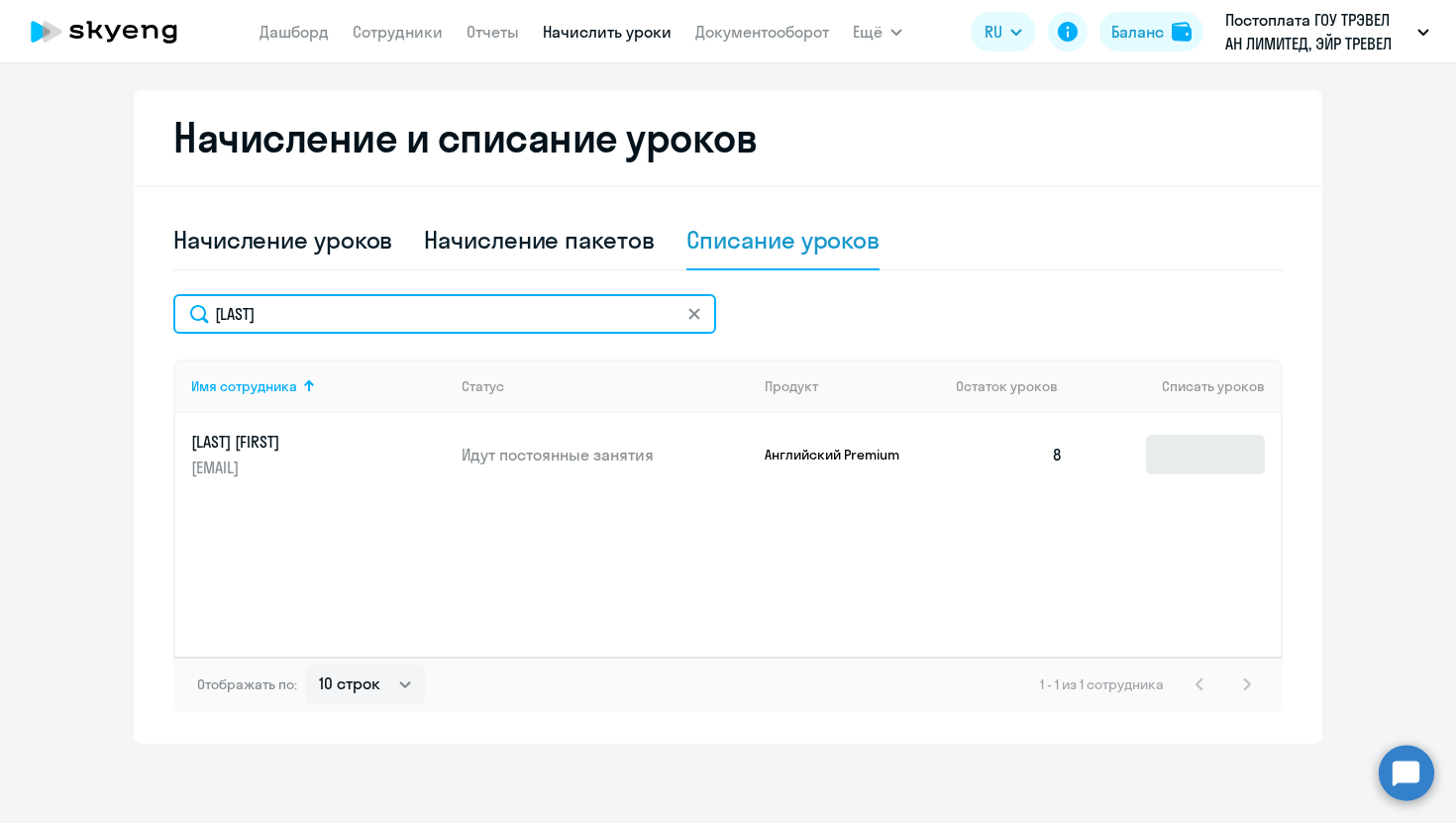 type on "[LAST]" 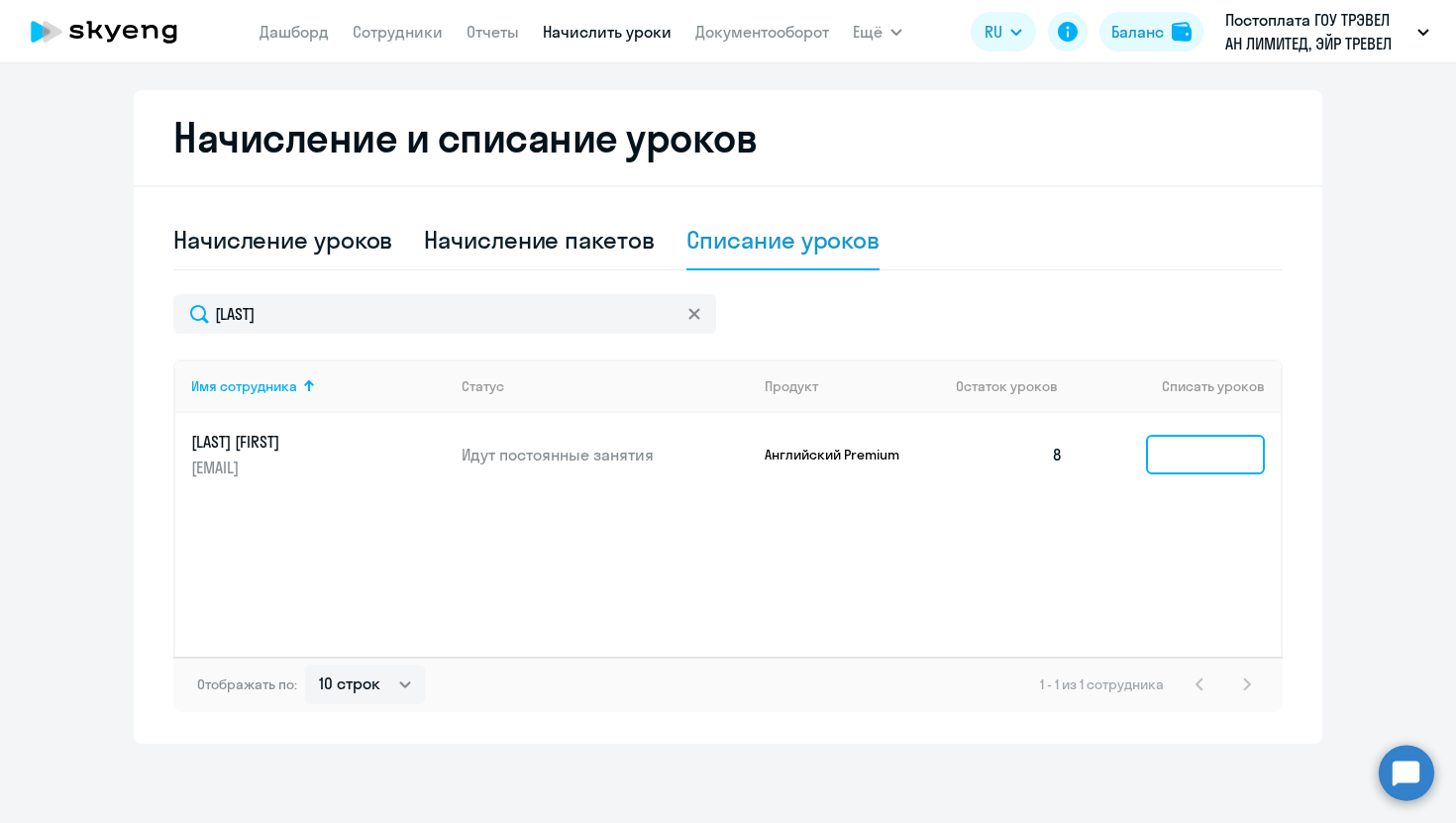 click 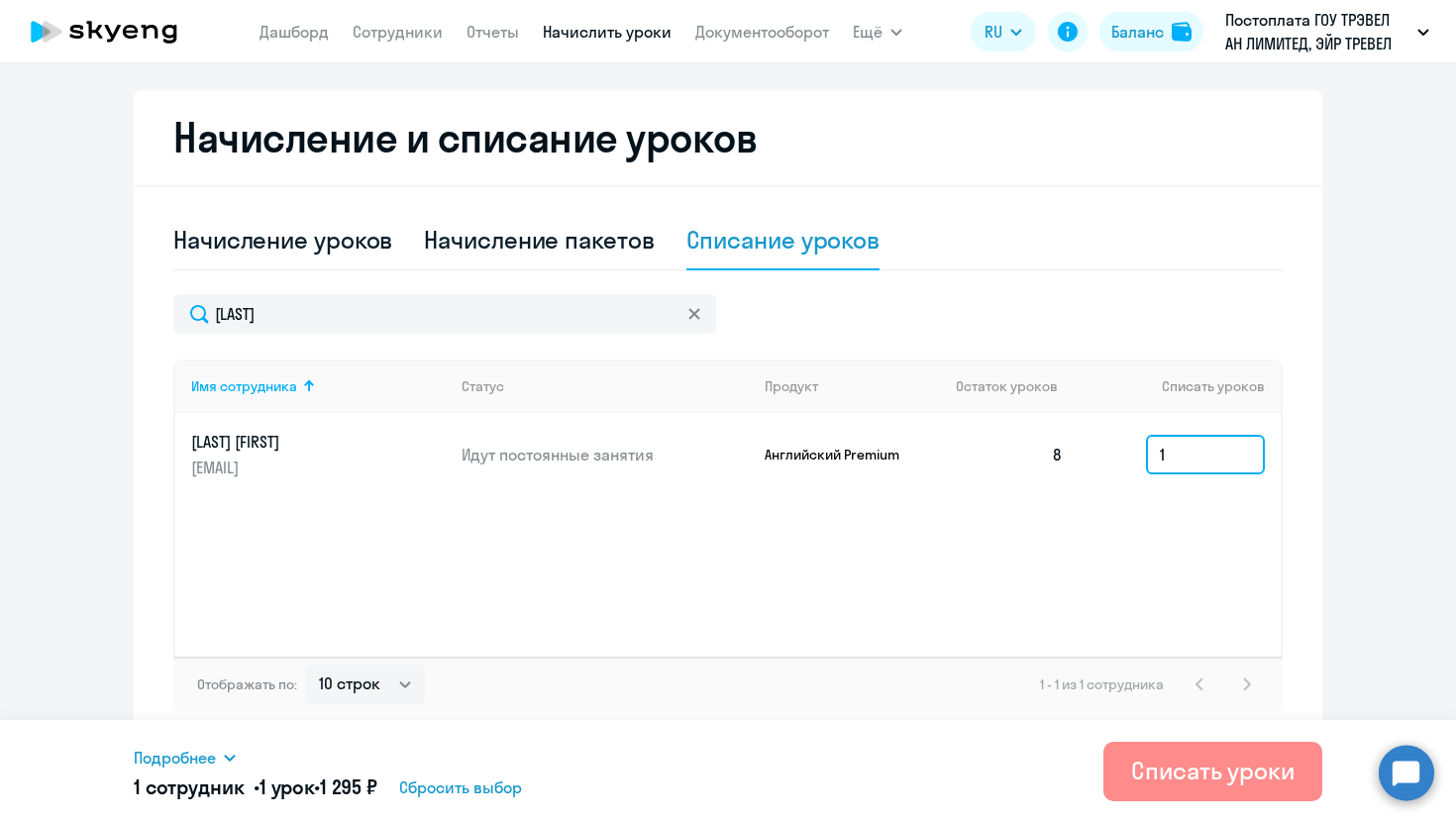 type on "1" 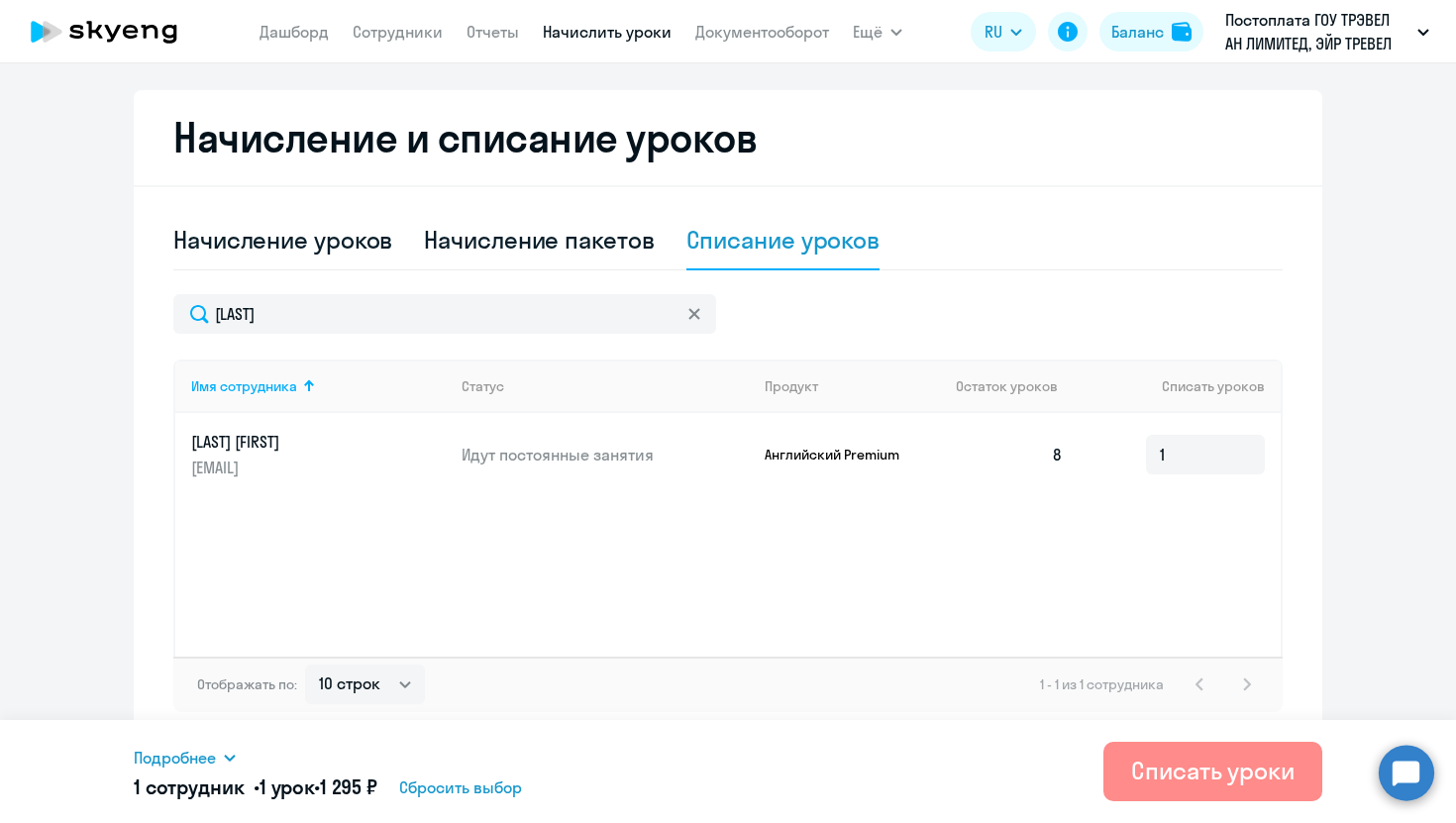 click on "Списать уроки" at bounding box center (1212, 771) 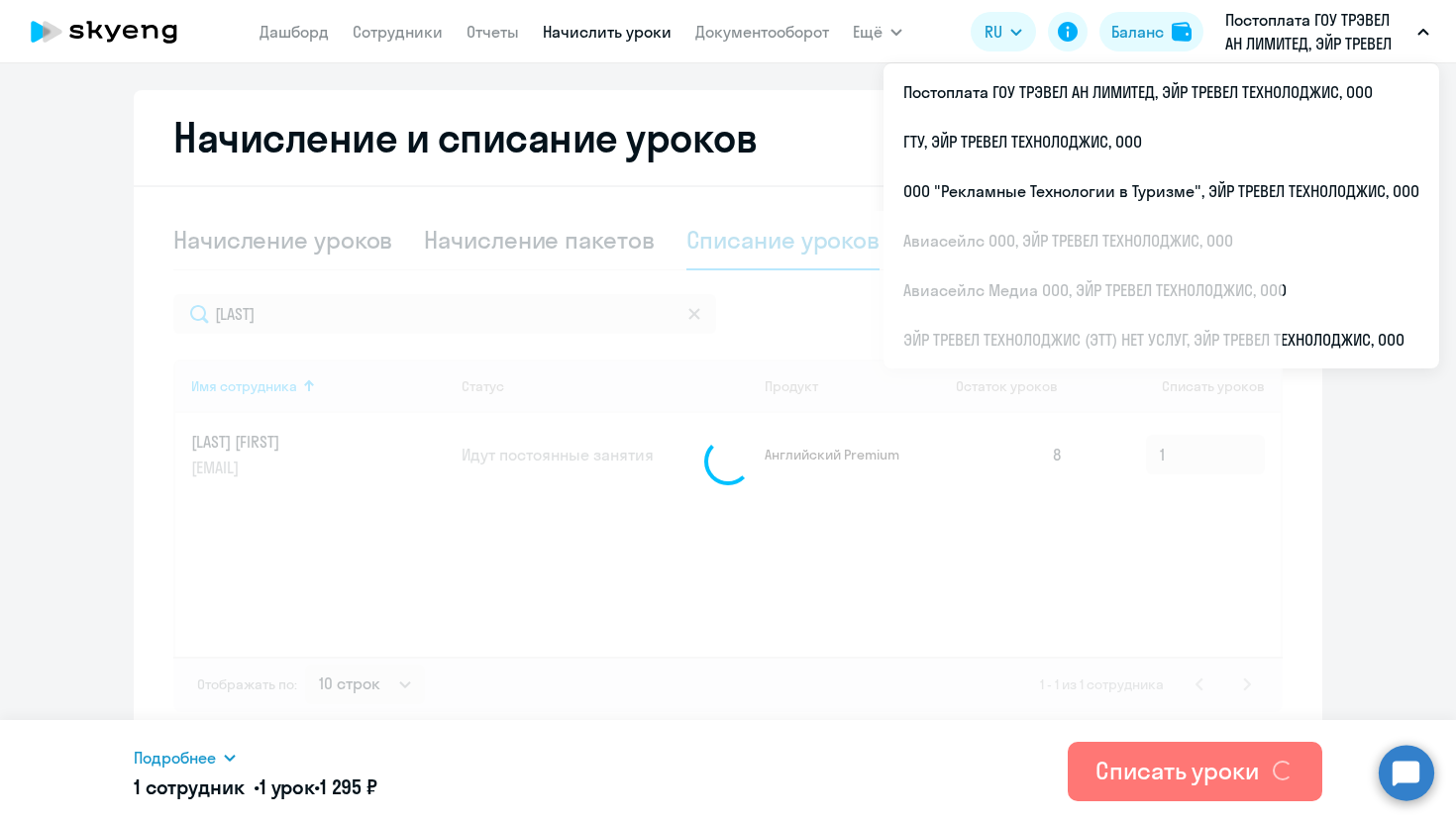 type 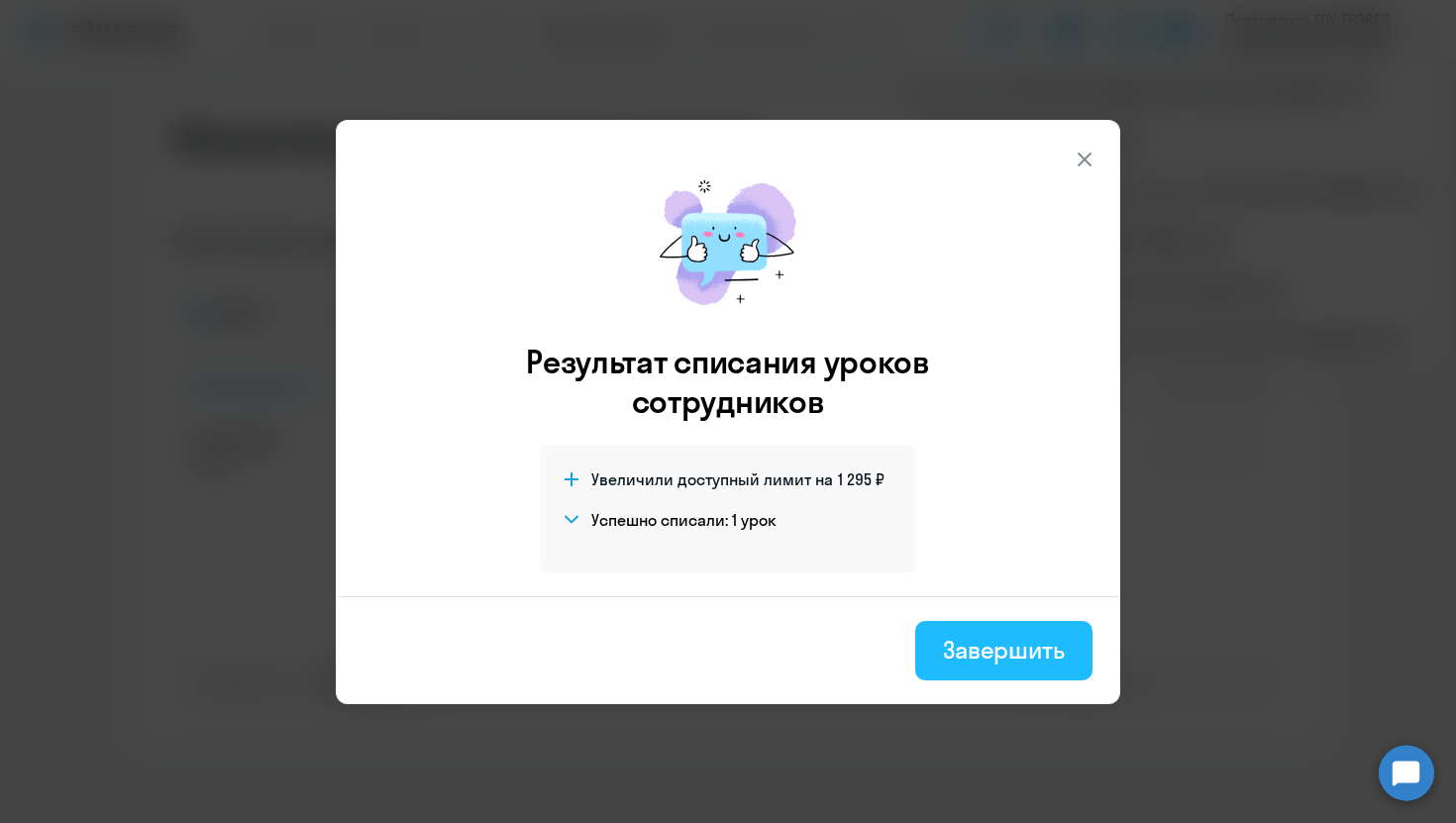 click on "Завершить" at bounding box center [1003, 651] 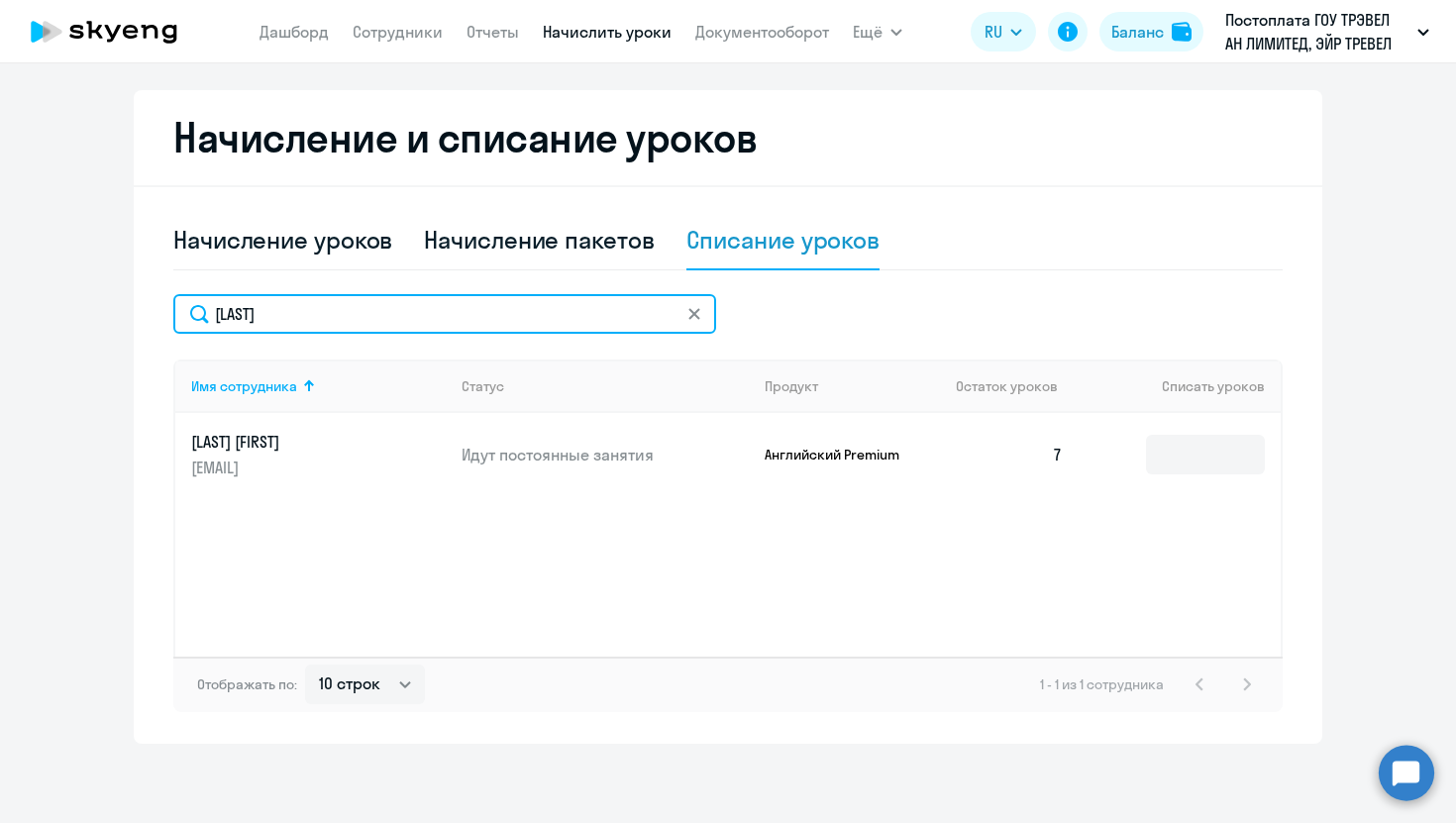 drag, startPoint x: 295, startPoint y: 313, endPoint x: 106, endPoint y: 313, distance: 189 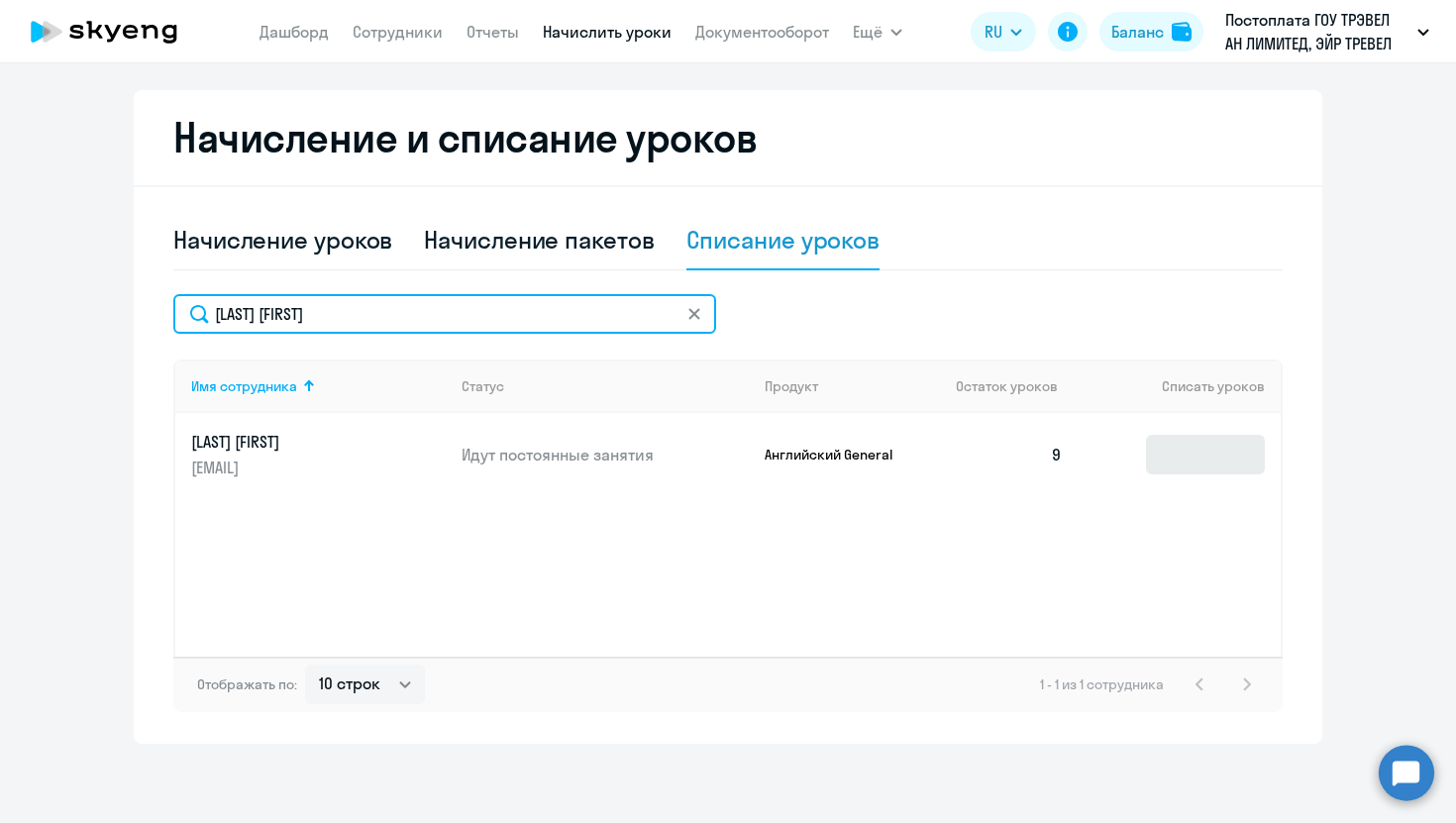 type on "[LAST] [FIRST]" 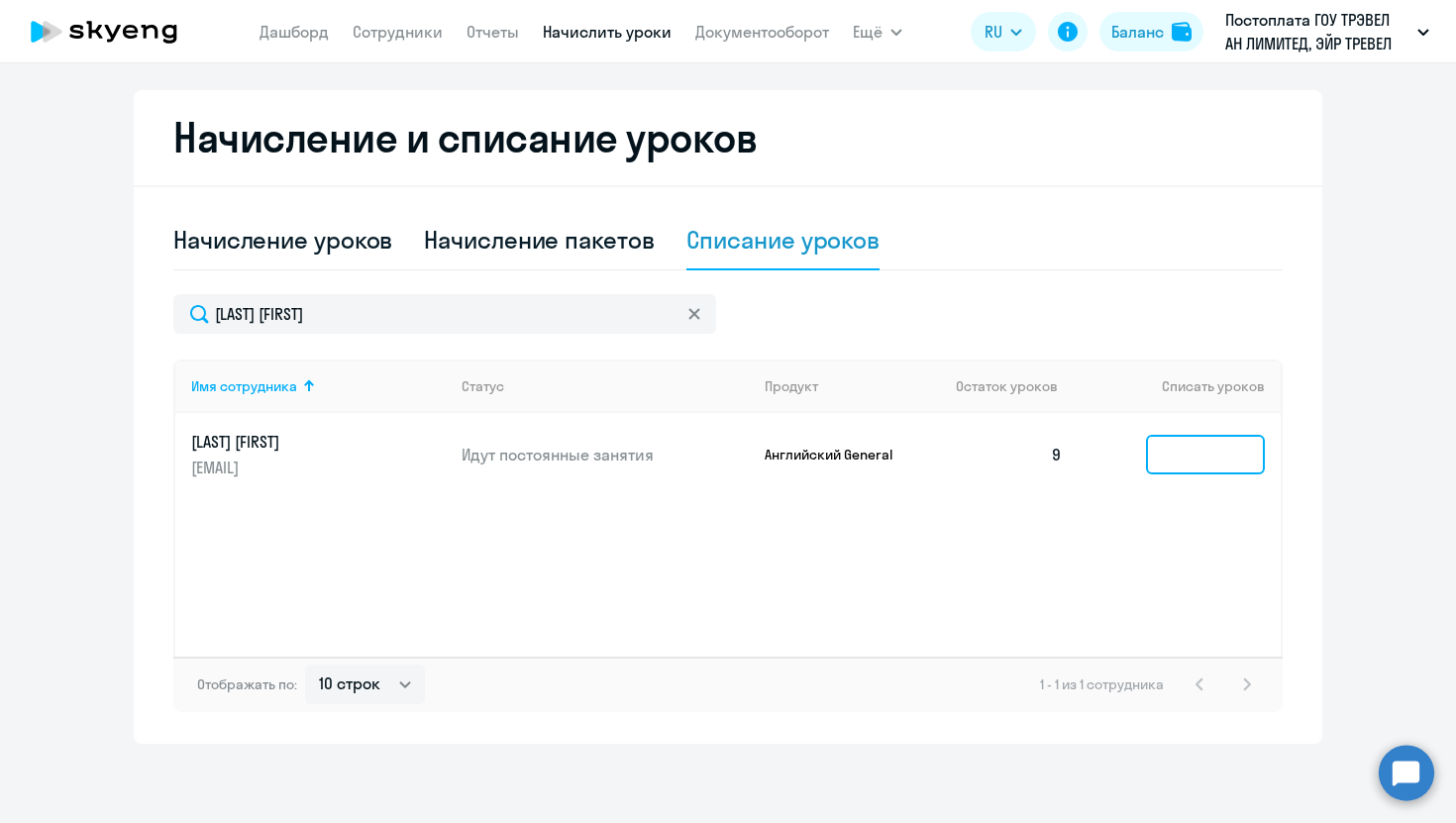 click 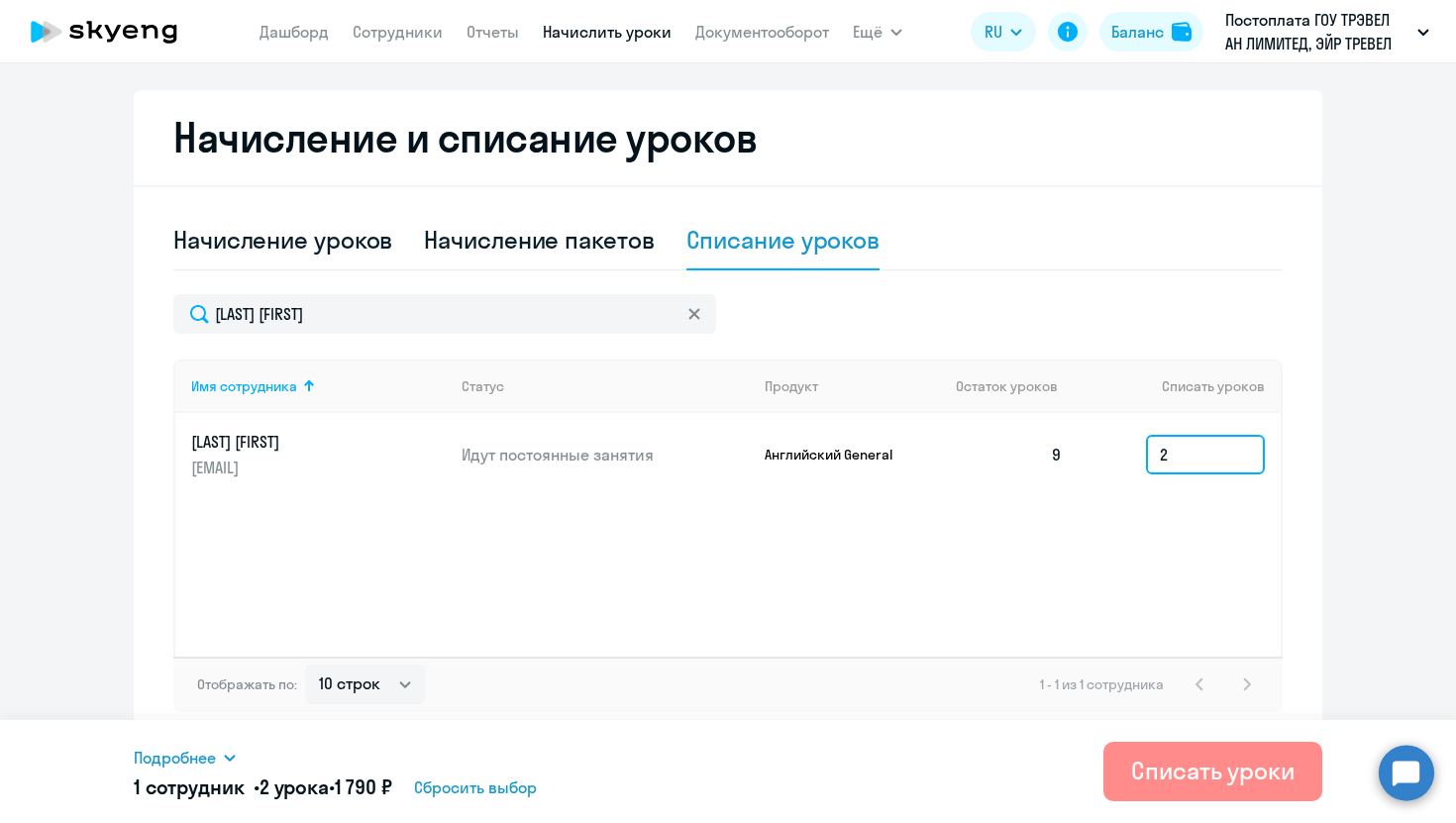 type on "2" 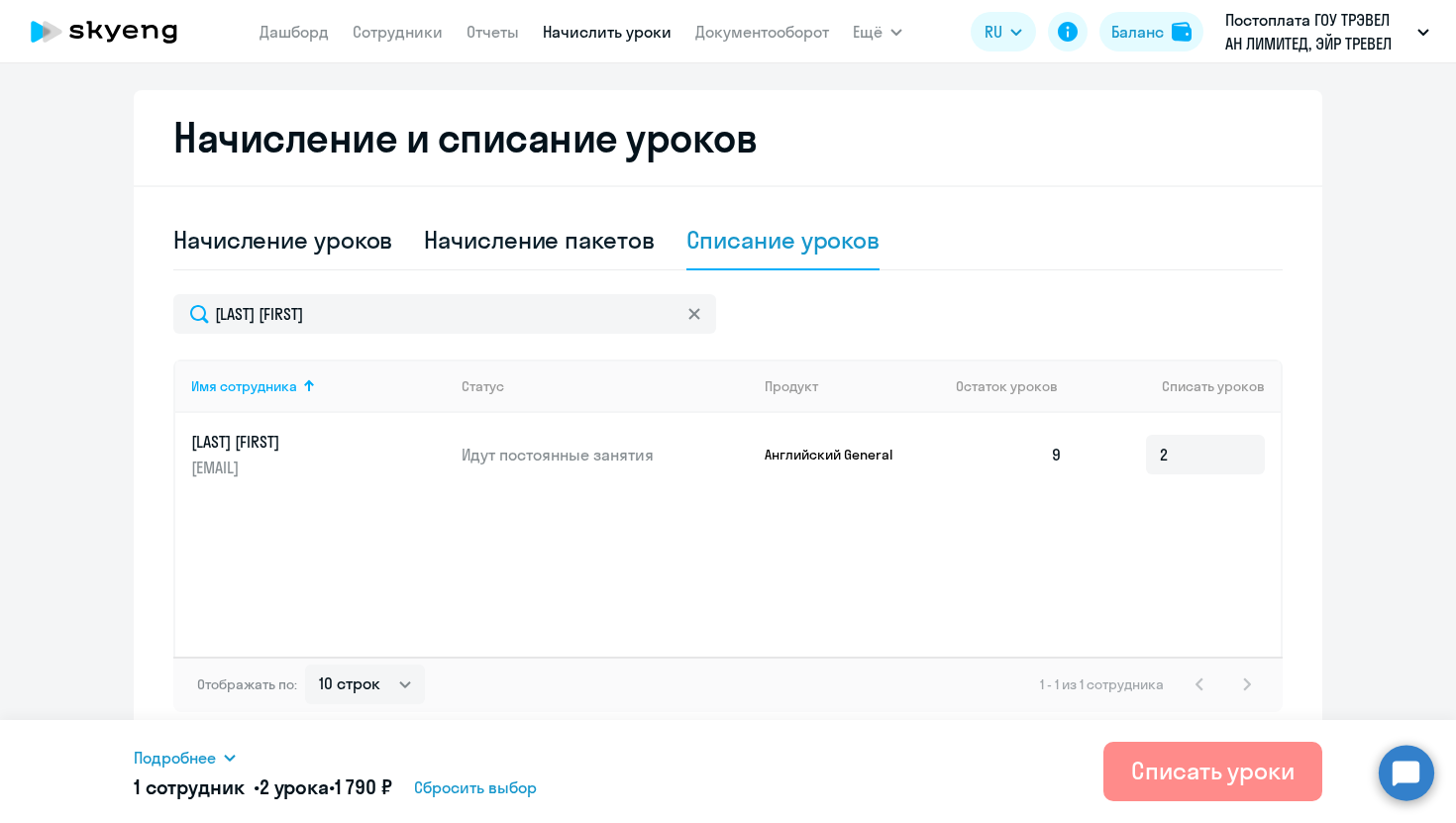 click on "Списать уроки" at bounding box center (1212, 771) 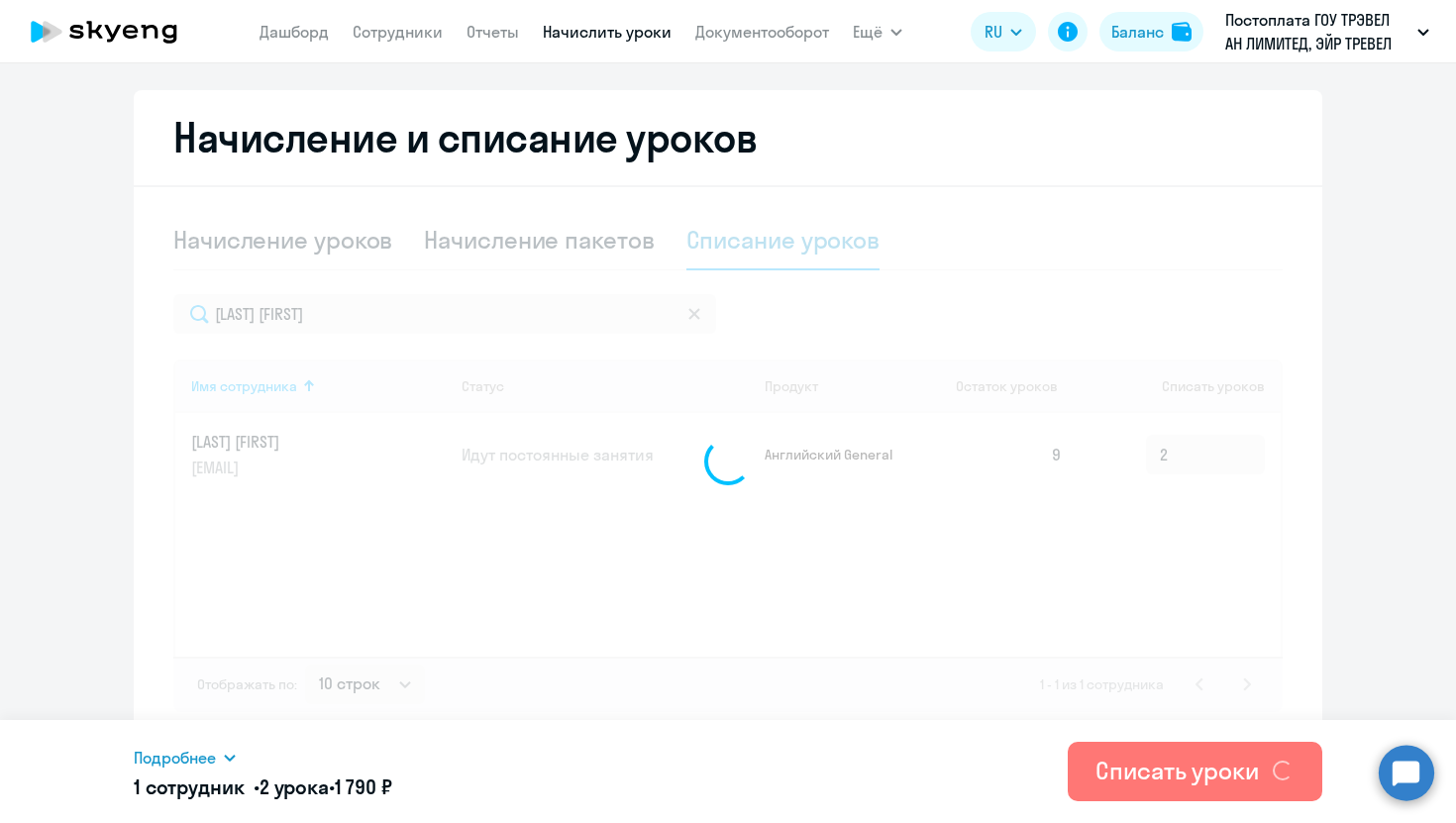 type 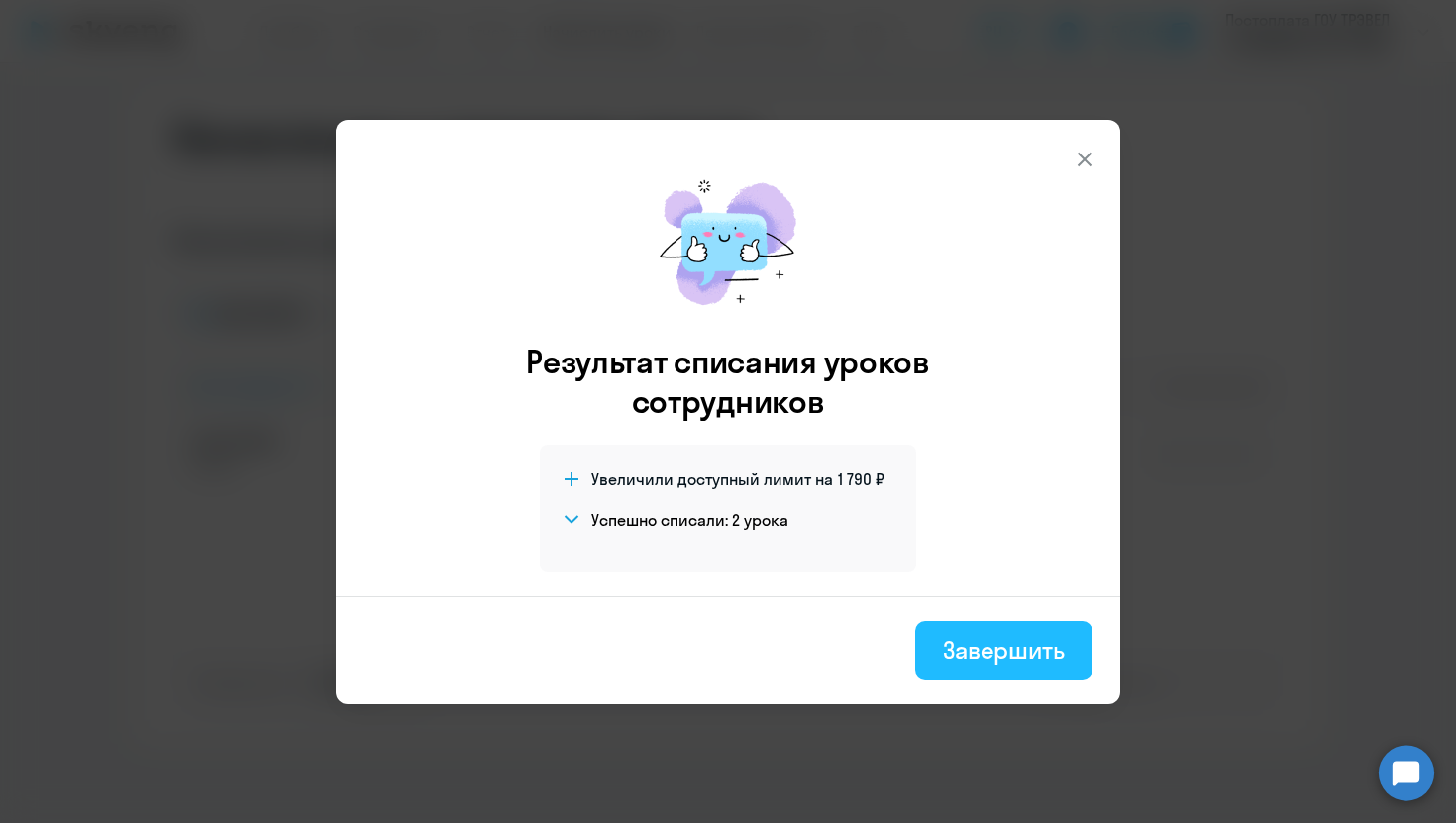 click on "Завершить" at bounding box center (1003, 650) 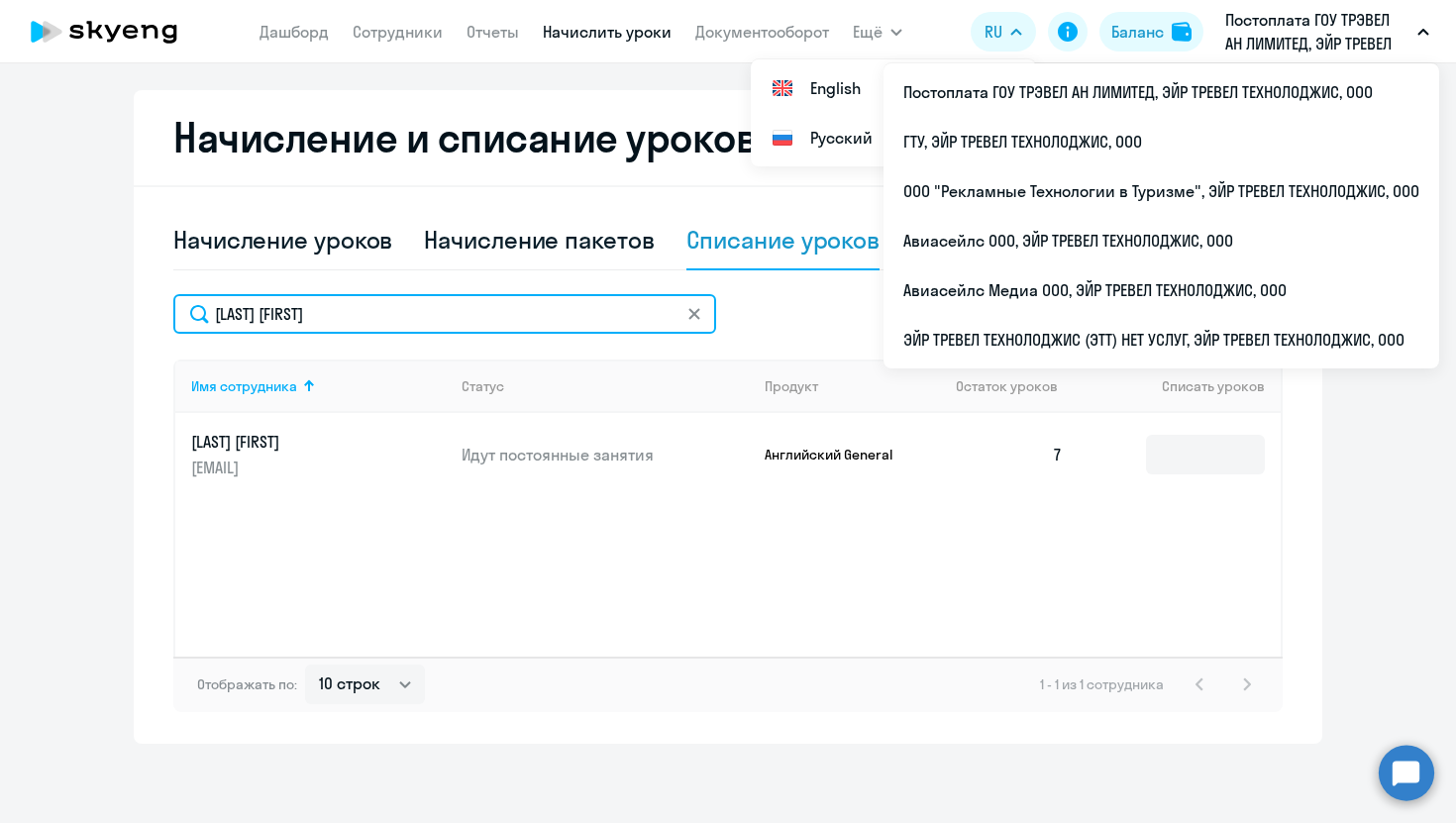 drag, startPoint x: 366, startPoint y: 327, endPoint x: 121, endPoint y: 253, distance: 255.93163 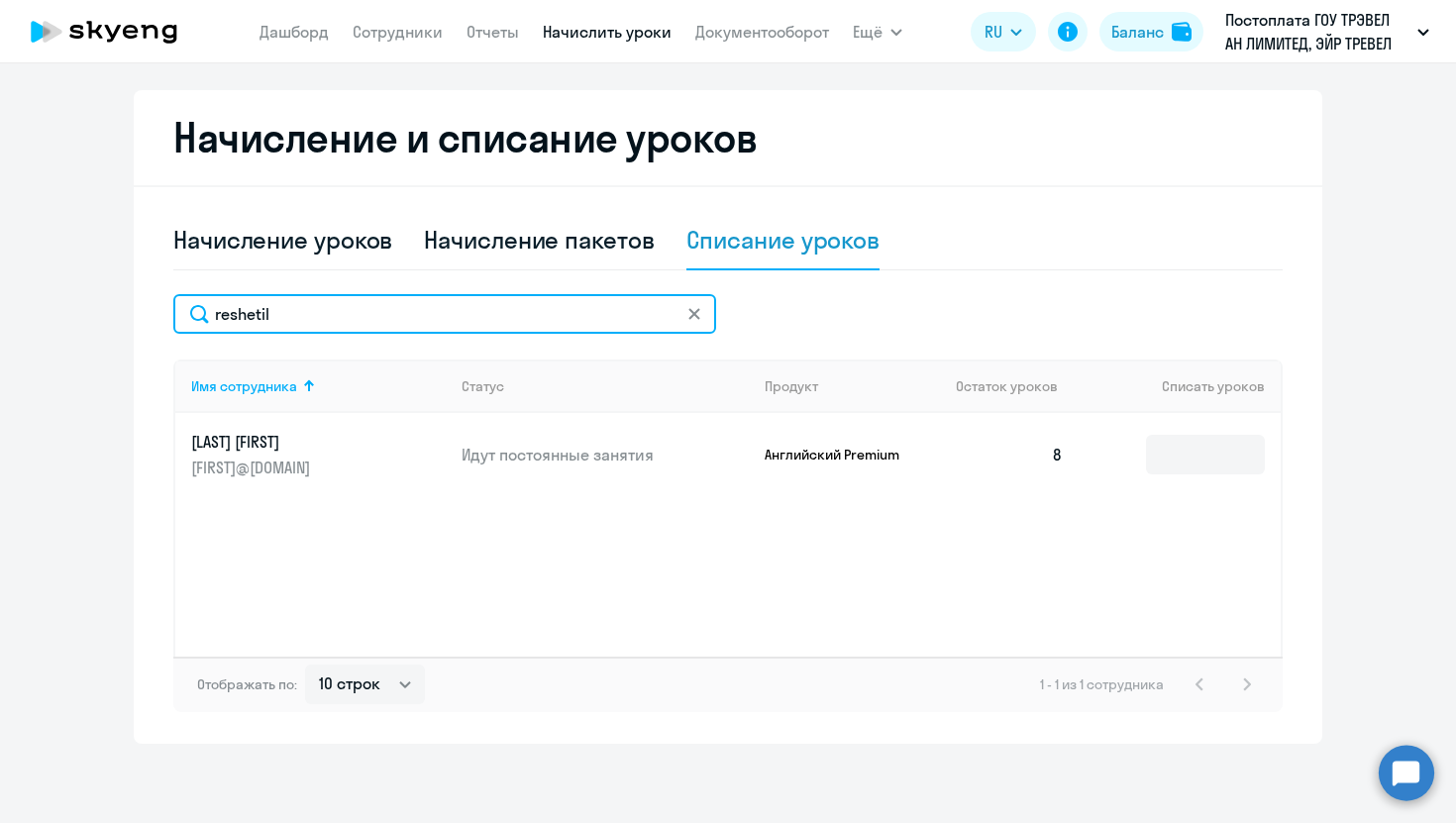 type on "reshetil" 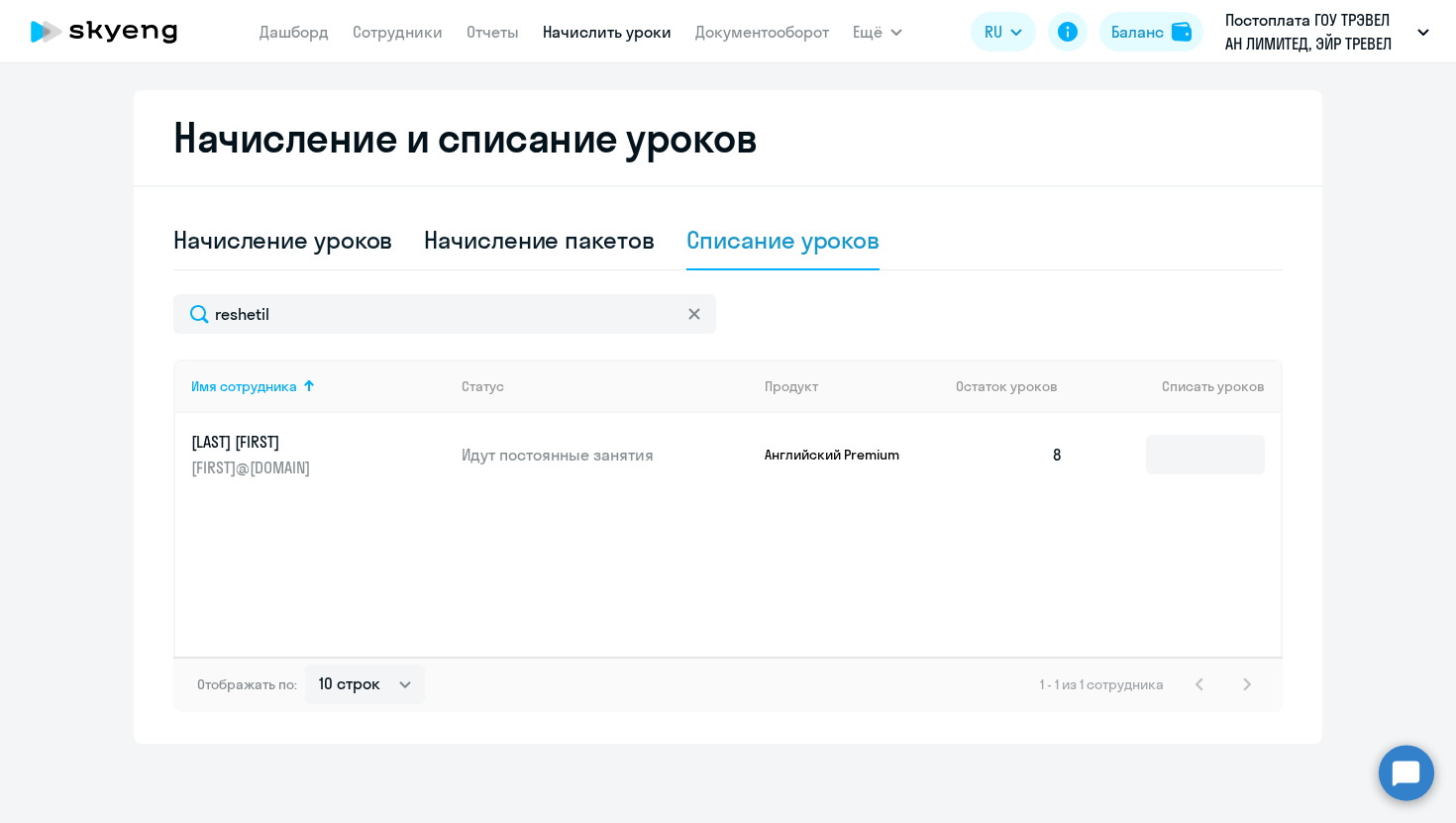 click 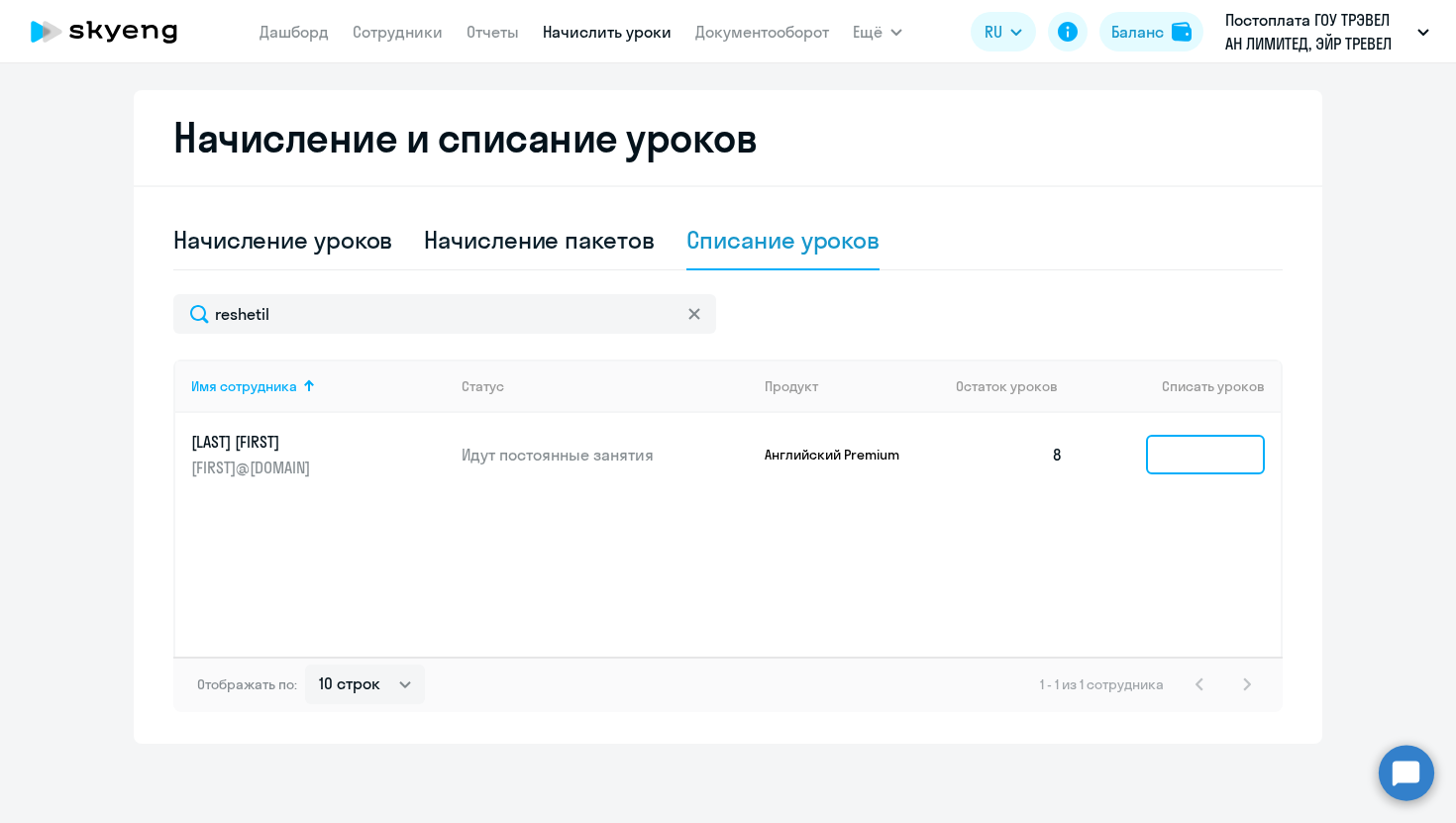 click 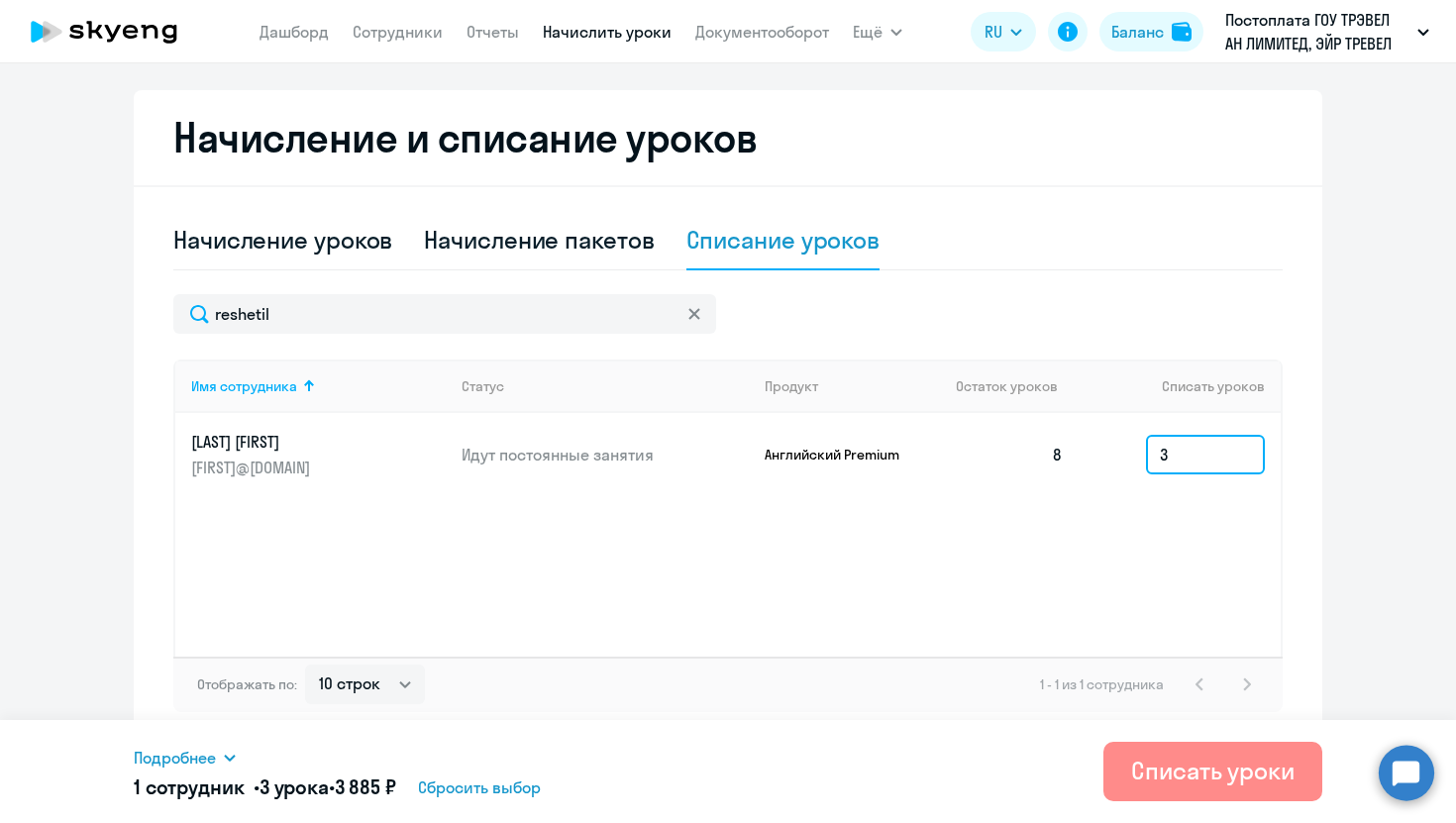 type on "3" 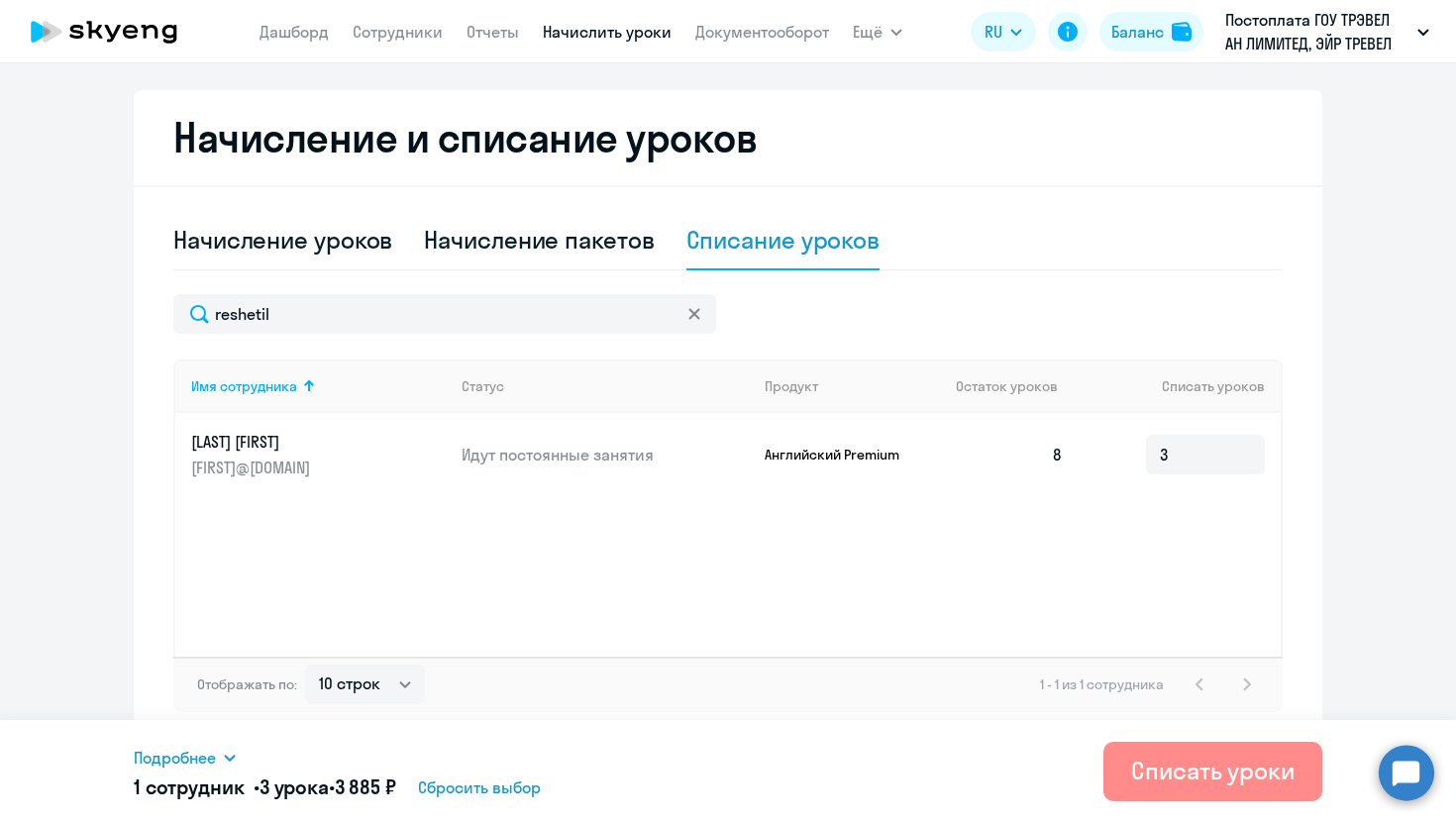 click on "Списать уроки" at bounding box center [1212, 771] 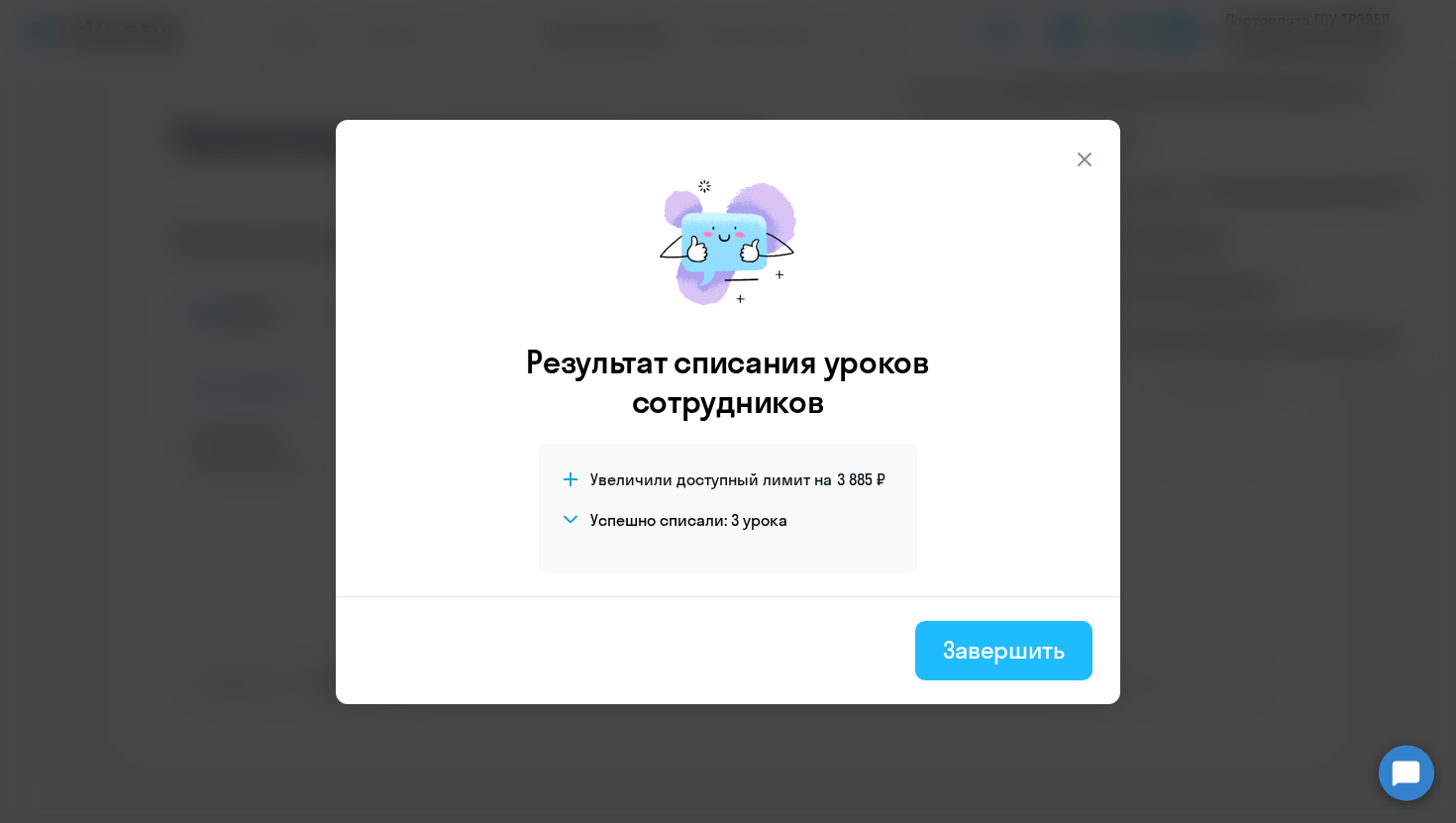 click on "Завершить" at bounding box center [1003, 650] 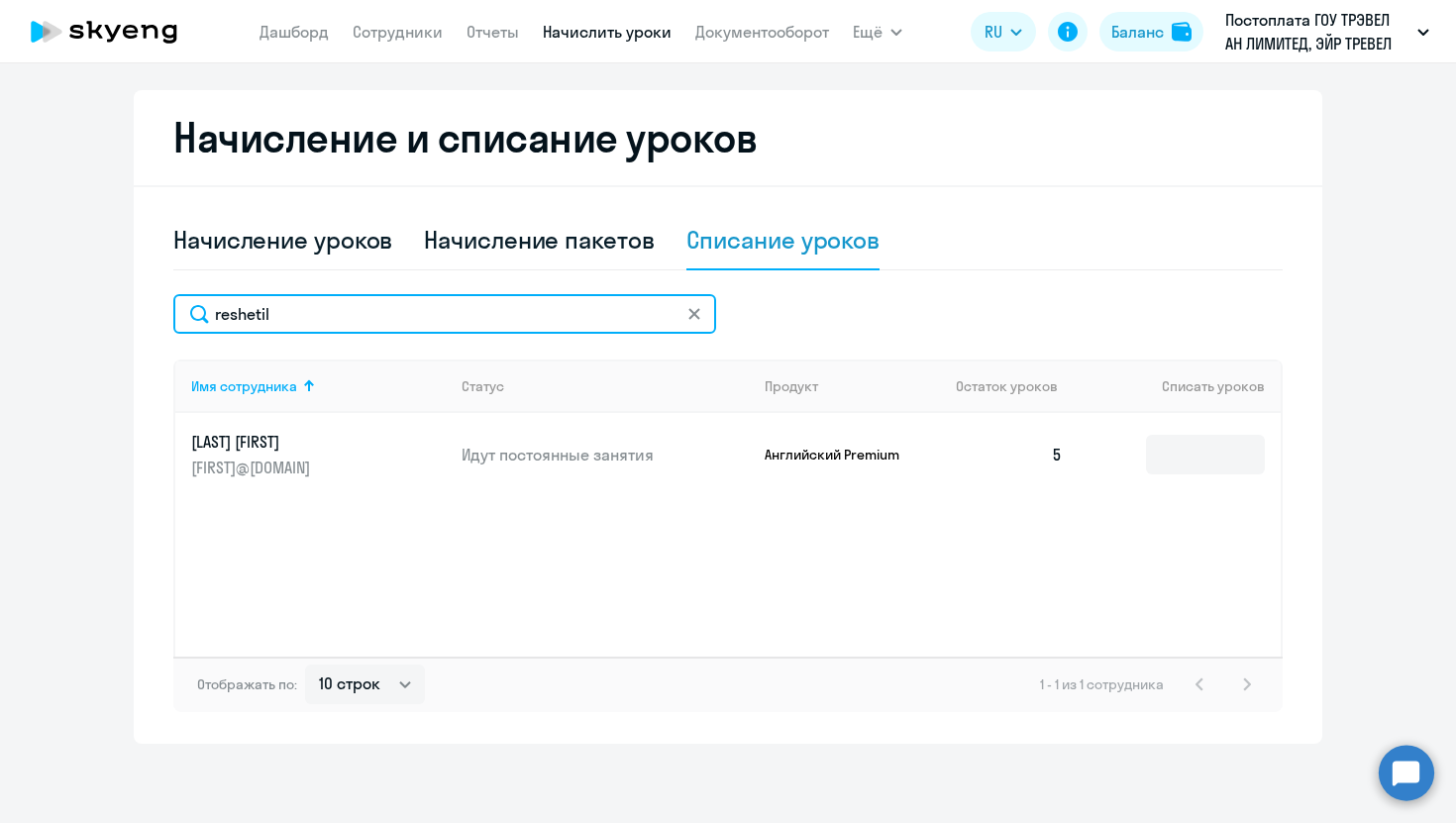 drag, startPoint x: 511, startPoint y: 327, endPoint x: 169, endPoint y: 232, distance: 354.9493 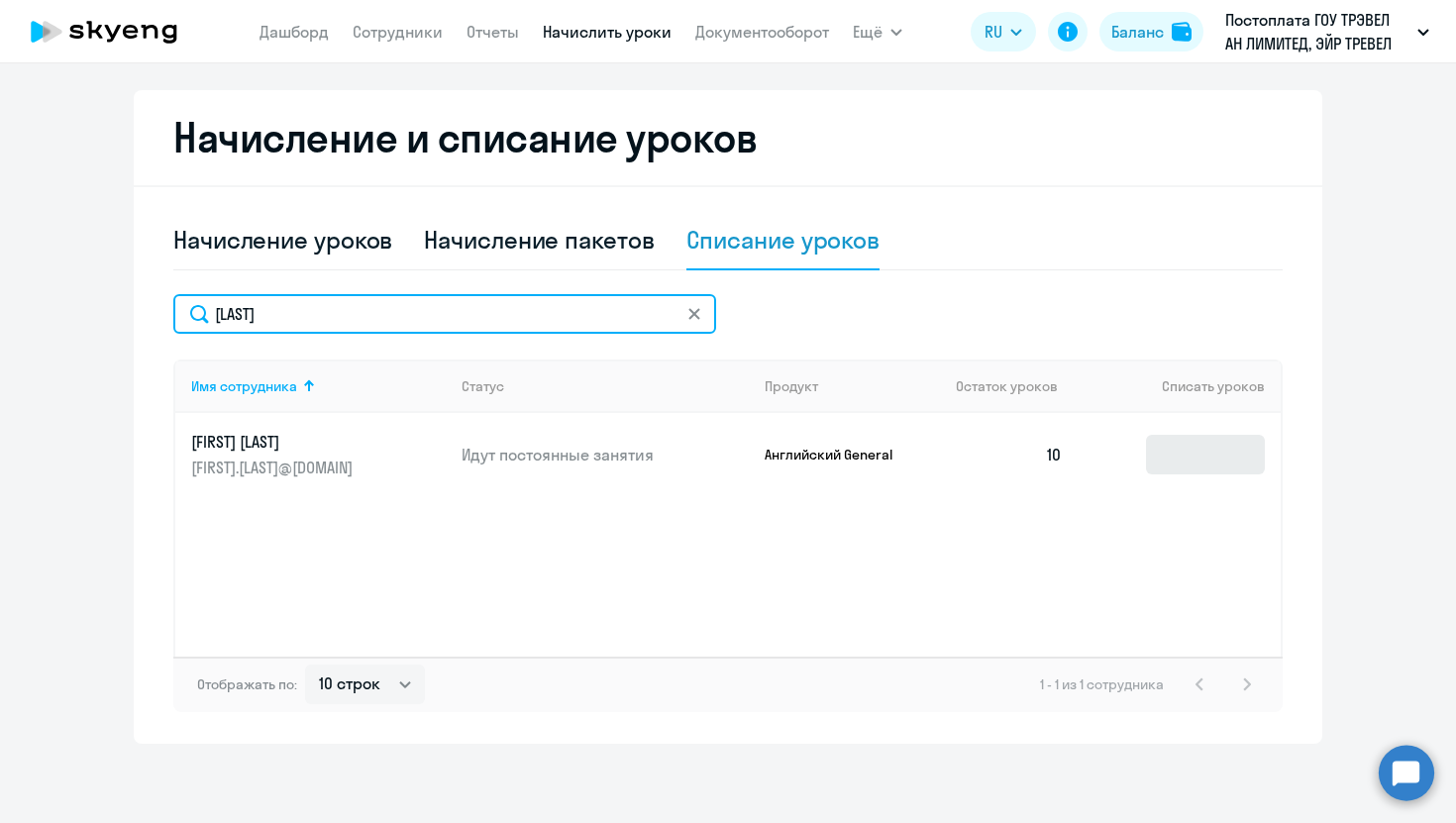 type on "[LAST]" 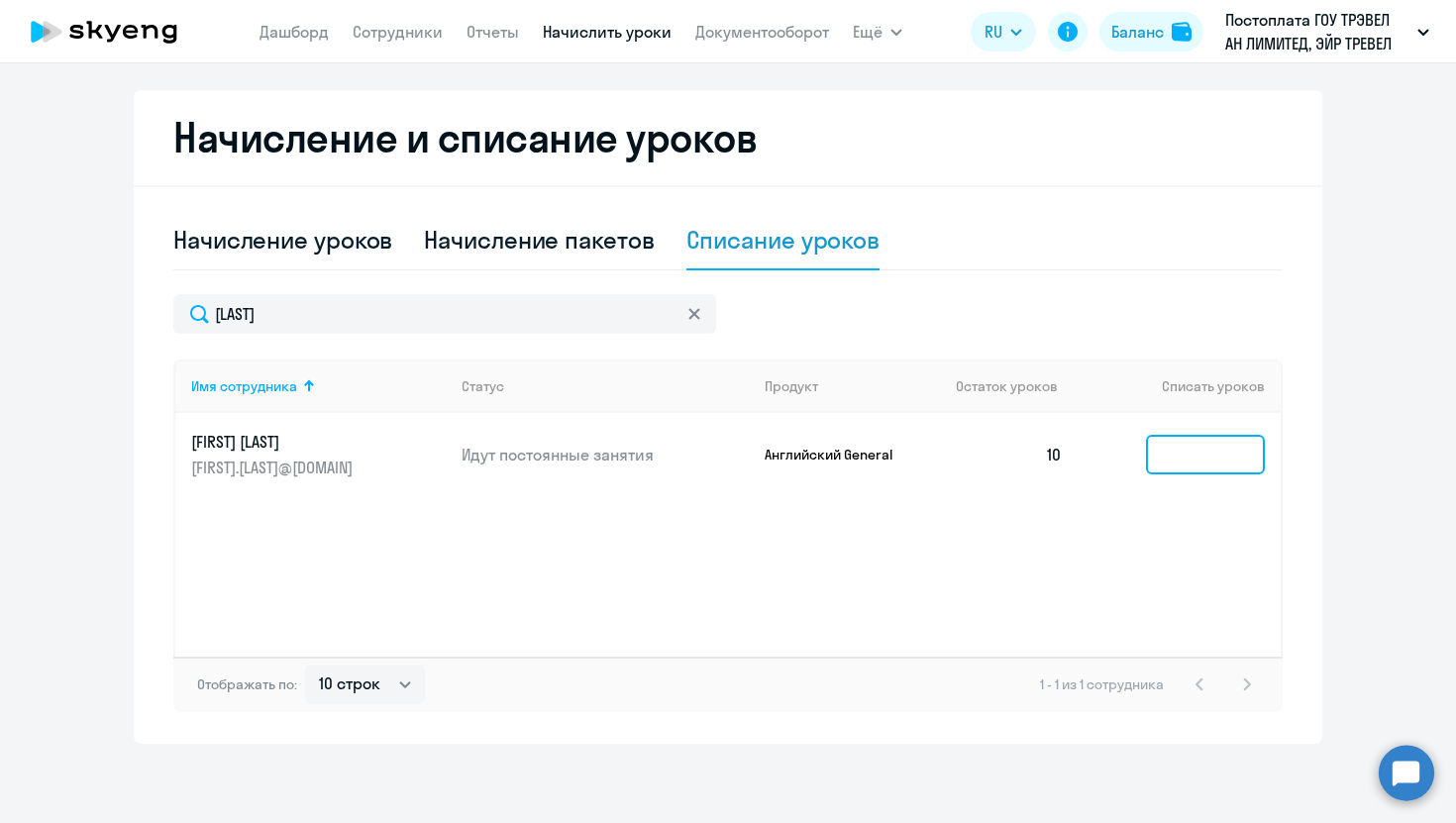 click 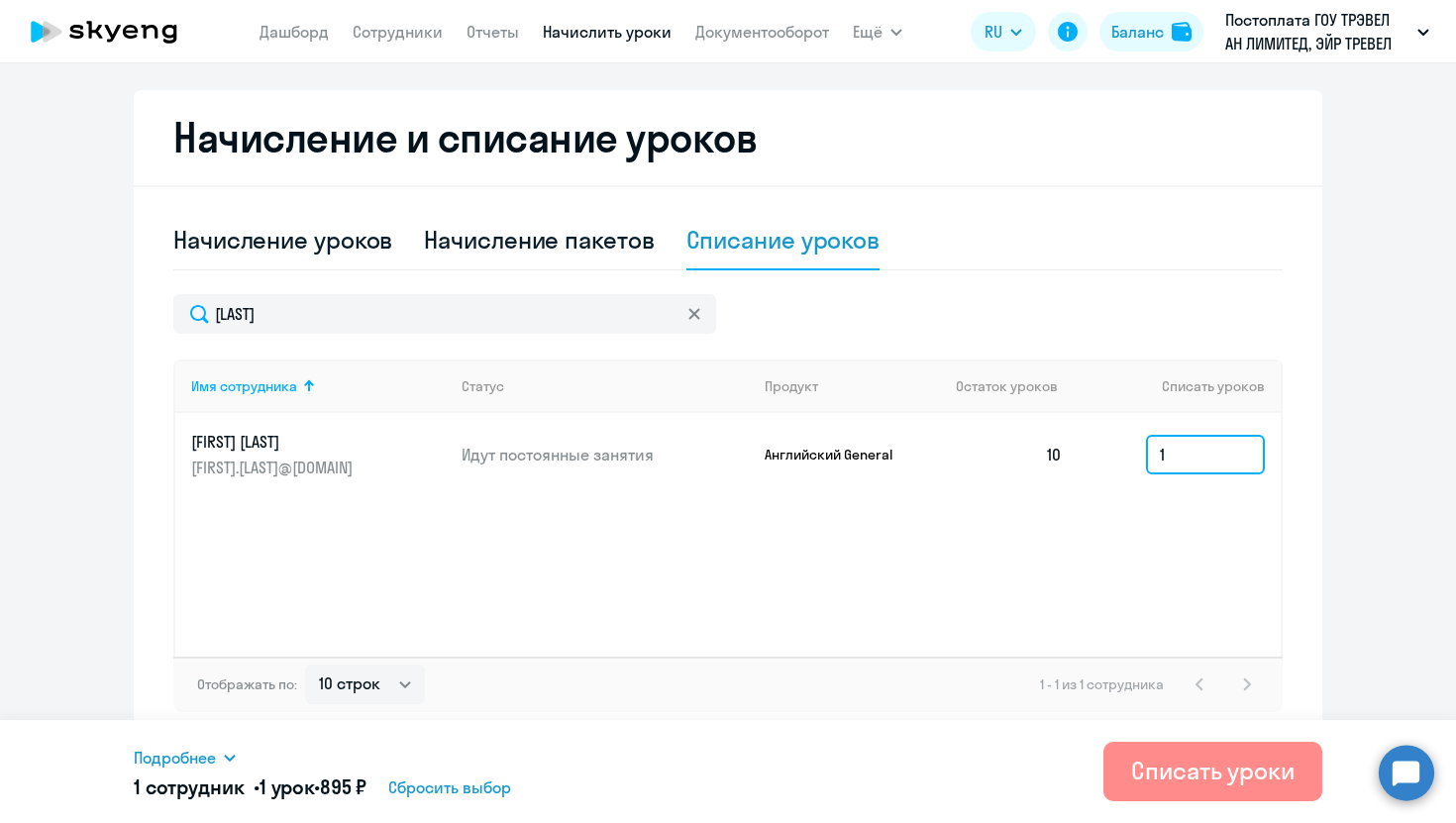 type on "1" 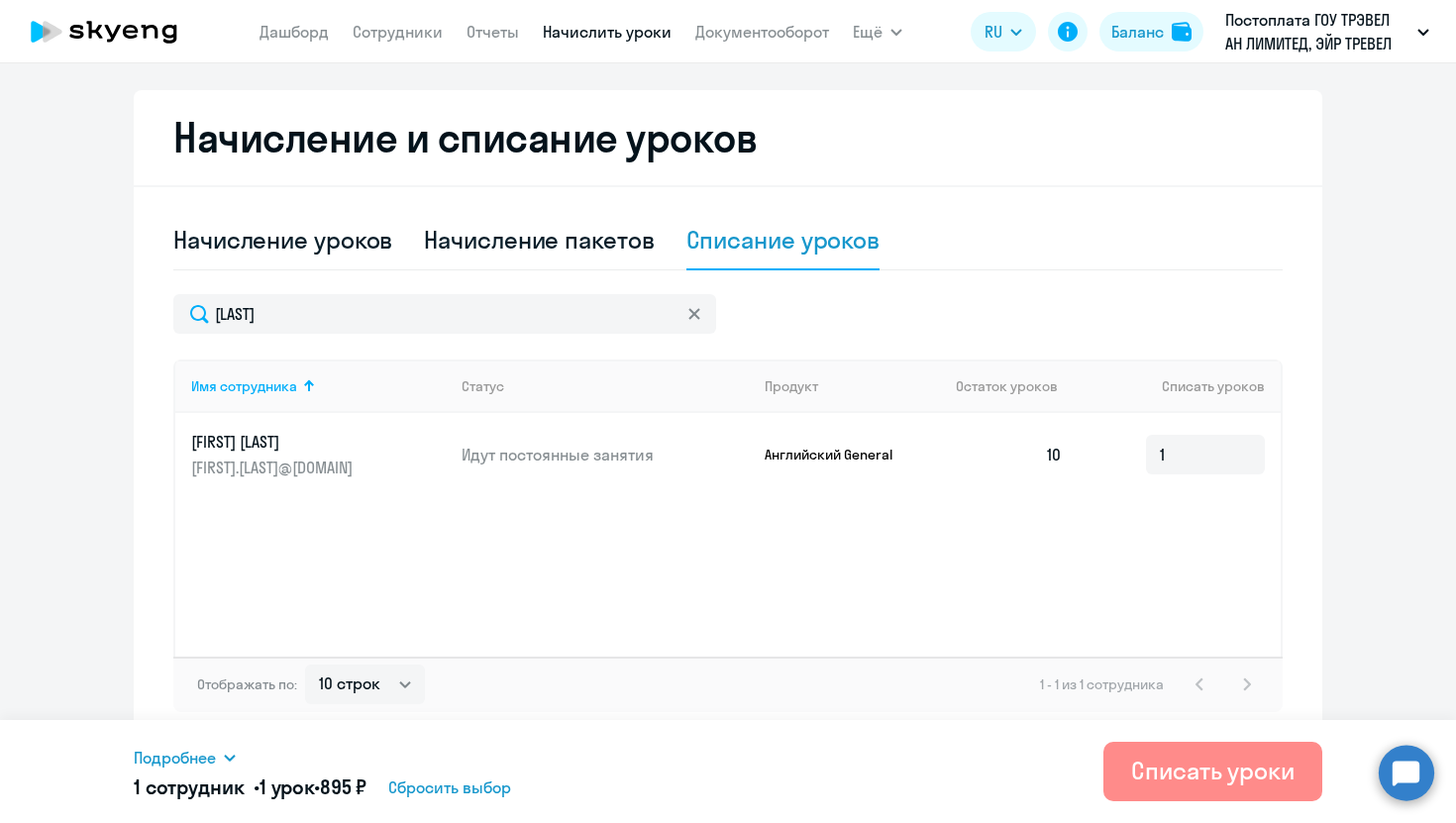 click on "Списать уроки" at bounding box center (1212, 771) 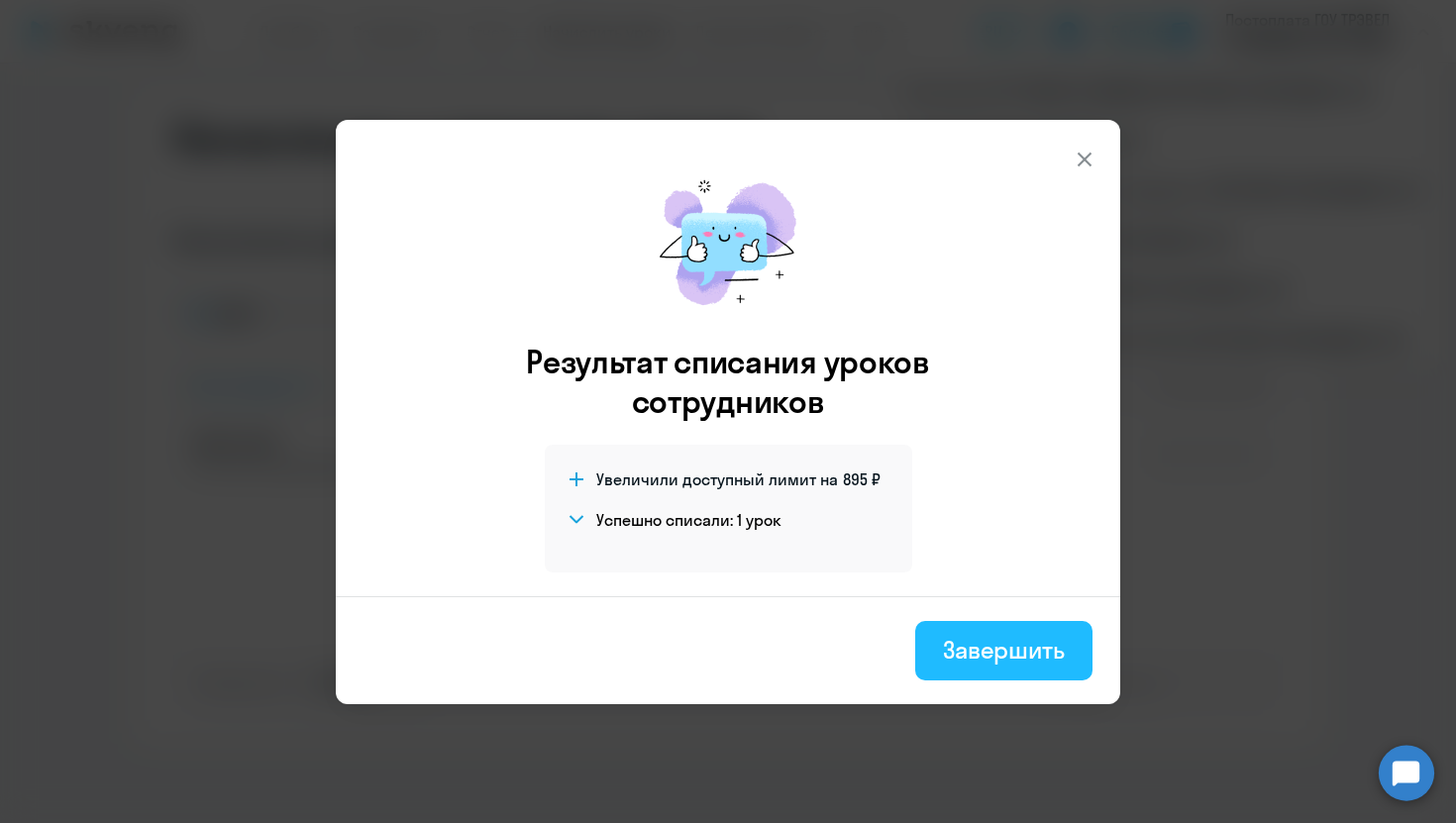 click on "Завершить" at bounding box center (1003, 650) 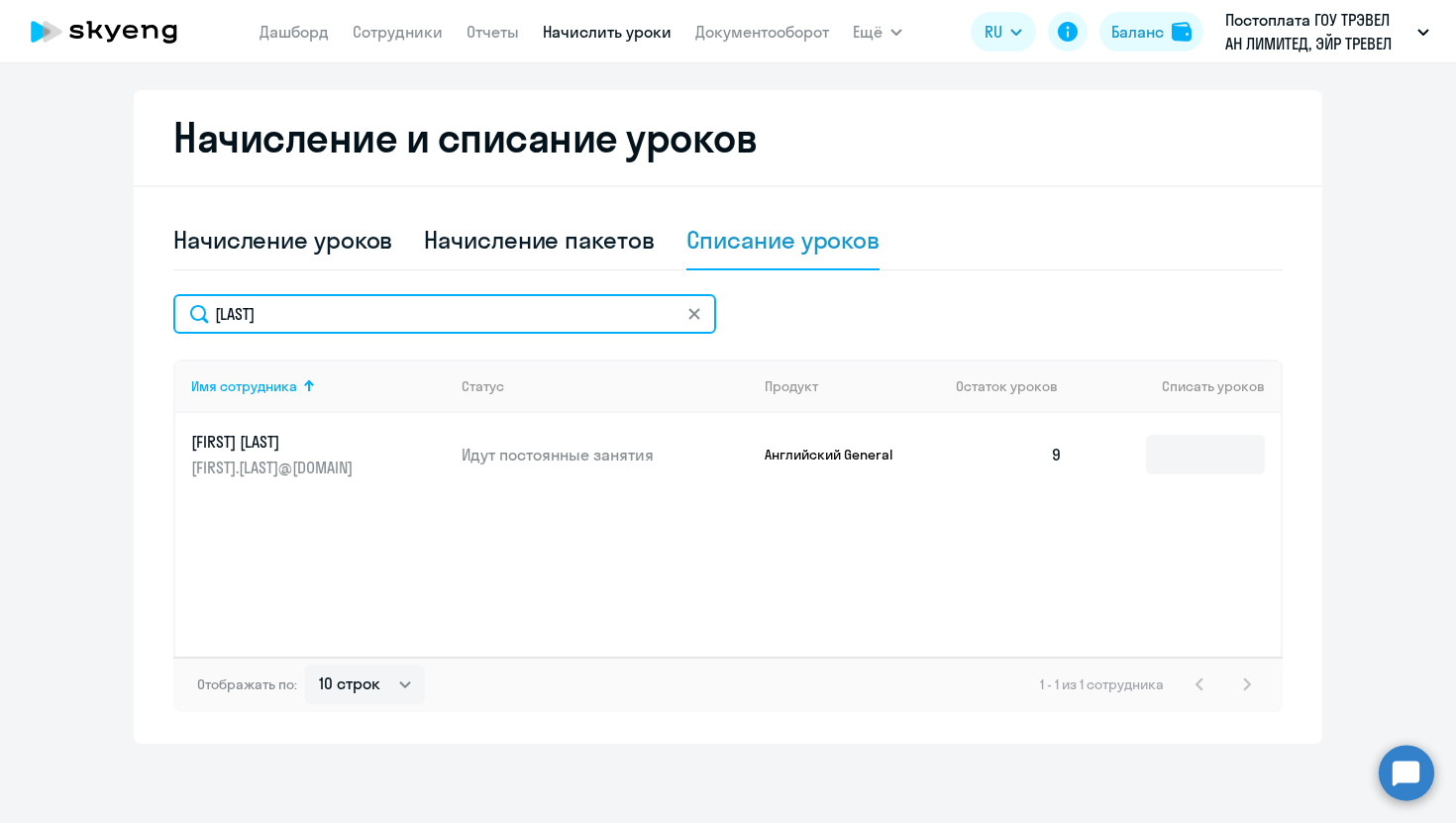drag, startPoint x: 520, startPoint y: 322, endPoint x: 115, endPoint y: 259, distance: 409.87071 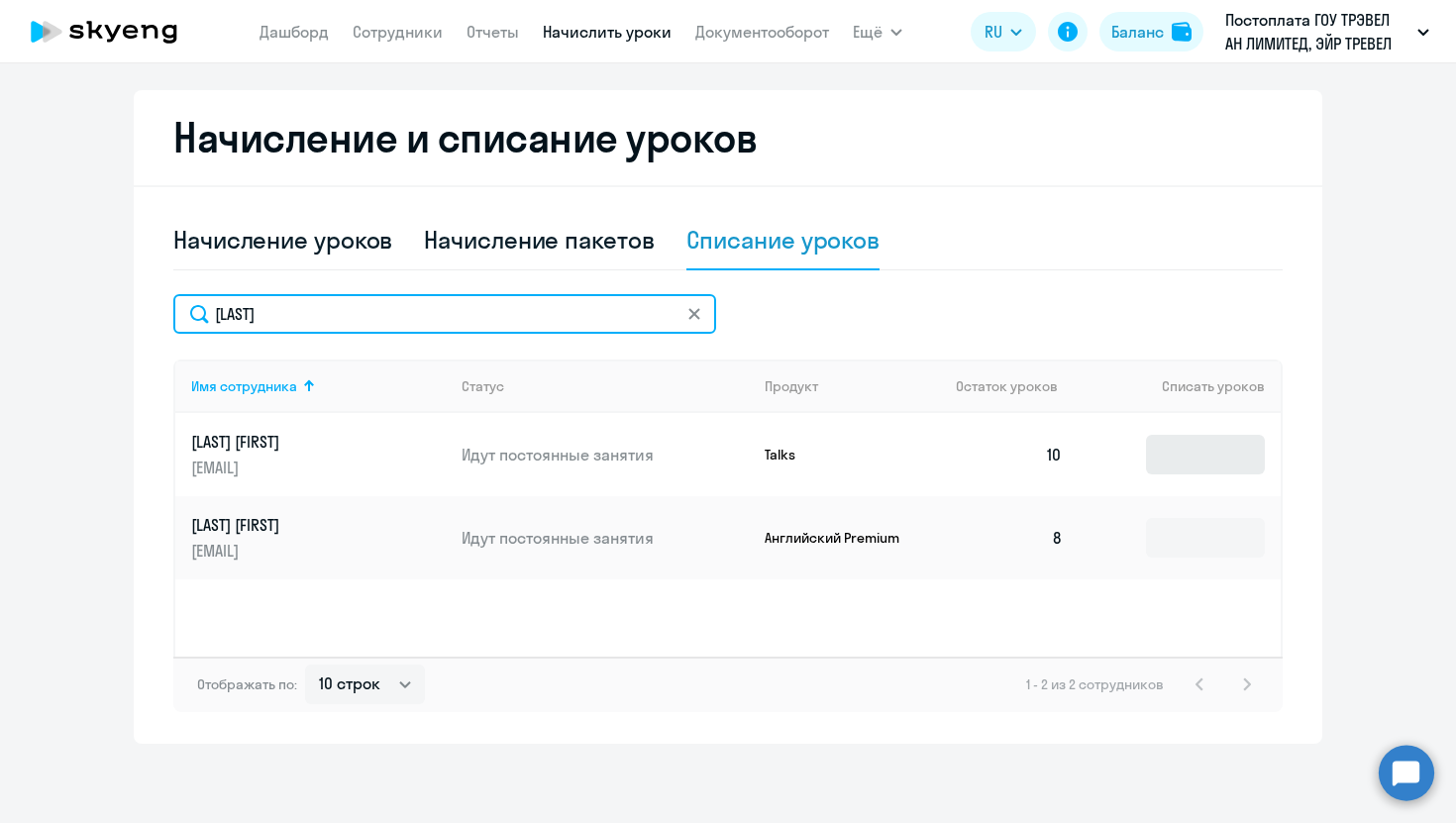 type on "[LAST]" 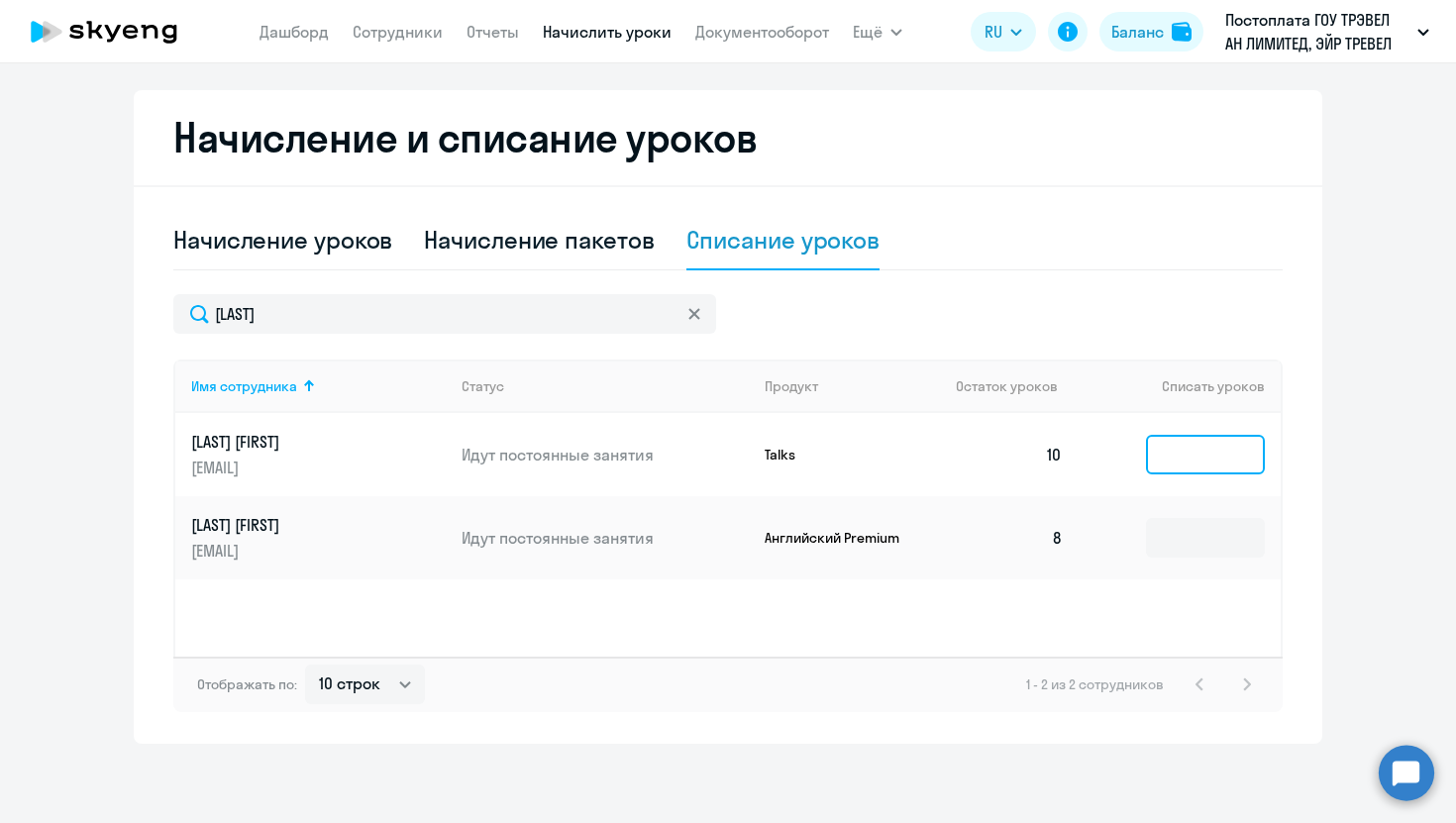click 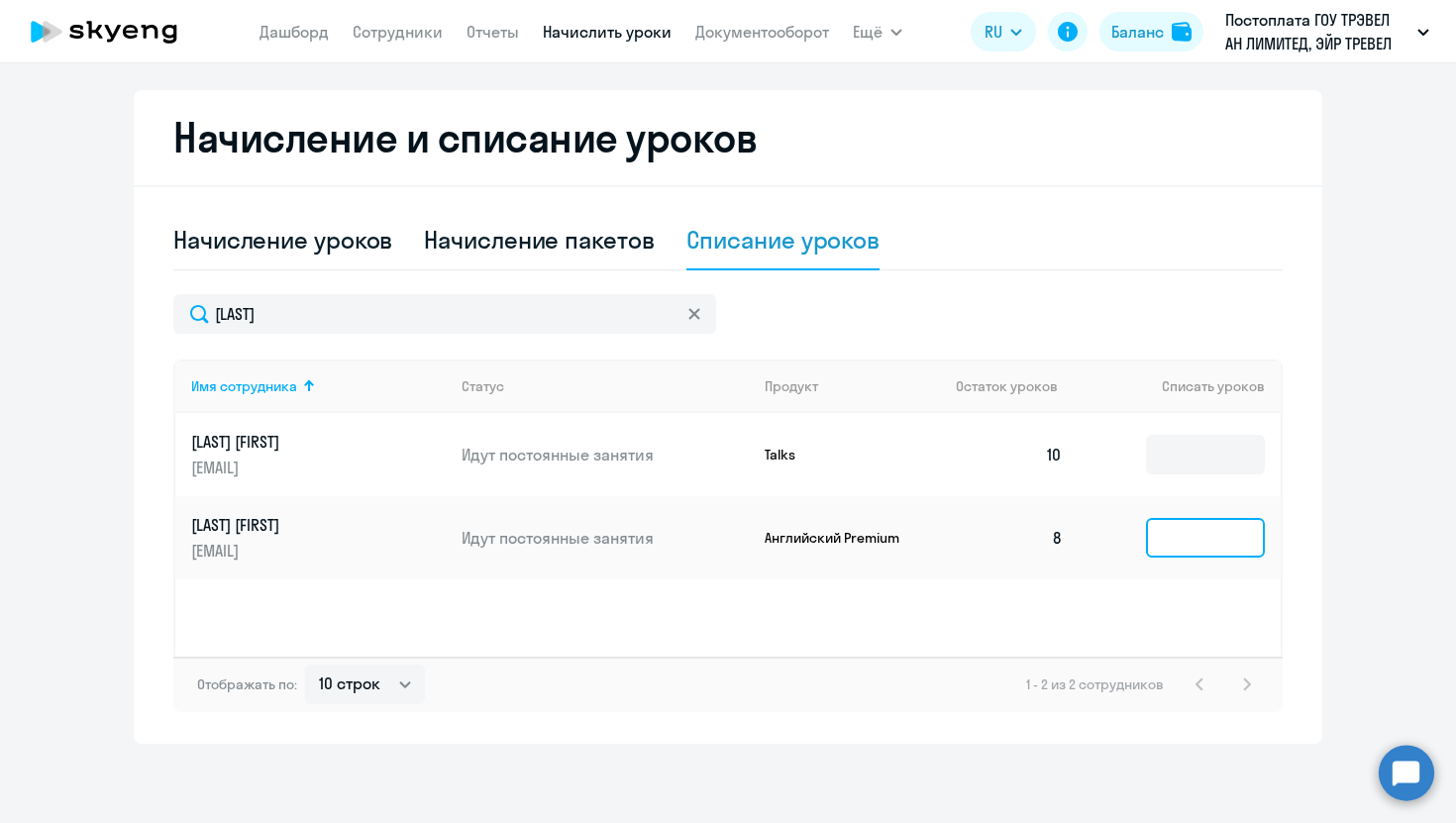 click 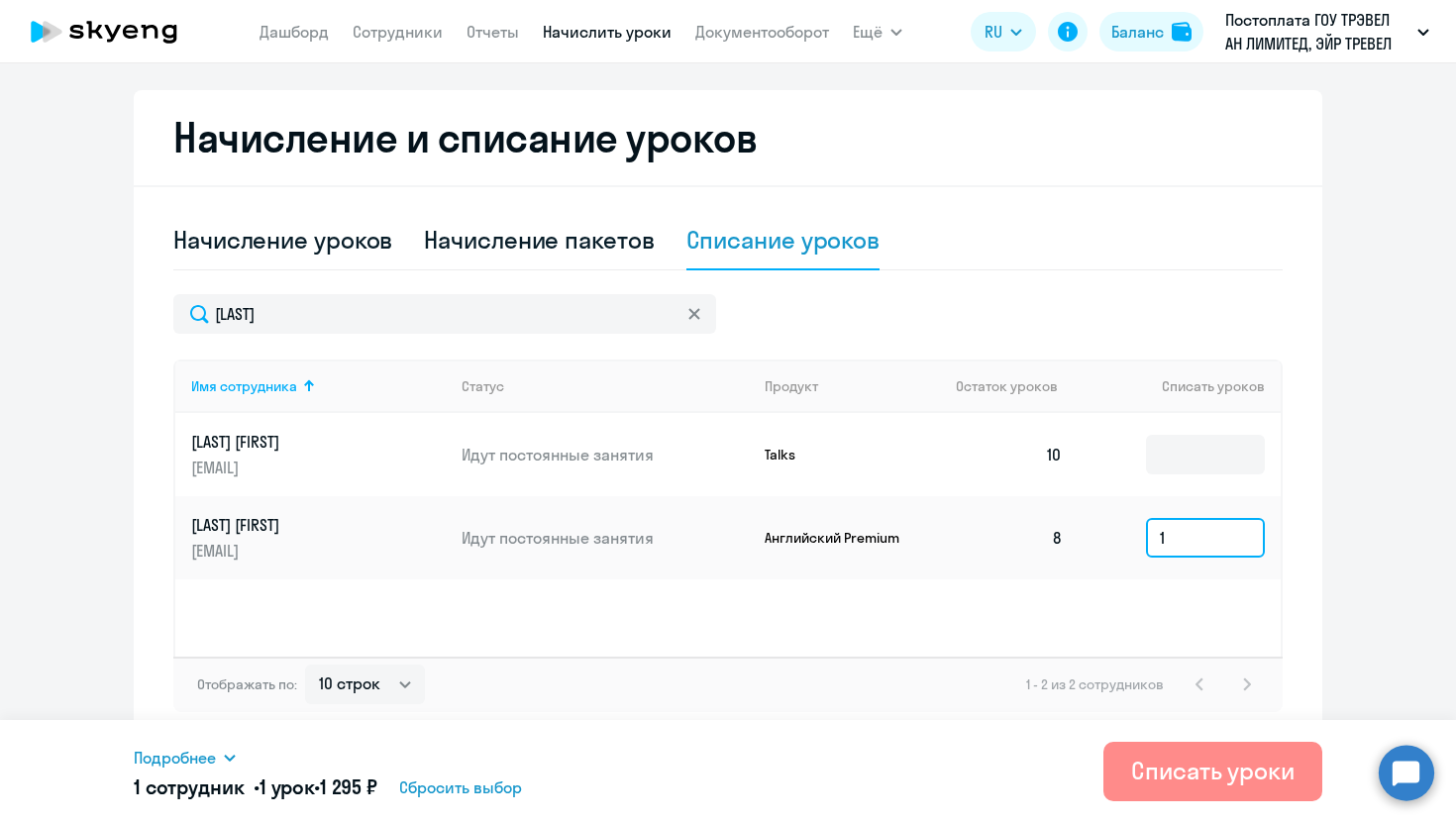 type on "1" 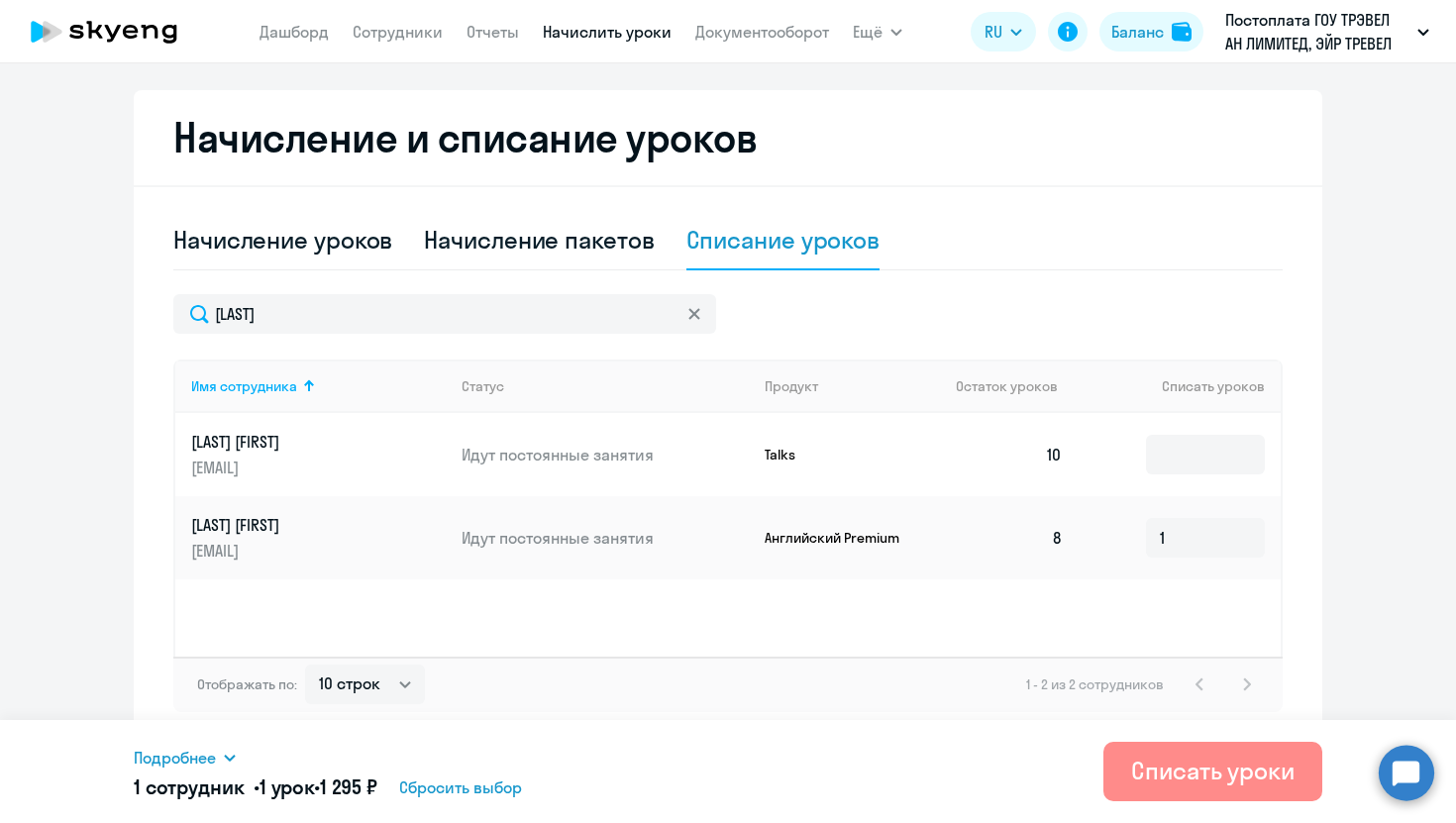 click on "Списать уроки" at bounding box center [1212, 772] 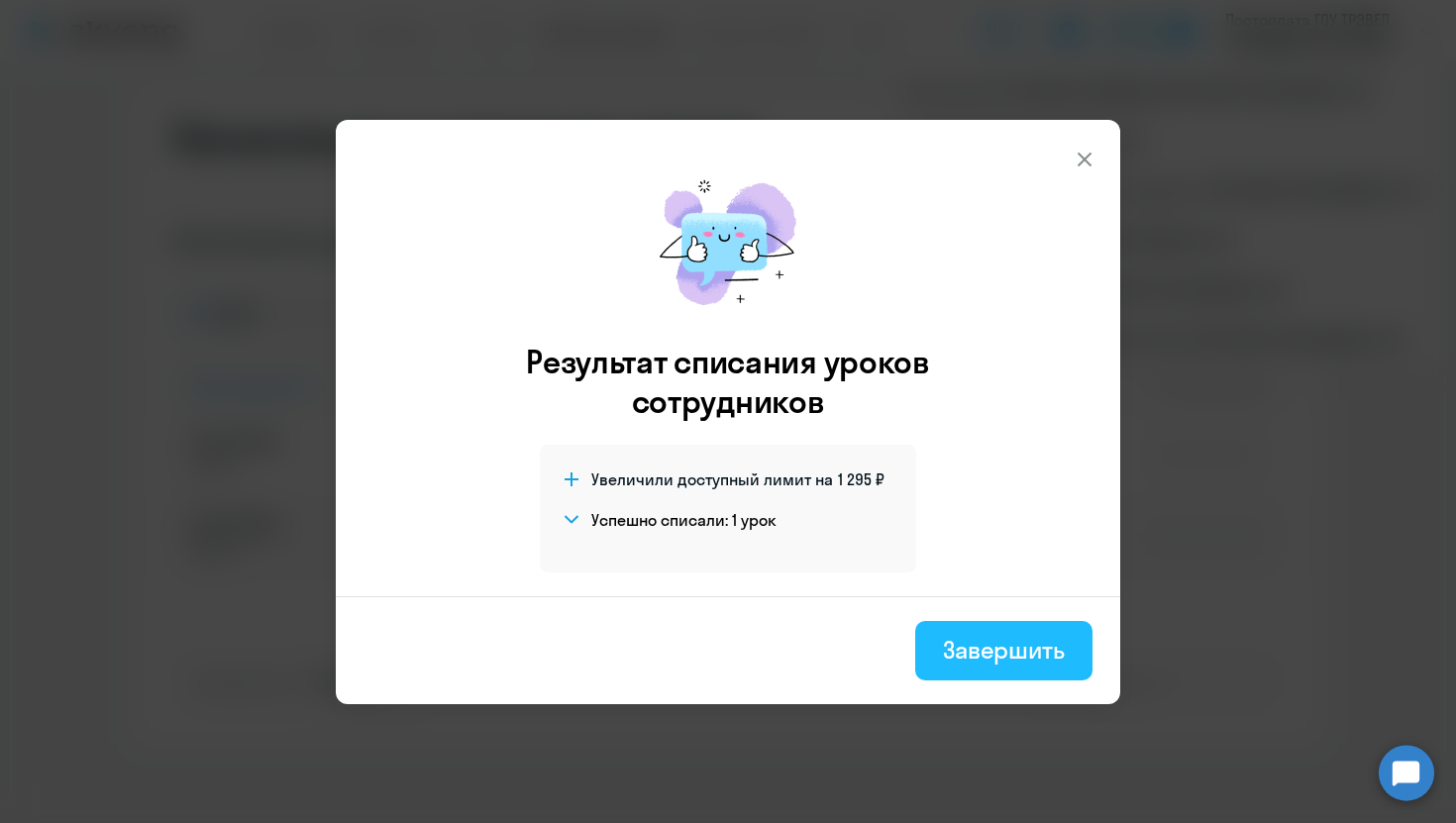 click on "Завершить" at bounding box center (1003, 650) 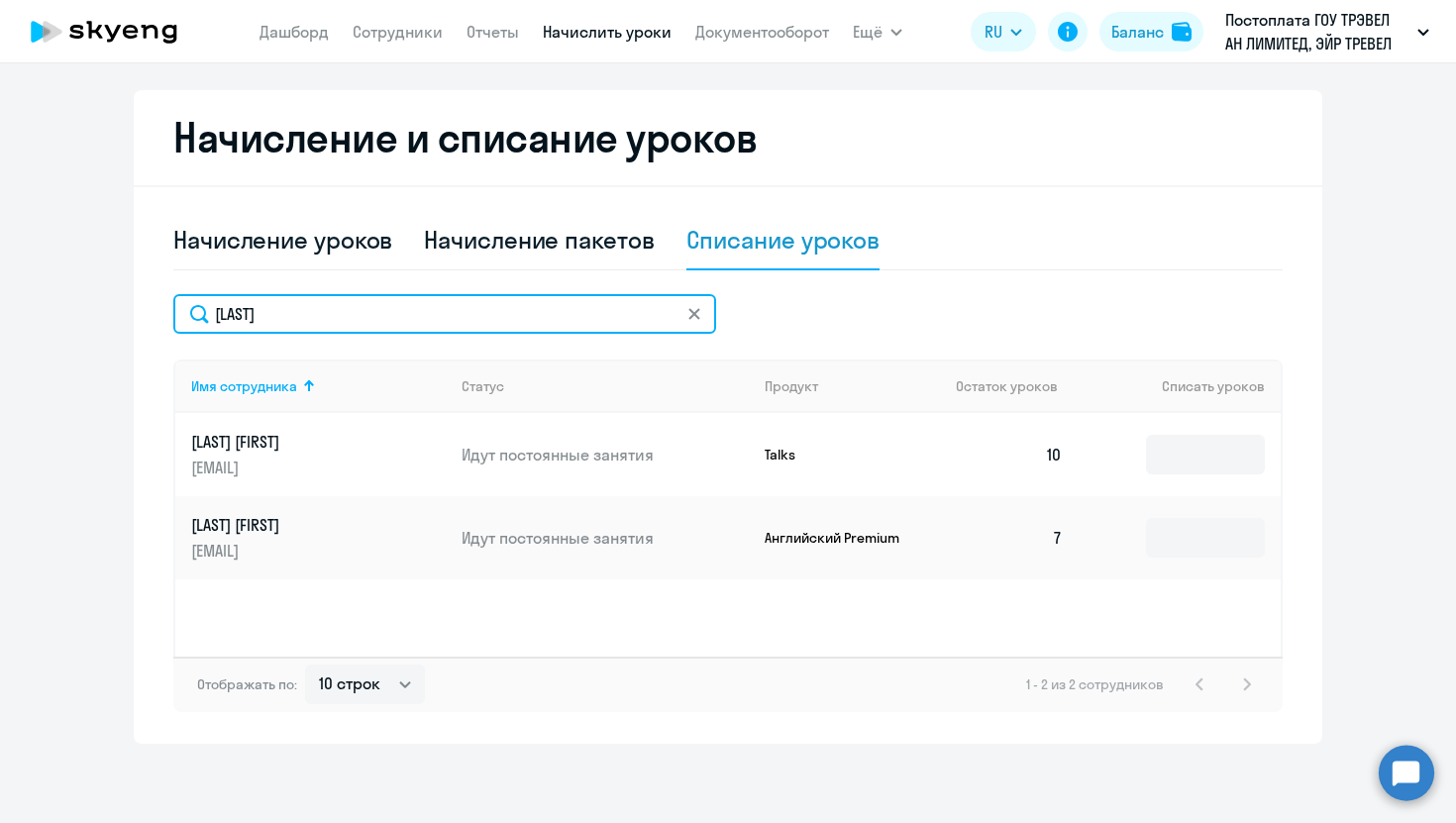 drag, startPoint x: 326, startPoint y: 318, endPoint x: 145, endPoint y: 302, distance: 181.70581 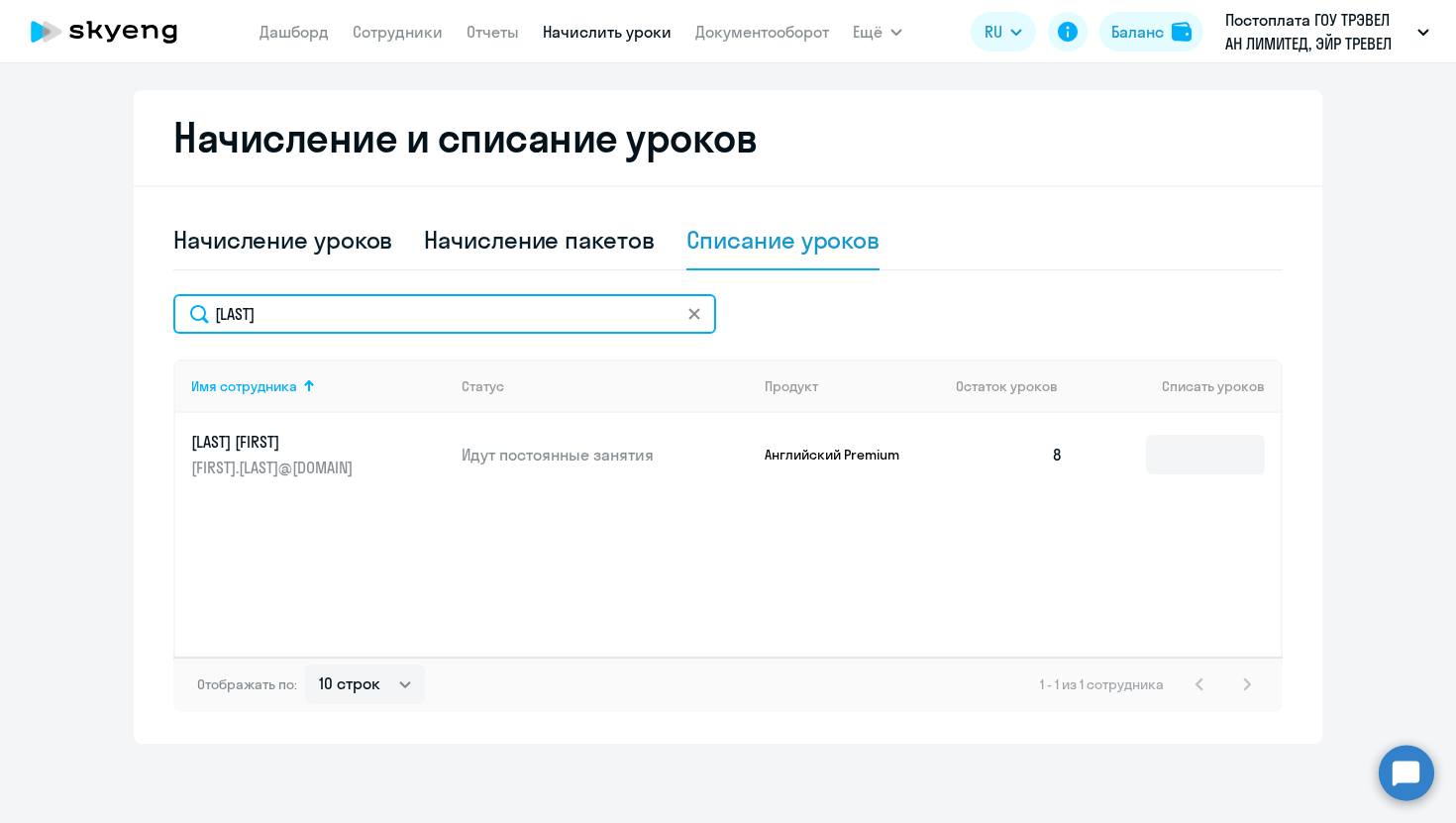 type on "[LAST]" 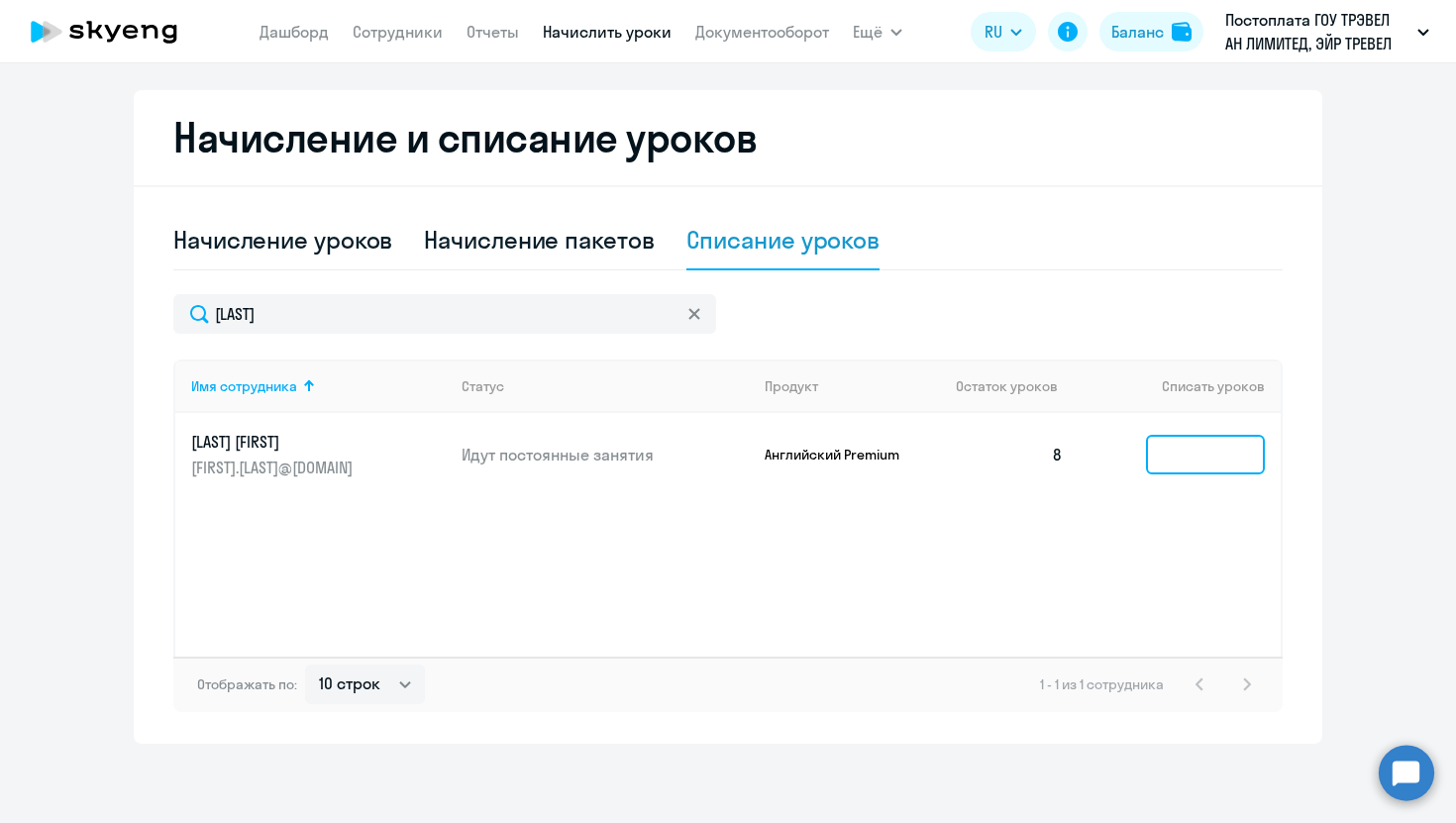 click 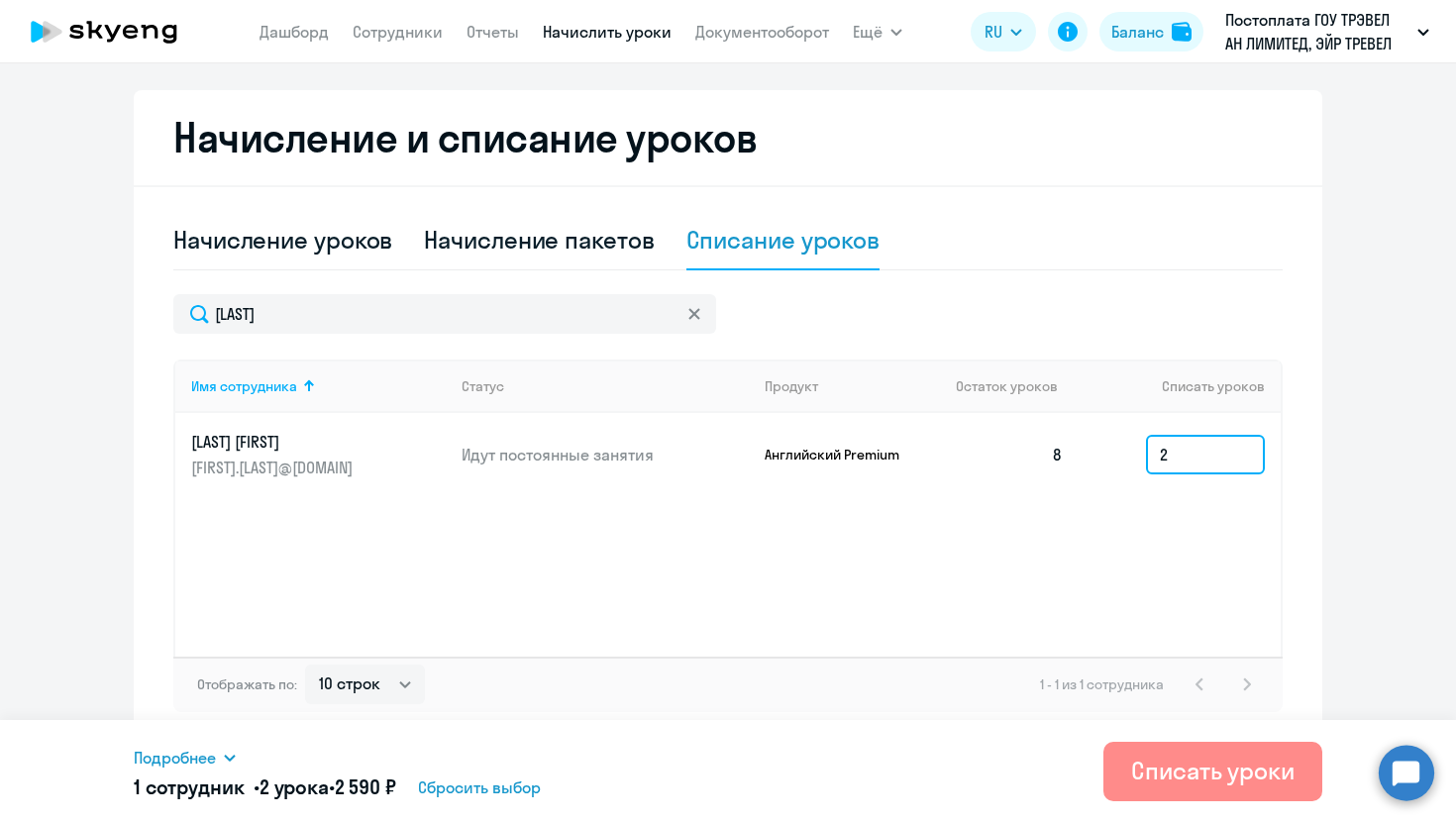 type on "2" 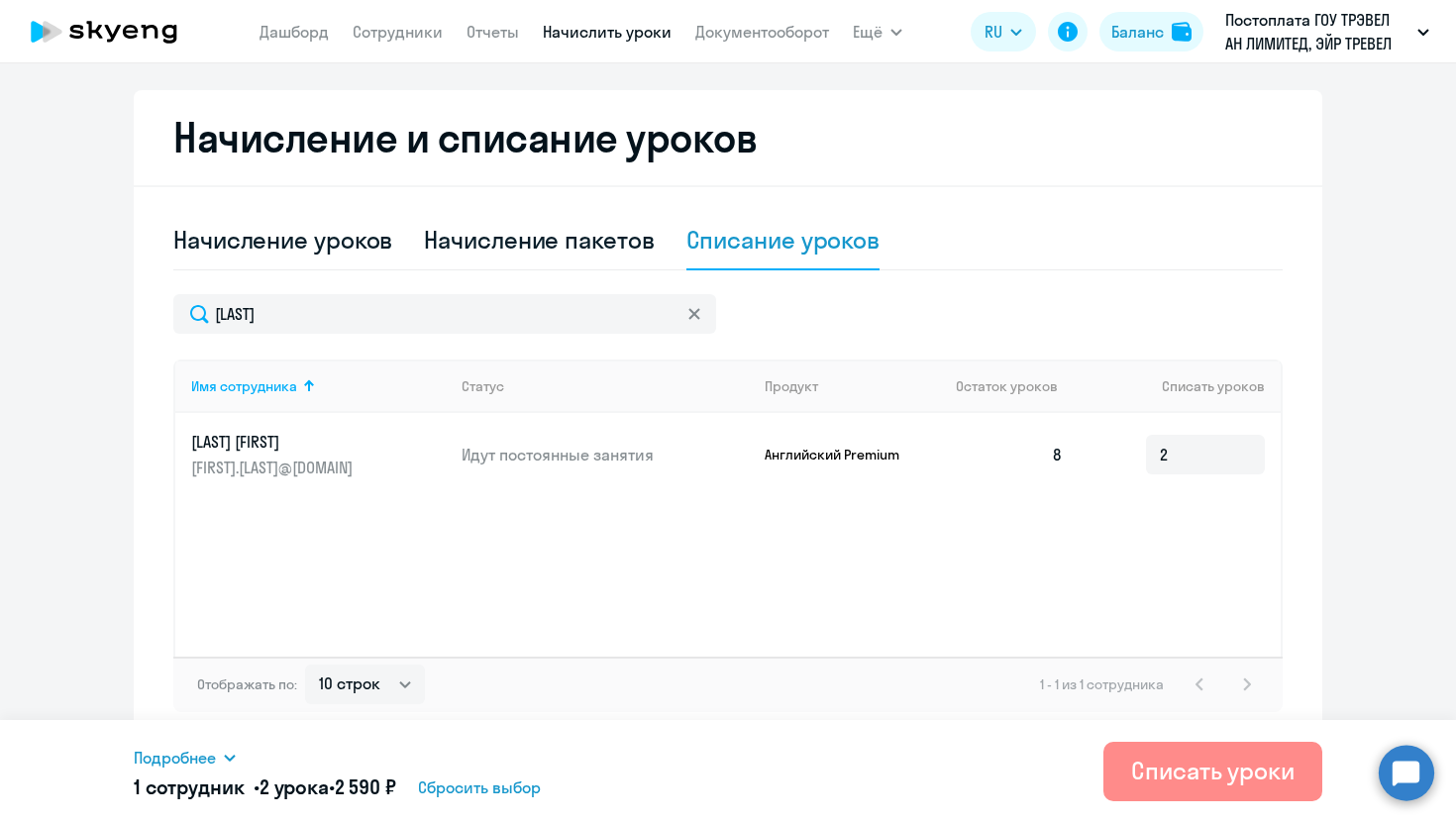 click on "Списать уроки" at bounding box center [1212, 771] 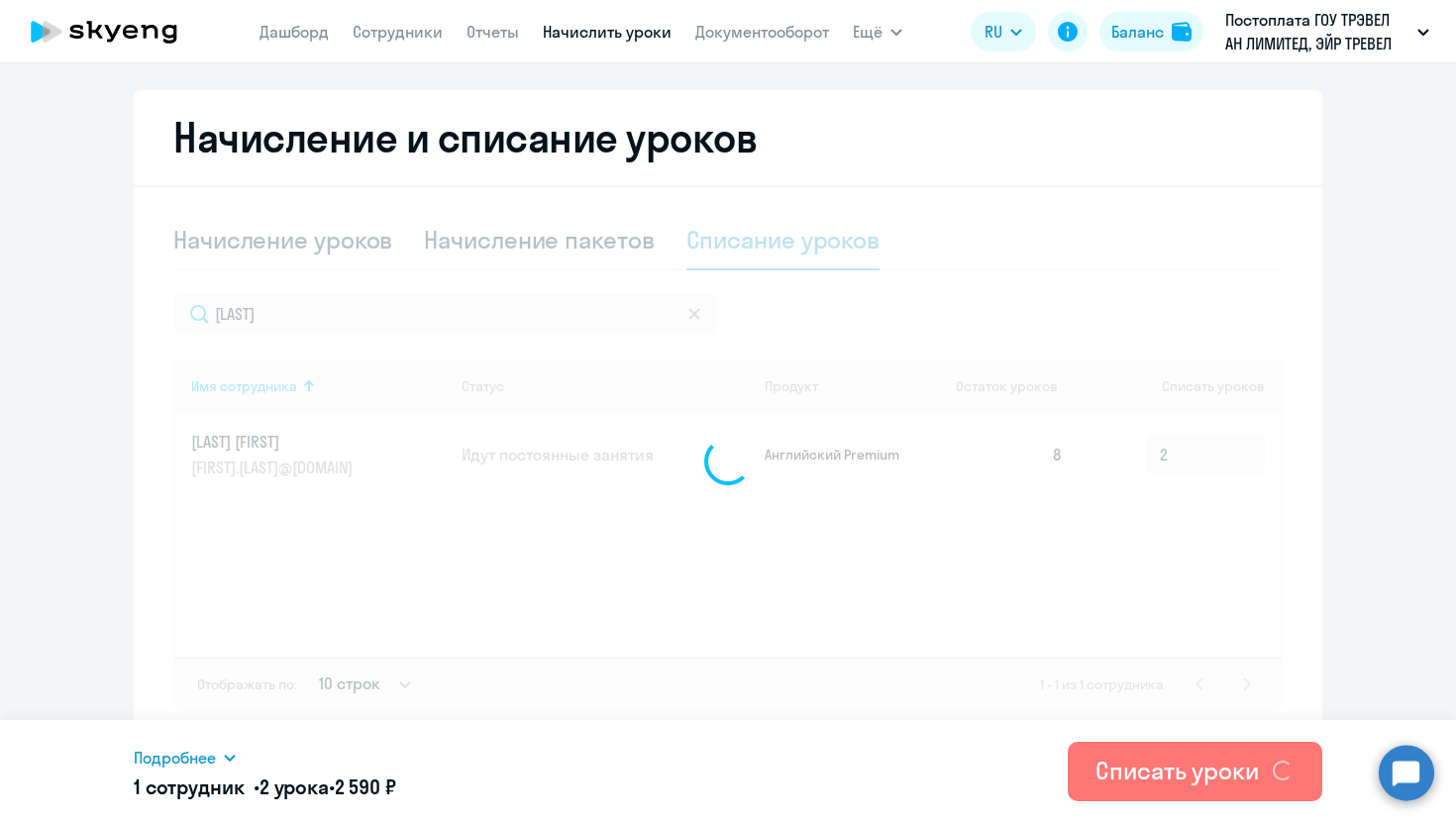 type 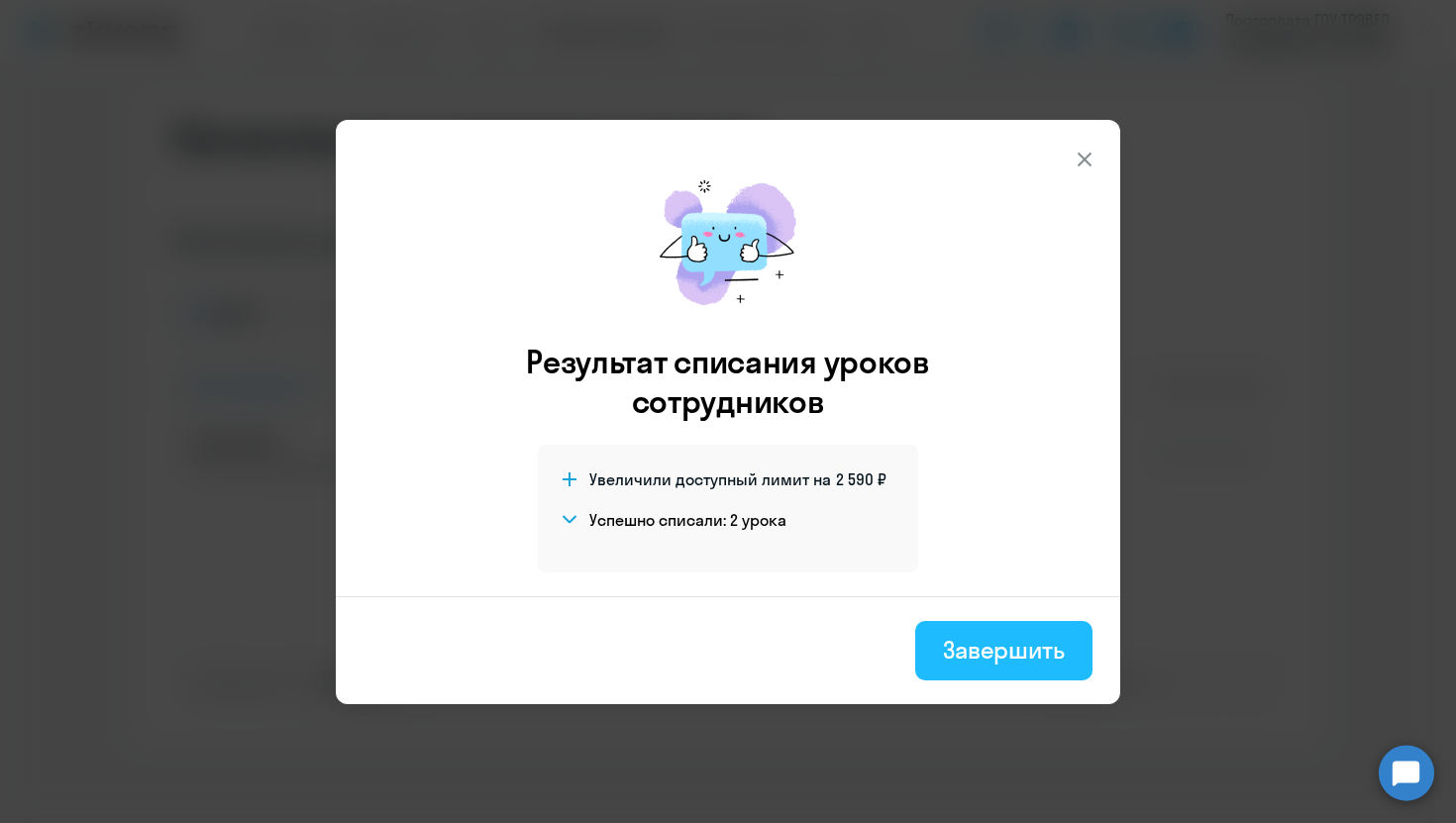 click on "Завершить" at bounding box center [1003, 650] 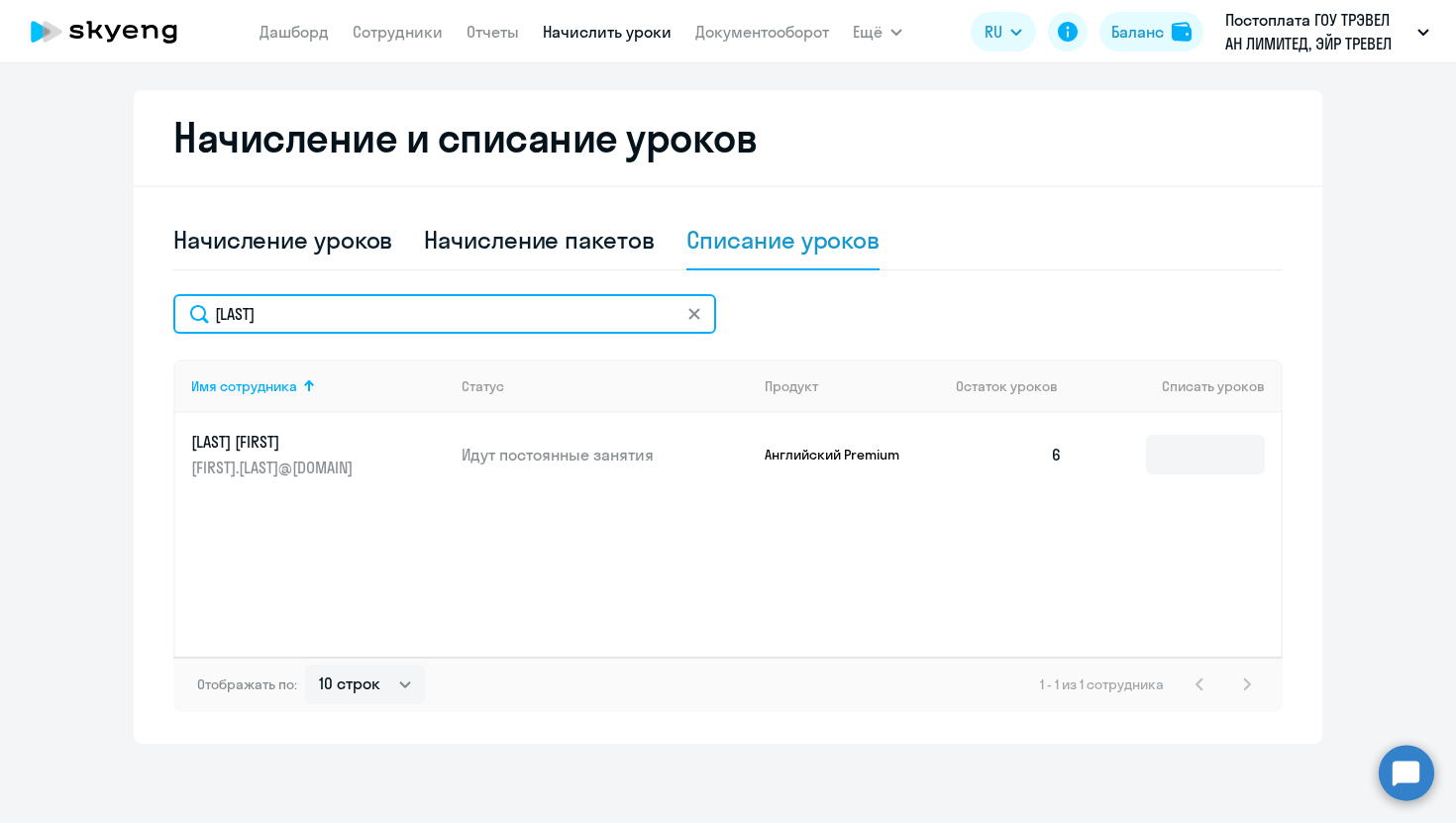 drag, startPoint x: 502, startPoint y: 308, endPoint x: 119, endPoint y: 265, distance: 385.40628 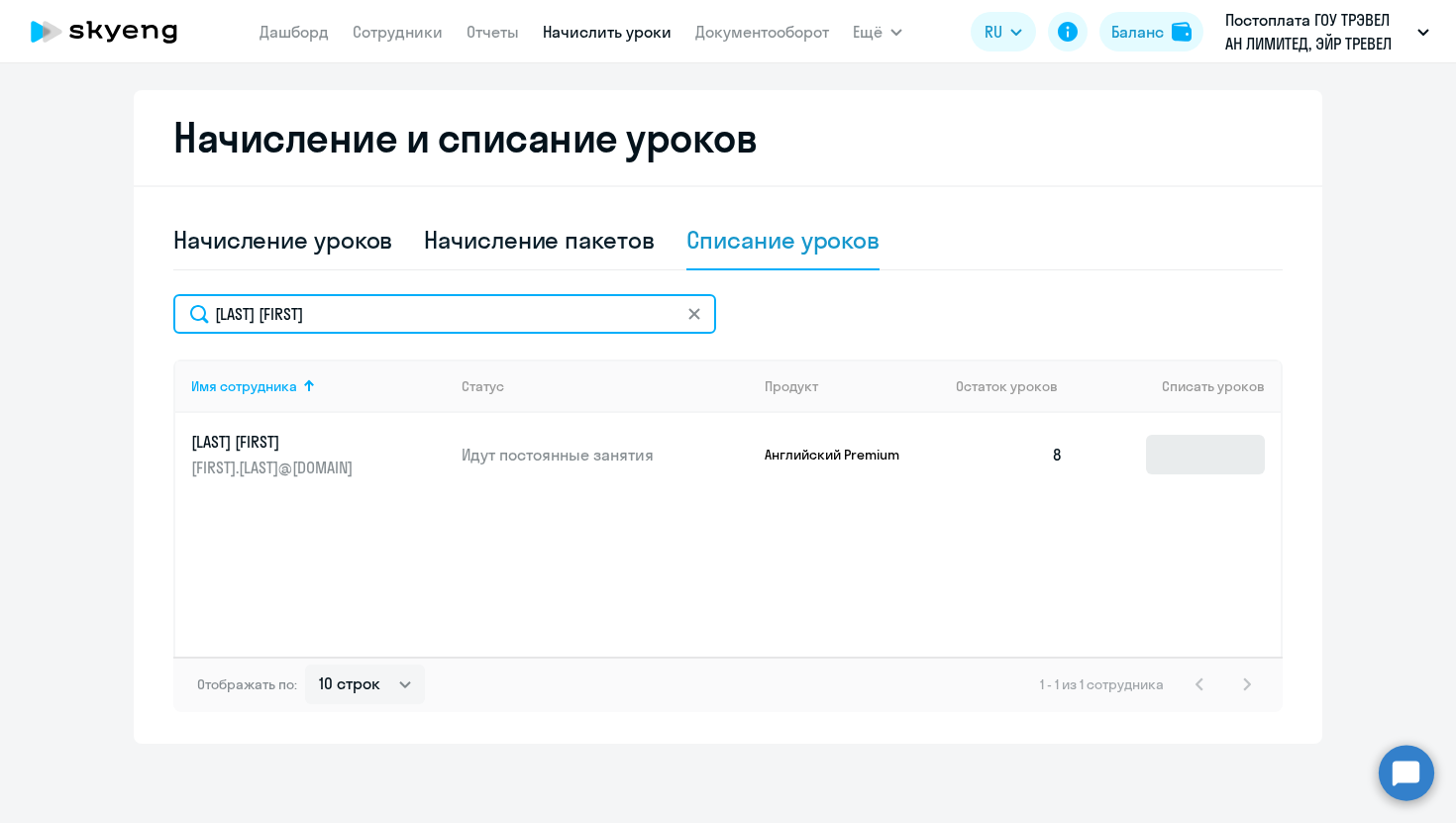 type on "[LAST] [FIRST]" 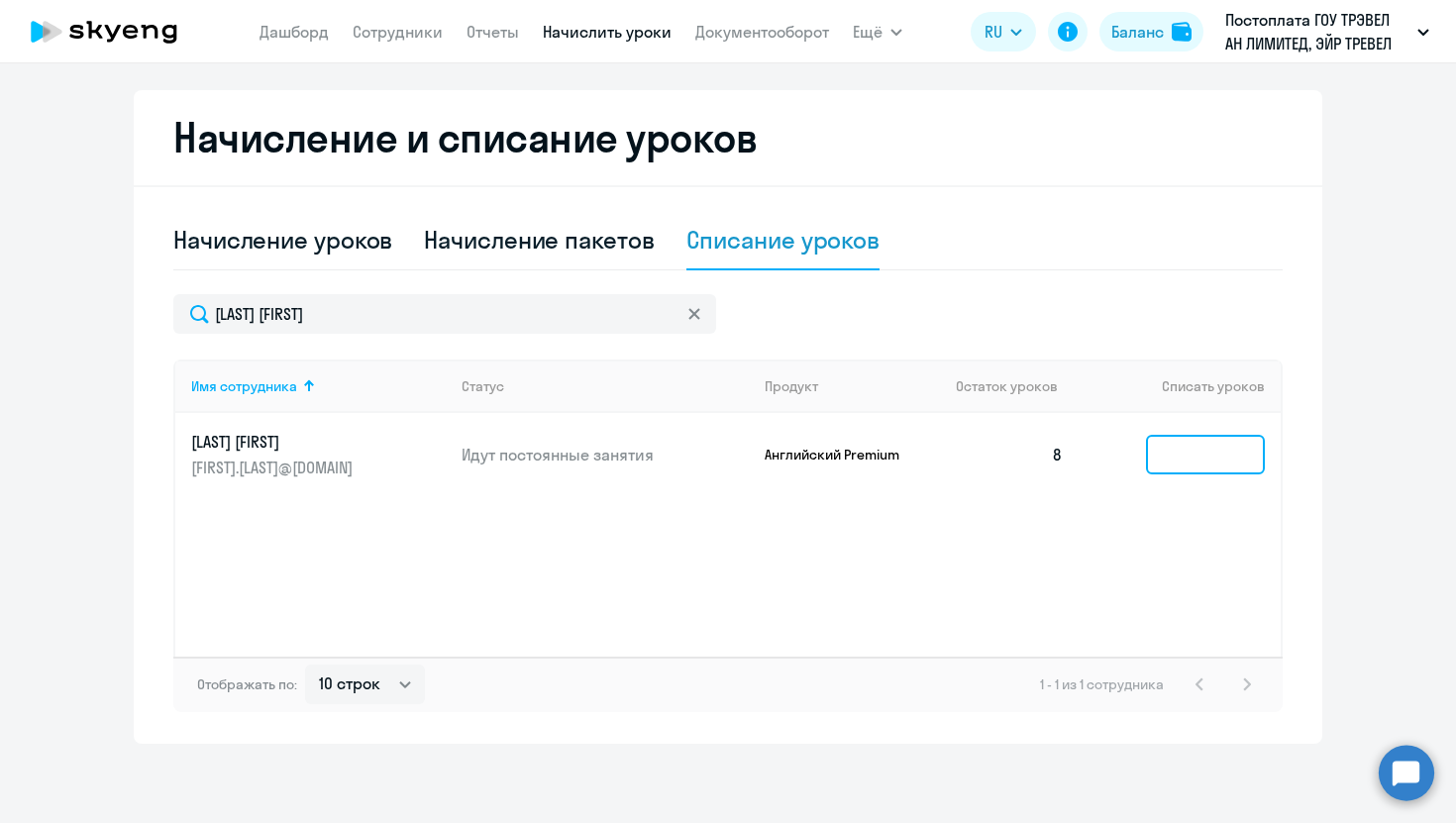 click 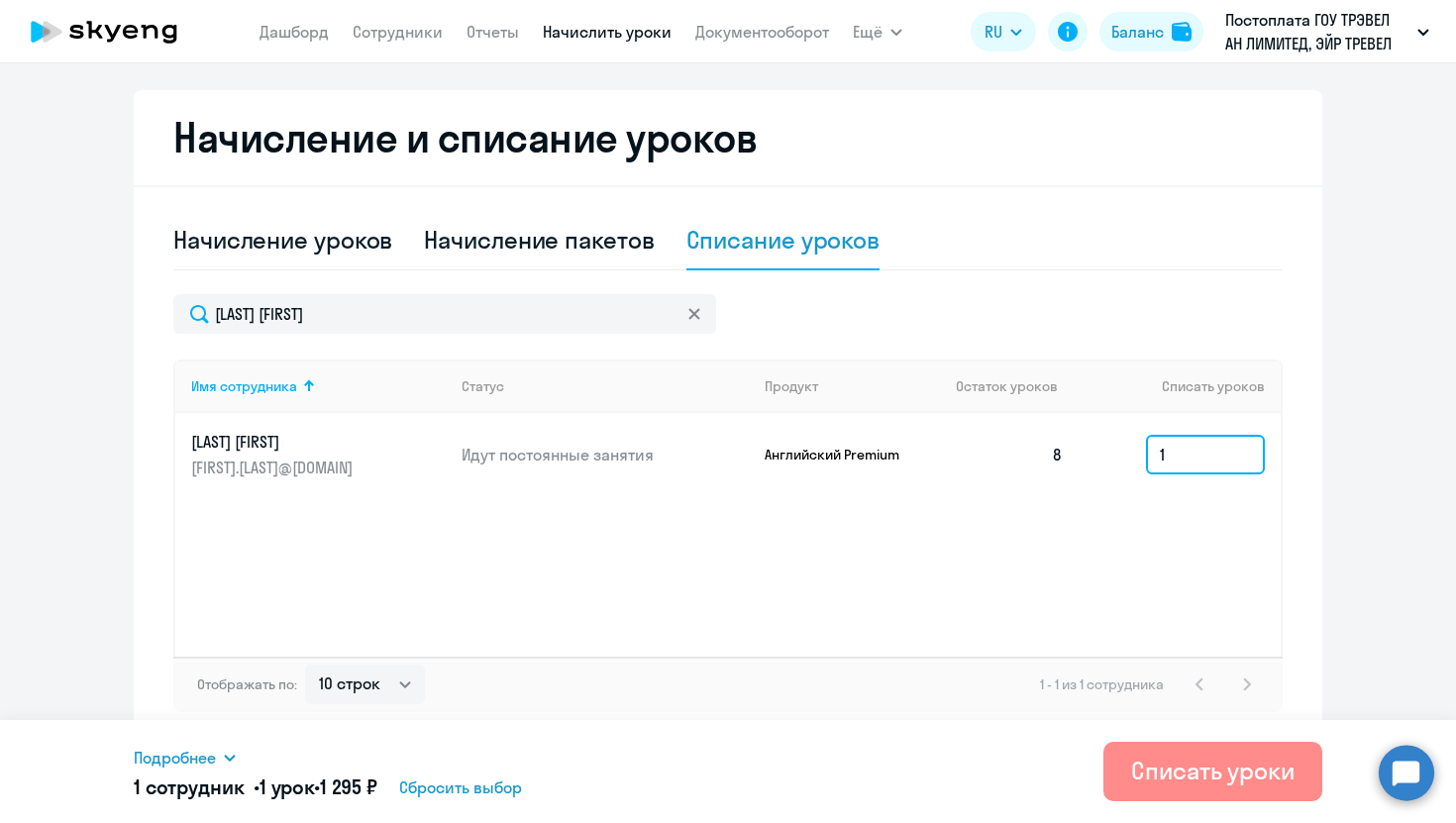 type on "1" 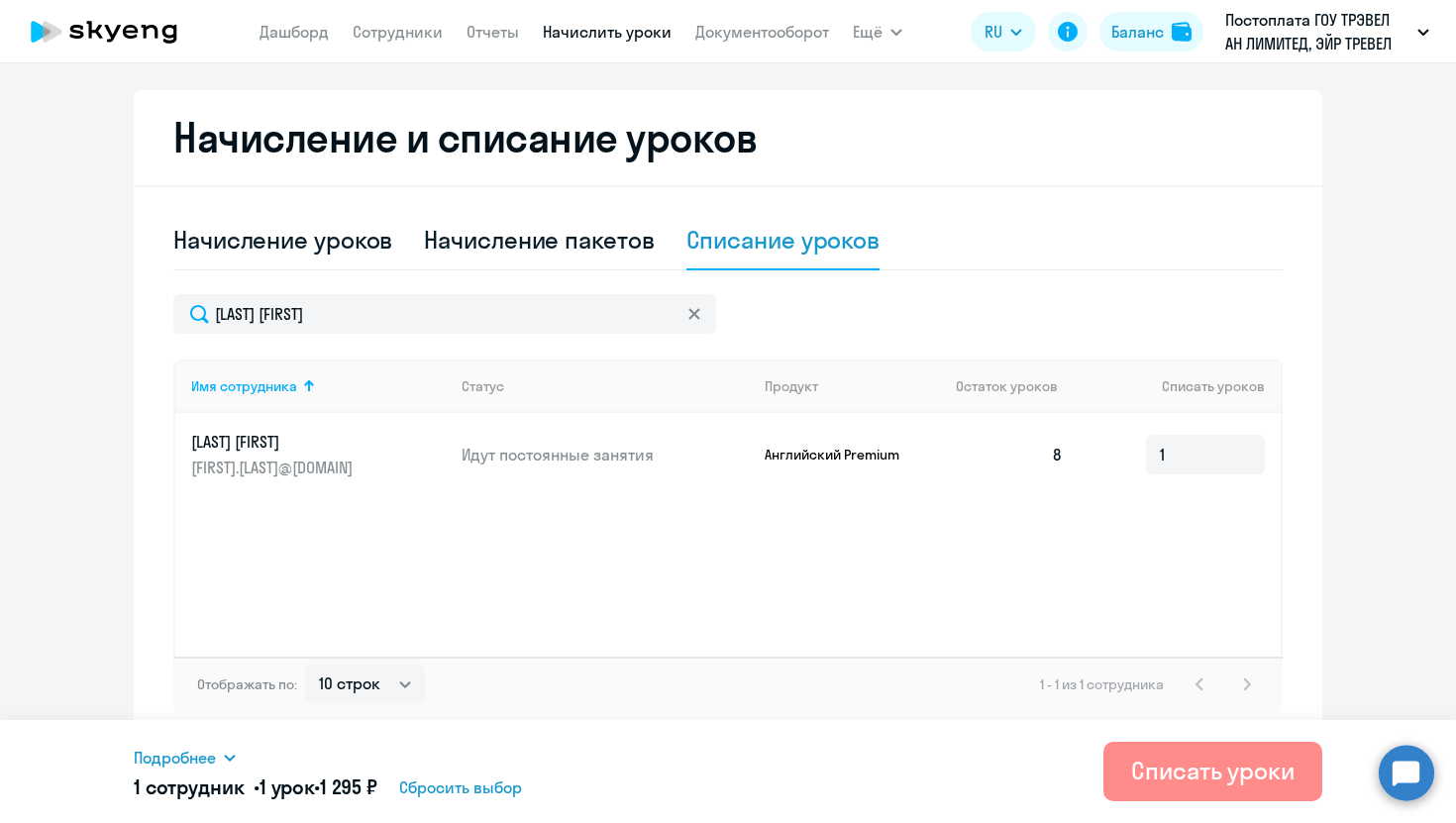 click on "Списать уроки" at bounding box center (1212, 771) 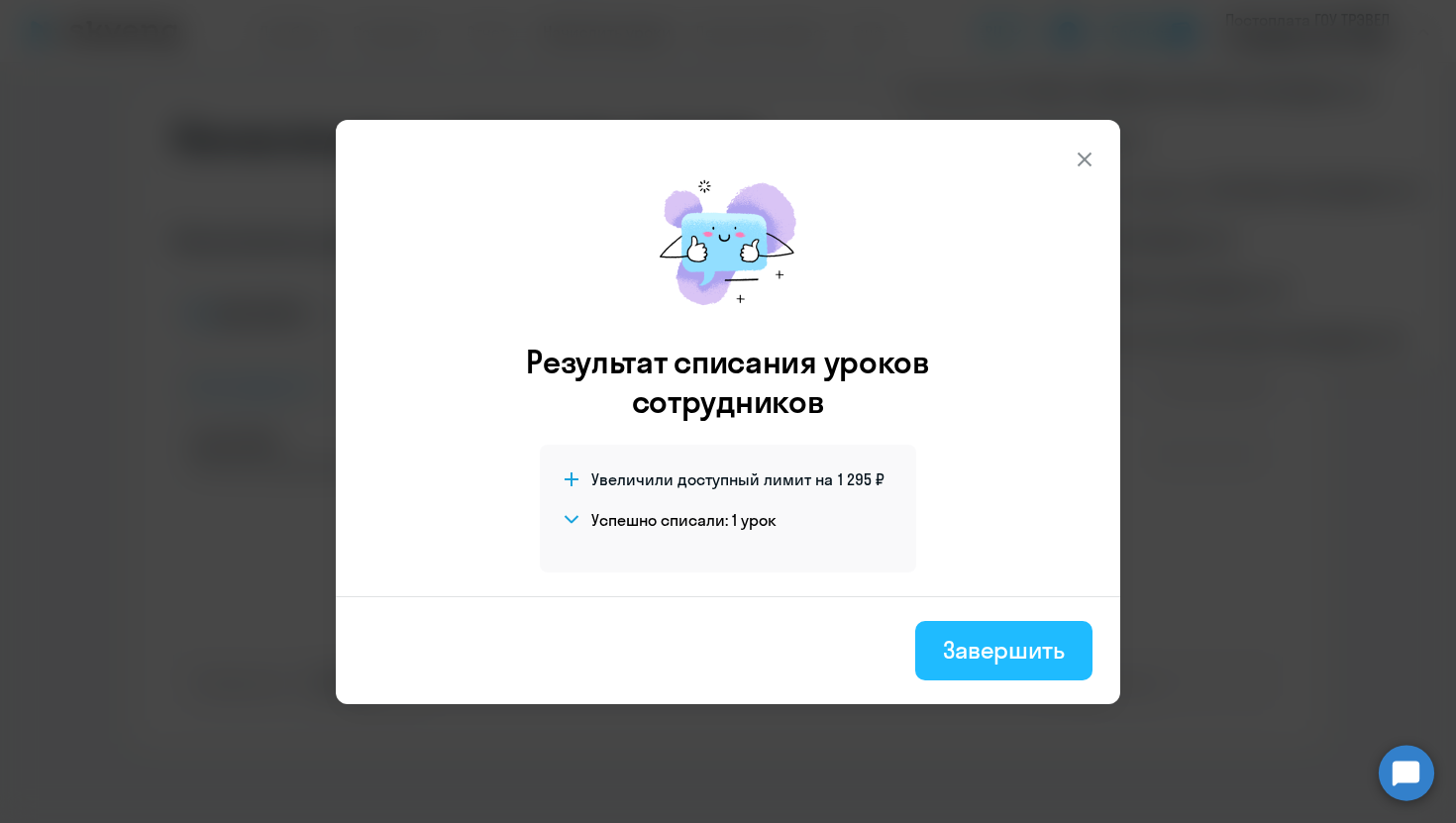 click on "Завершить" at bounding box center (1003, 650) 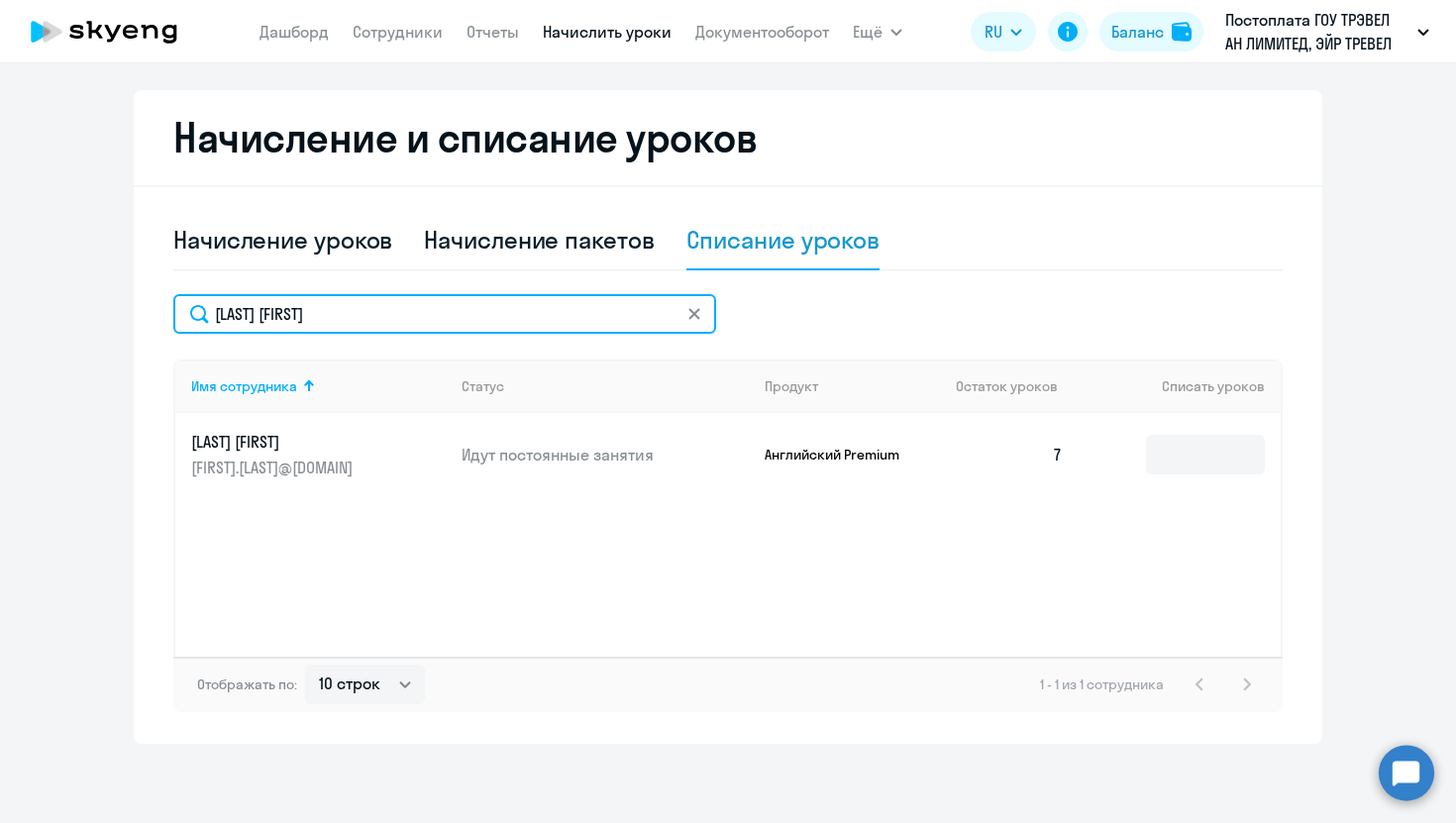 drag, startPoint x: 416, startPoint y: 311, endPoint x: 133, endPoint y: 275, distance: 285.28056 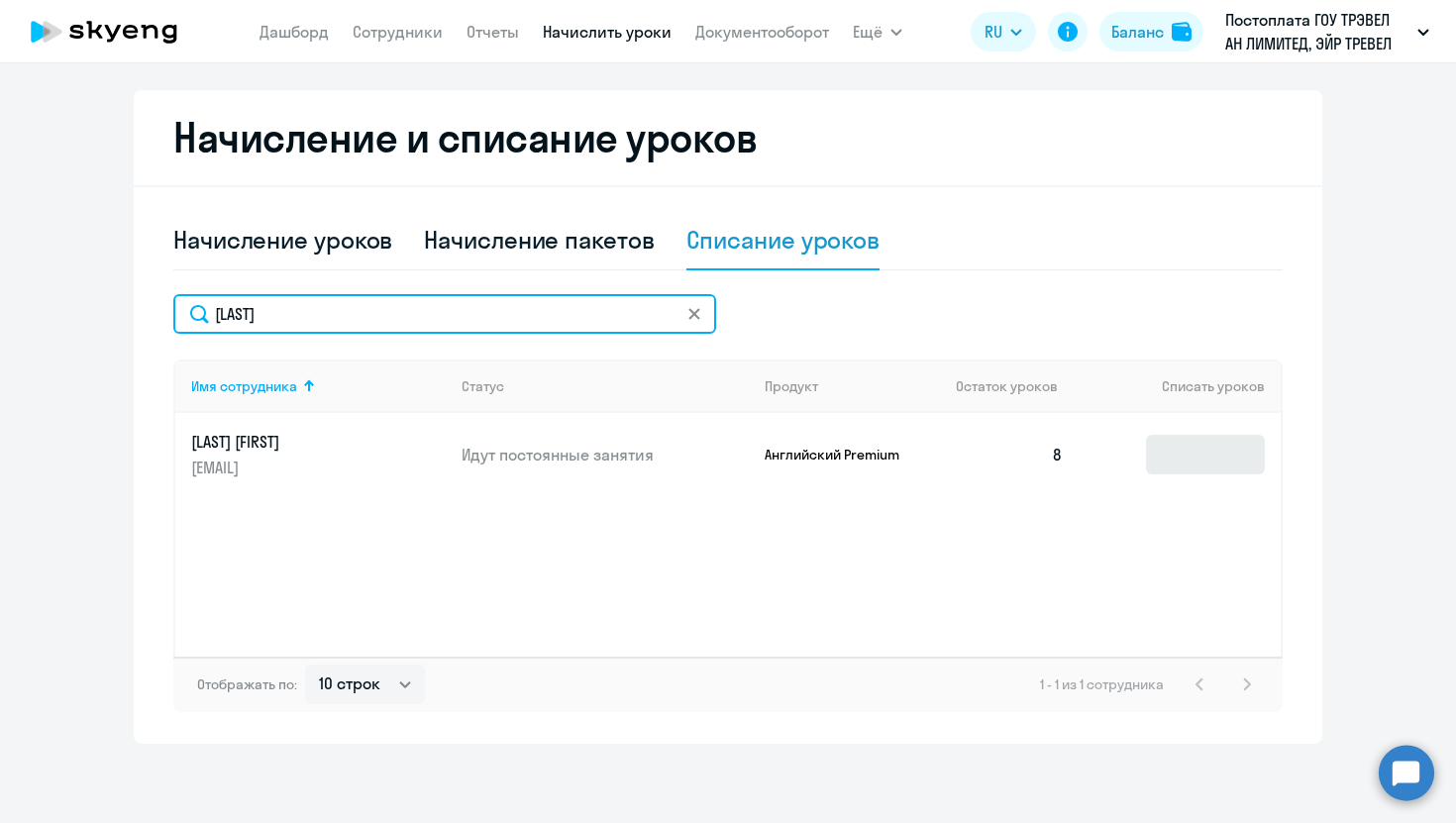 type on "[LAST]" 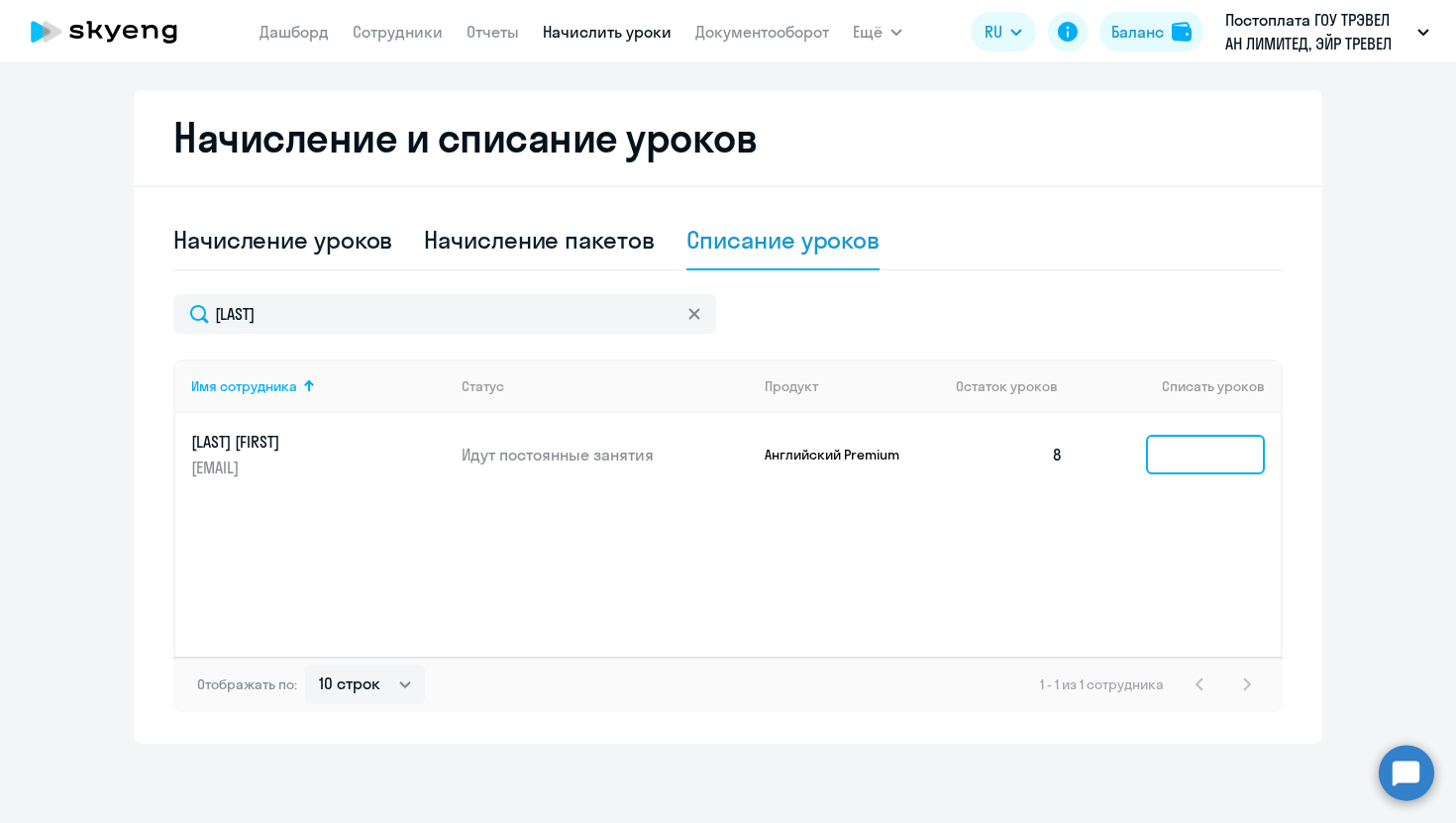 click 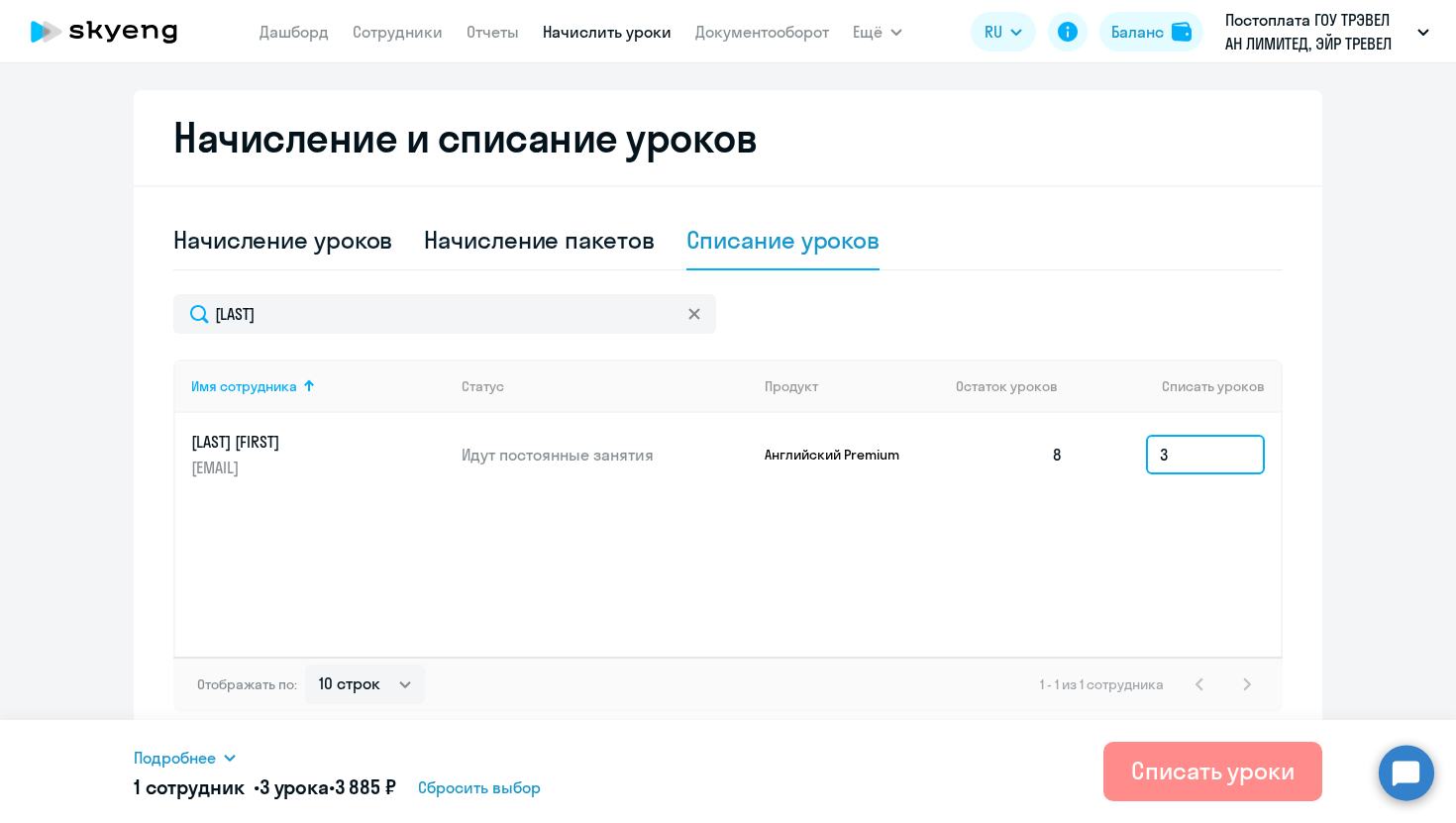 type on "3" 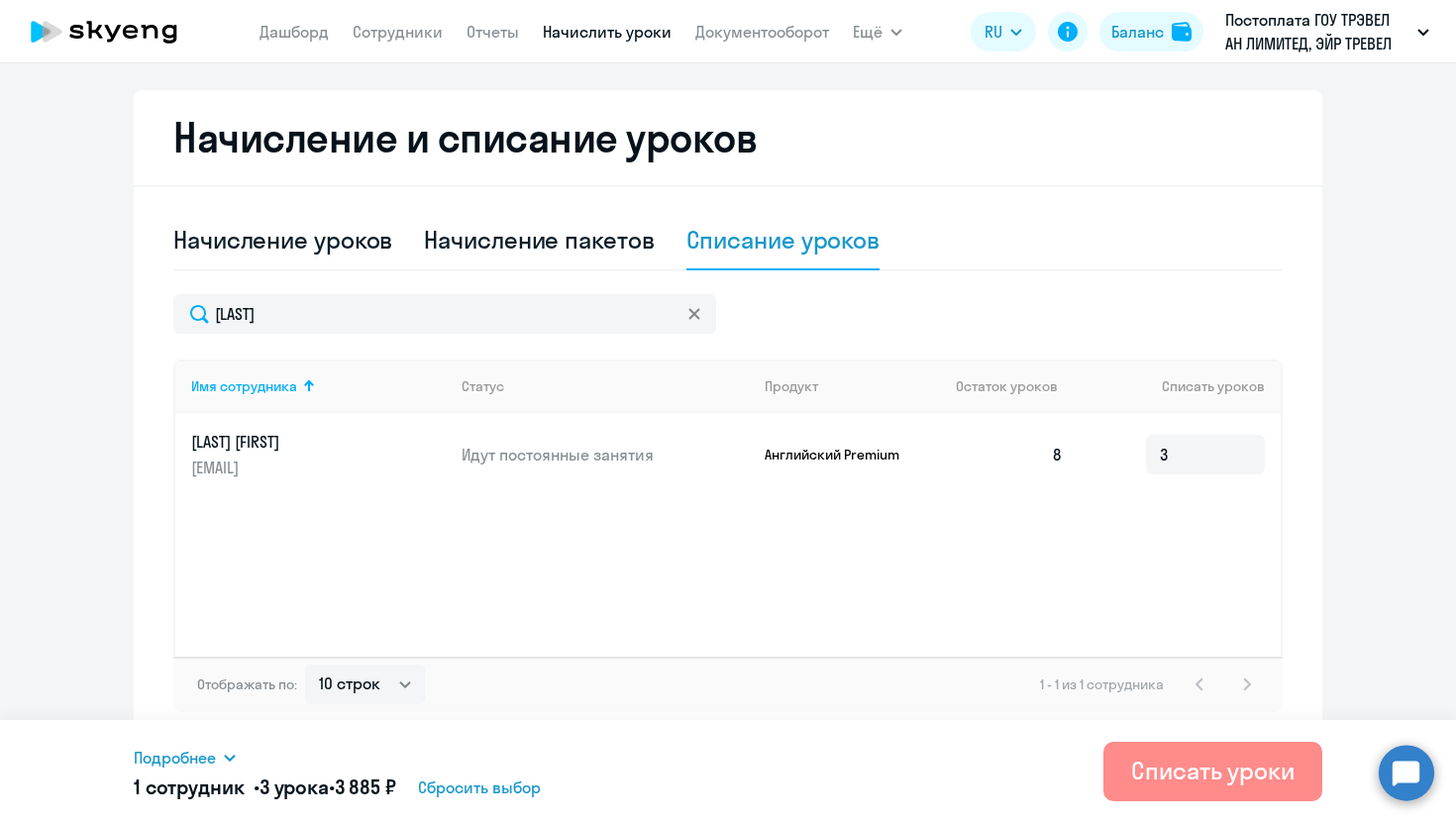 click on "Списать уроки" at bounding box center (1212, 771) 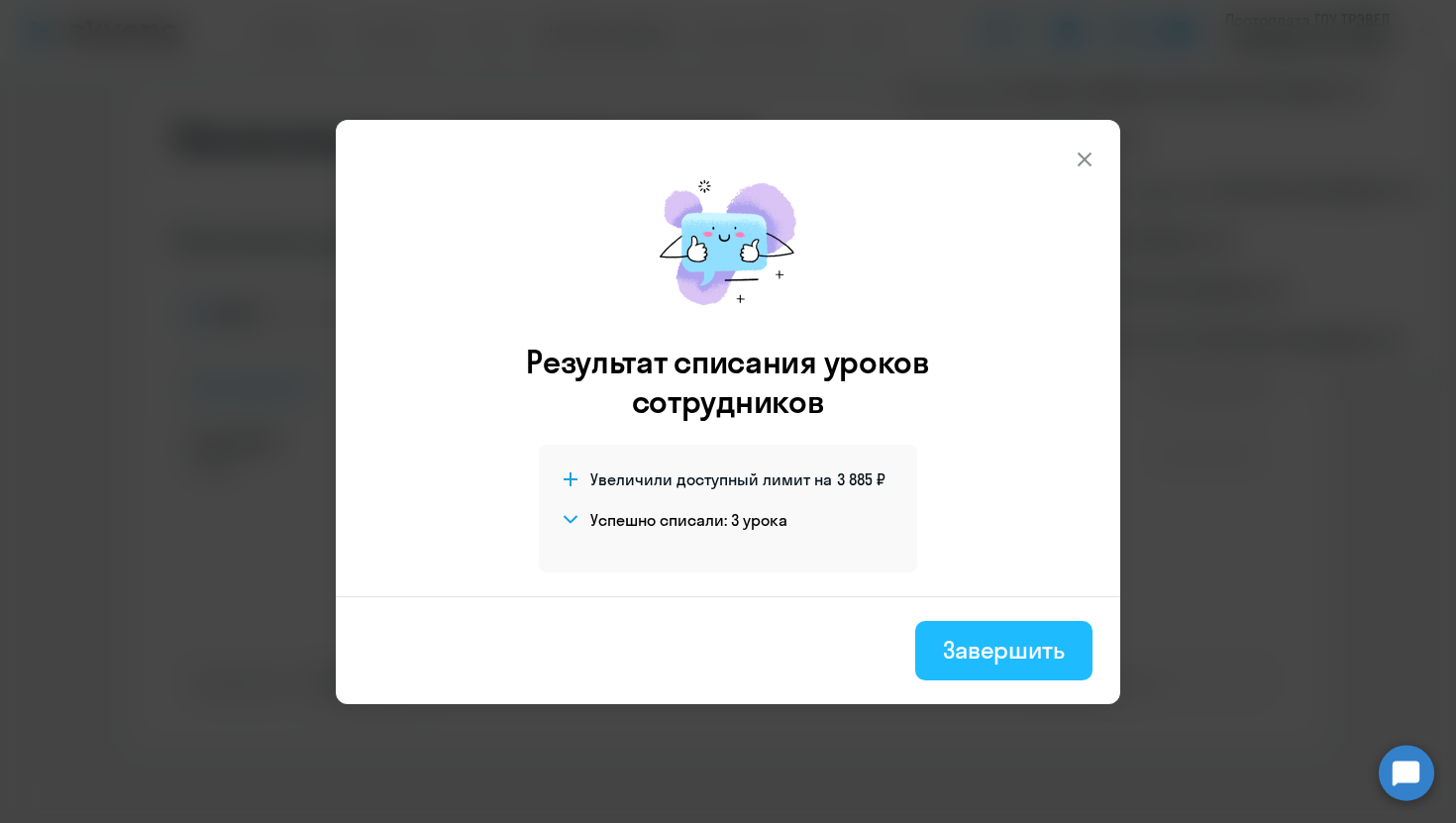 click on "Завершить" at bounding box center (1003, 650) 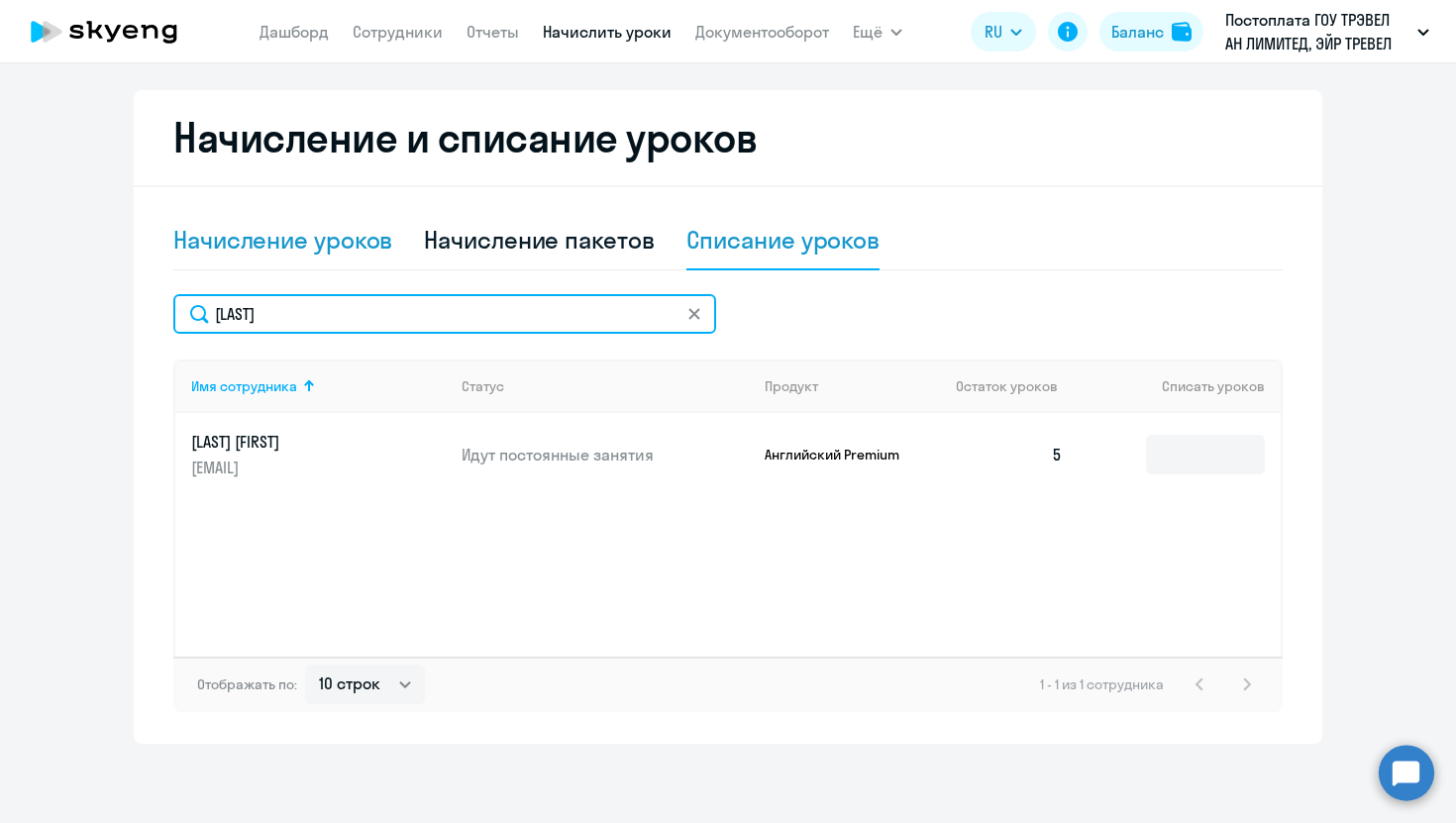 drag, startPoint x: 473, startPoint y: 310, endPoint x: 173, endPoint y: 257, distance: 304.6457 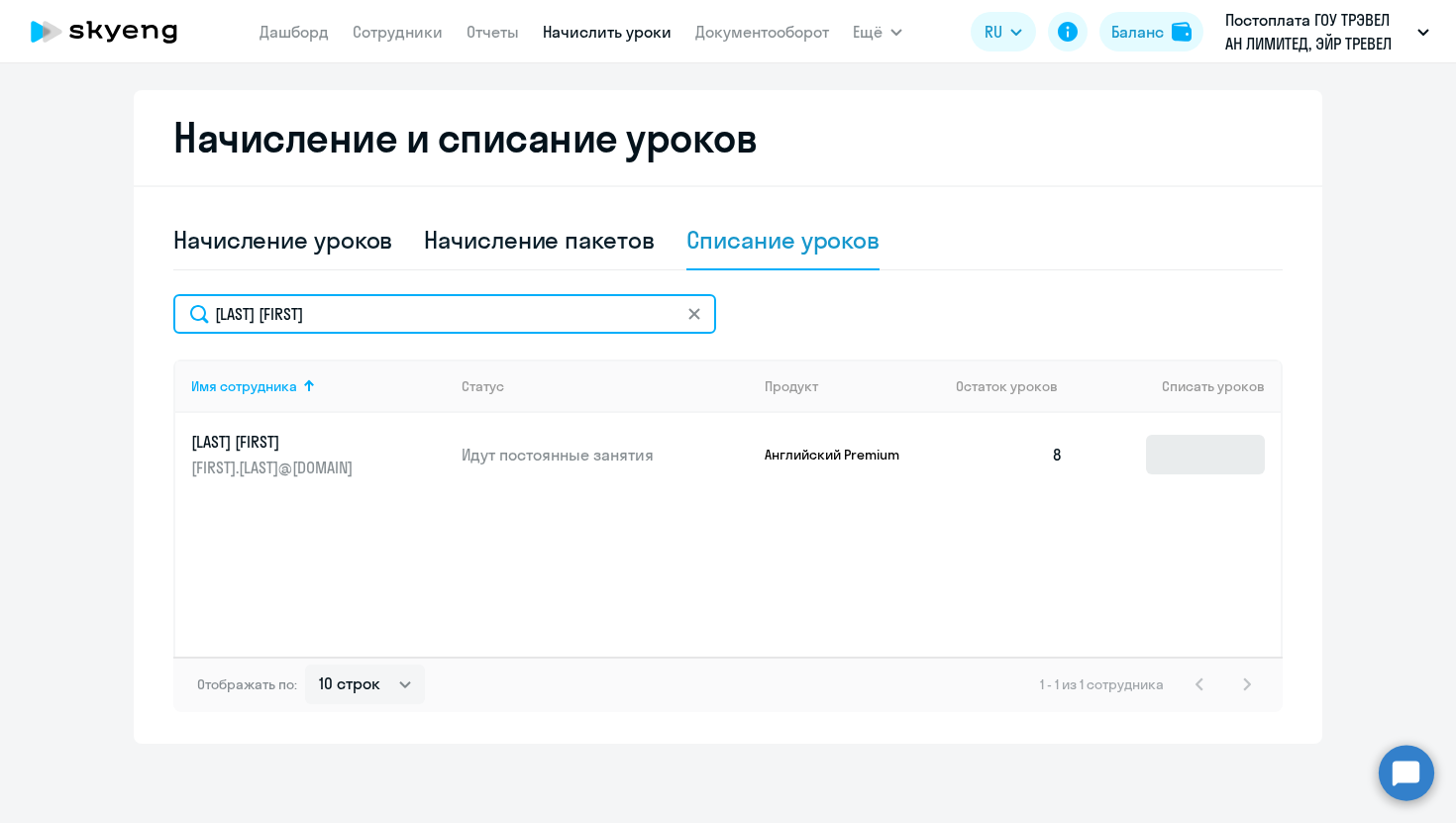 type on "[LAST] [FIRST]" 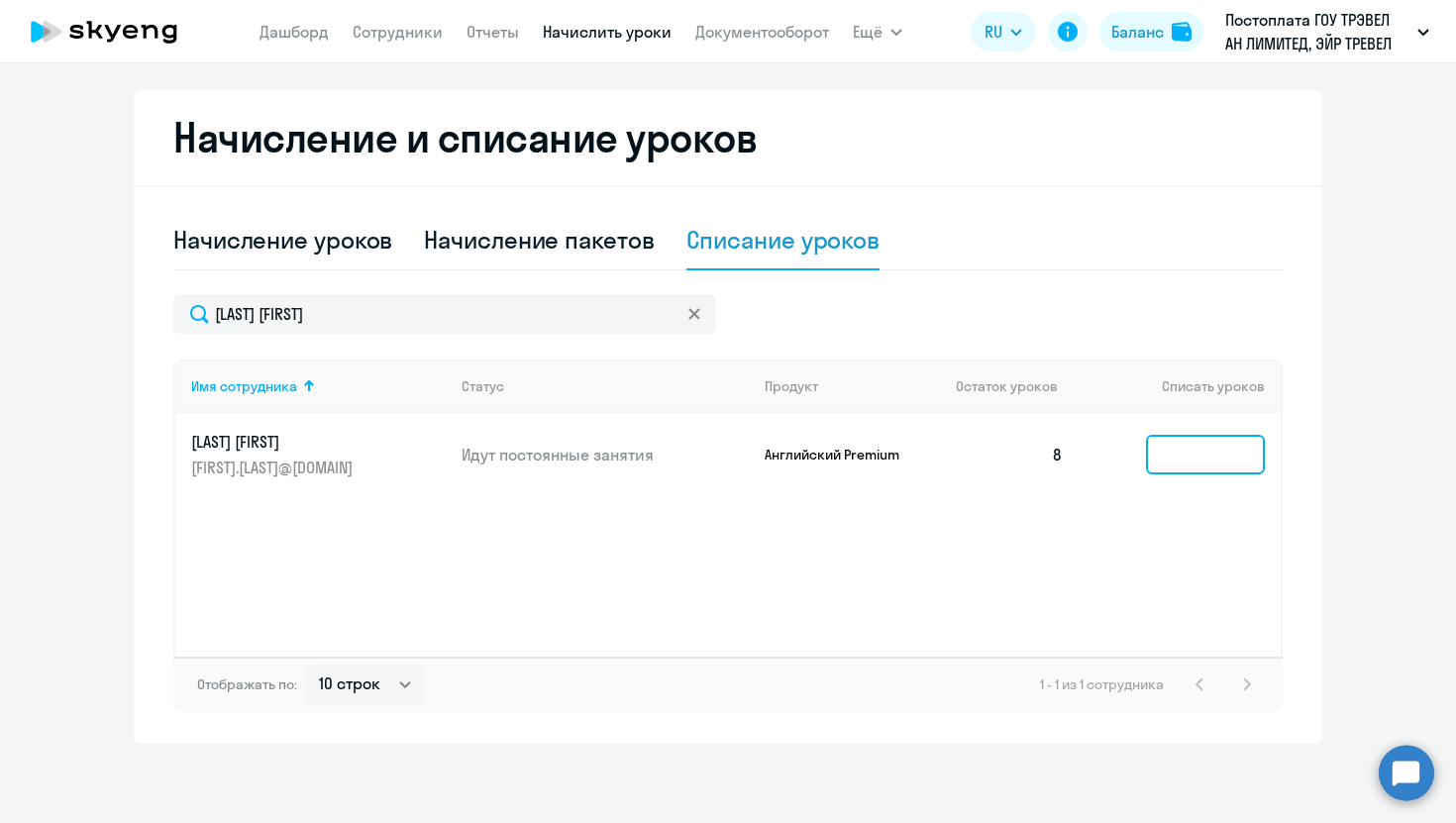 click 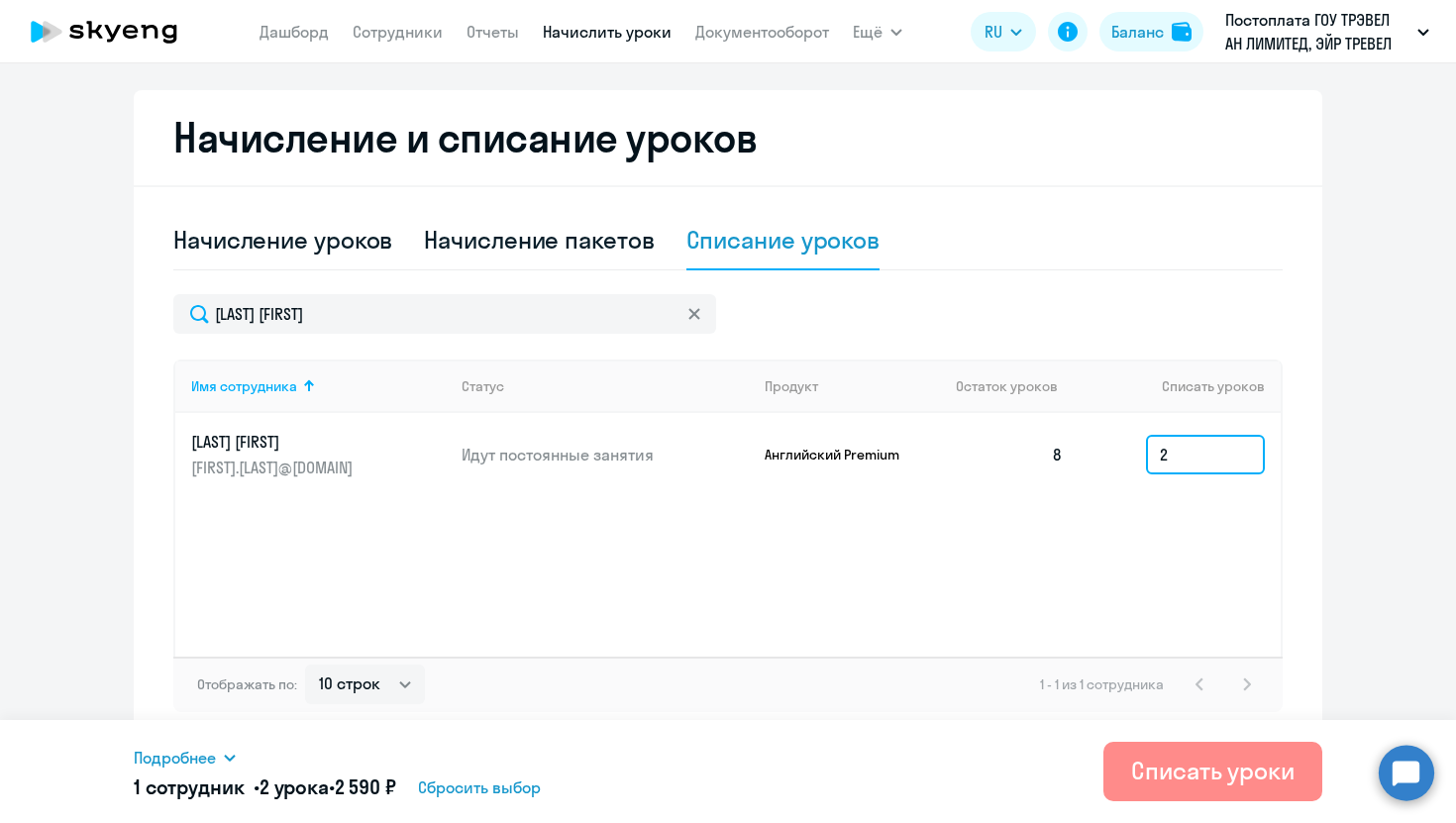 type on "2" 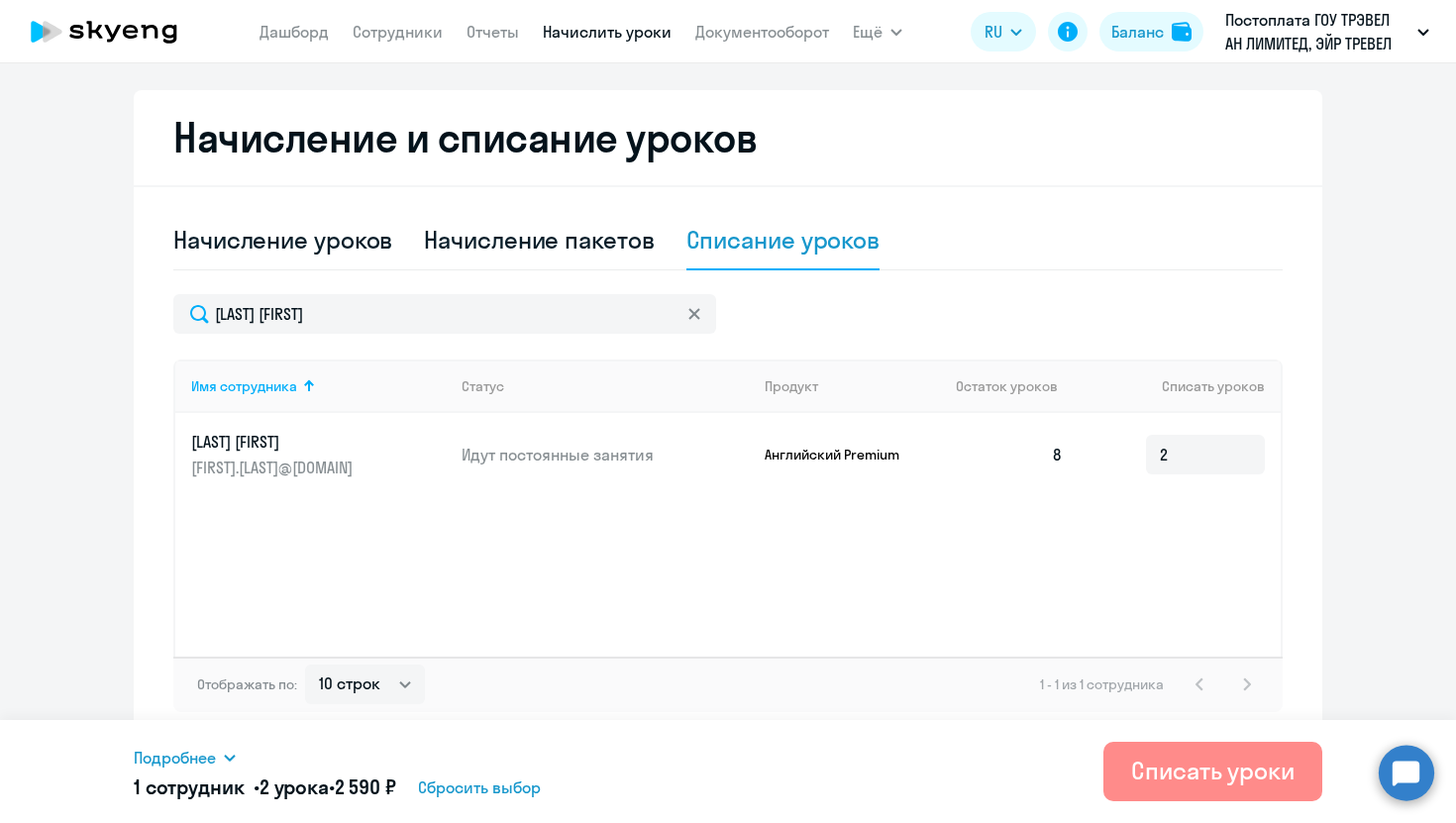 click on "Списать уроки" at bounding box center [1212, 771] 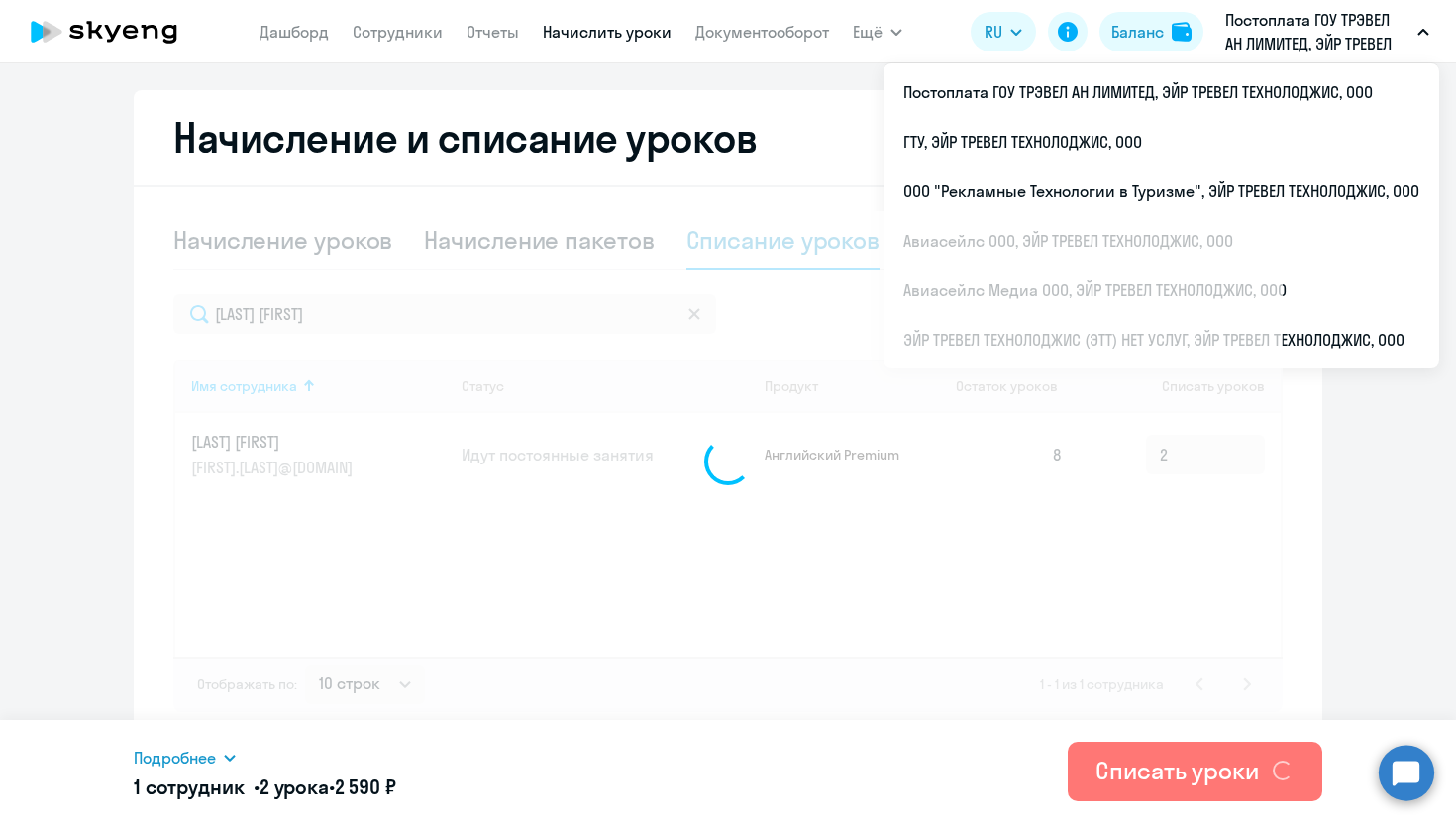 type 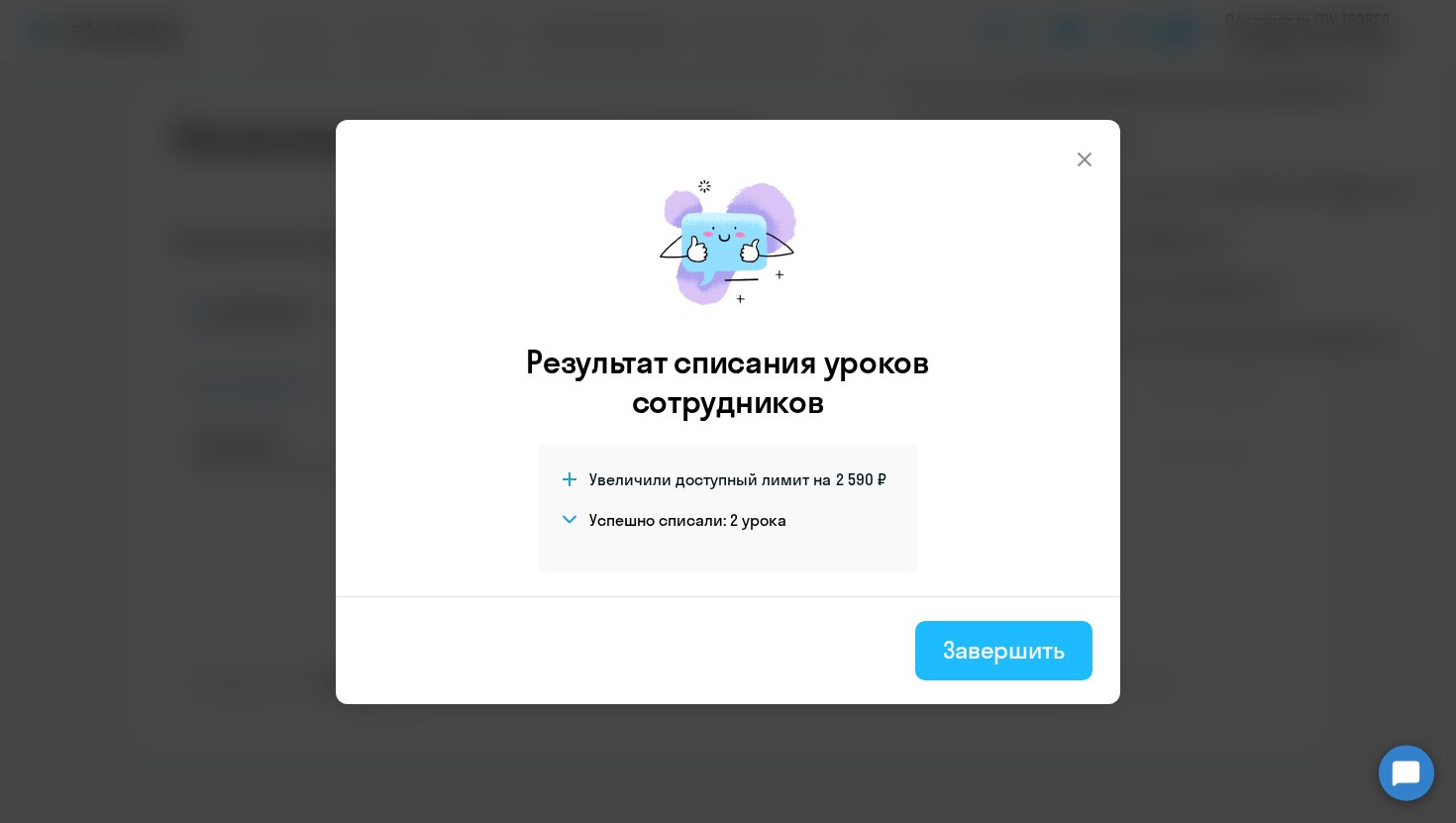 click on "Завершить" at bounding box center [1003, 650] 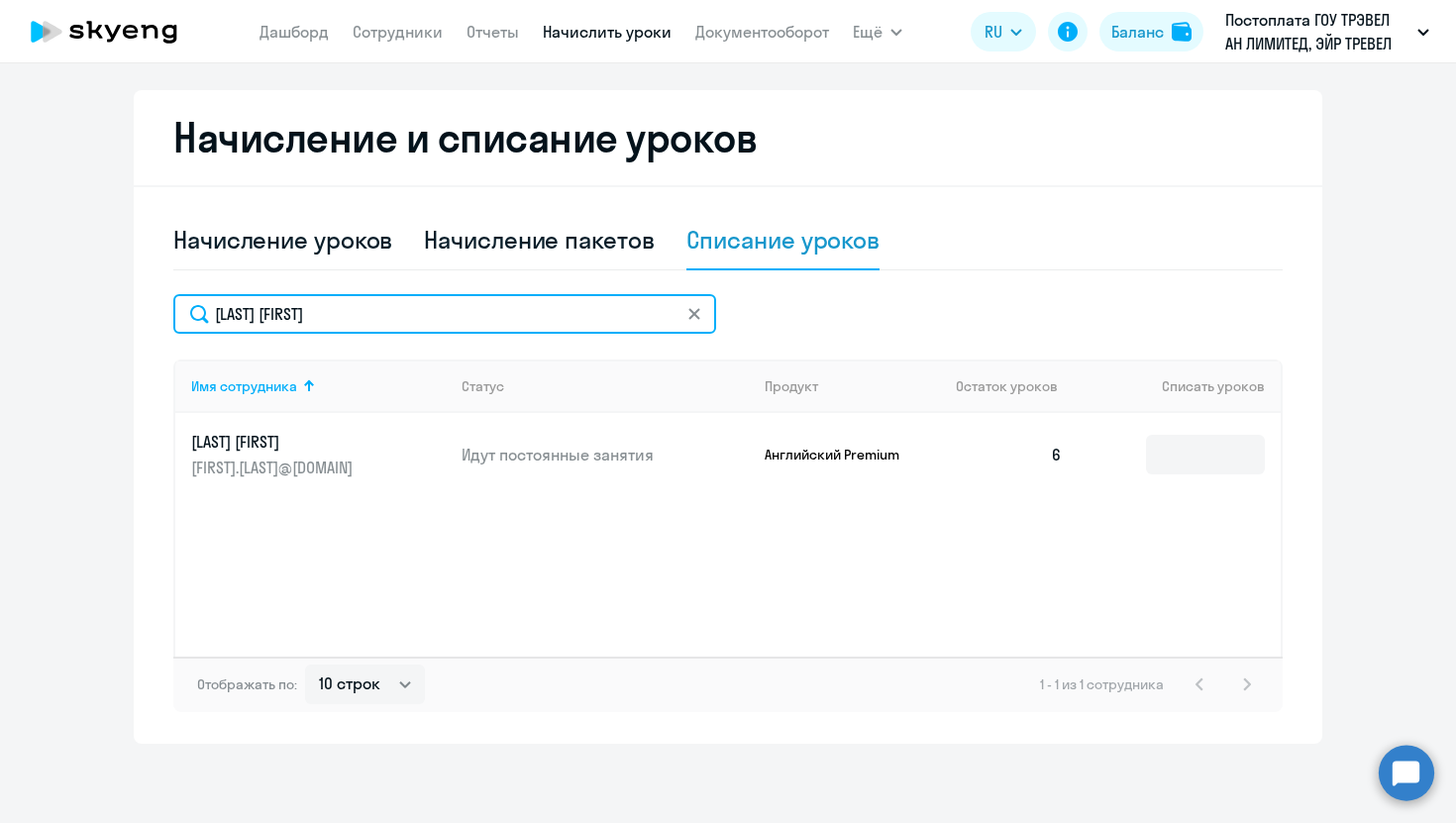 drag, startPoint x: 474, startPoint y: 311, endPoint x: 135, endPoint y: 298, distance: 339.24917 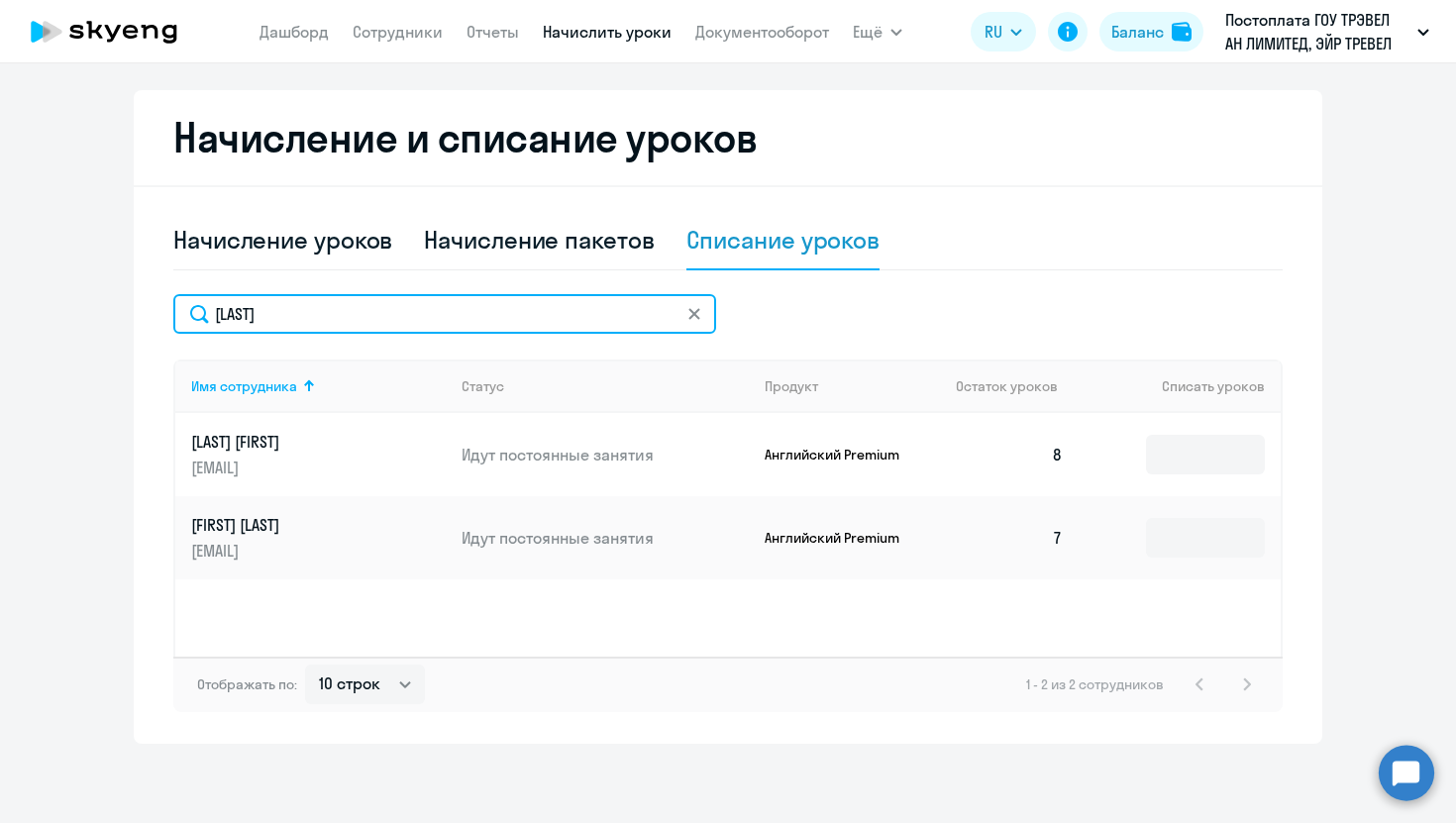 type on "[LAST]" 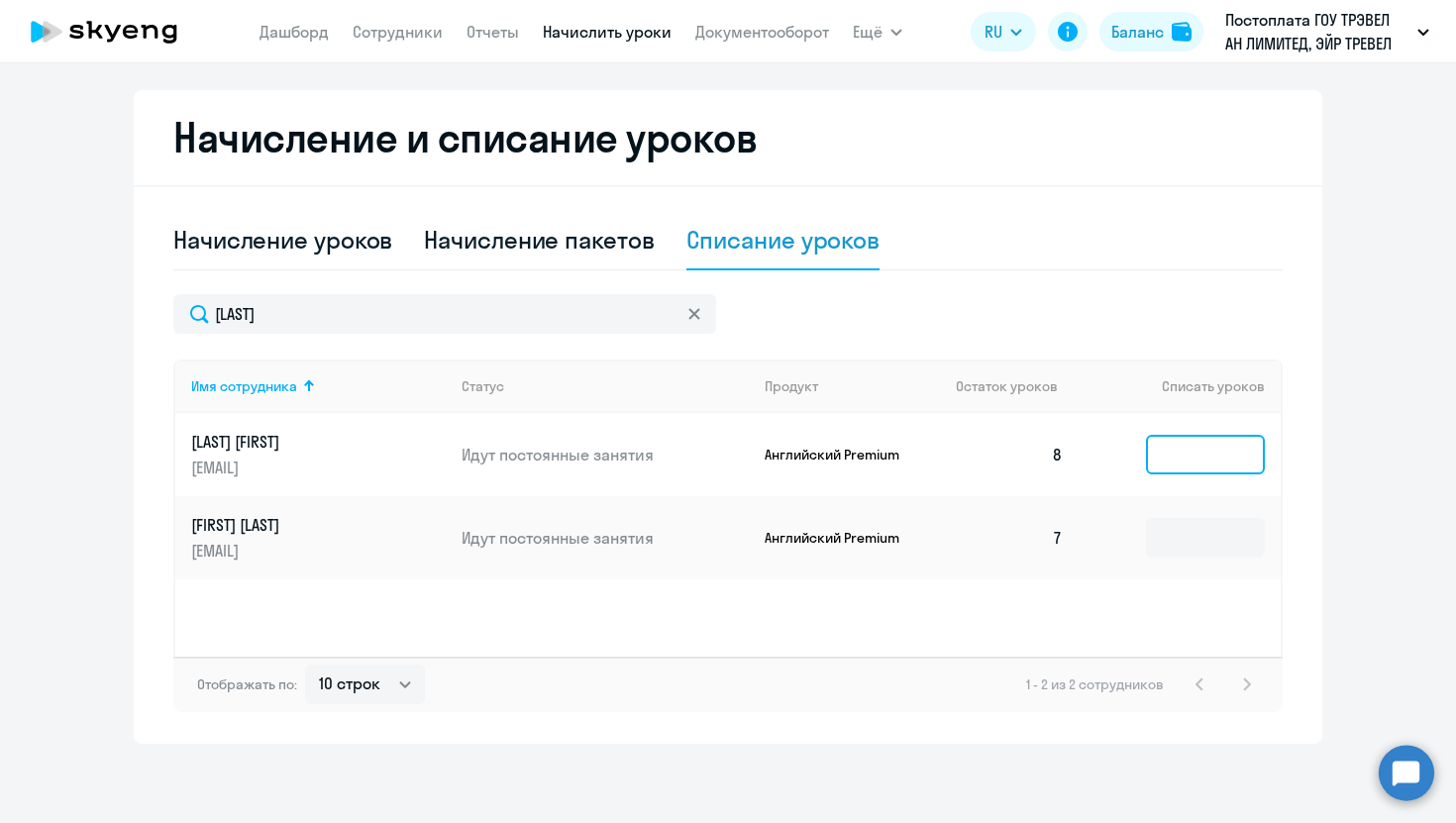 click 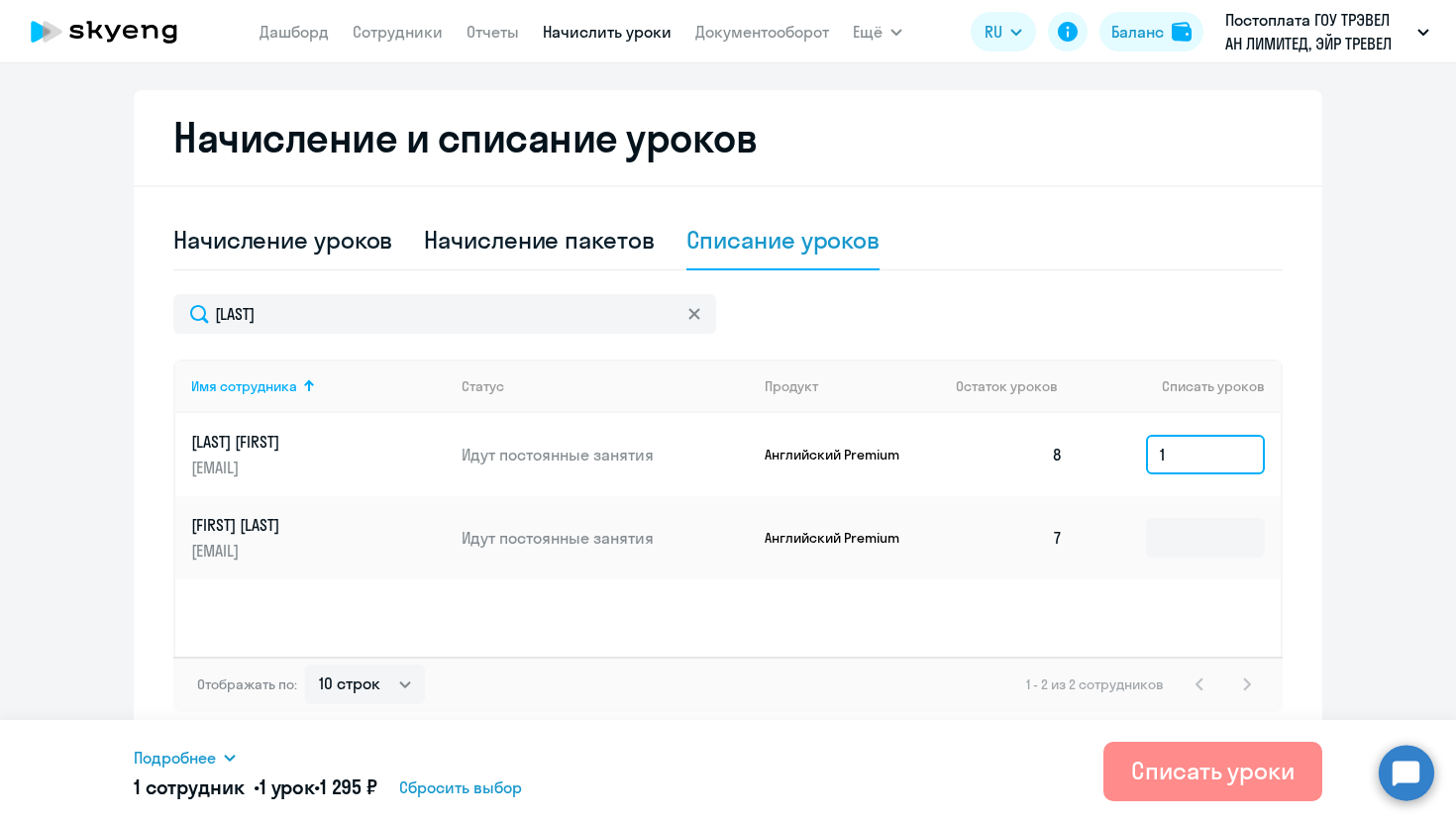 type on "1" 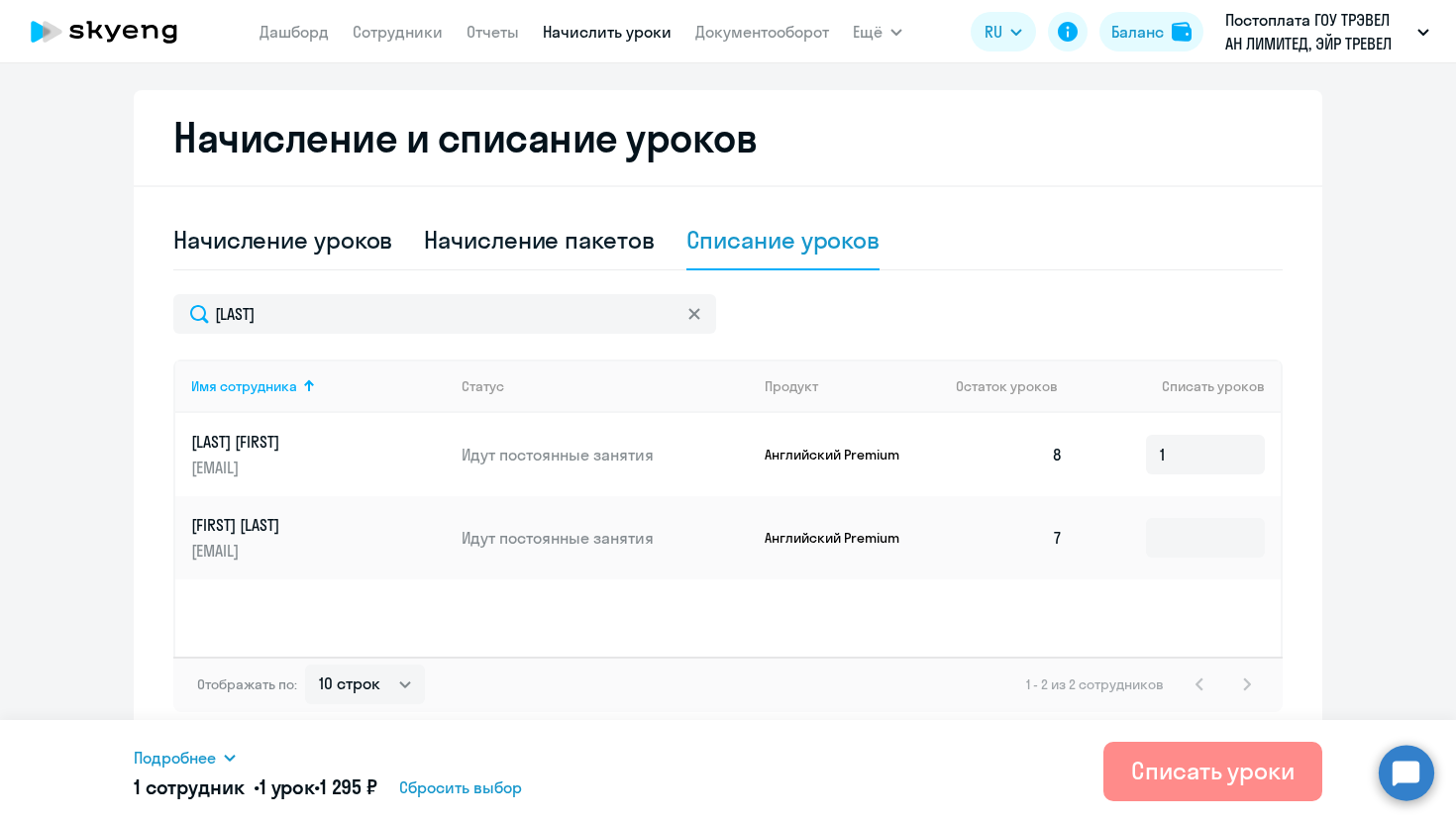 click on "Списать уроки" at bounding box center [1212, 771] 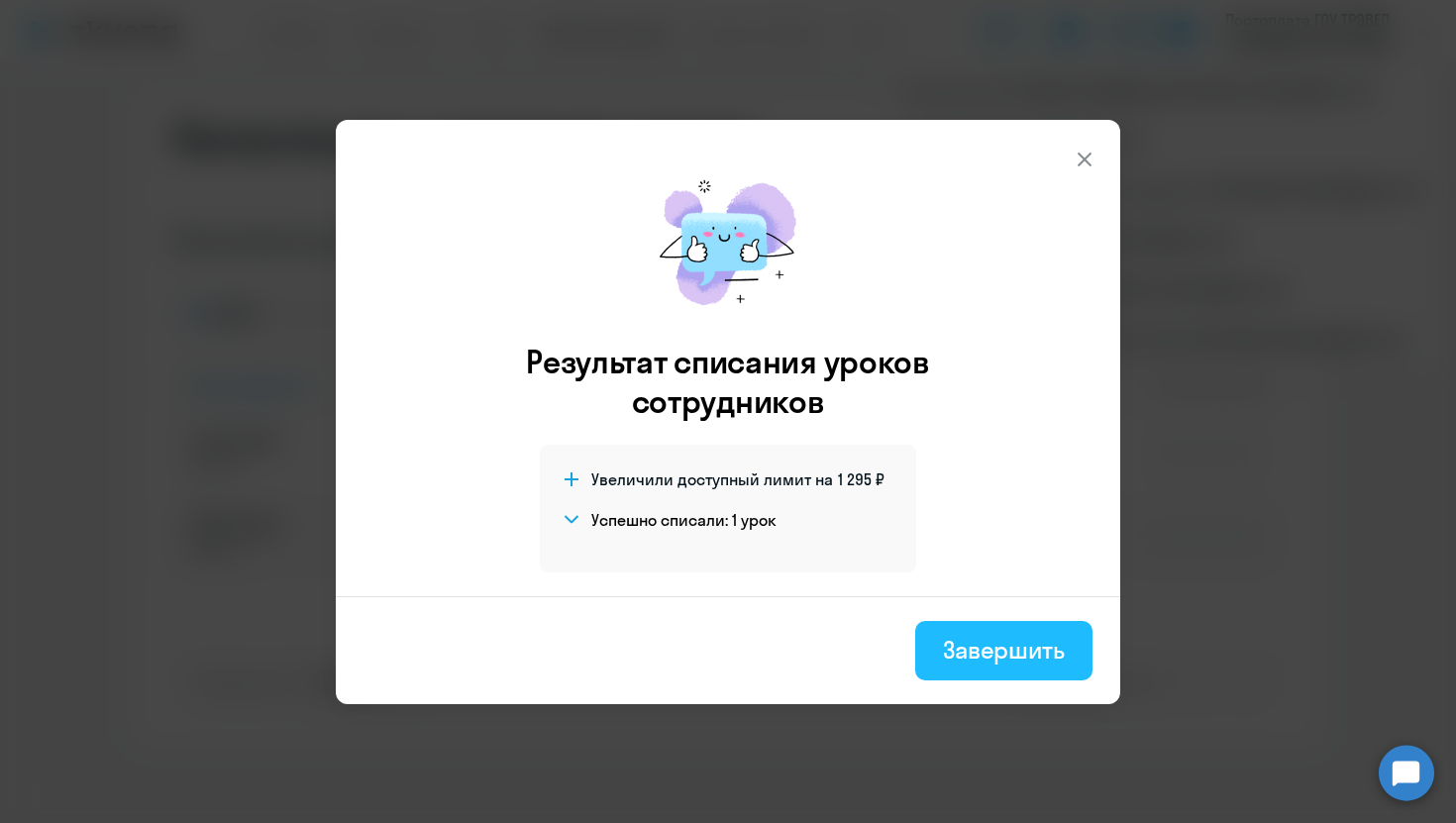 click on "Завершить" at bounding box center [1003, 650] 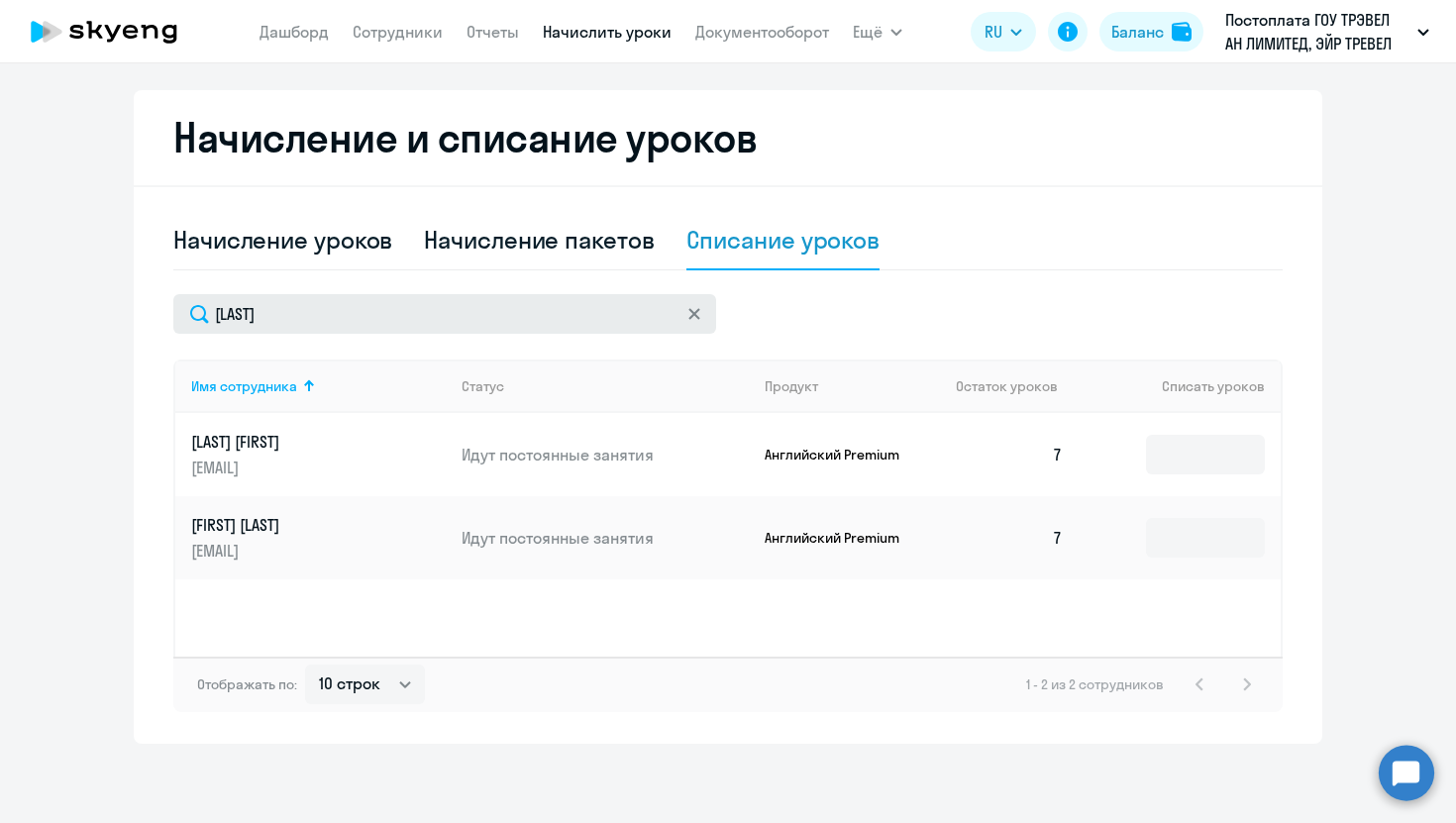 click 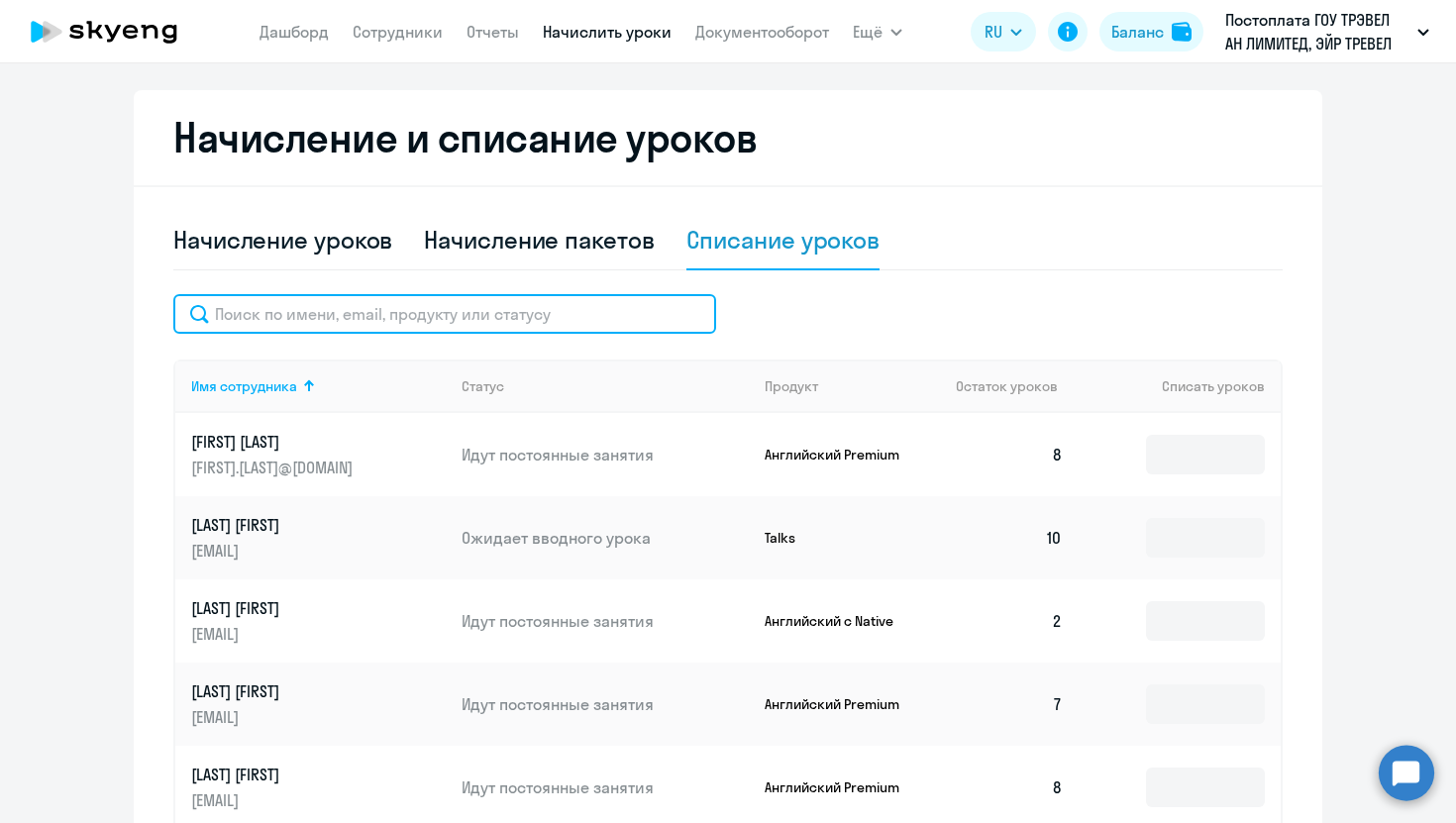 click 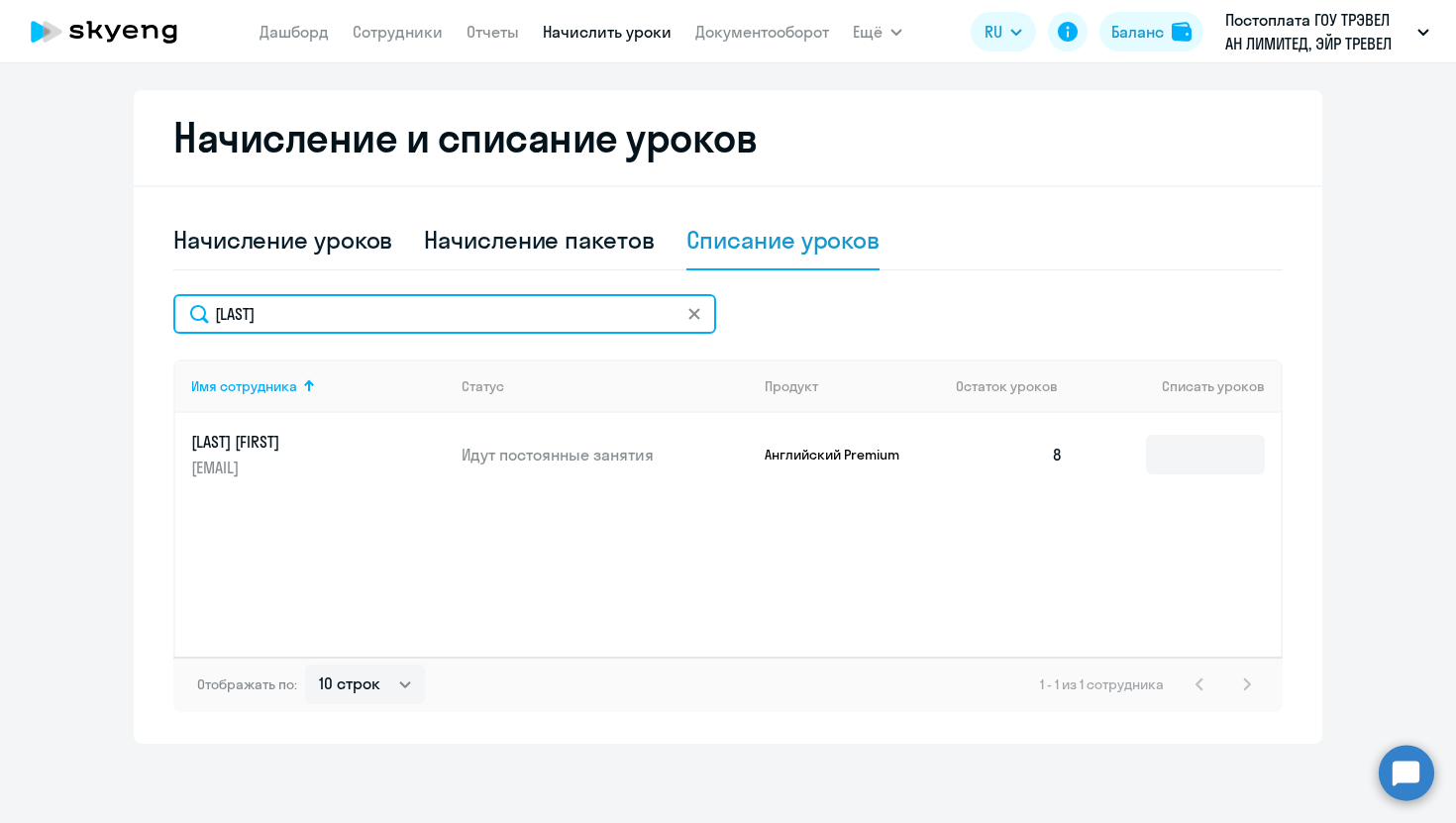 type on "[LAST]" 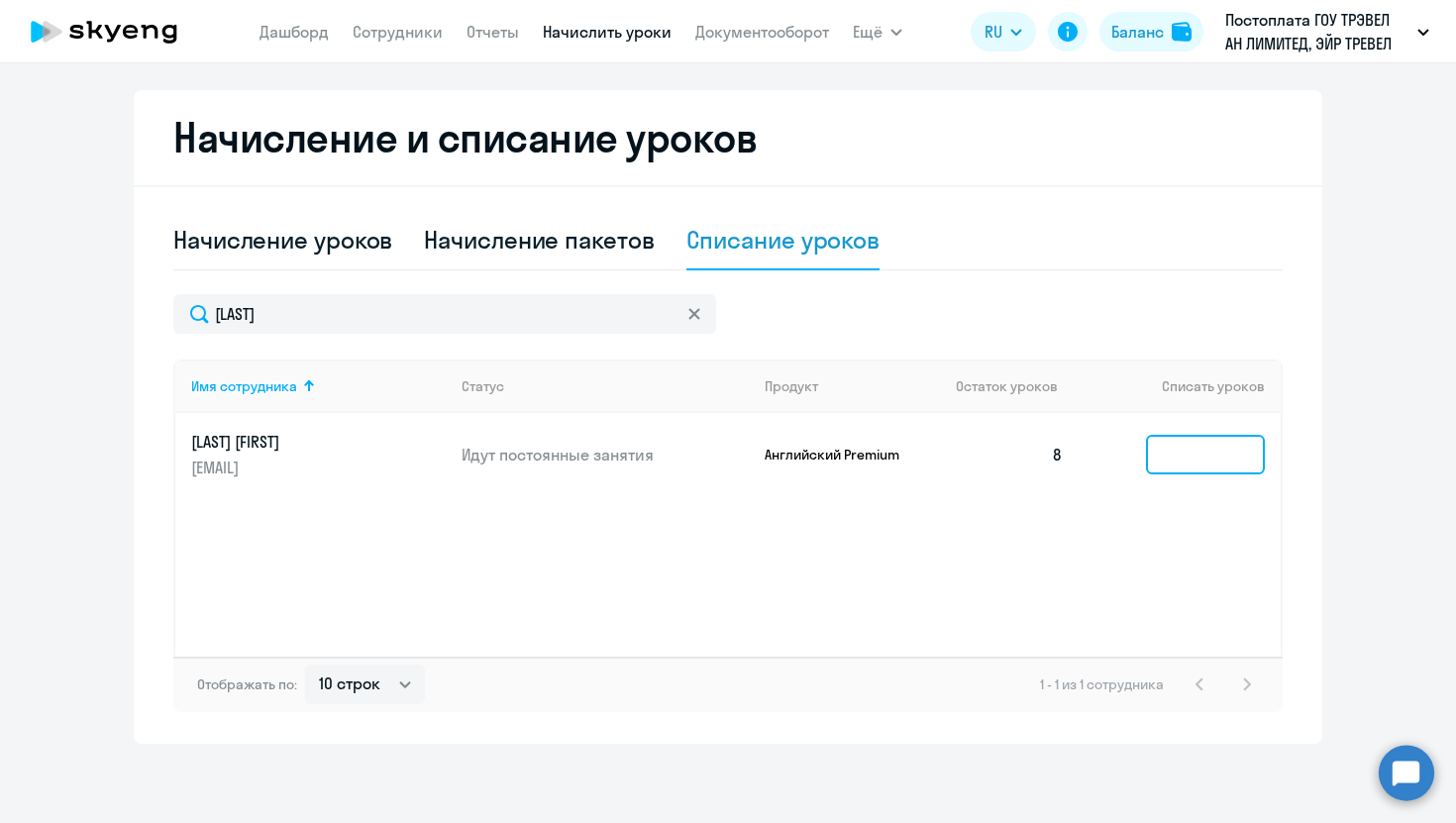 click 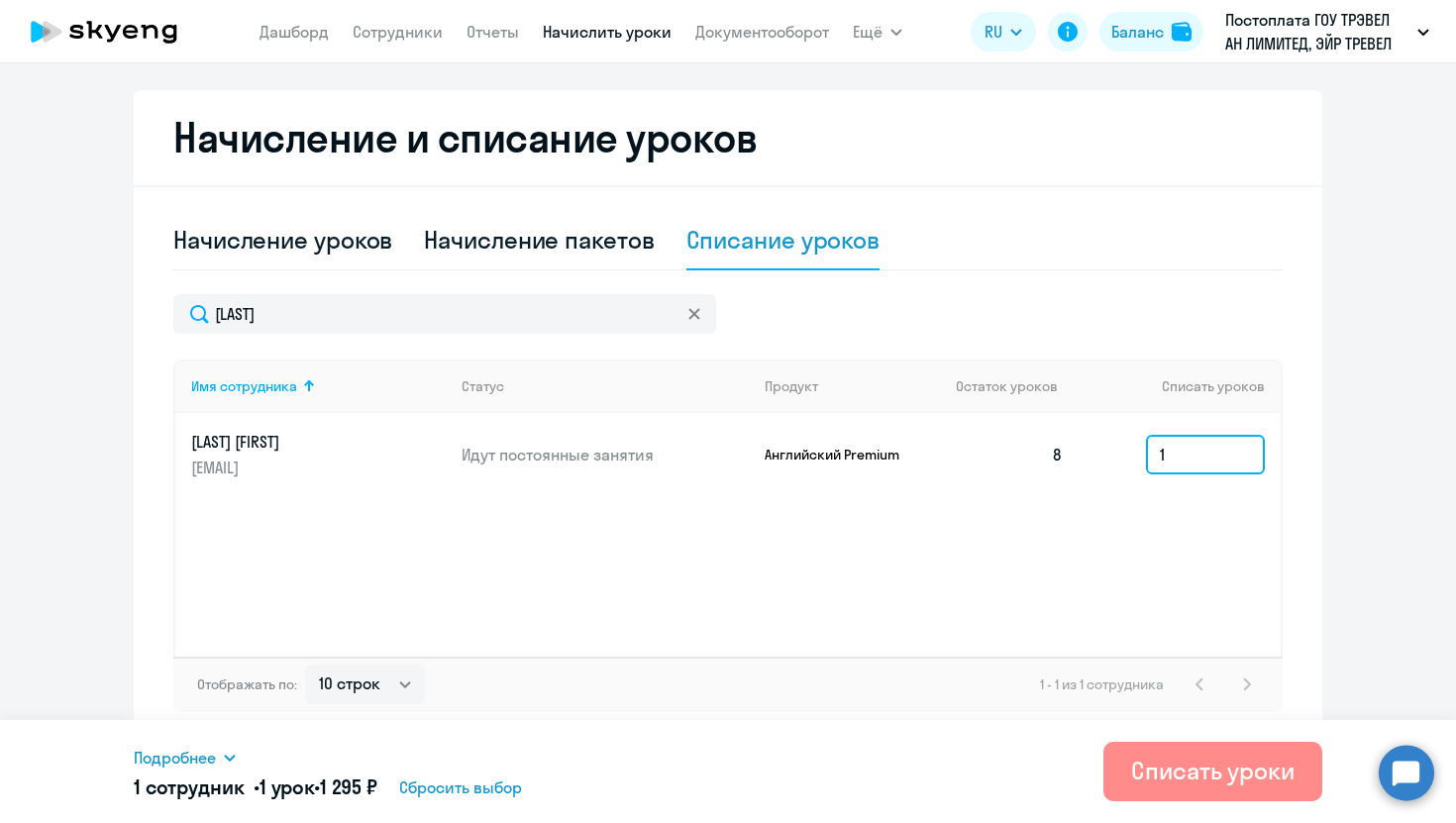 type on "1" 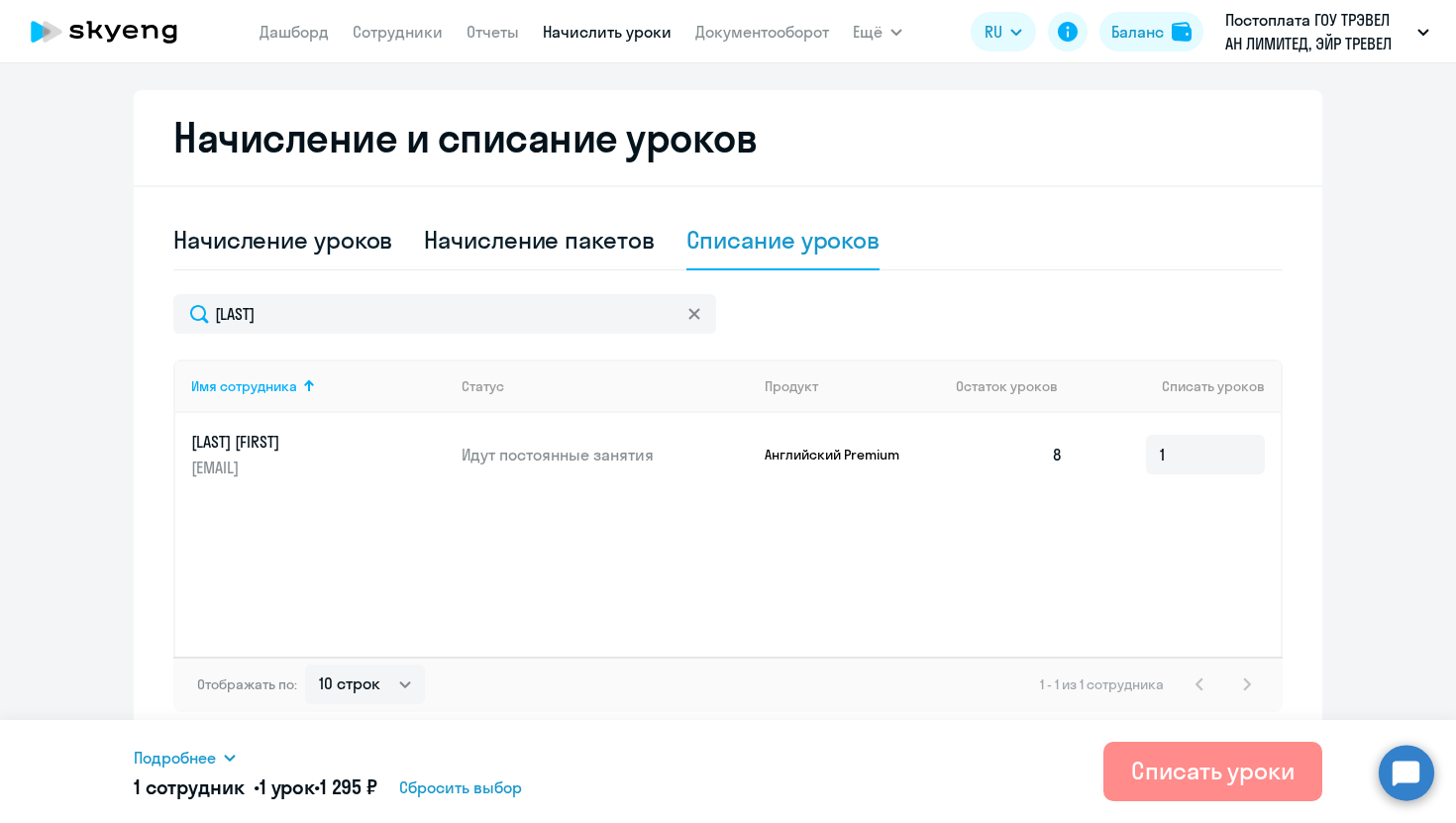 click on "Списать уроки" at bounding box center [1212, 771] 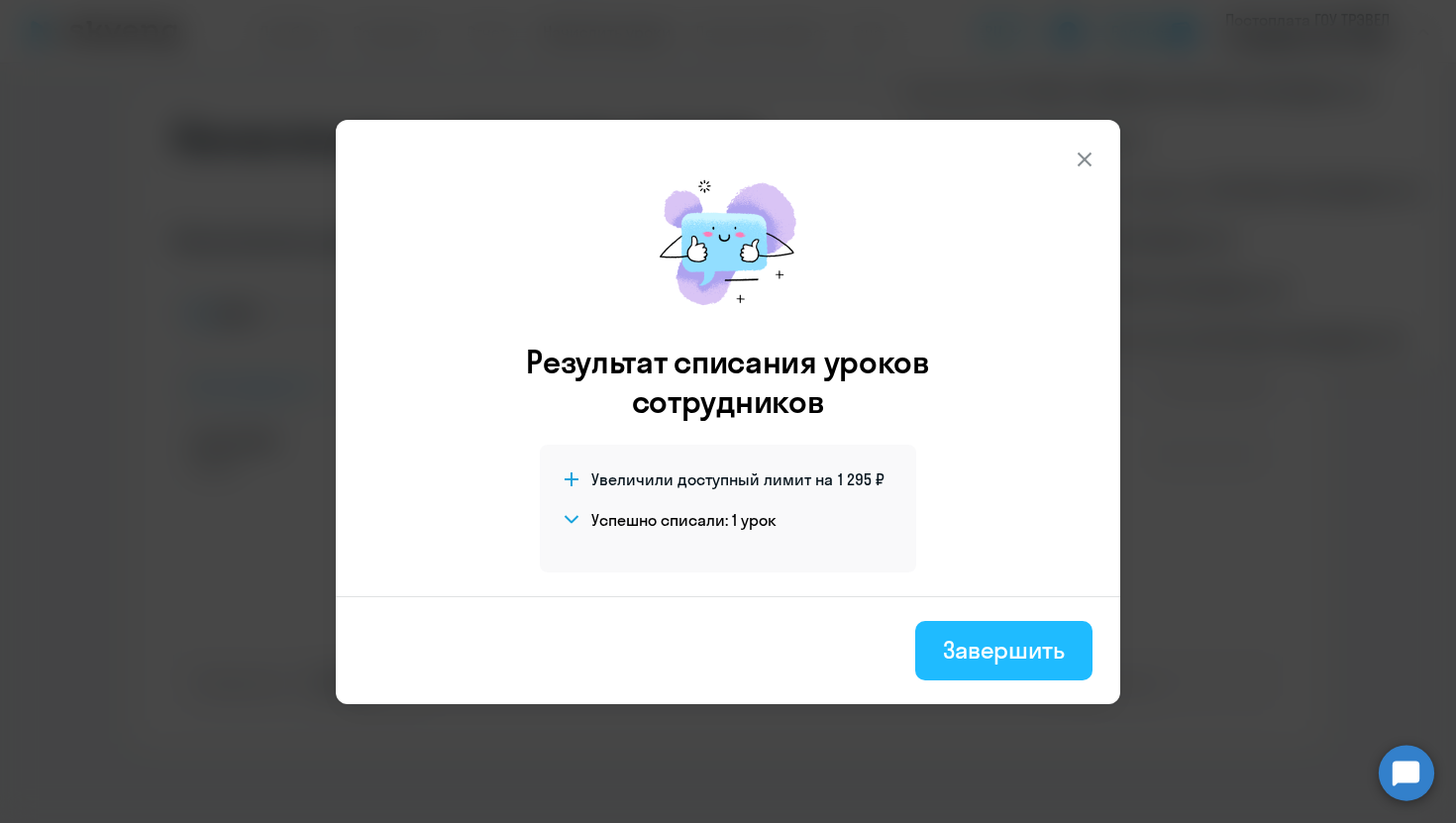 click on "Завершить" at bounding box center (1003, 650) 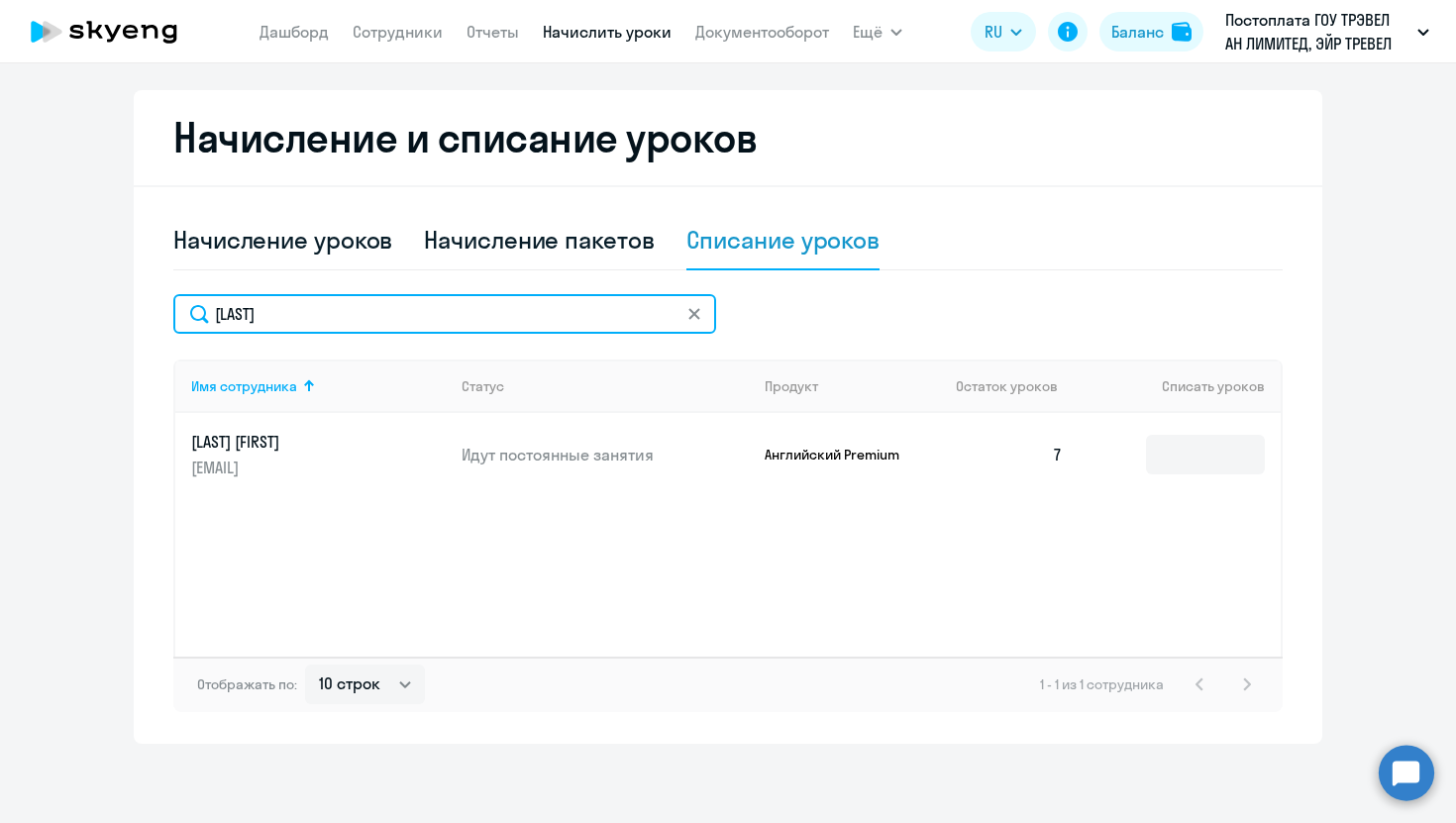 drag, startPoint x: 497, startPoint y: 315, endPoint x: 121, endPoint y: 289, distance: 376.89786 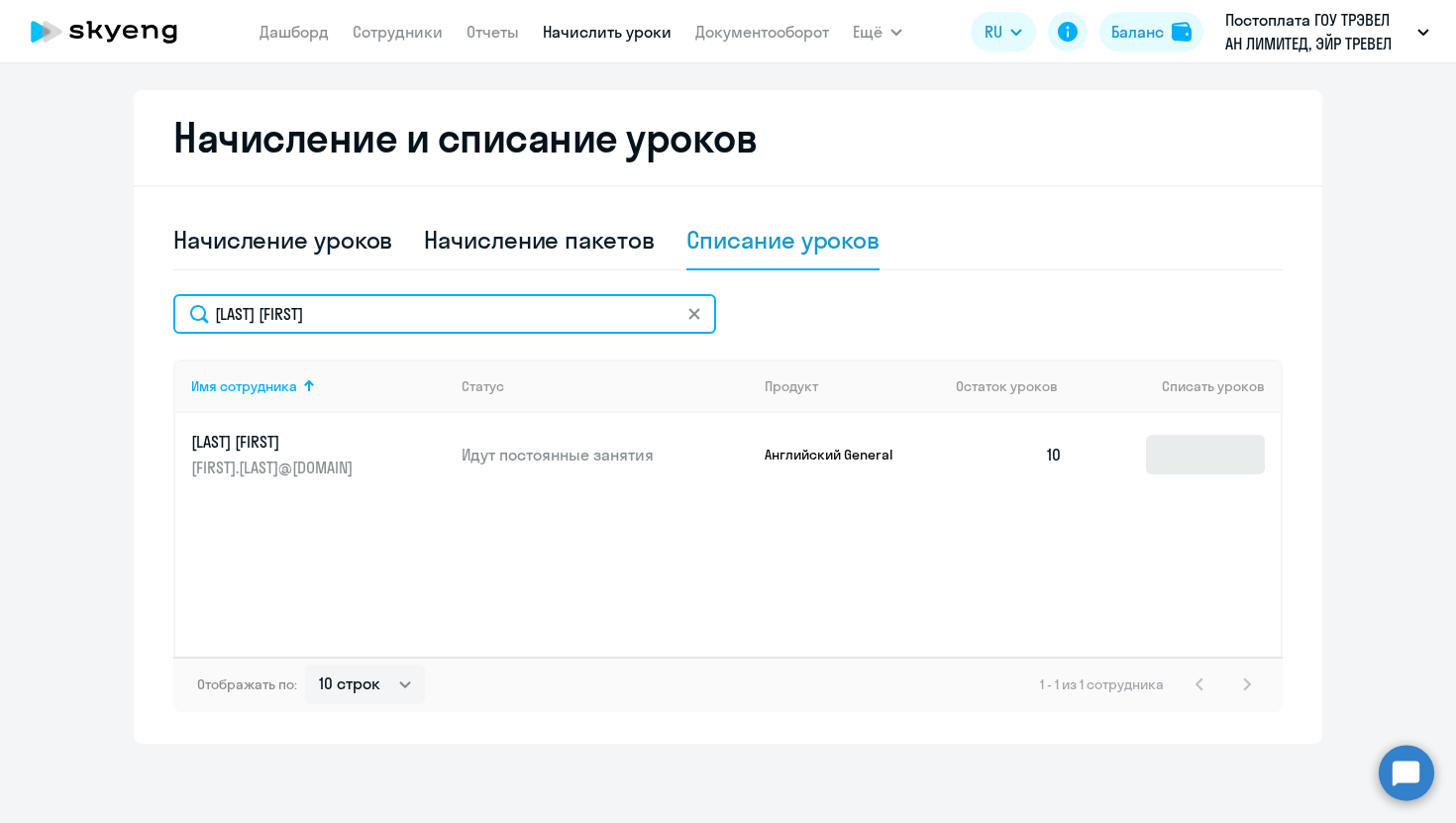 type on "[LAST] [FIRST]" 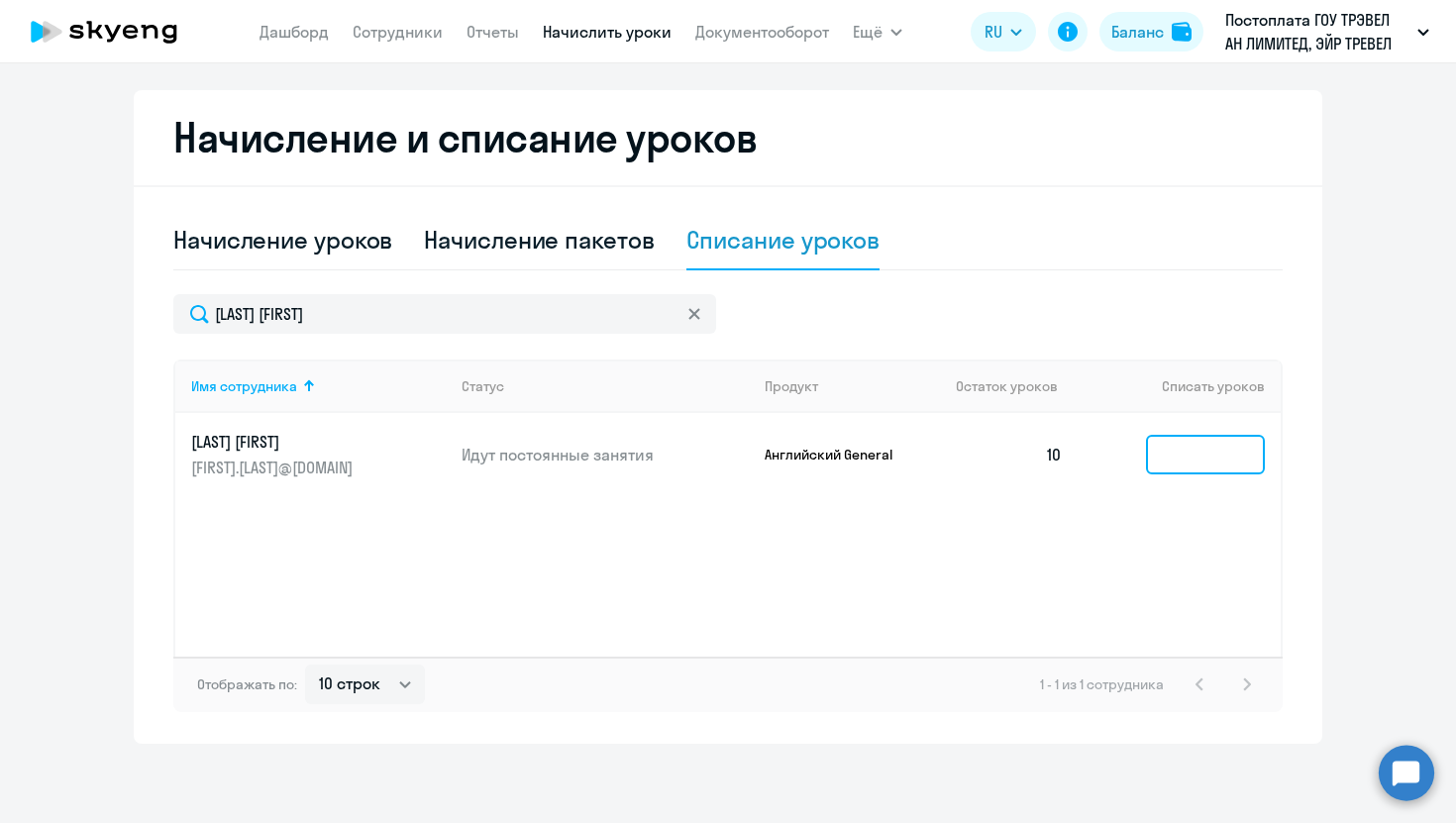 click 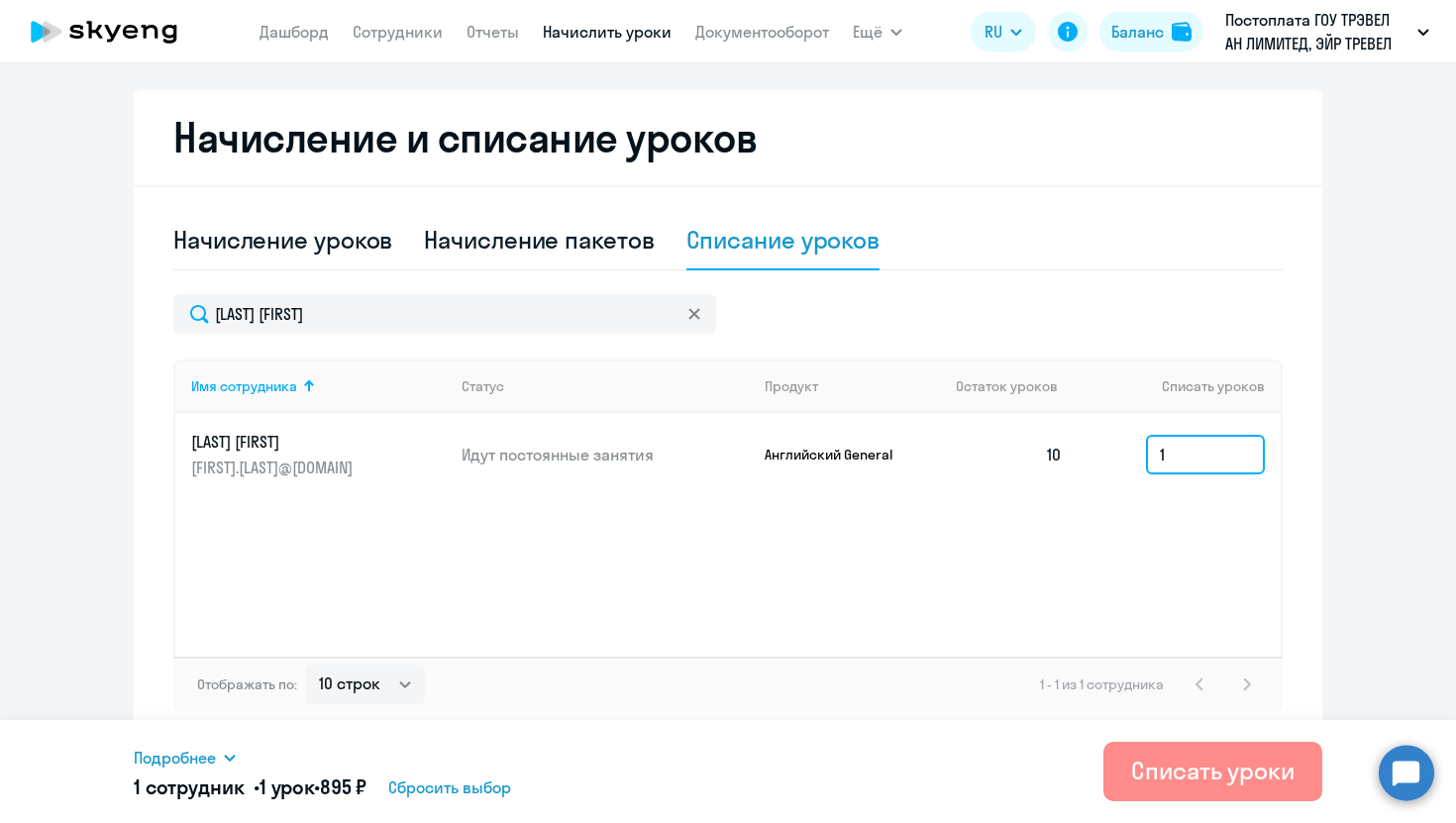type on "1" 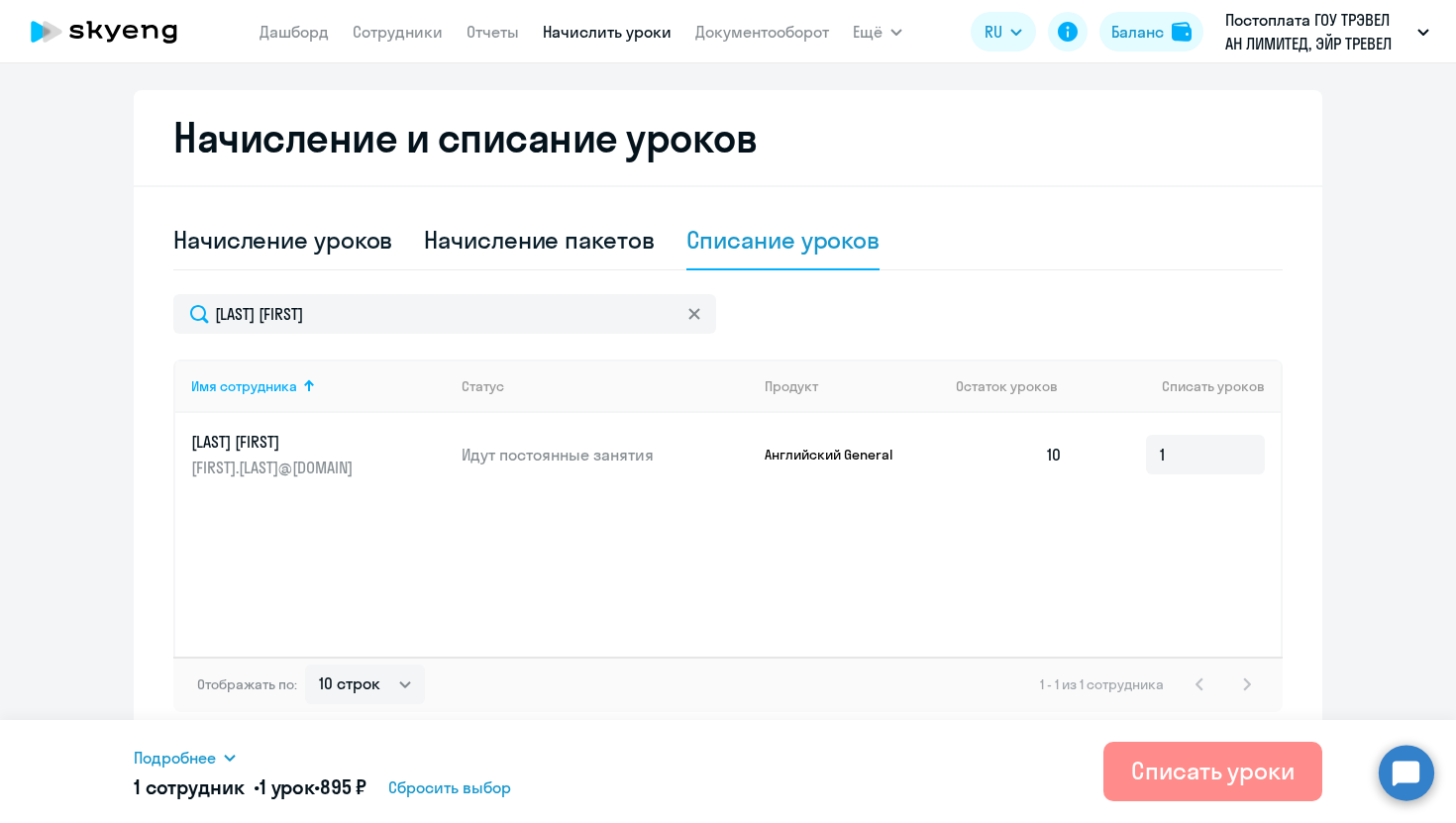 click on "Списать уроки" at bounding box center (1212, 771) 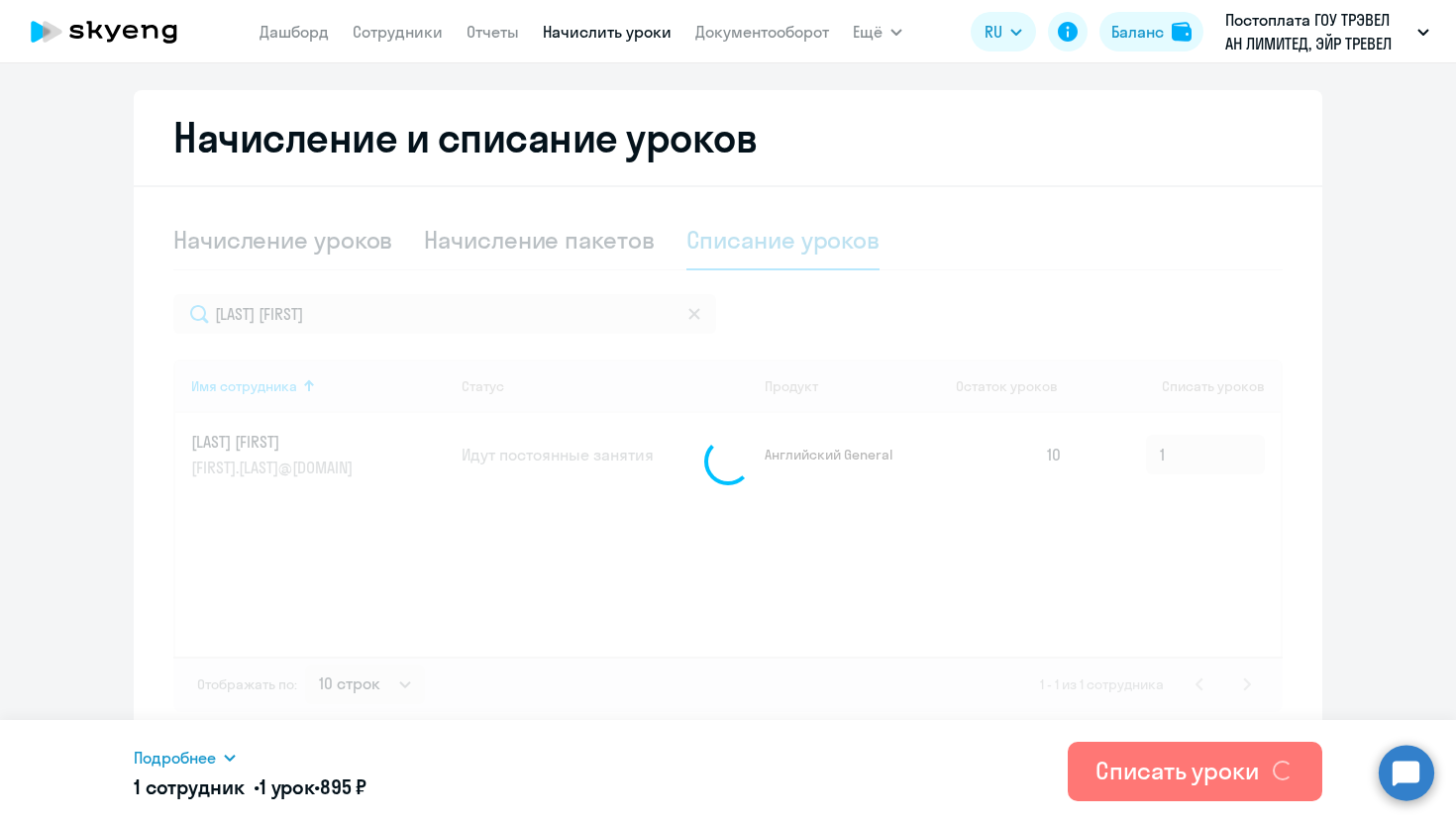 type 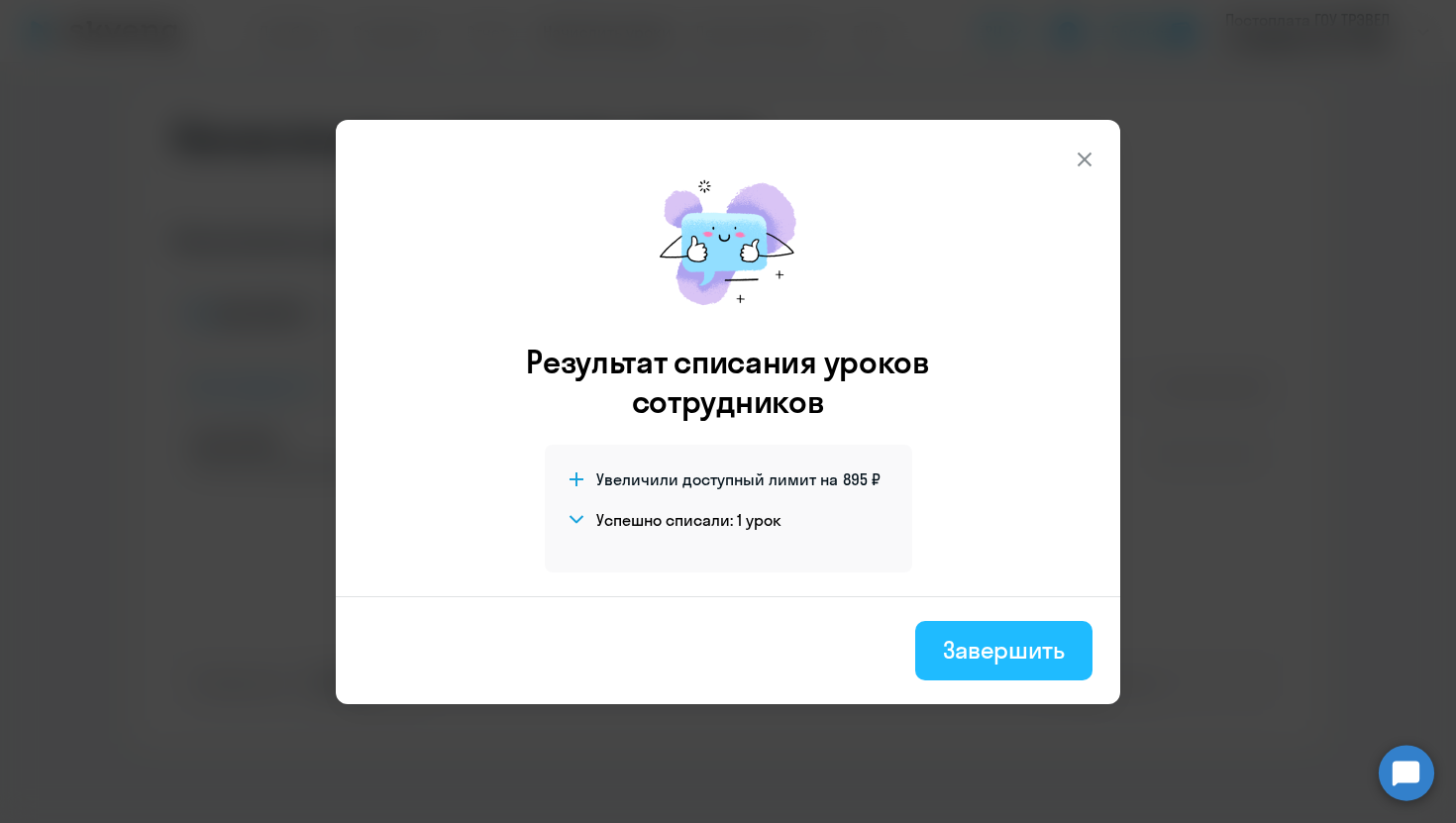 click on "Завершить" at bounding box center (1003, 650) 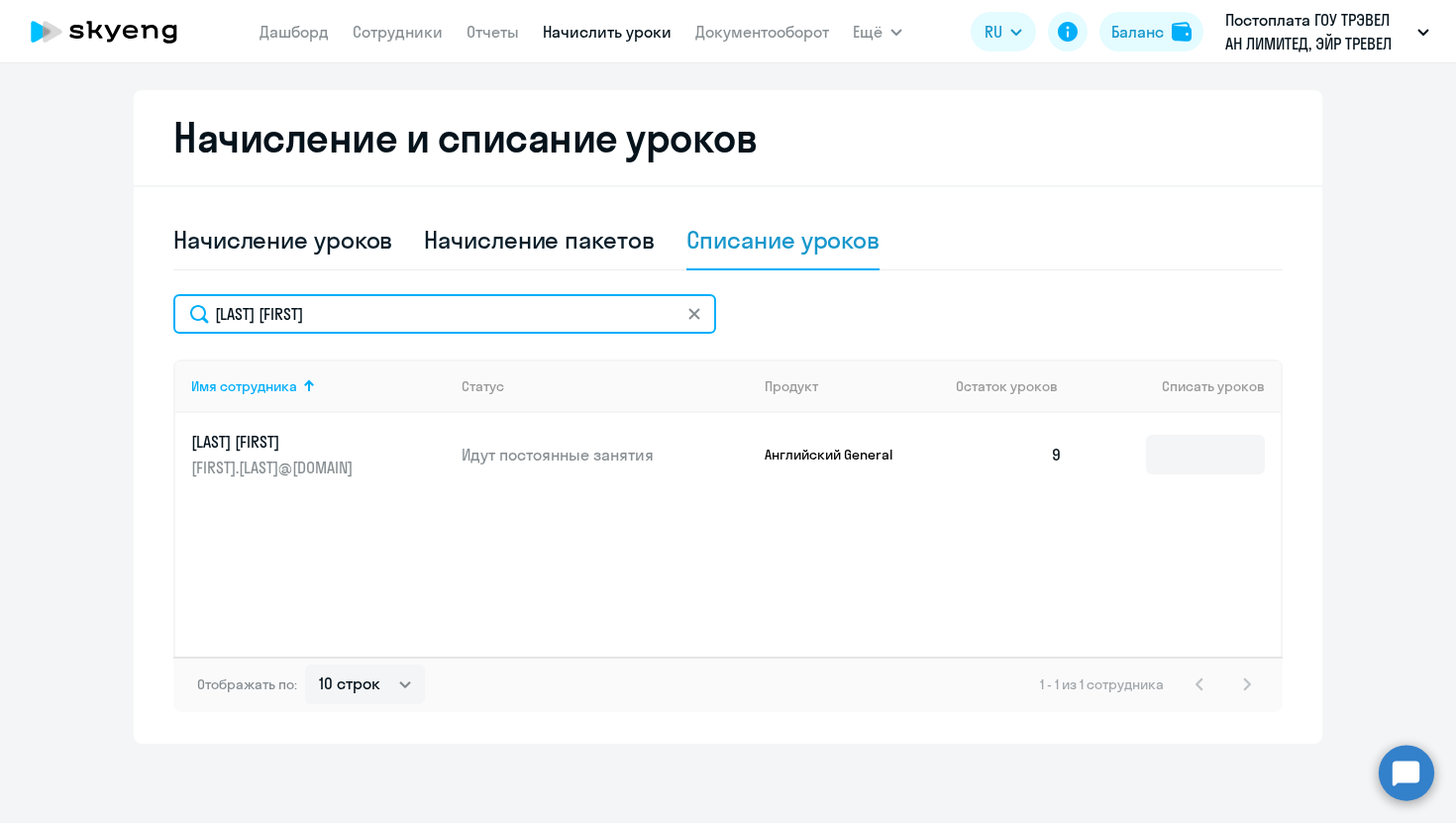 drag, startPoint x: 403, startPoint y: 297, endPoint x: 110, endPoint y: 301, distance: 293.0273 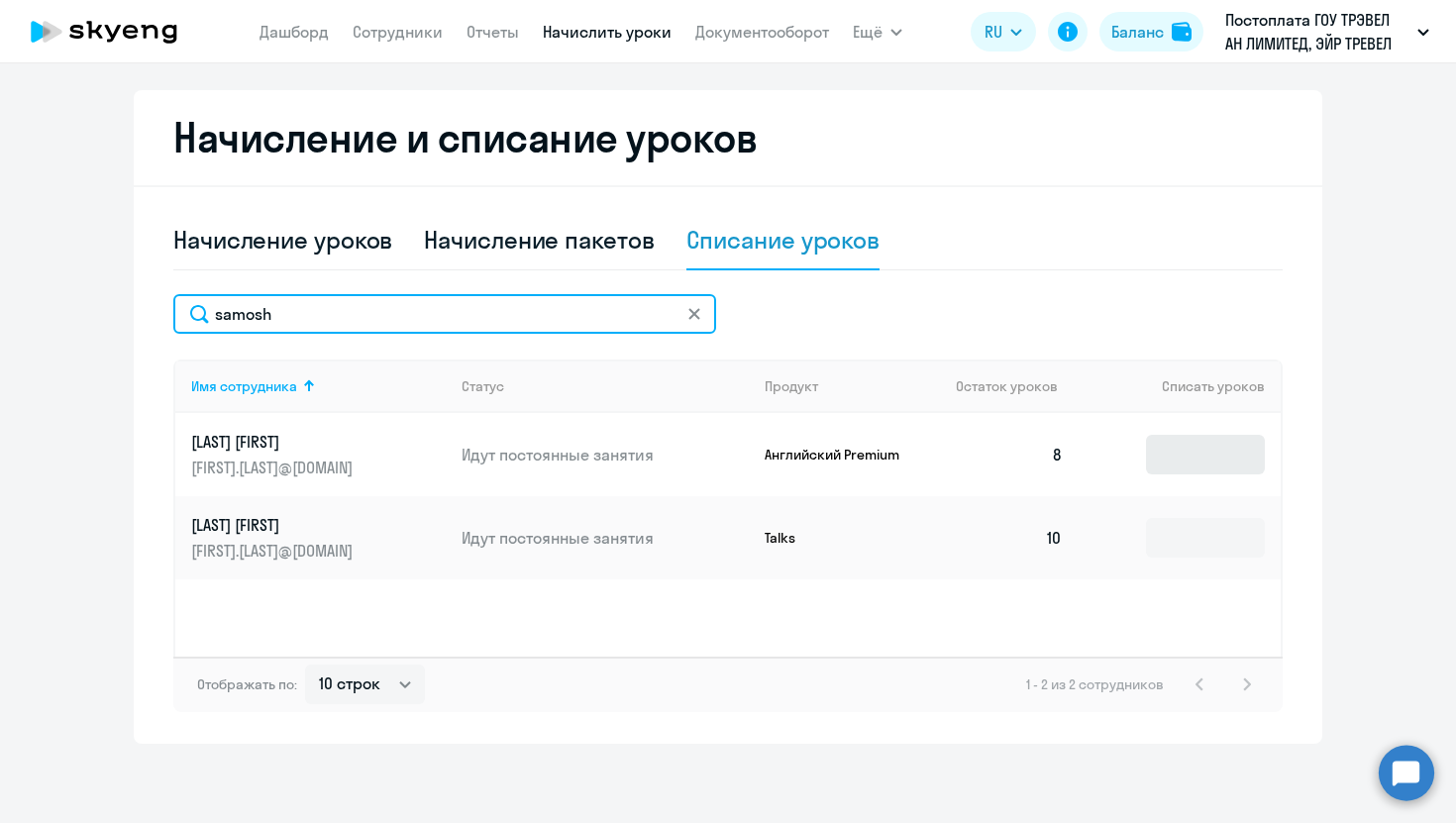 type on "samosh" 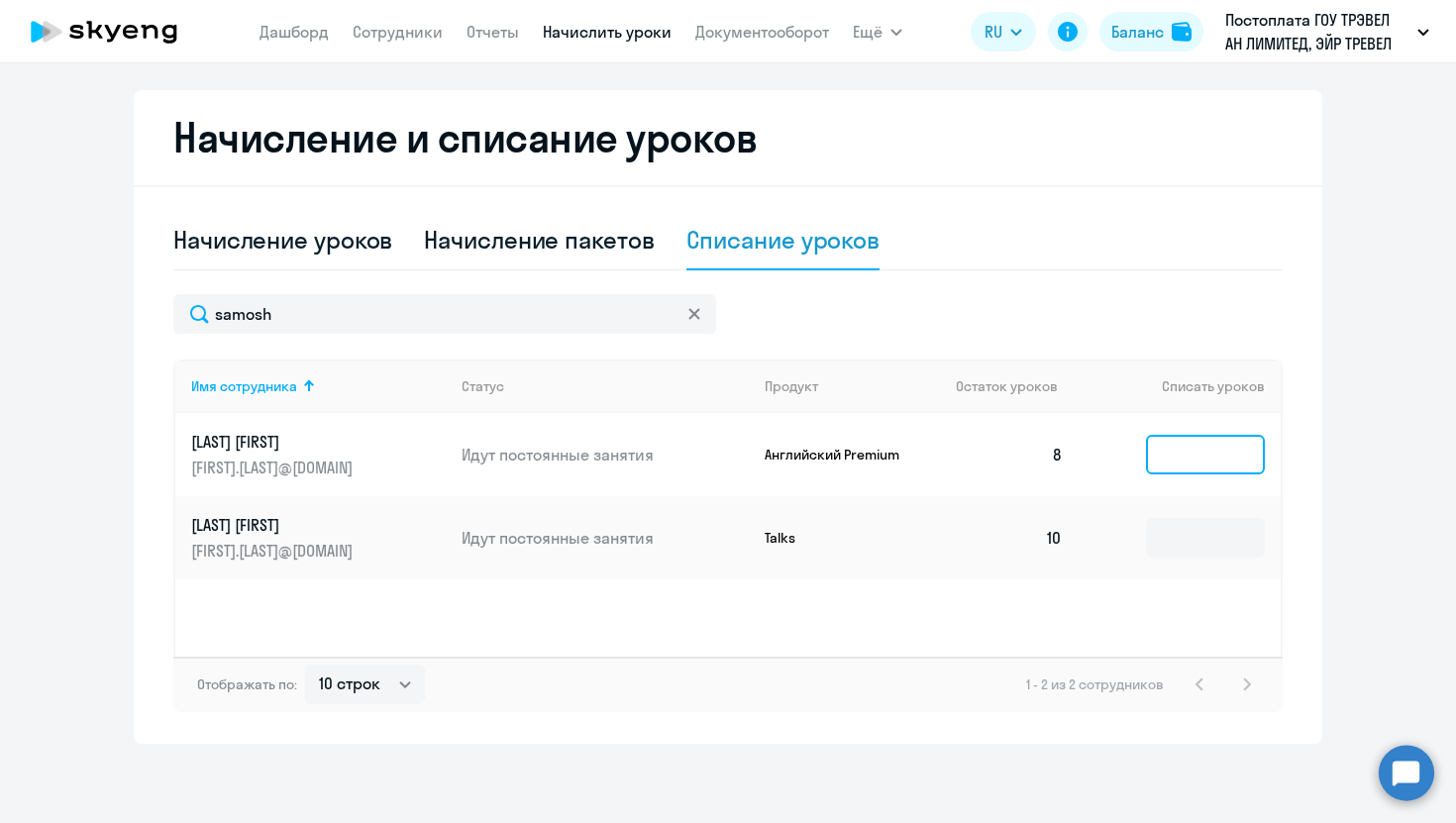 click 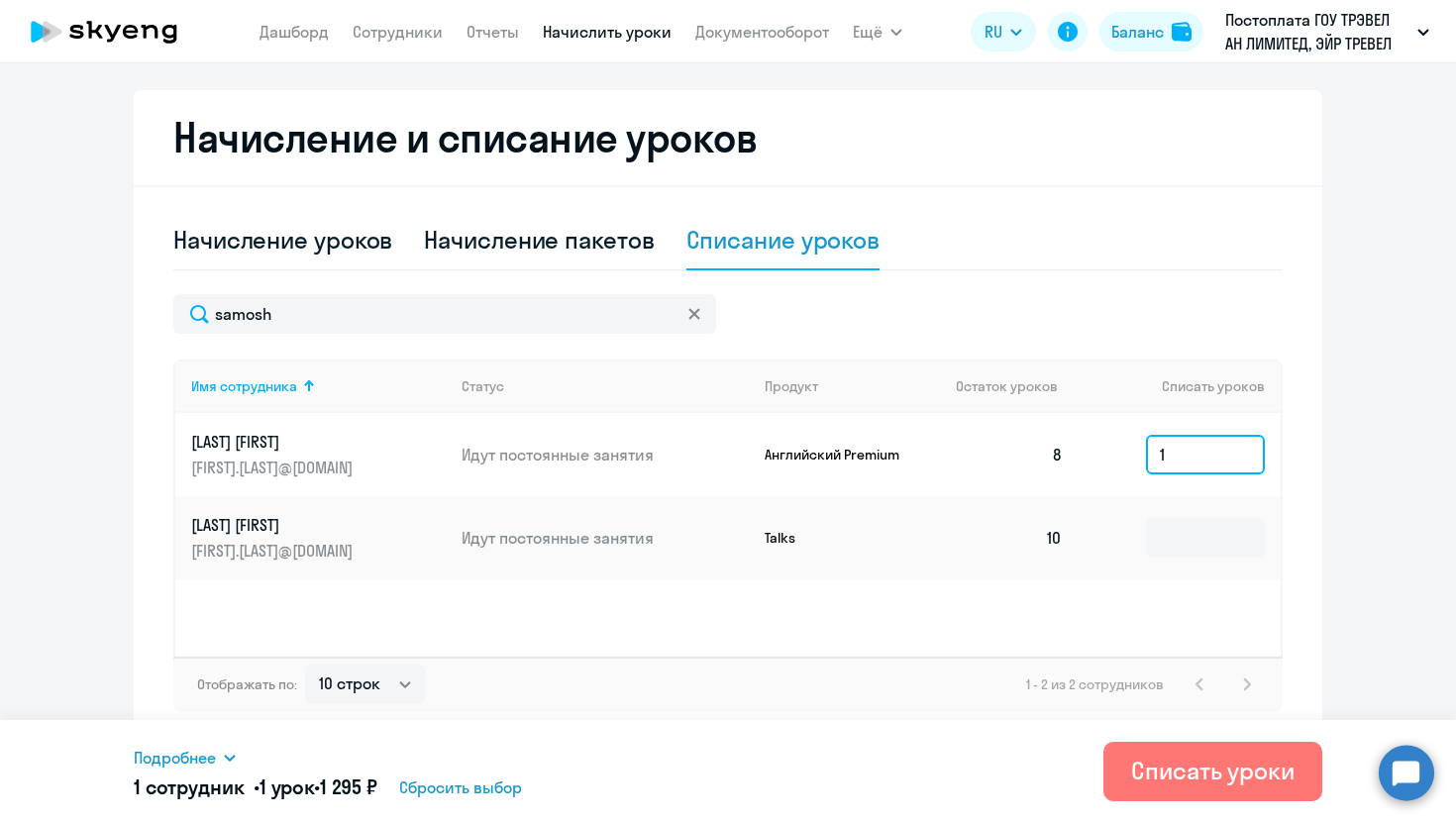 type on "1" 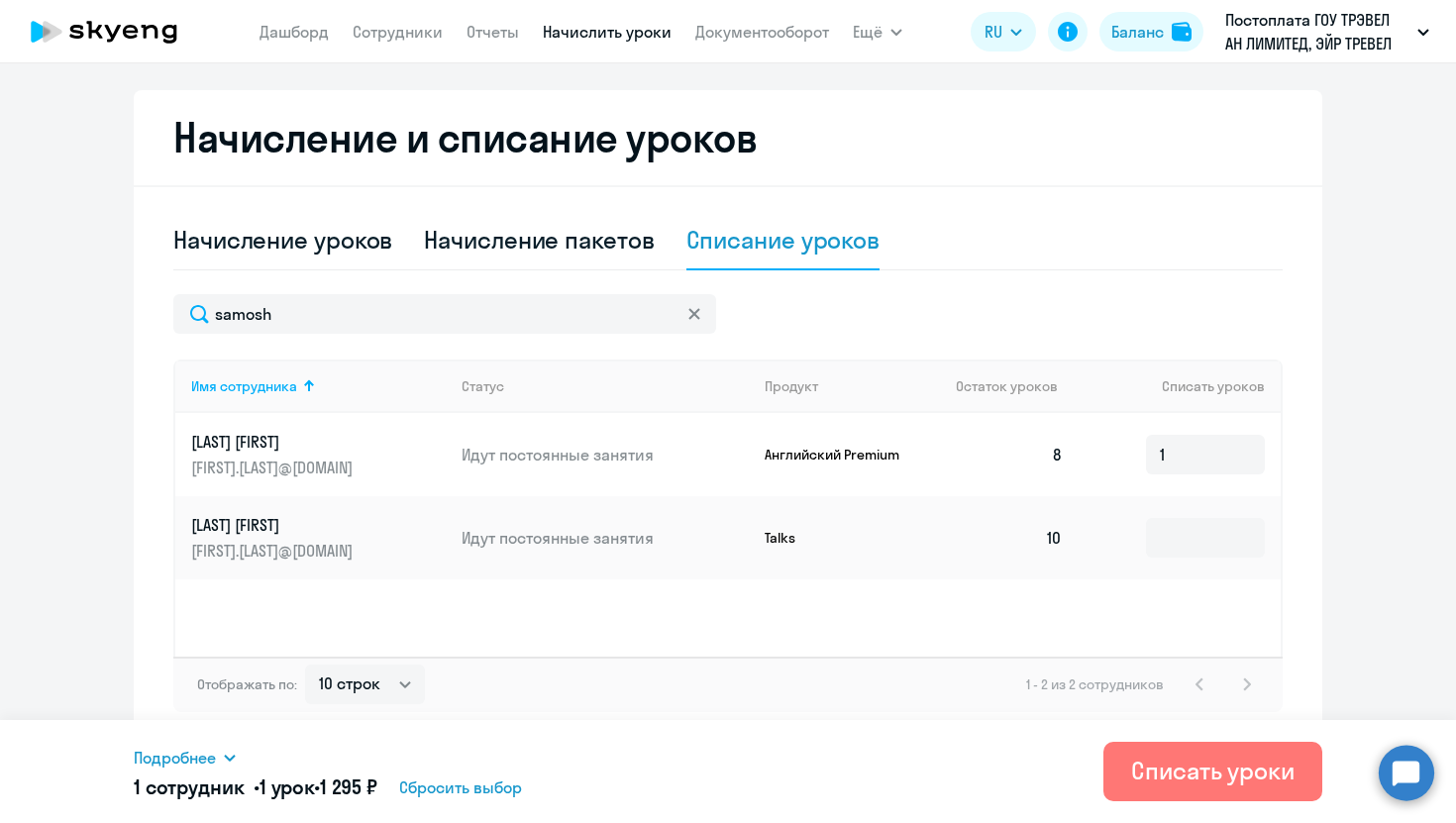 click on "Подробнее
Имя сотрудника   Продукт   Списать уроков   Цена за 1 урок   Сумма  [LAST] [FIRST] Английский Premium 1  [PRICE]   [PRICE]
Как изменится доступный лимит?   [PRICE]   Текущий
[PRICE]   После списания   1 сотрудник  •    1 урок    •    [PRICE]   Сбросить выбор   Списать уроки" at bounding box center [728, 772] 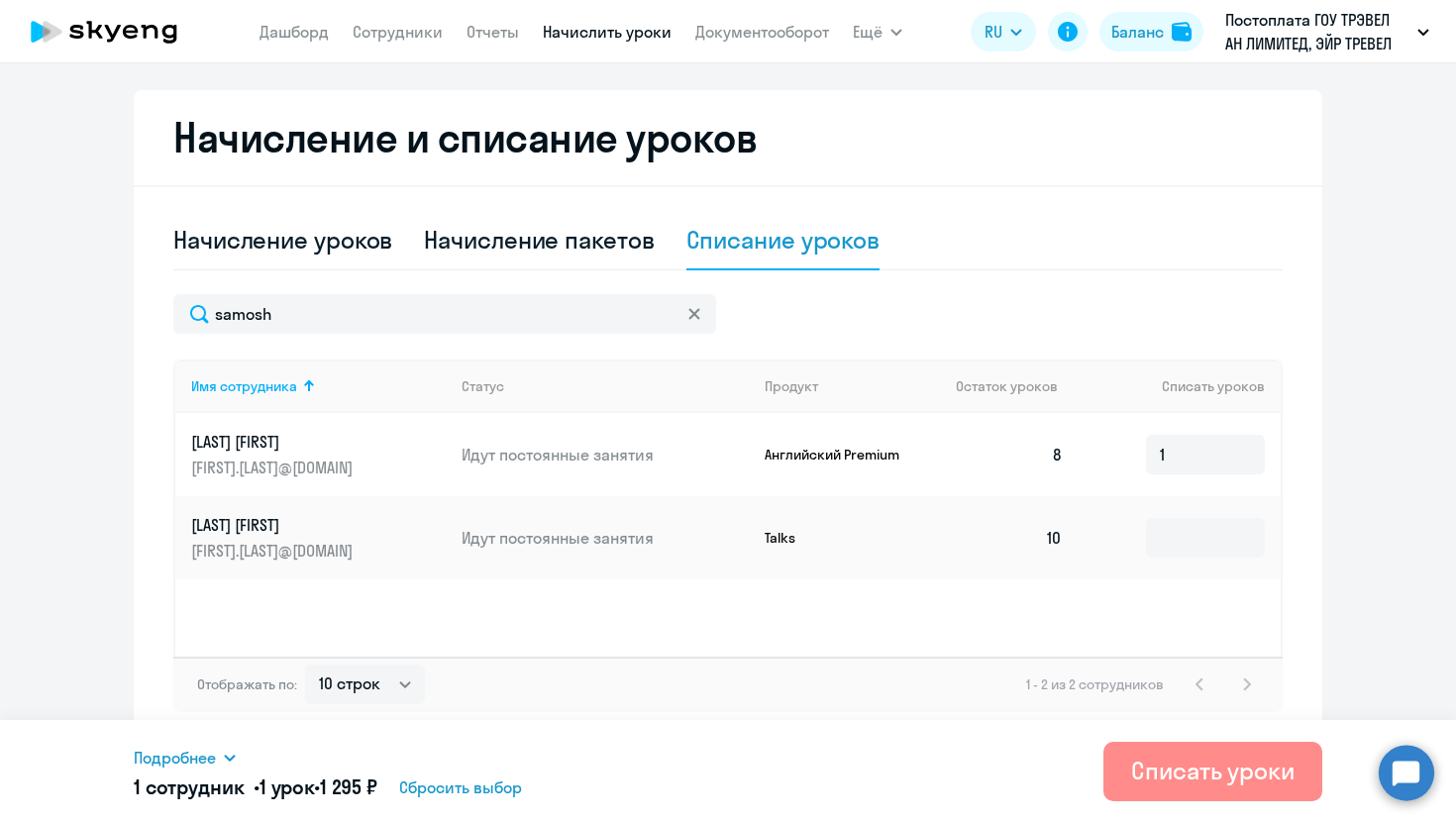 click on "Списать уроки" at bounding box center [1212, 771] 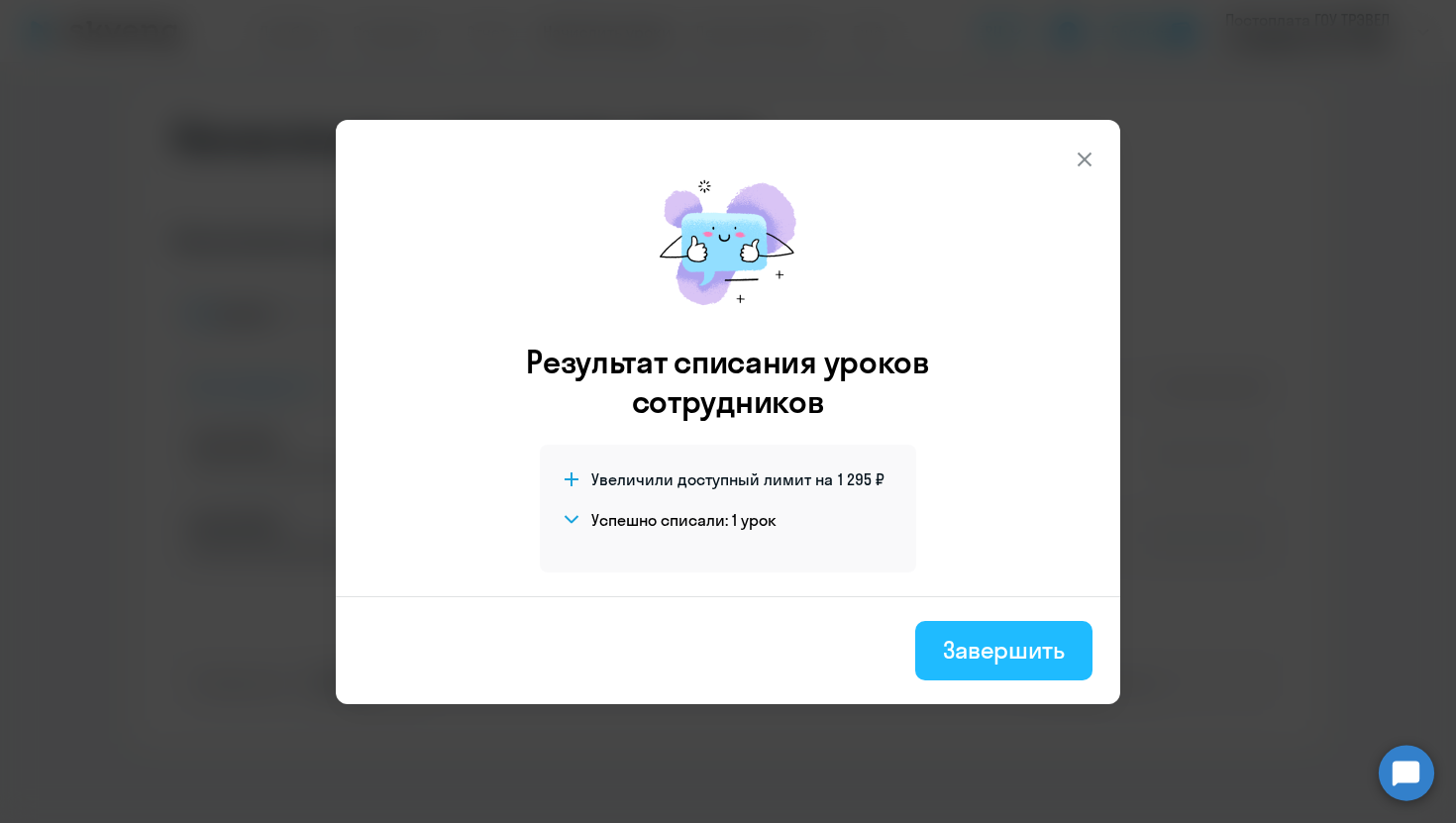 click on "Завершить" at bounding box center [1003, 650] 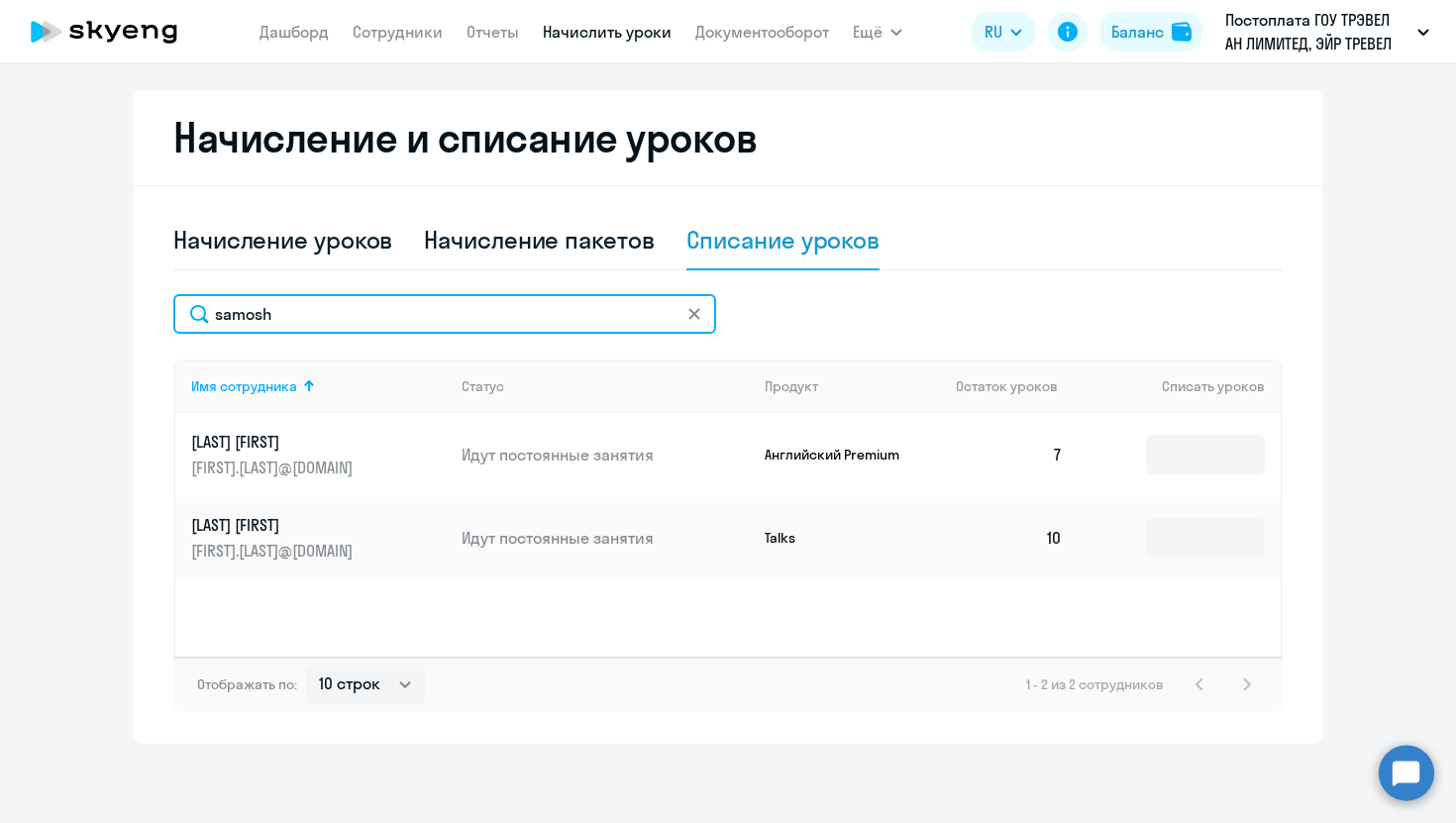drag, startPoint x: 523, startPoint y: 330, endPoint x: 114, endPoint y: 276, distance: 412.54939 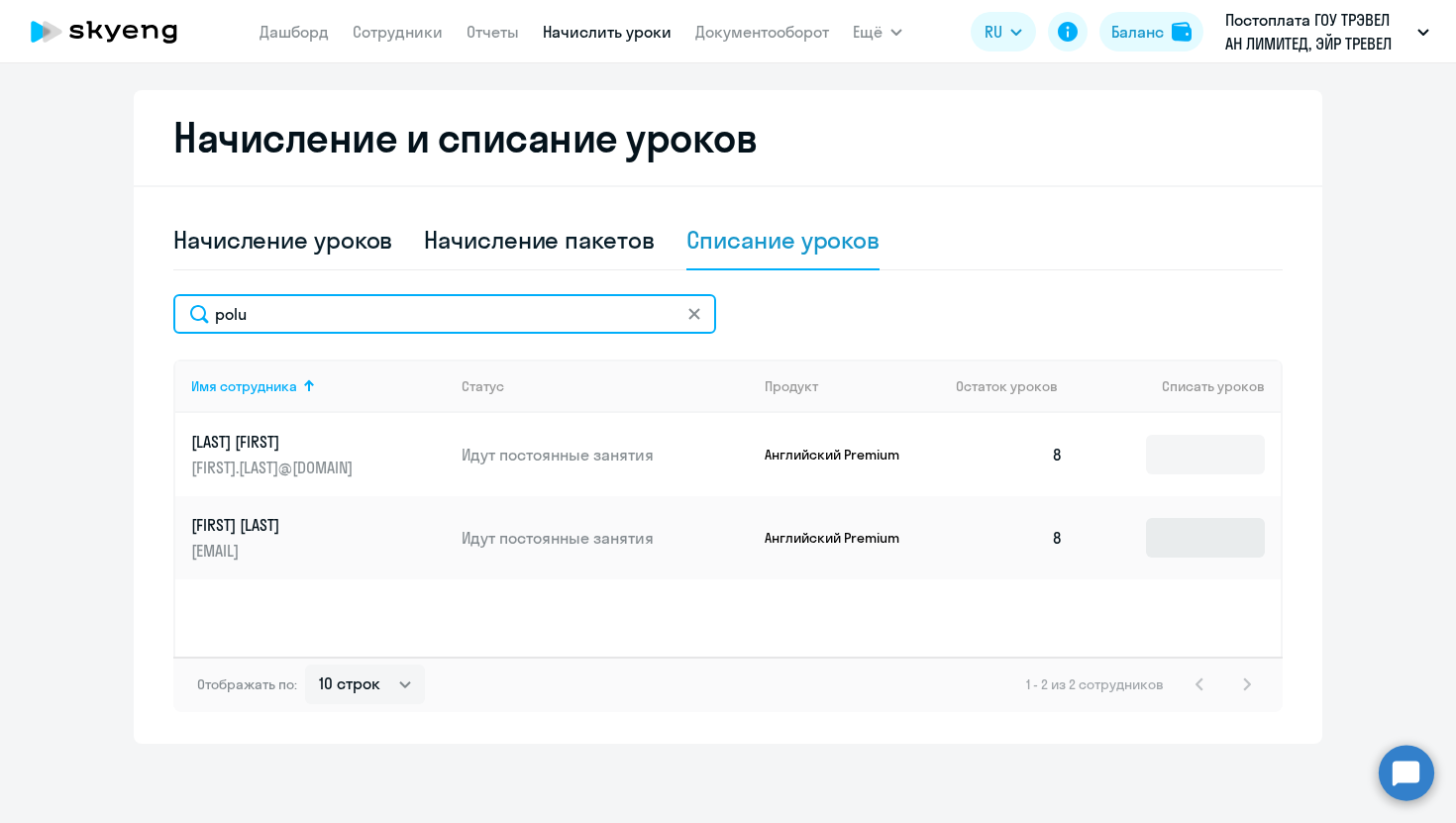 type on "polu" 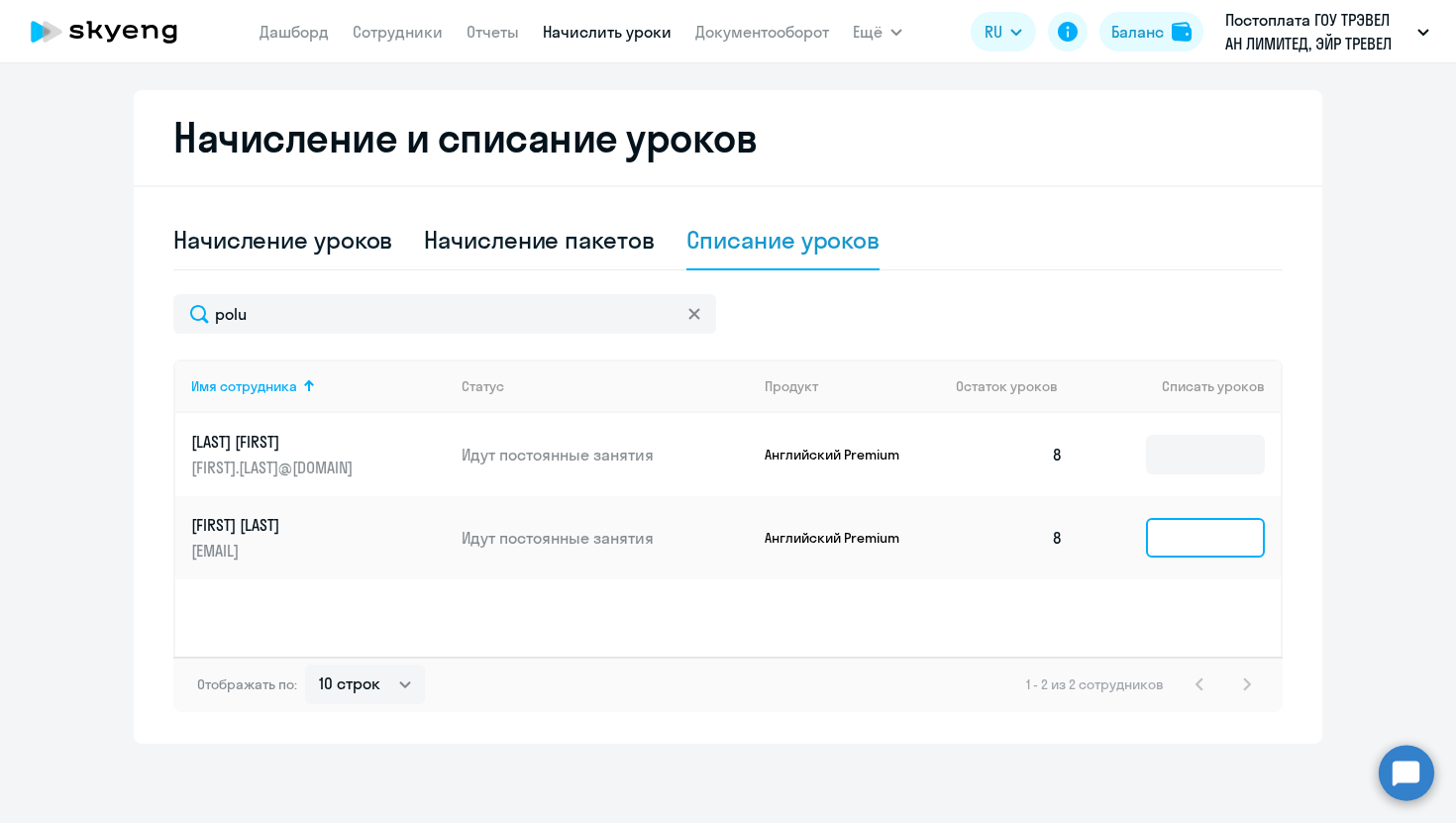 click 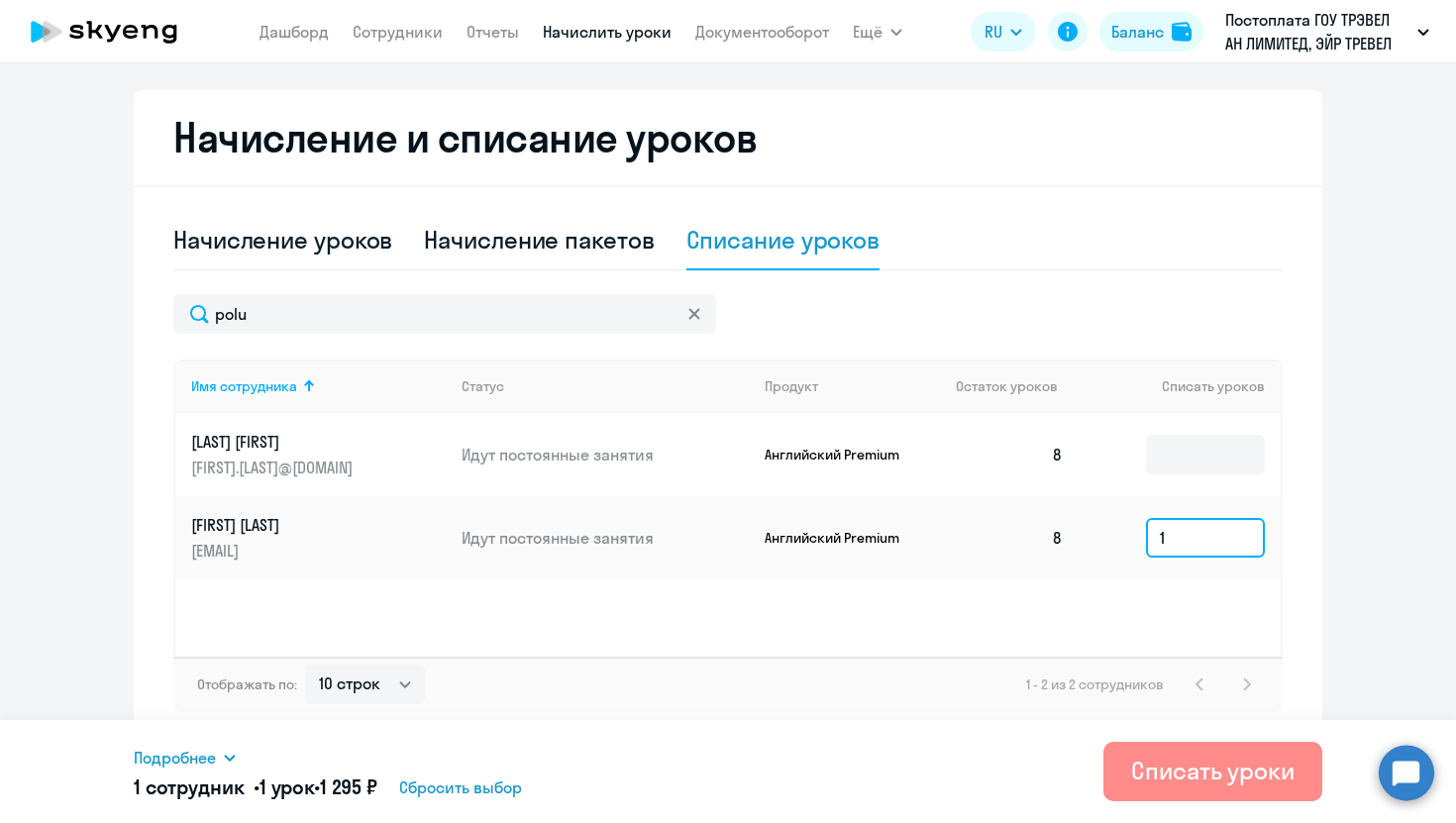 type on "1" 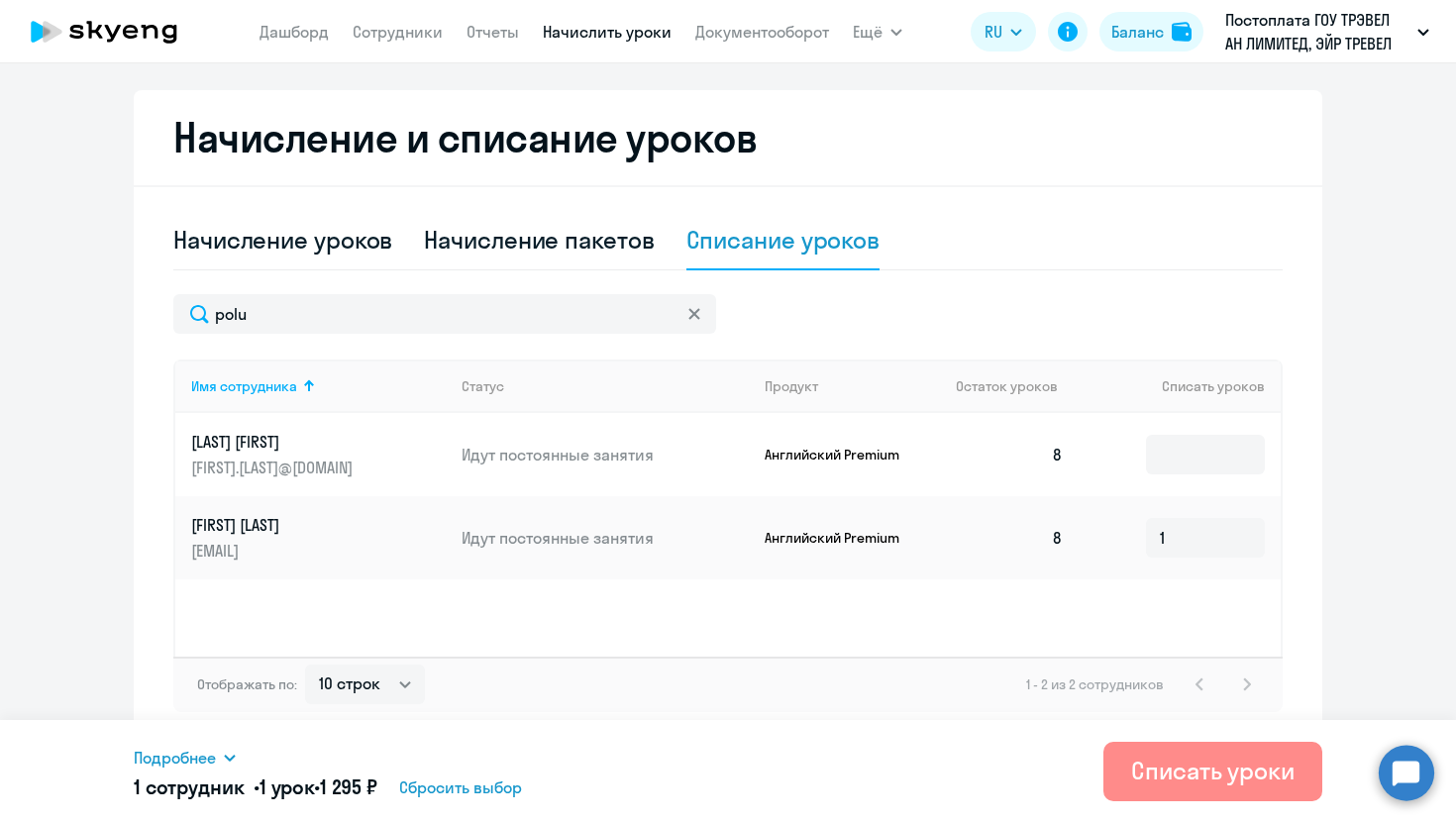 click on "Списать уроки" at bounding box center (1212, 771) 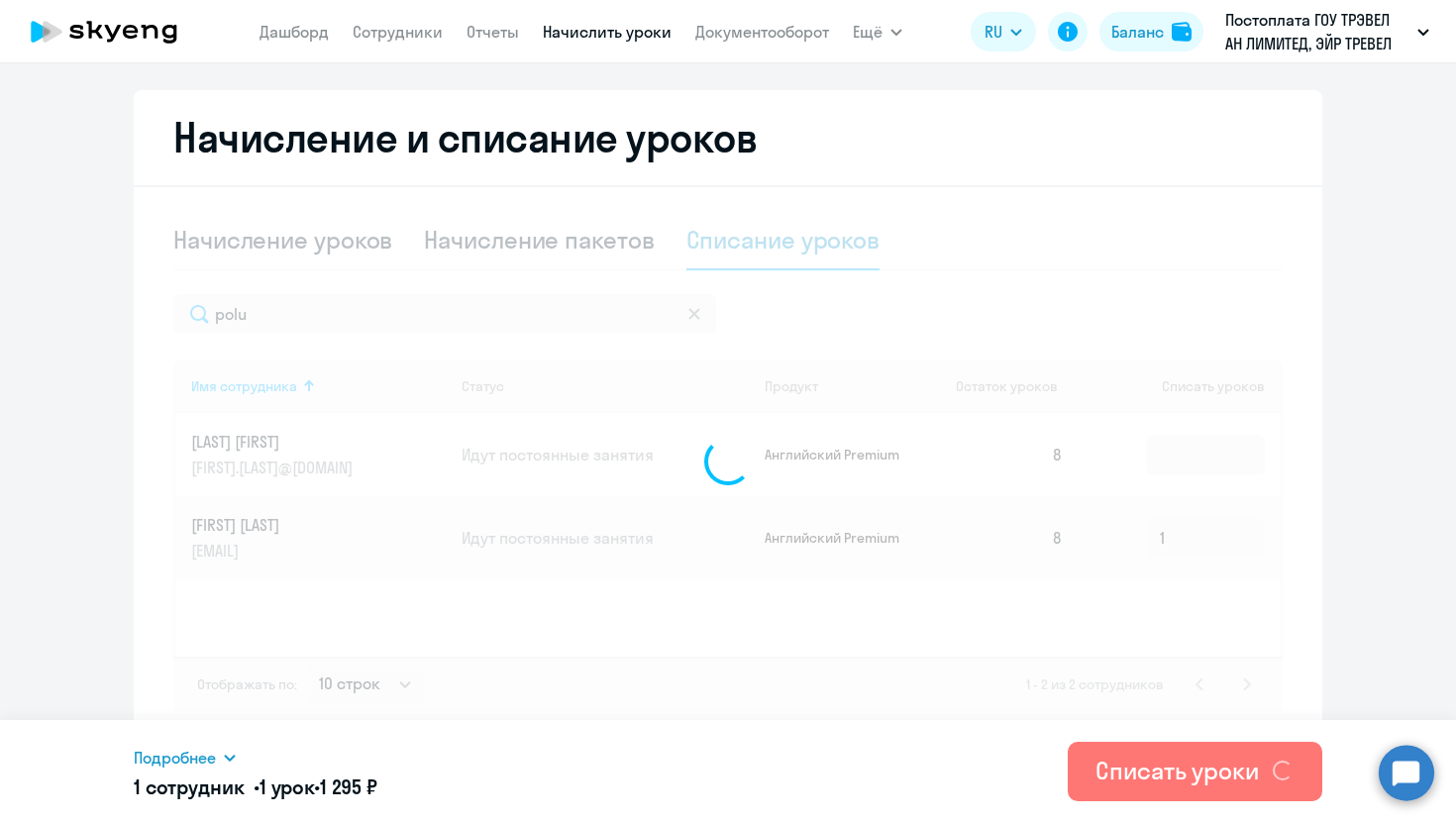 type 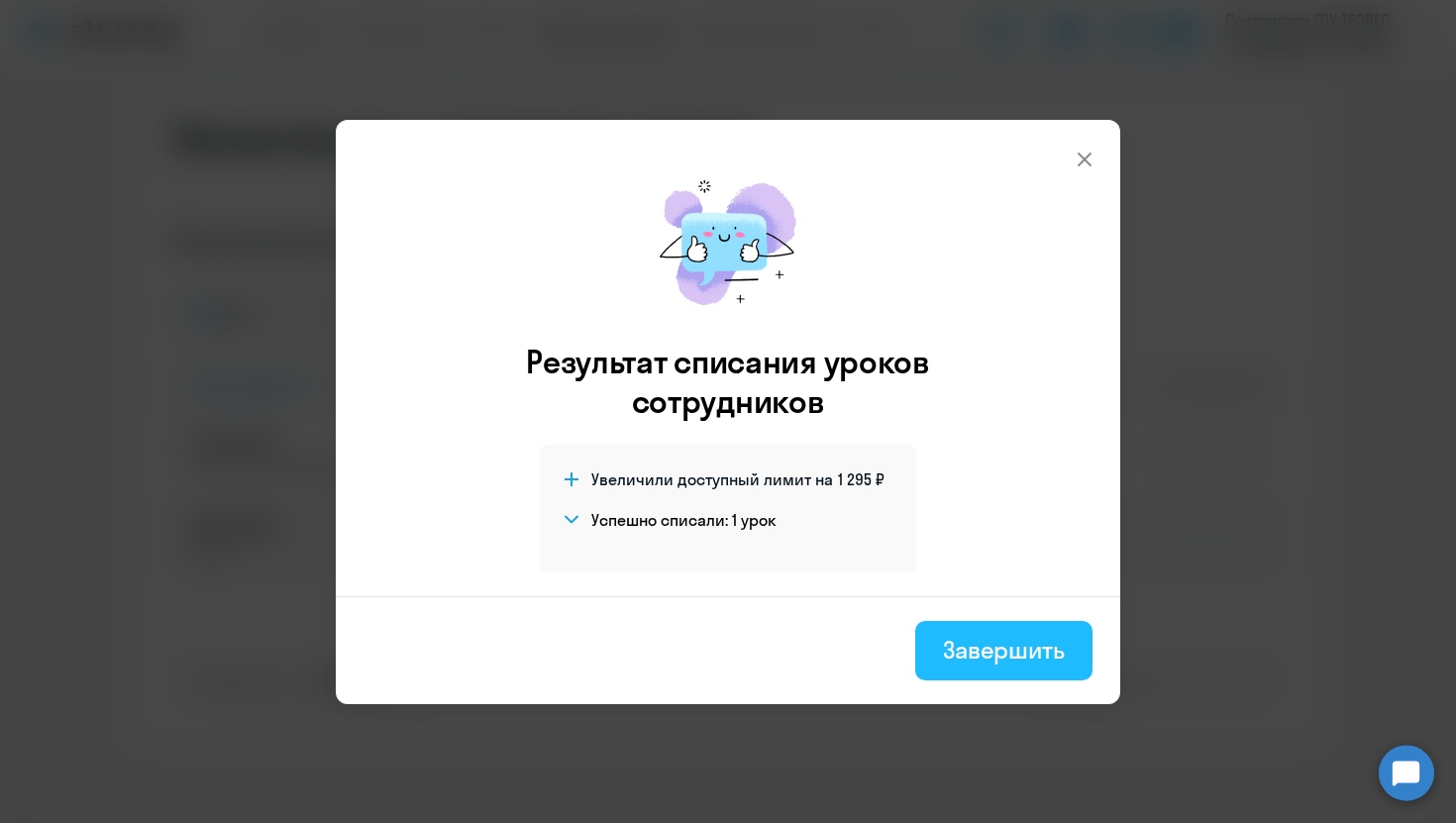 click on "Завершить" at bounding box center (1003, 651) 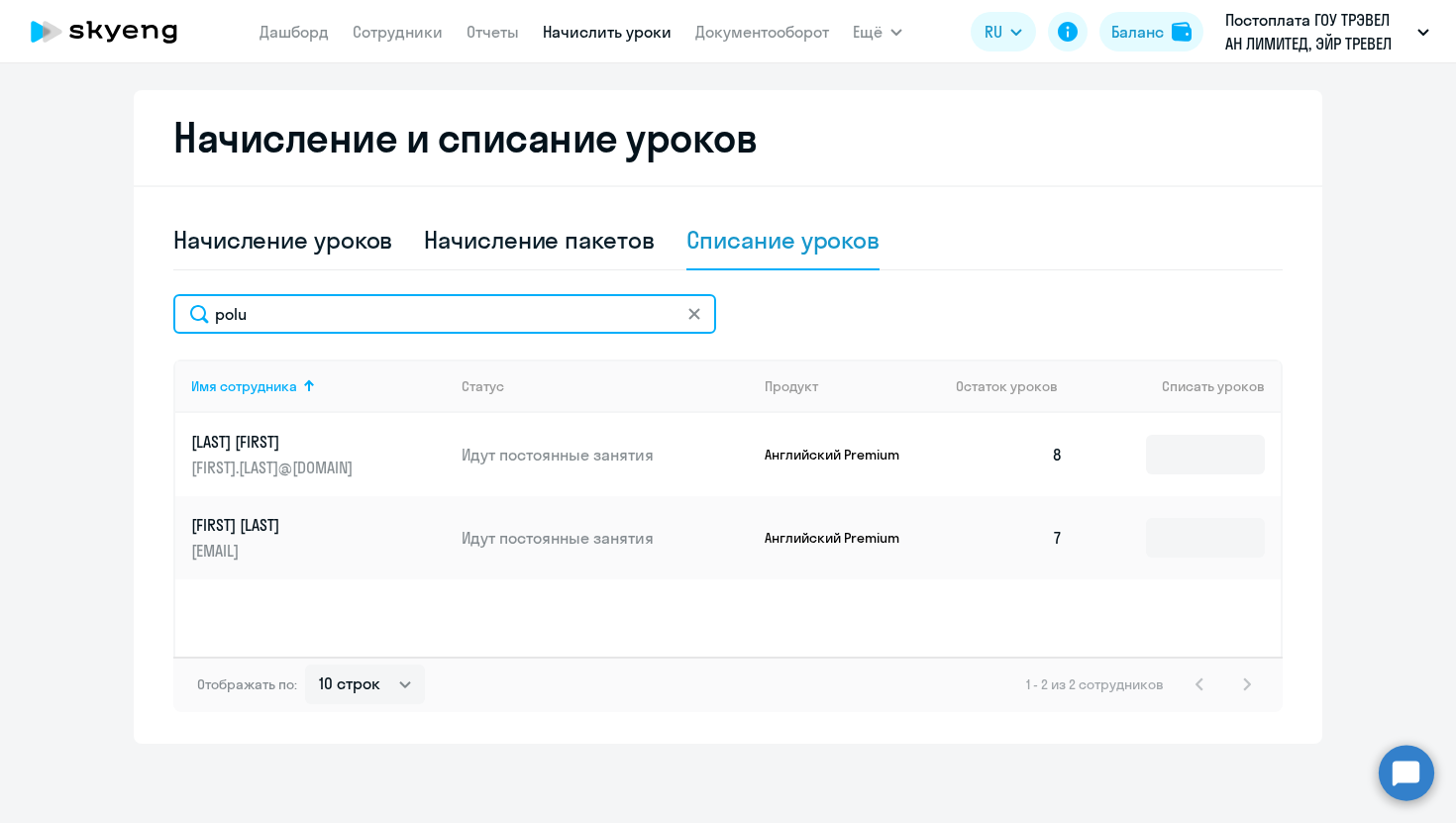drag, startPoint x: 416, startPoint y: 304, endPoint x: 180, endPoint y: 302, distance: 236.0085 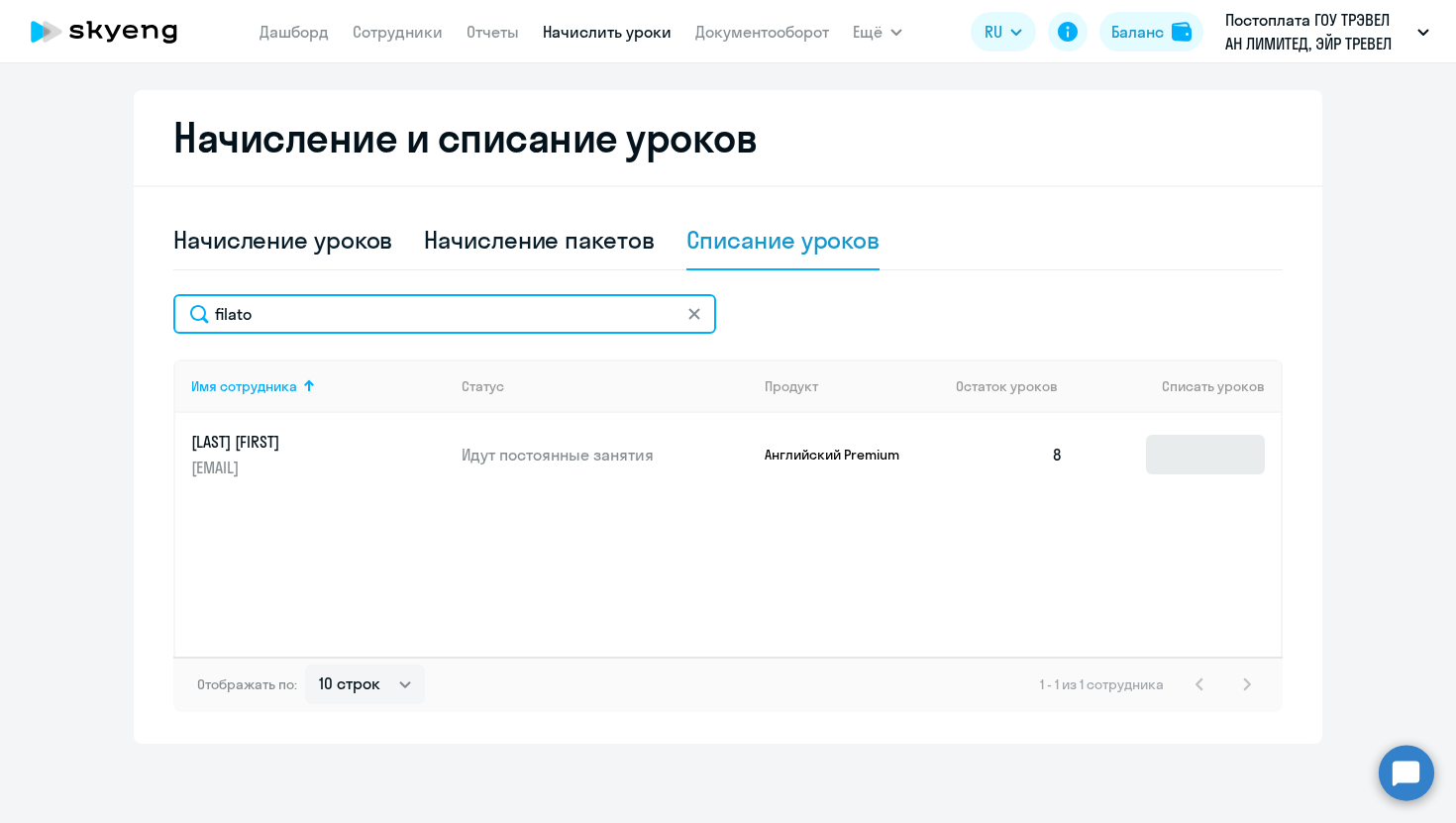 type on "filato" 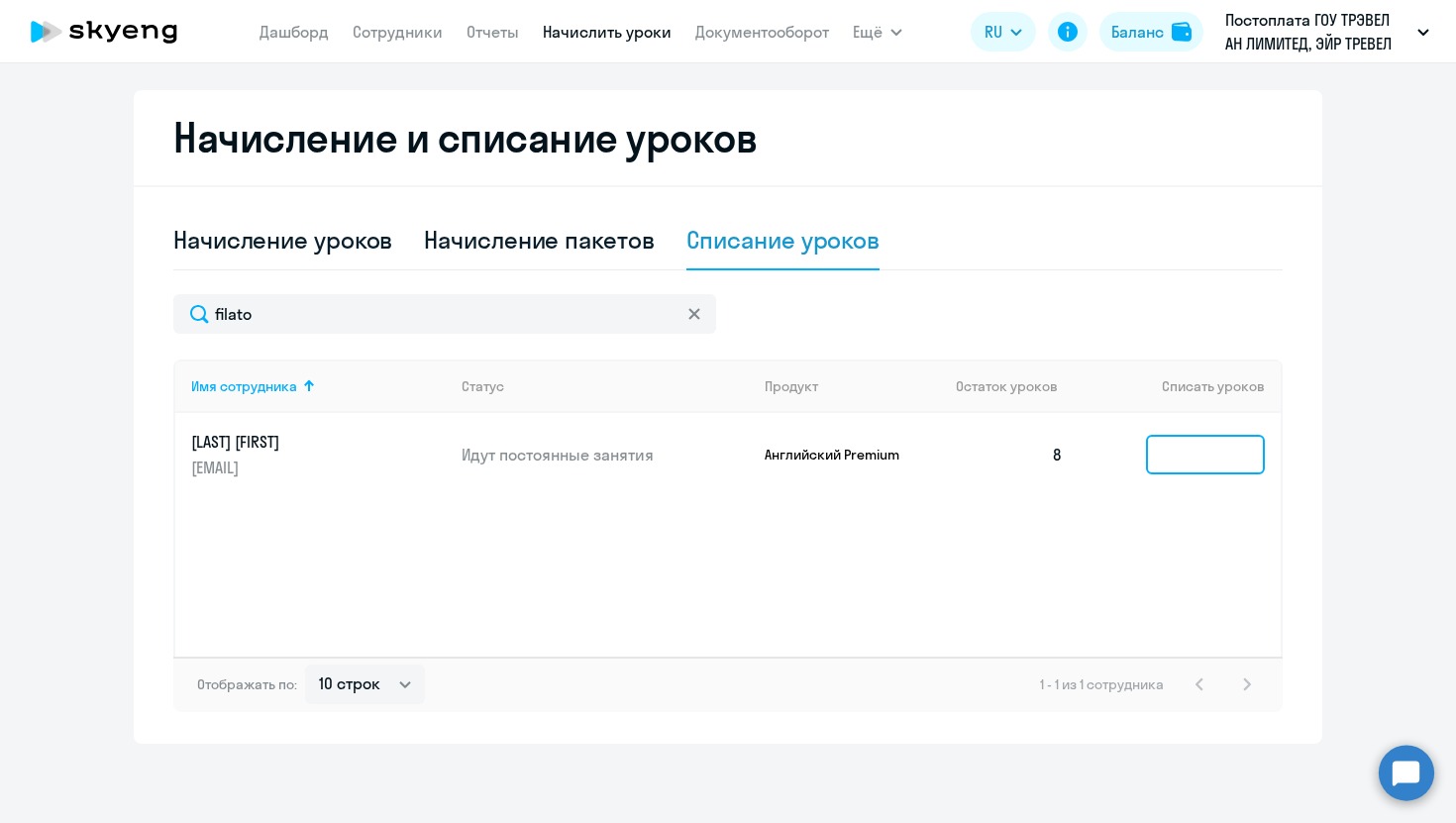 click 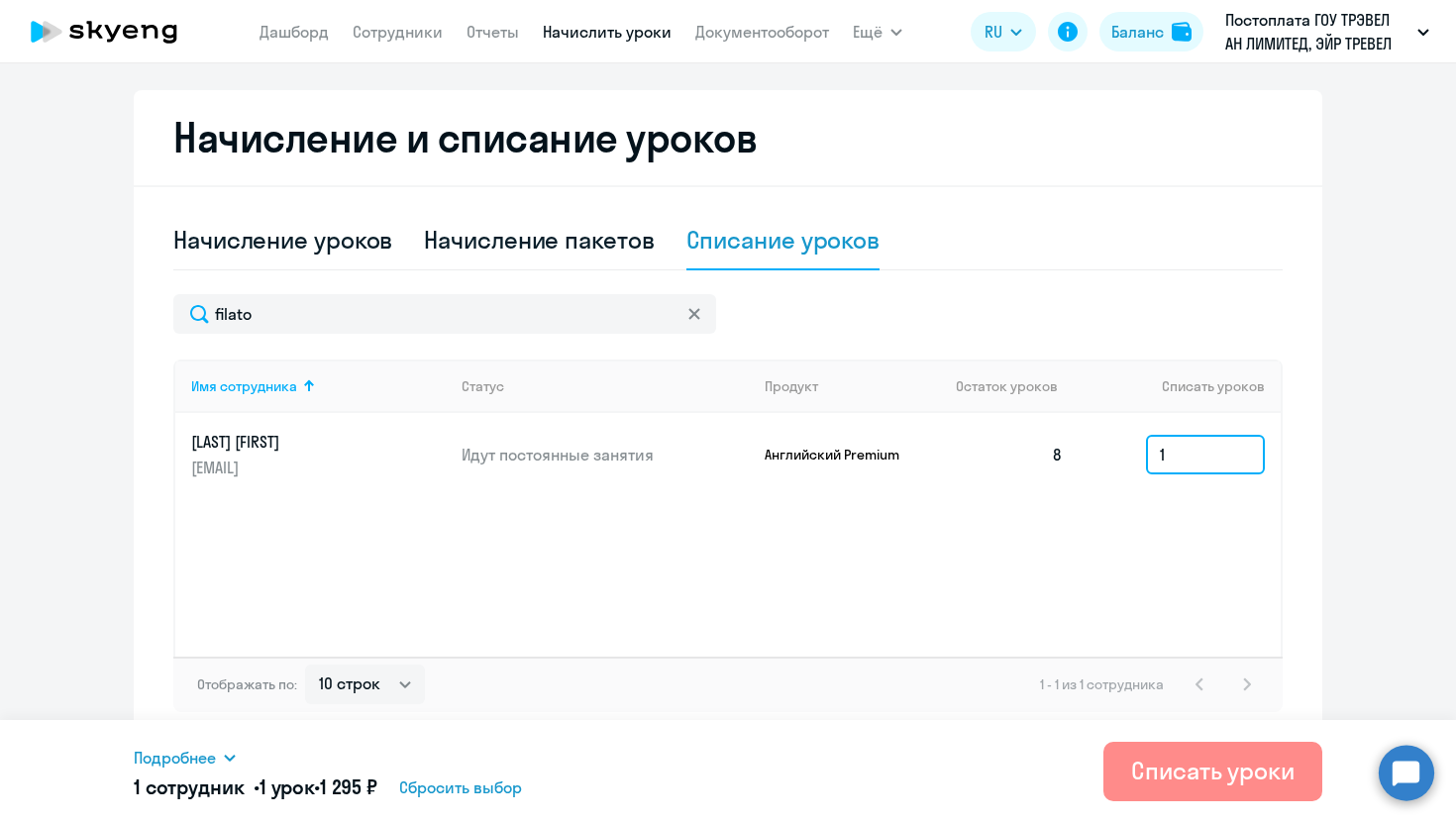 type on "1" 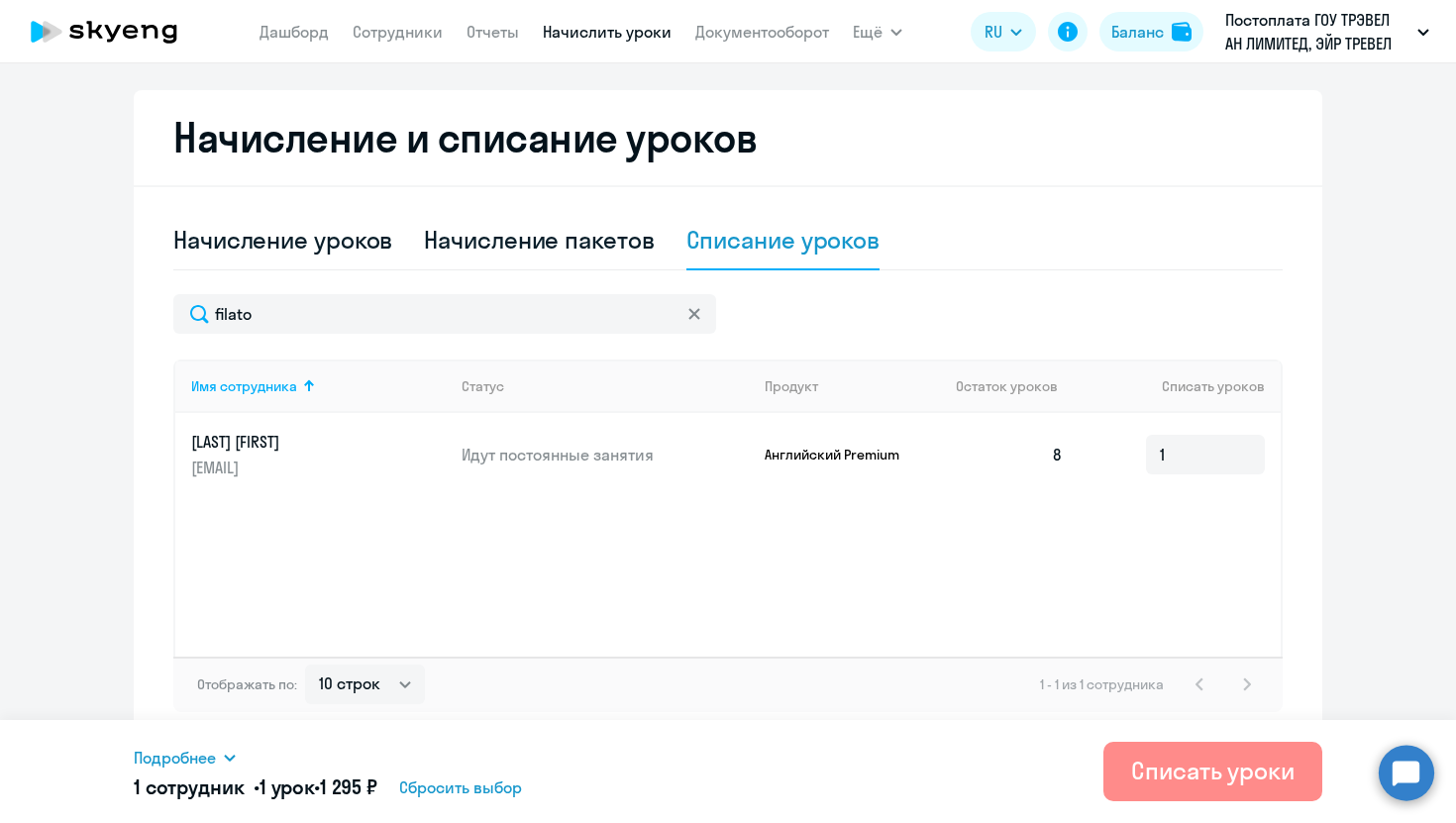 click on "Списать уроки" at bounding box center (1212, 772) 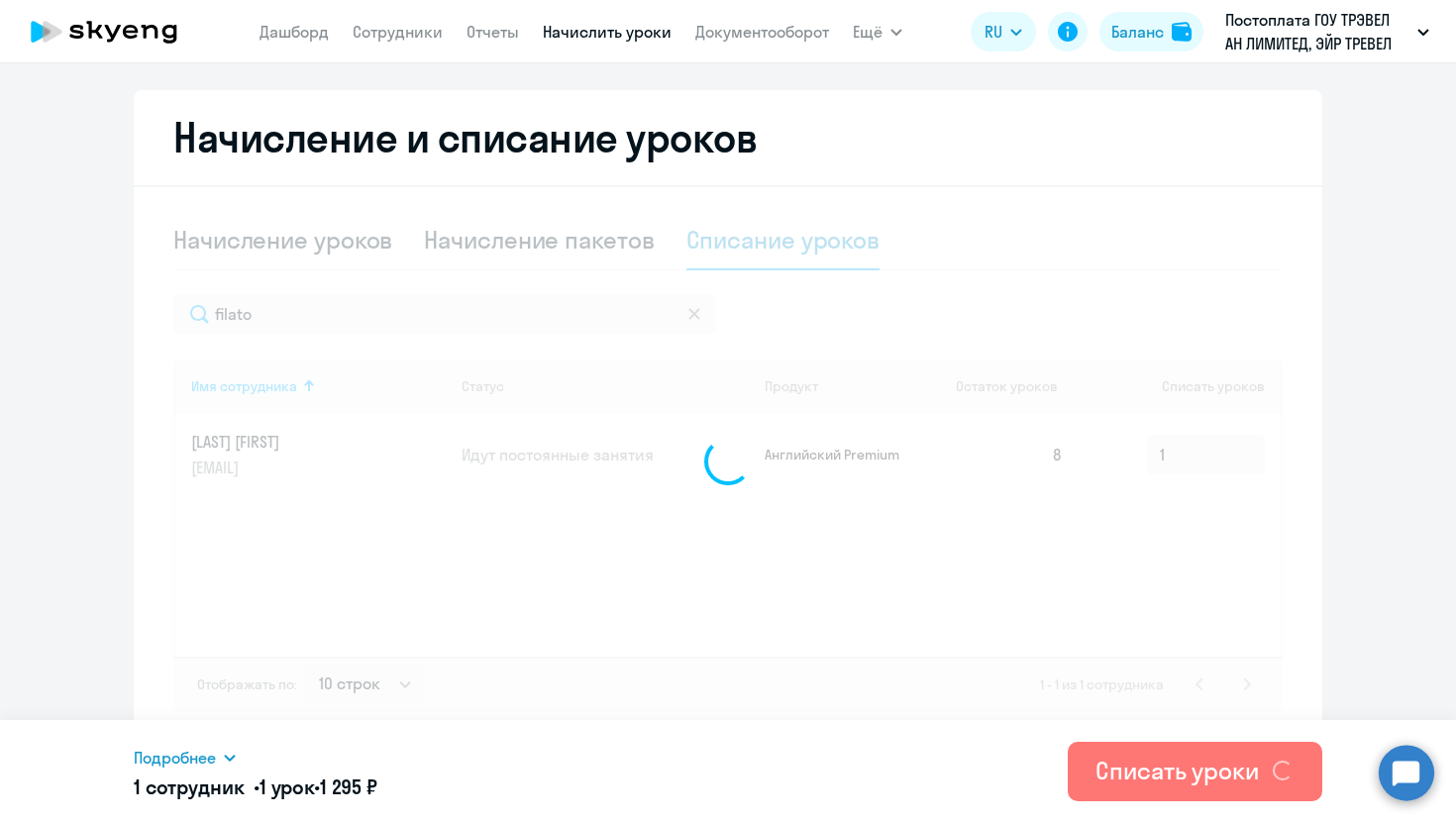 type 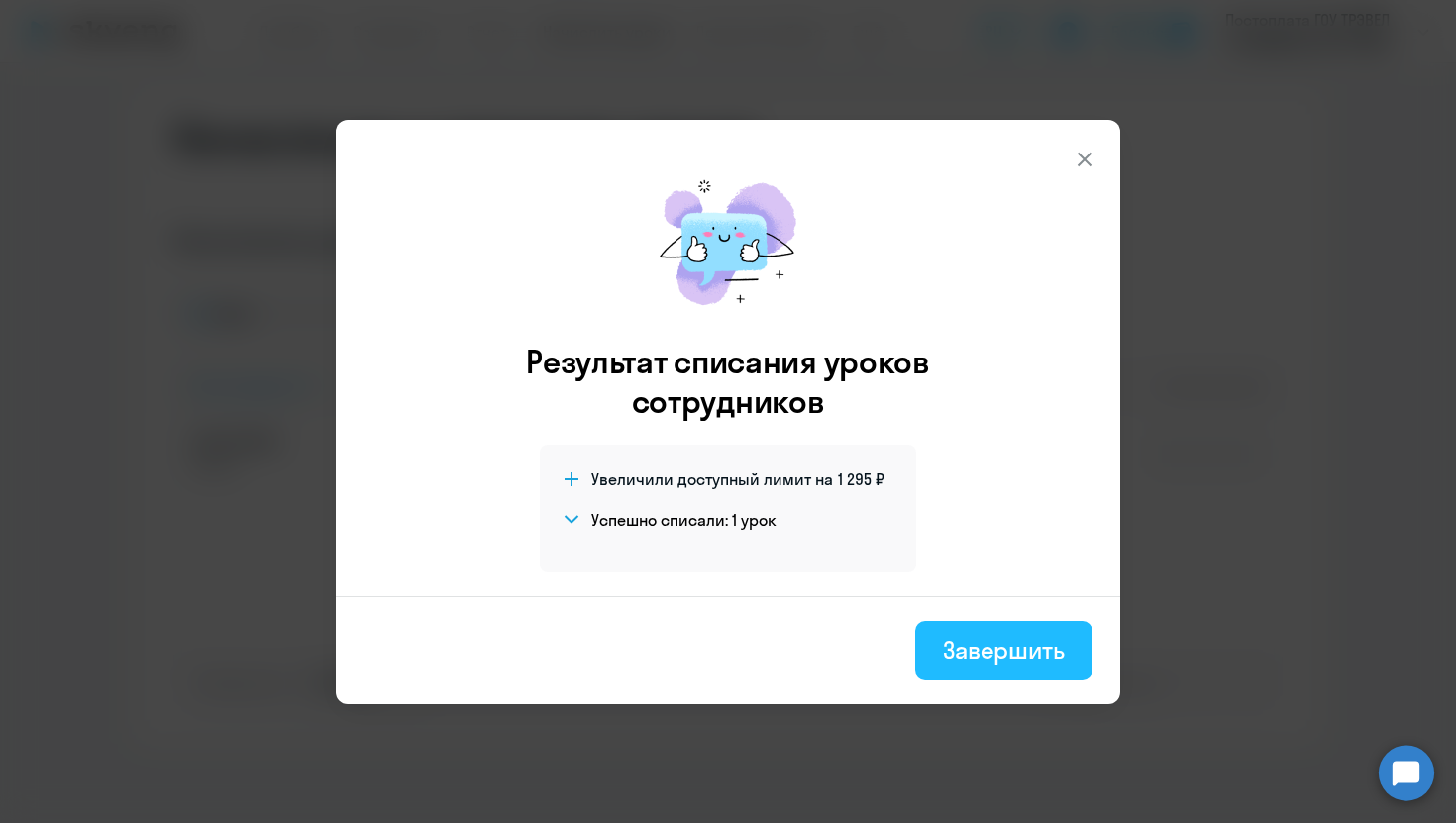click on "Завершить" at bounding box center [1003, 651] 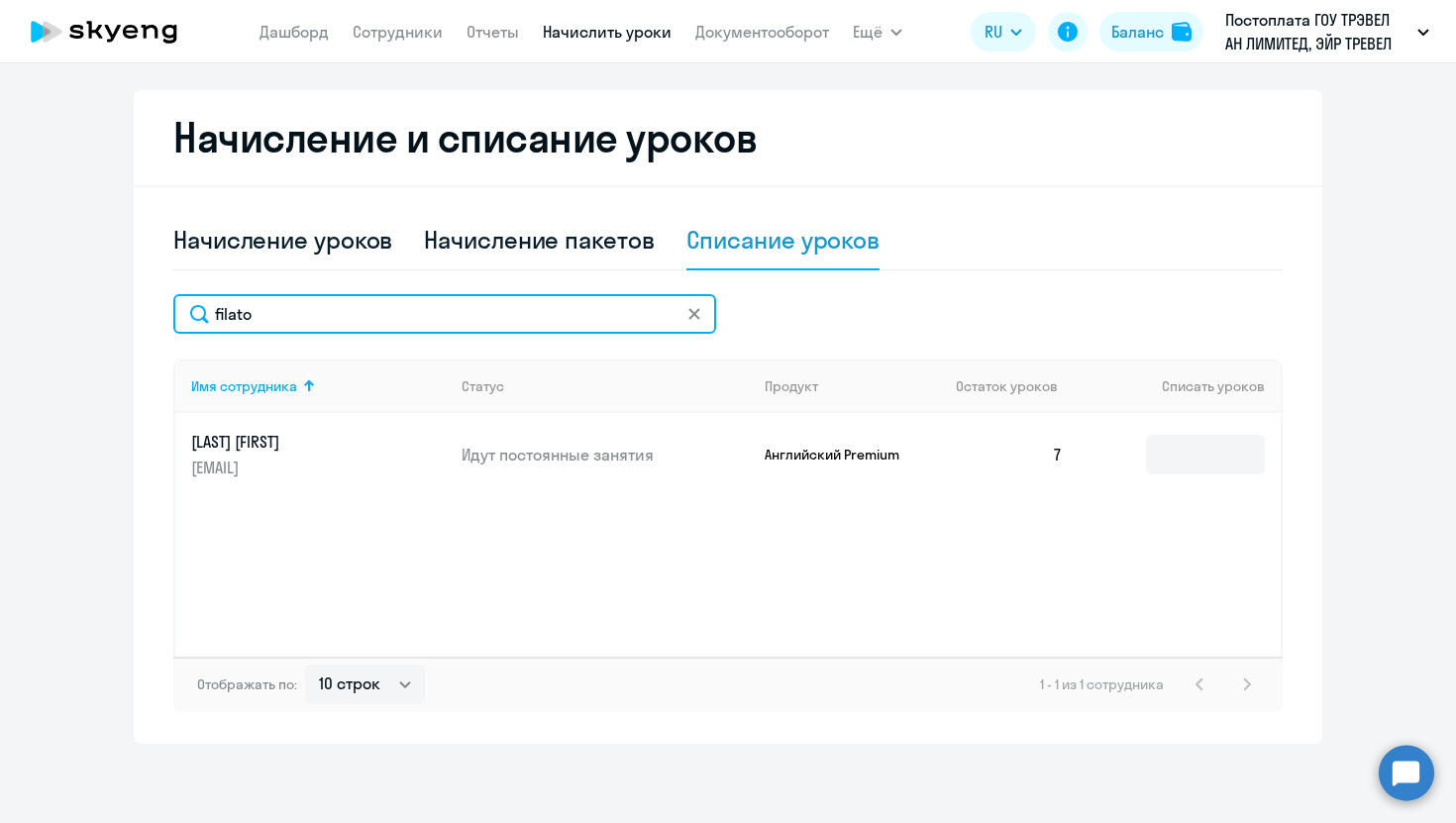 drag, startPoint x: 488, startPoint y: 308, endPoint x: 82, endPoint y: 308, distance: 406 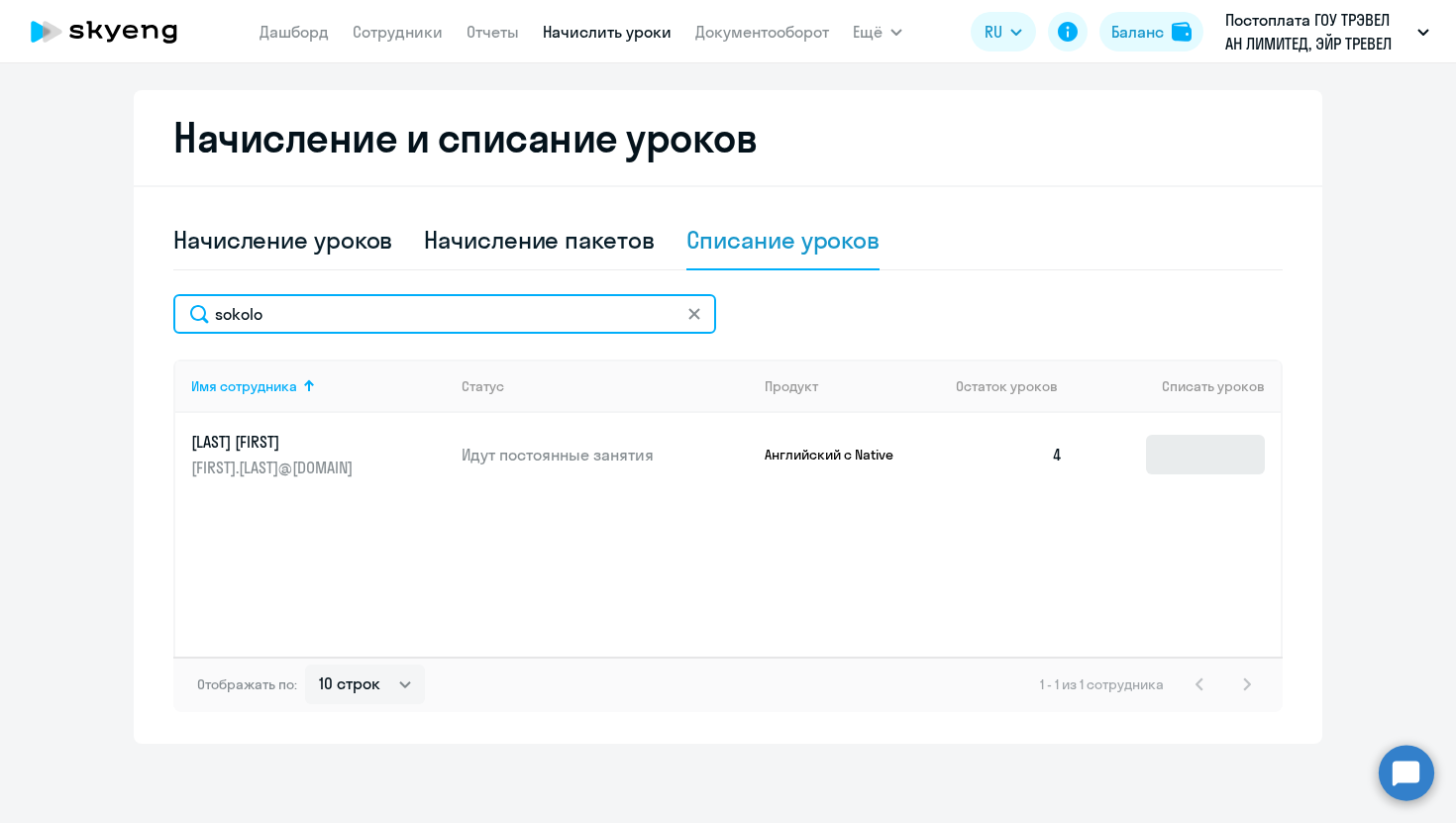 type on "sokolo" 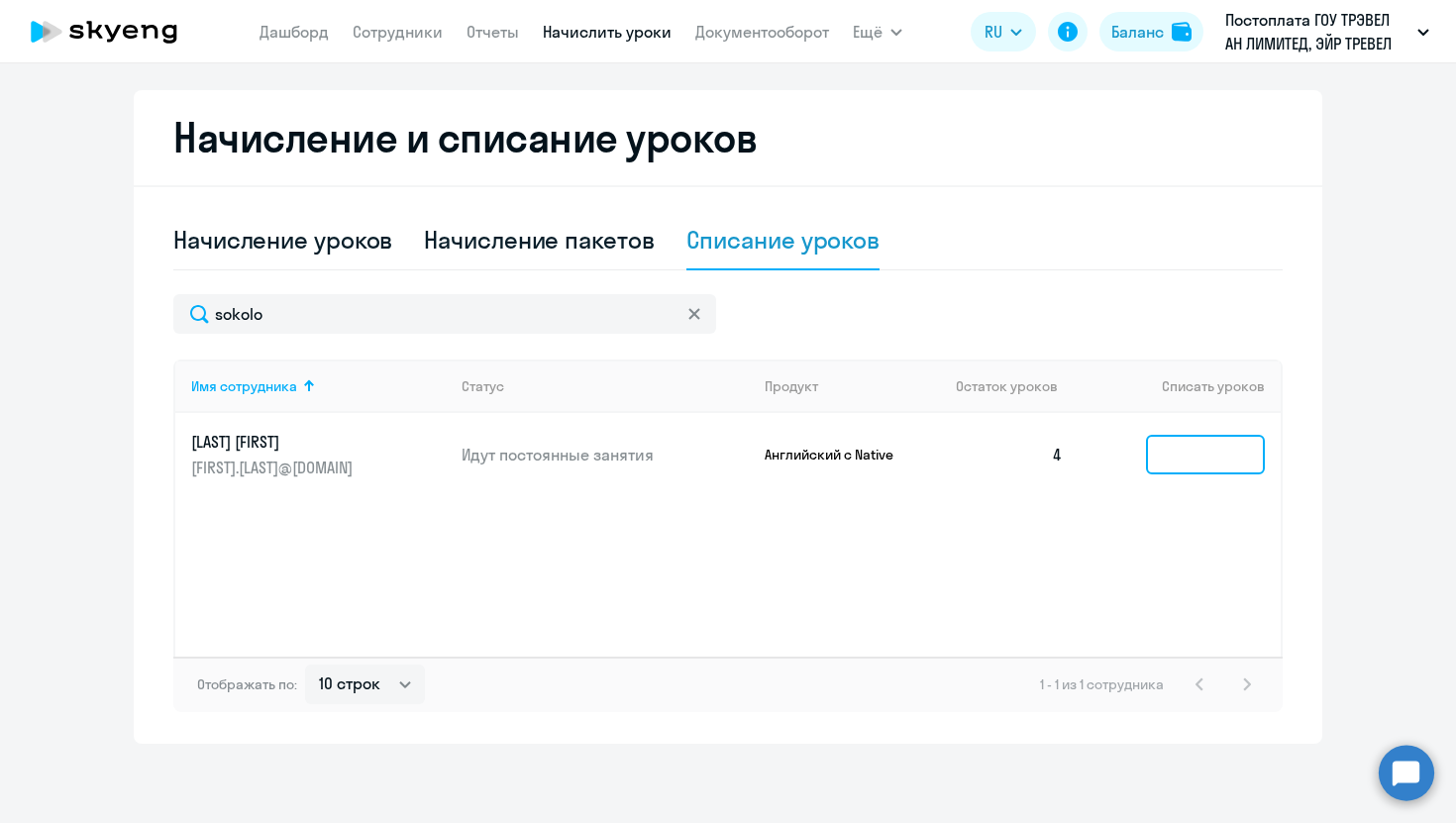click 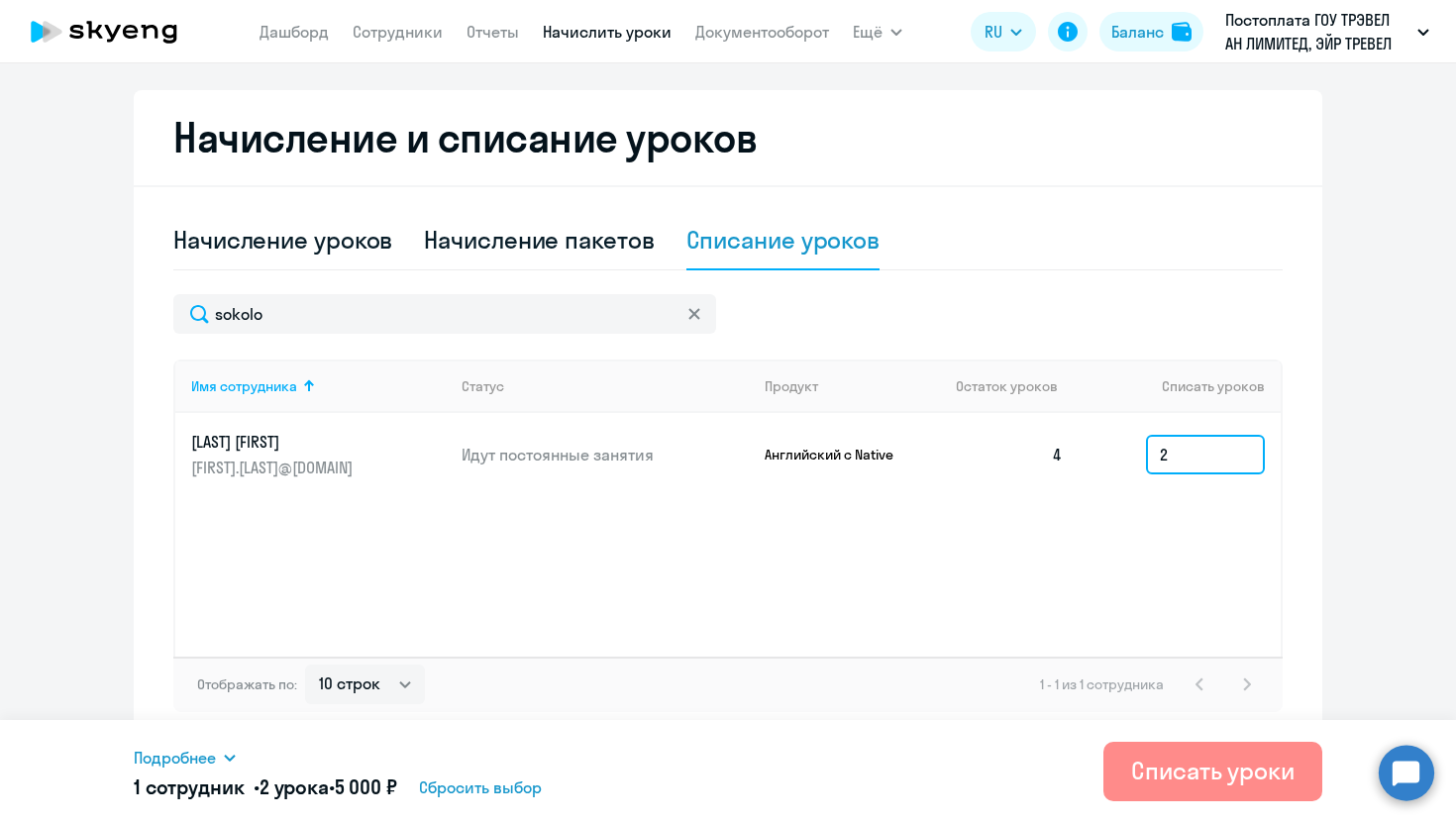 type on "2" 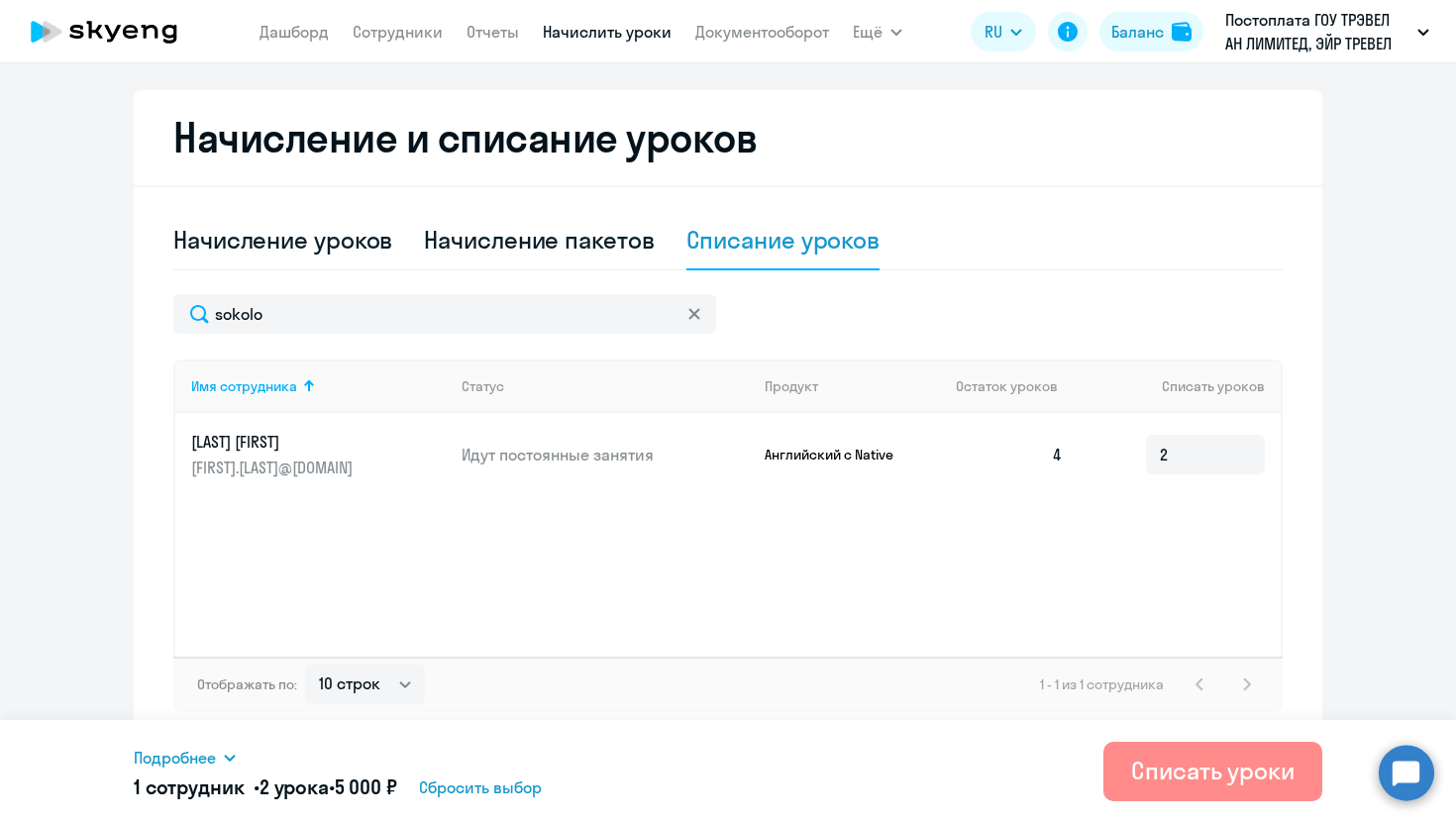 click on "Списать уроки" at bounding box center (1212, 771) 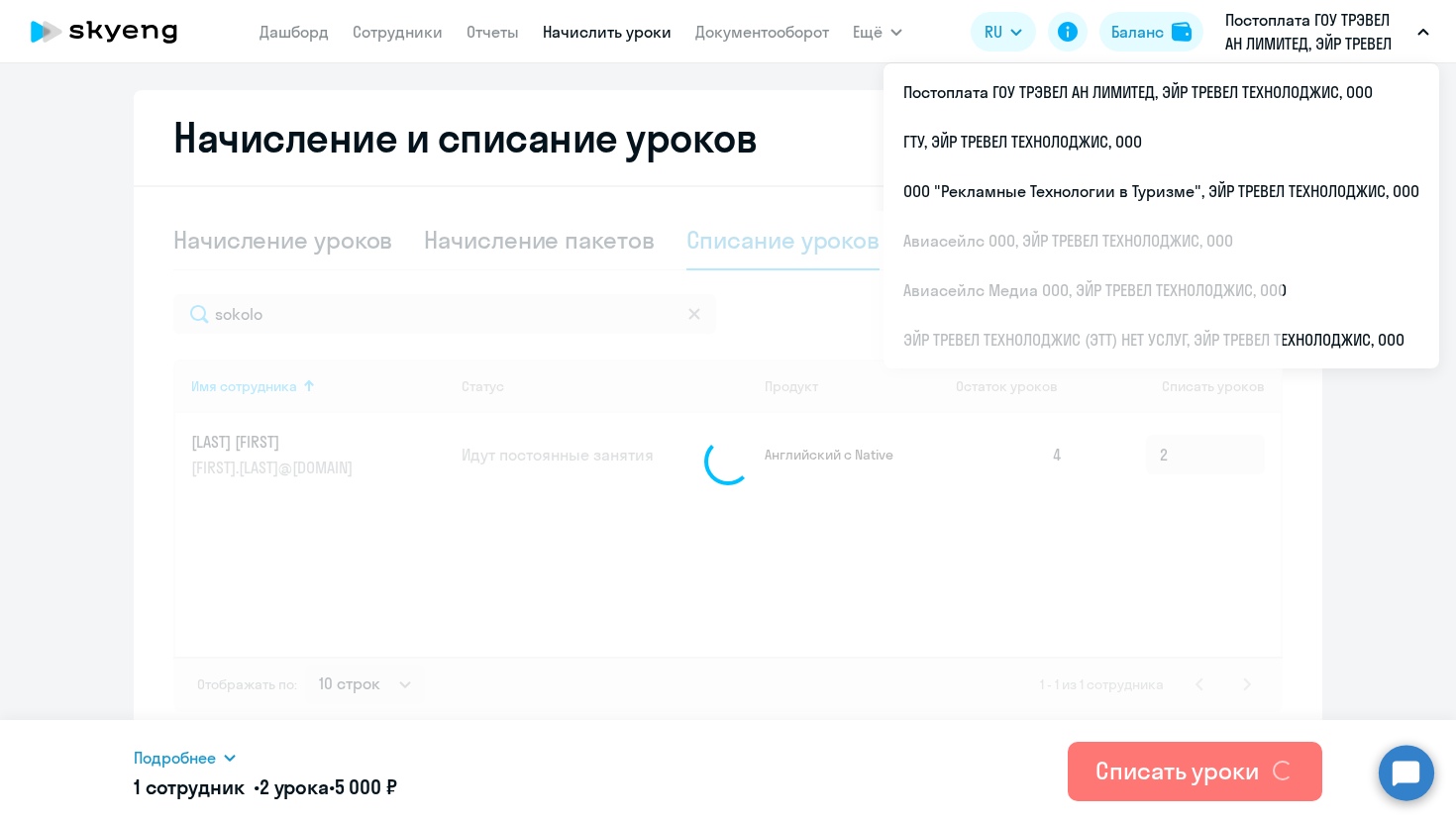 type 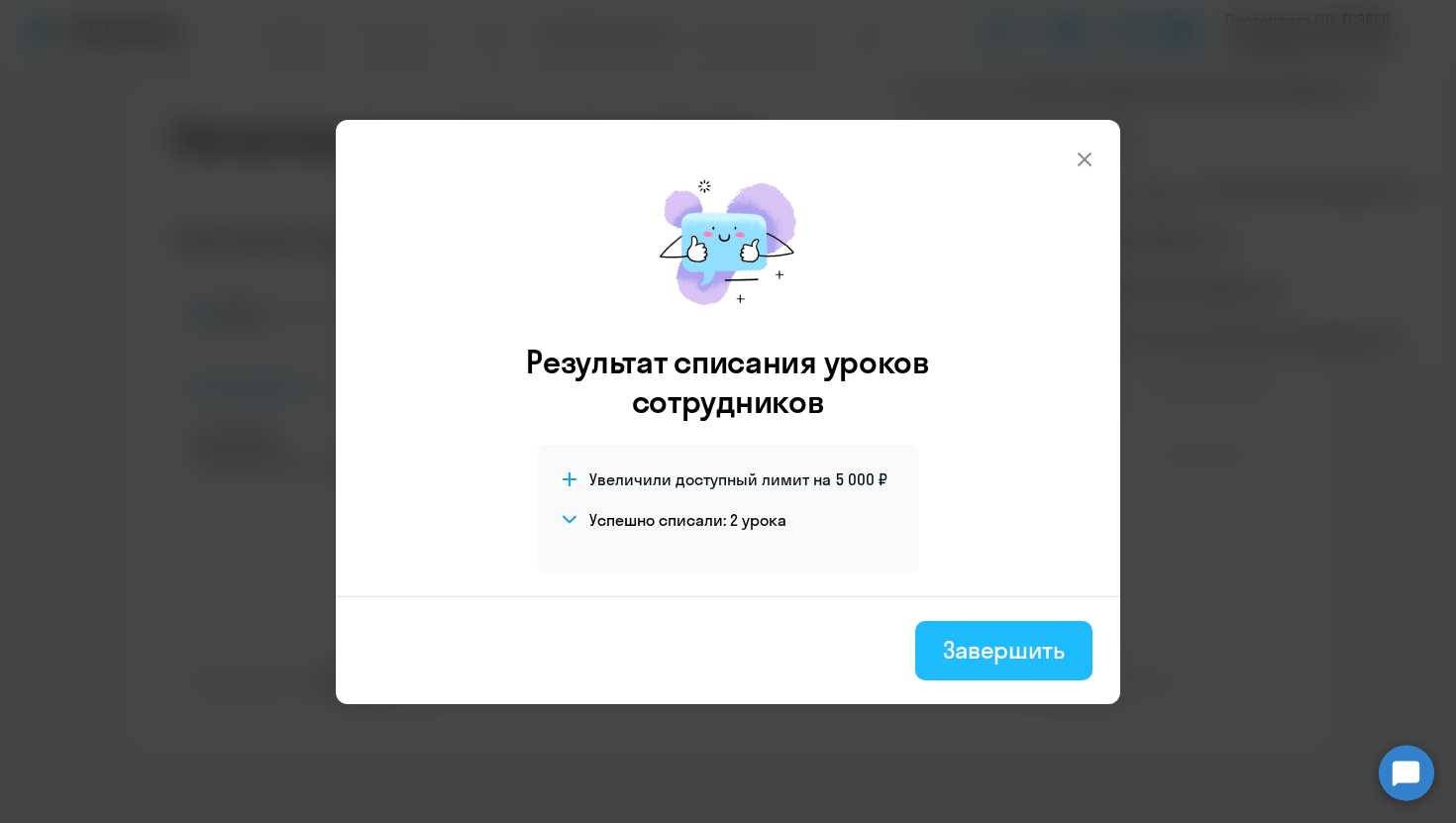 click on "Завершить" at bounding box center [1003, 651] 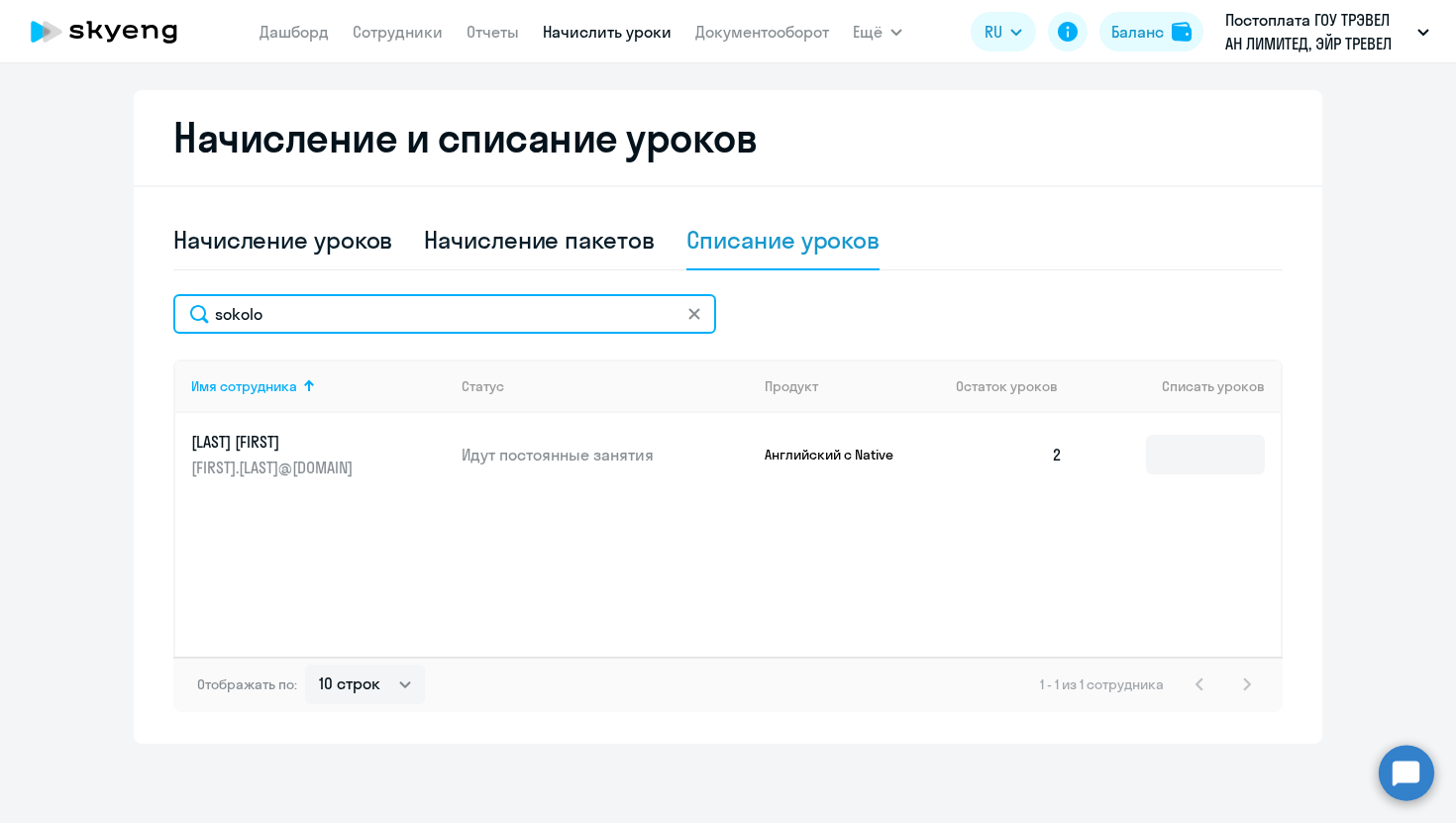 drag, startPoint x: 470, startPoint y: 331, endPoint x: 154, endPoint y: 281, distance: 319.9312 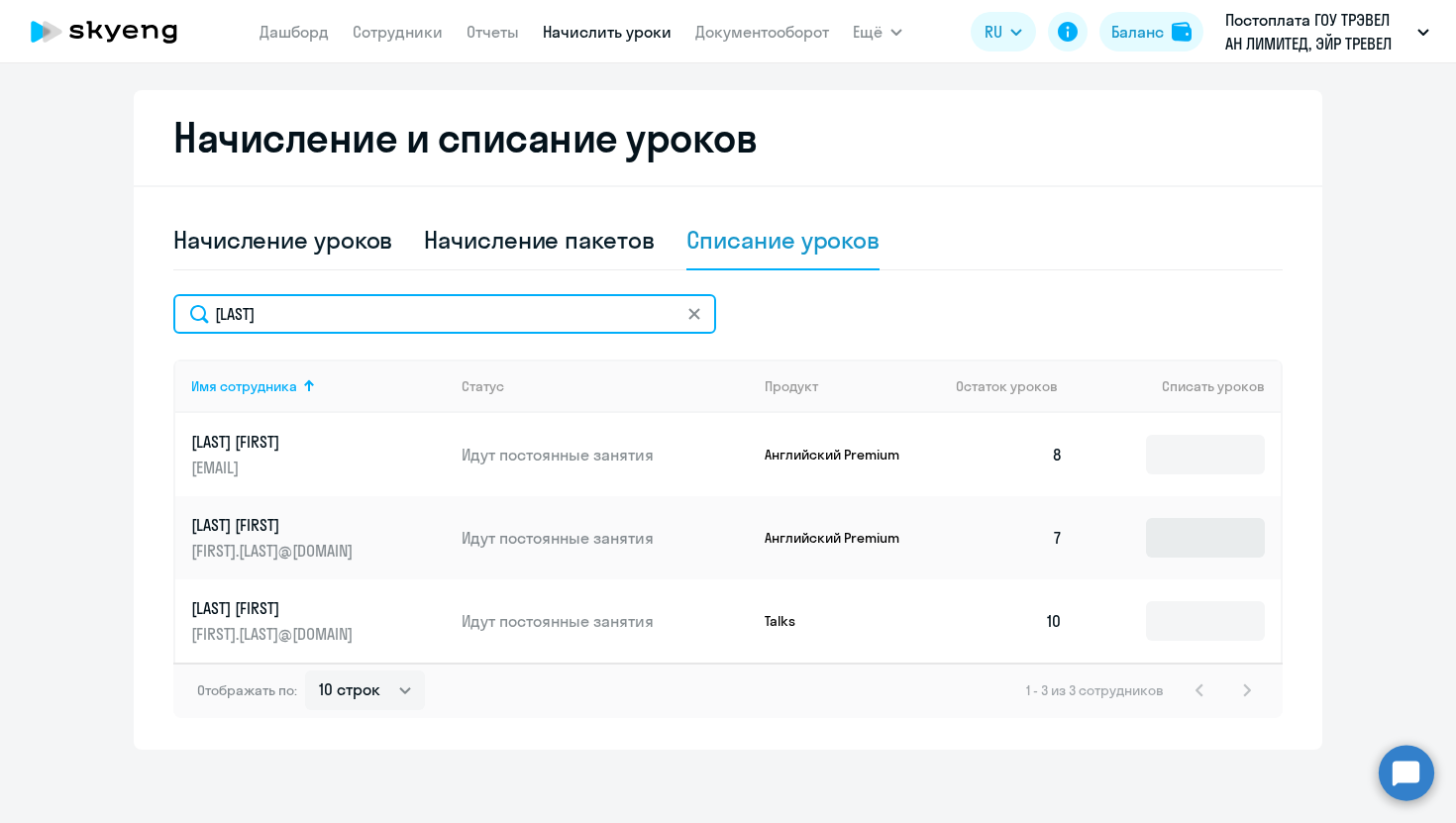 type on "[LAST]" 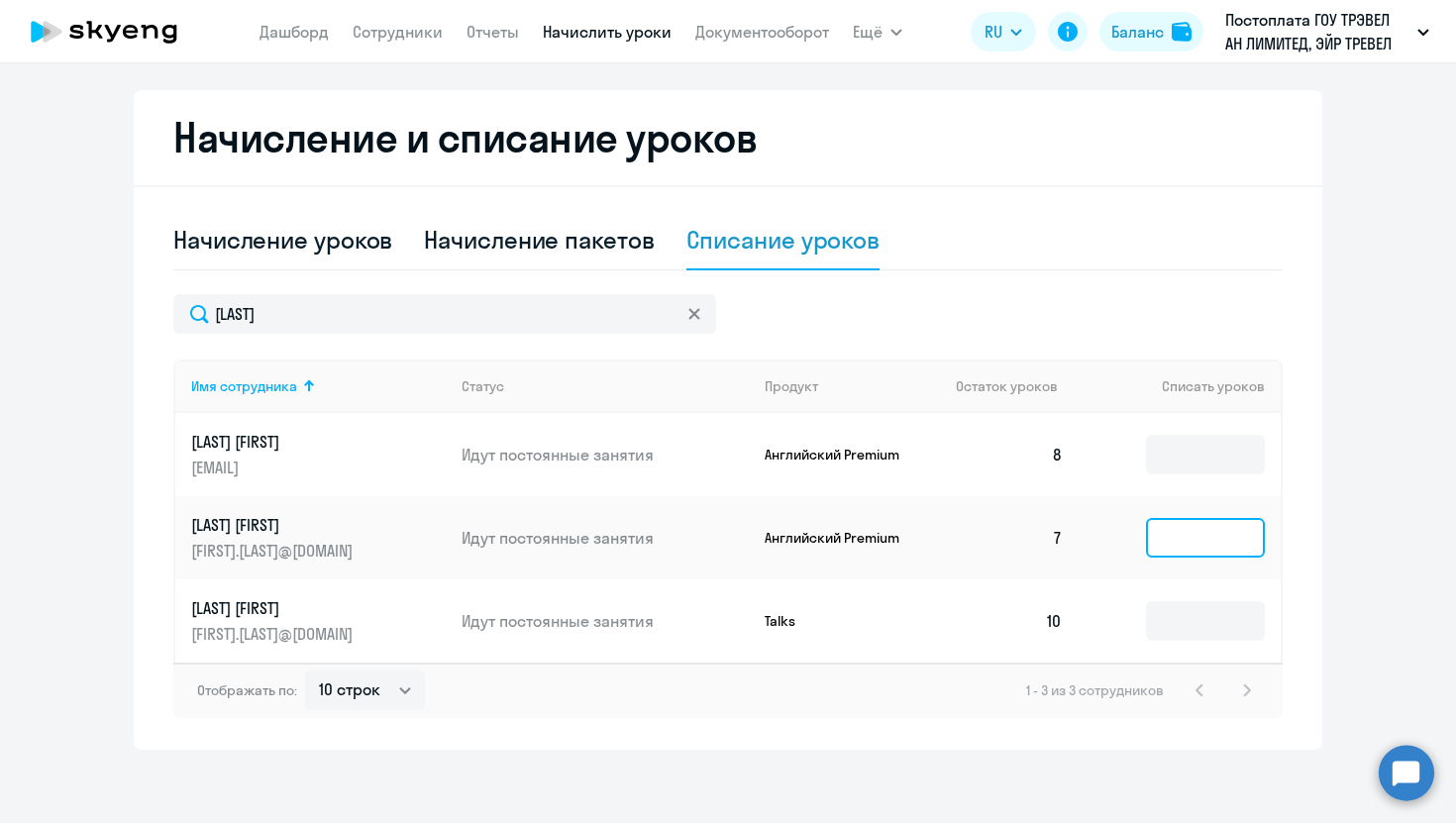 click 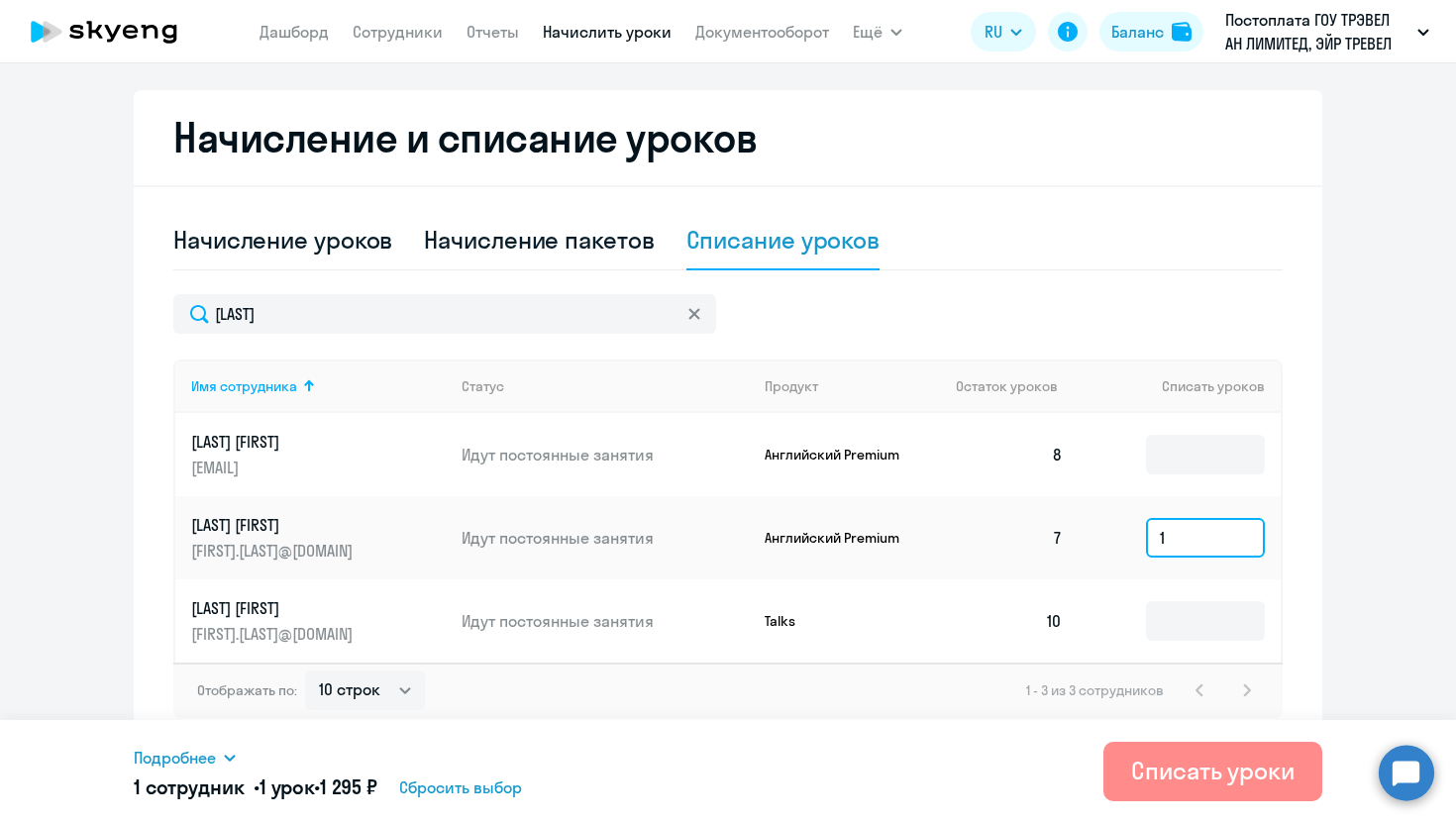 type on "1" 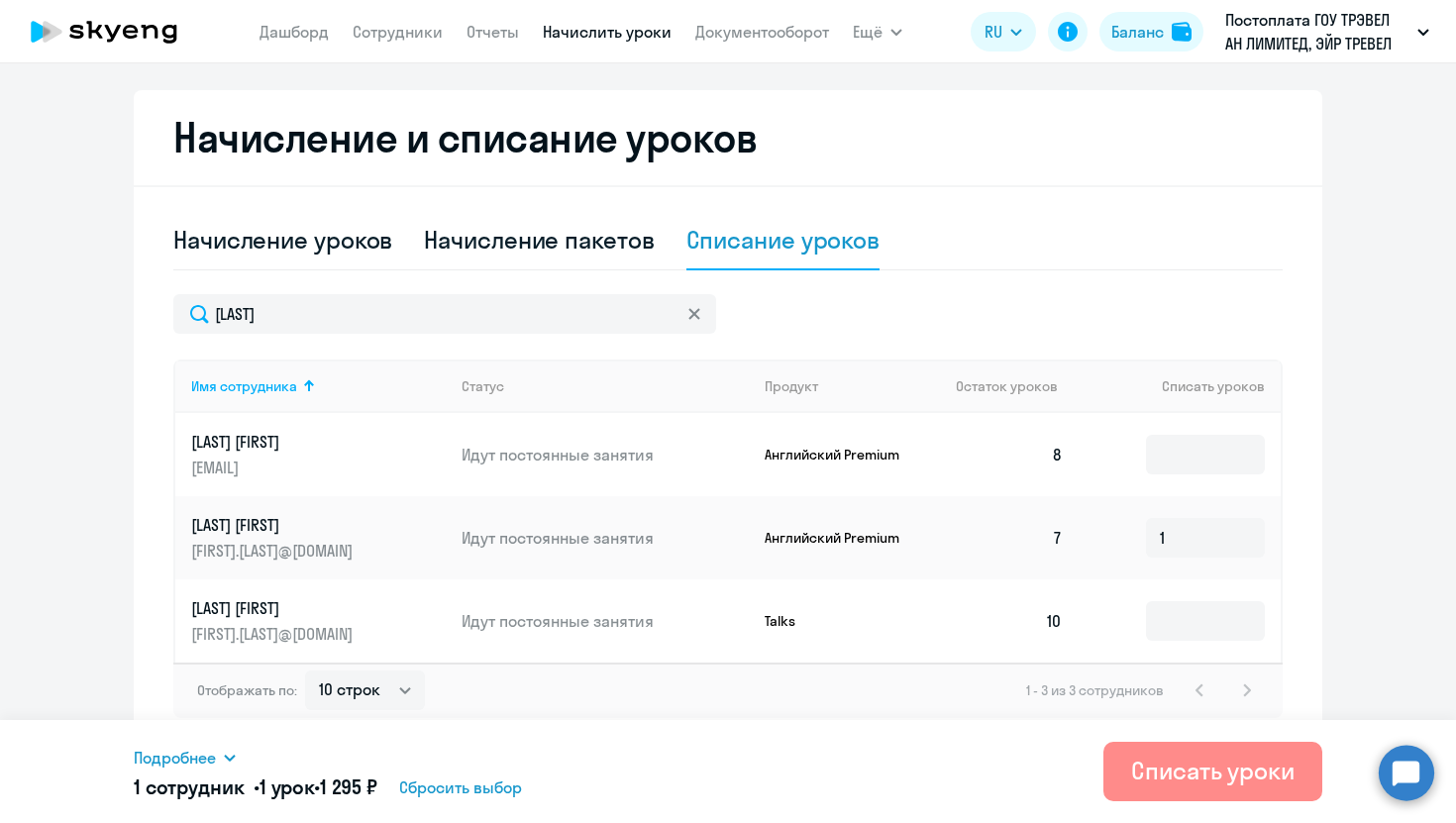 click on "Списать уроки" at bounding box center [1212, 771] 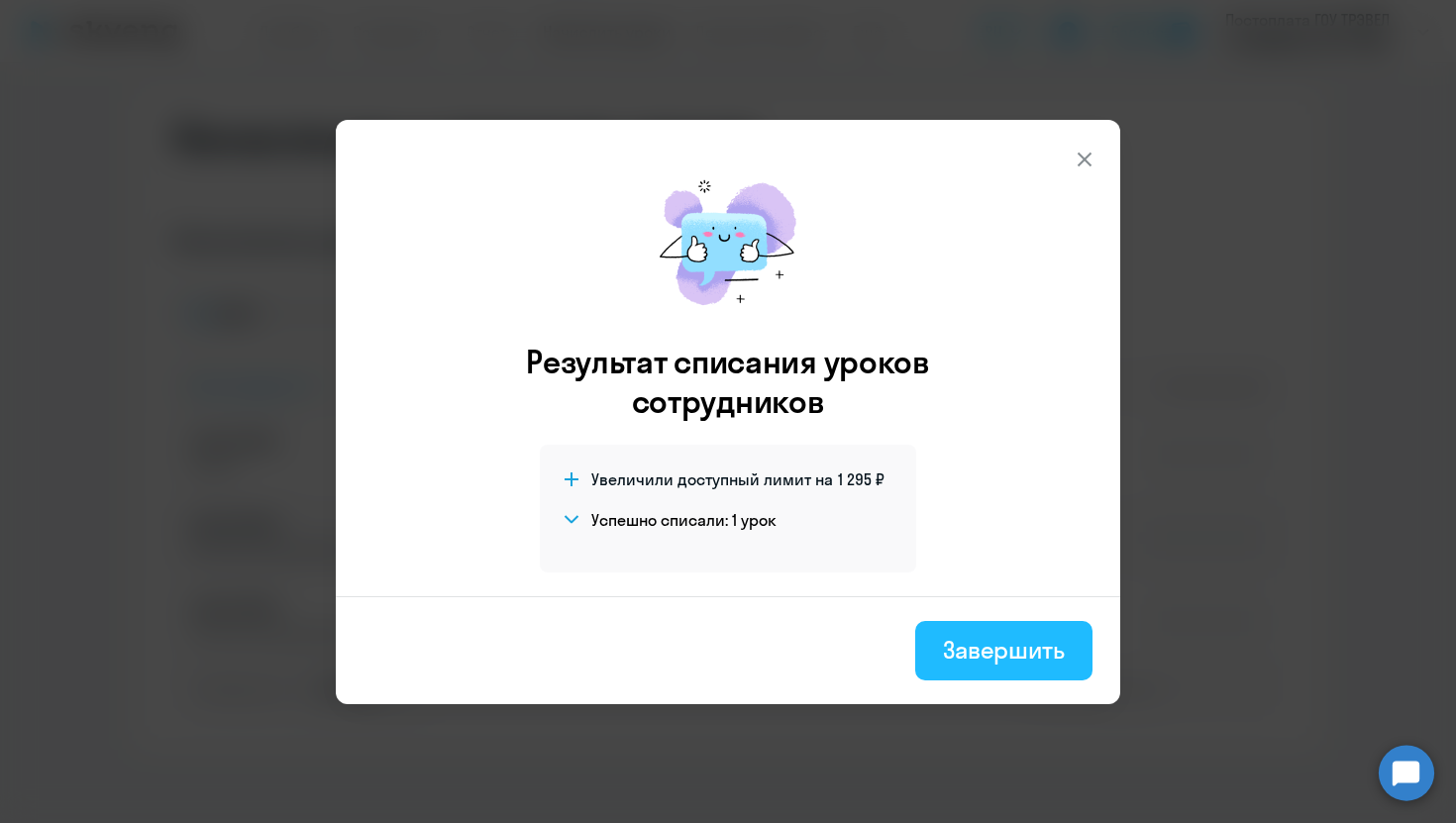 click on "Завершить" at bounding box center [1003, 650] 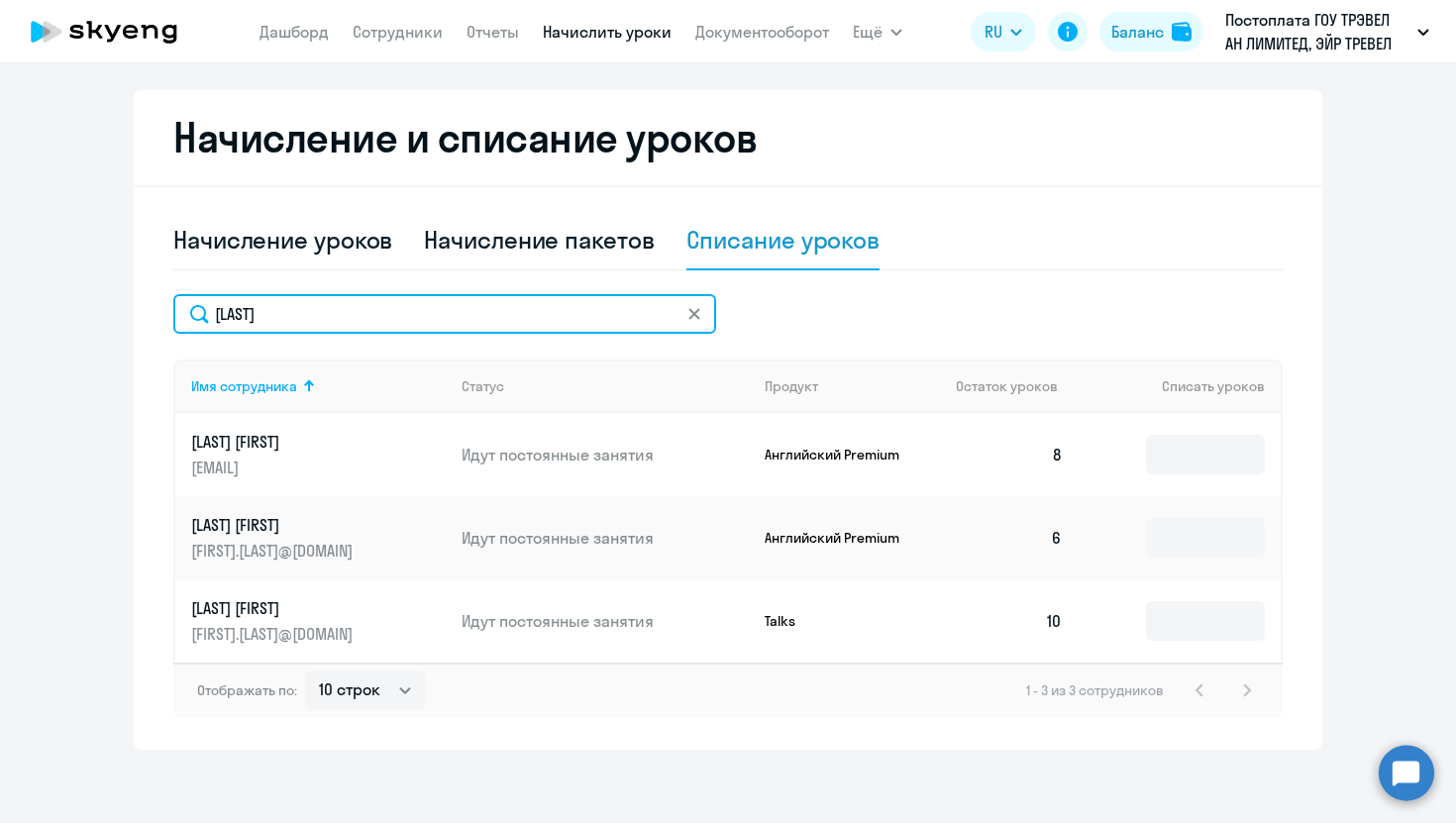 drag, startPoint x: 293, startPoint y: 327, endPoint x: 162, endPoint y: 320, distance: 131.18689 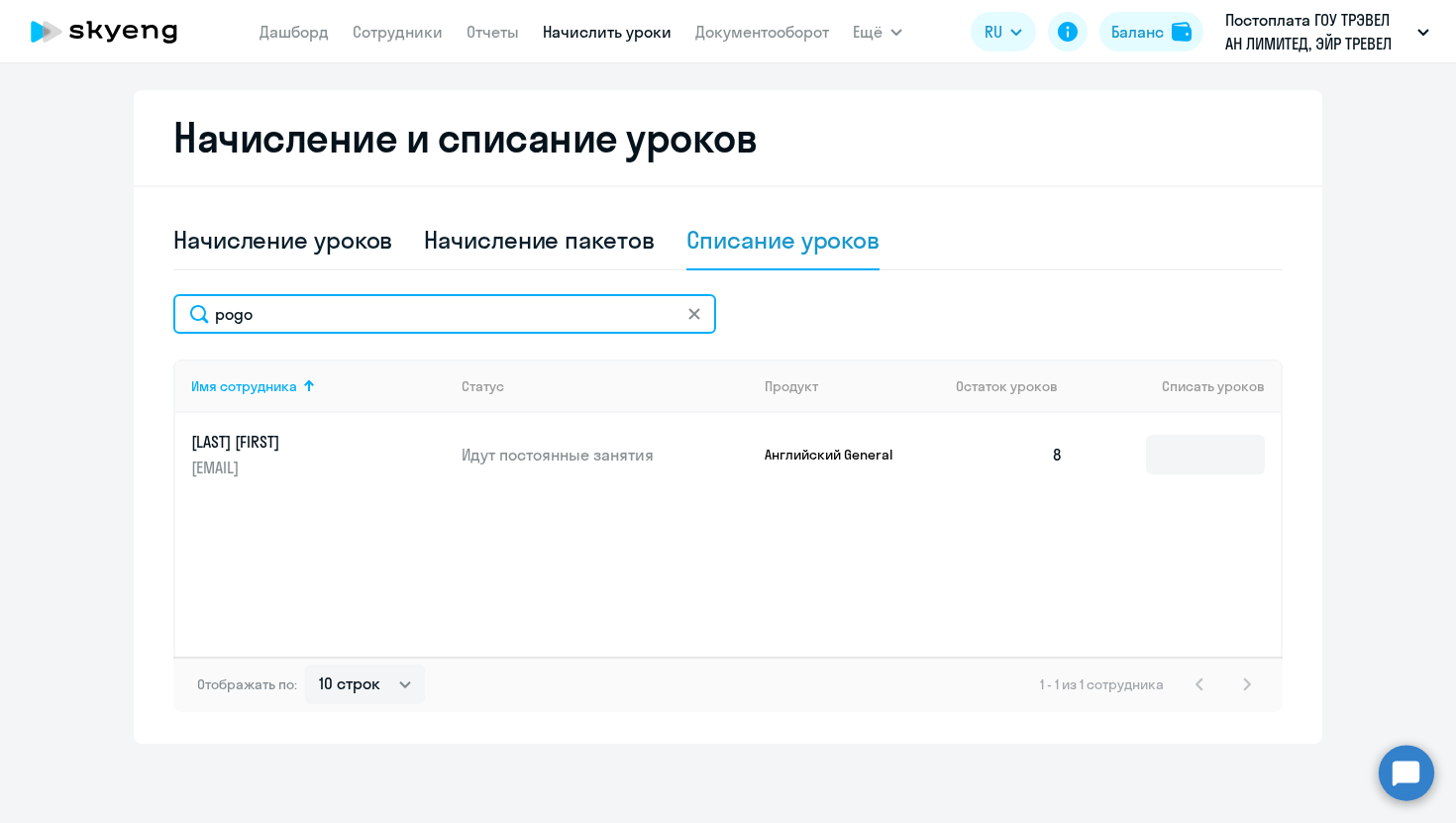 type on "pogo" 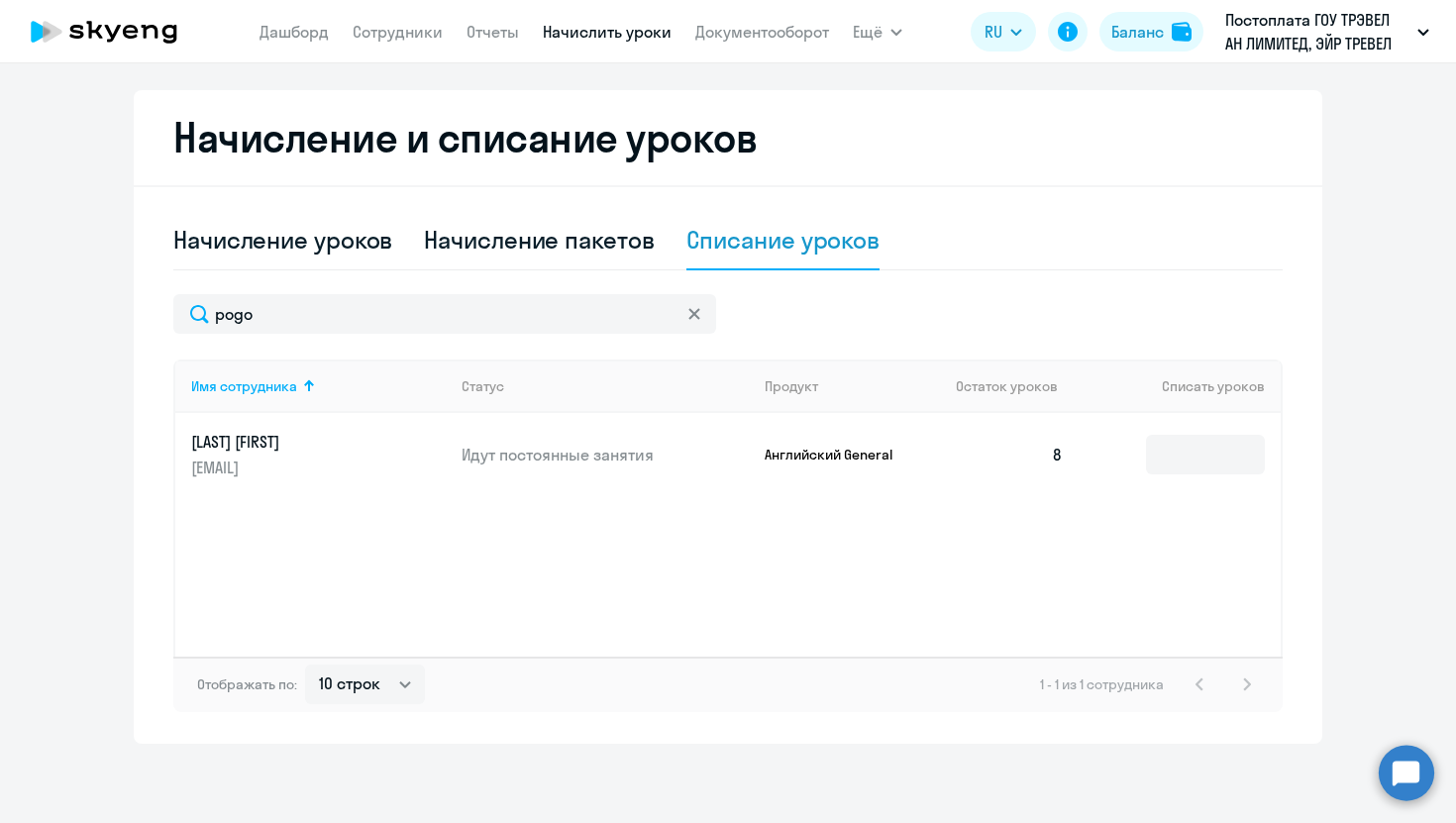 click 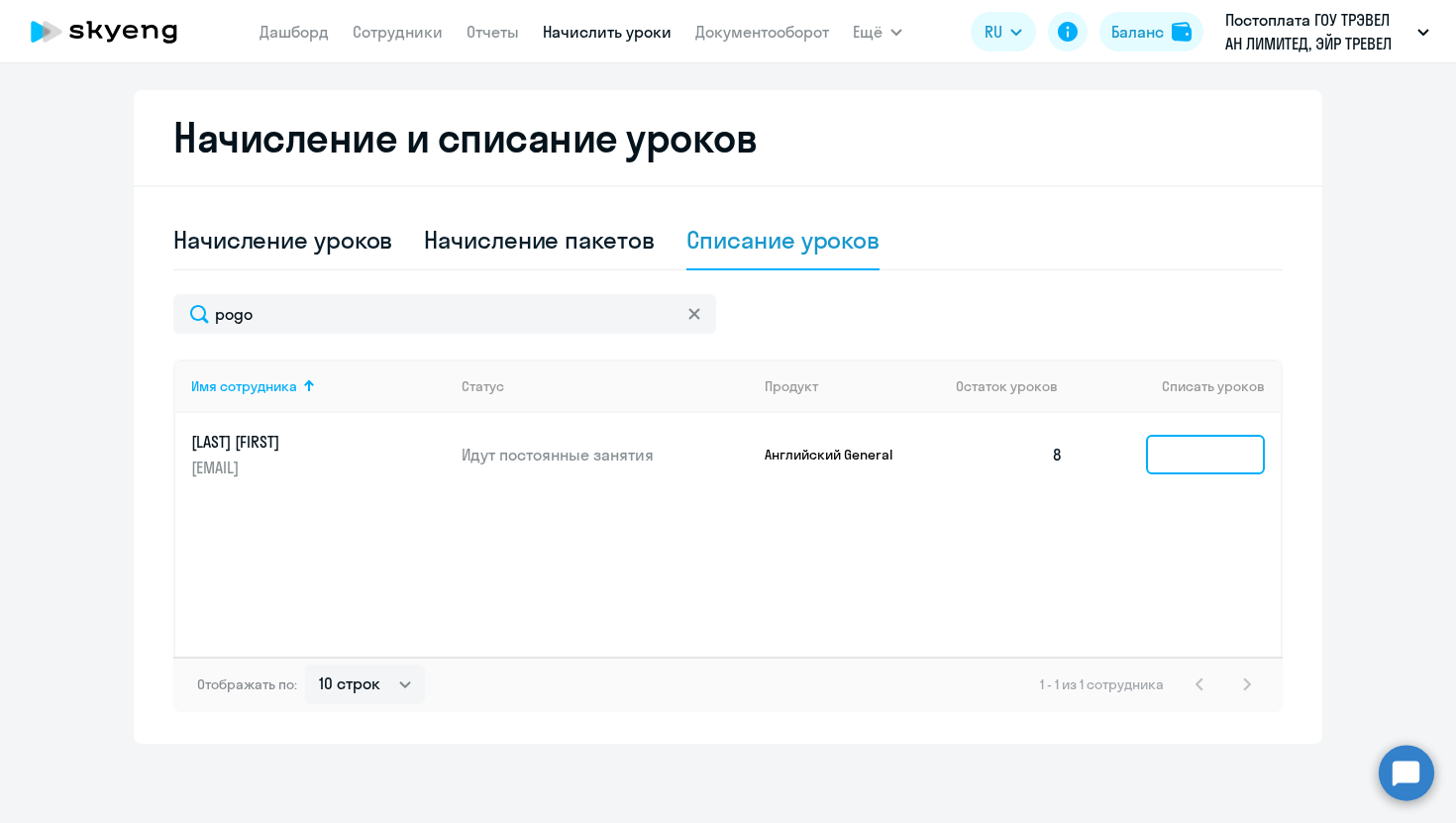 click 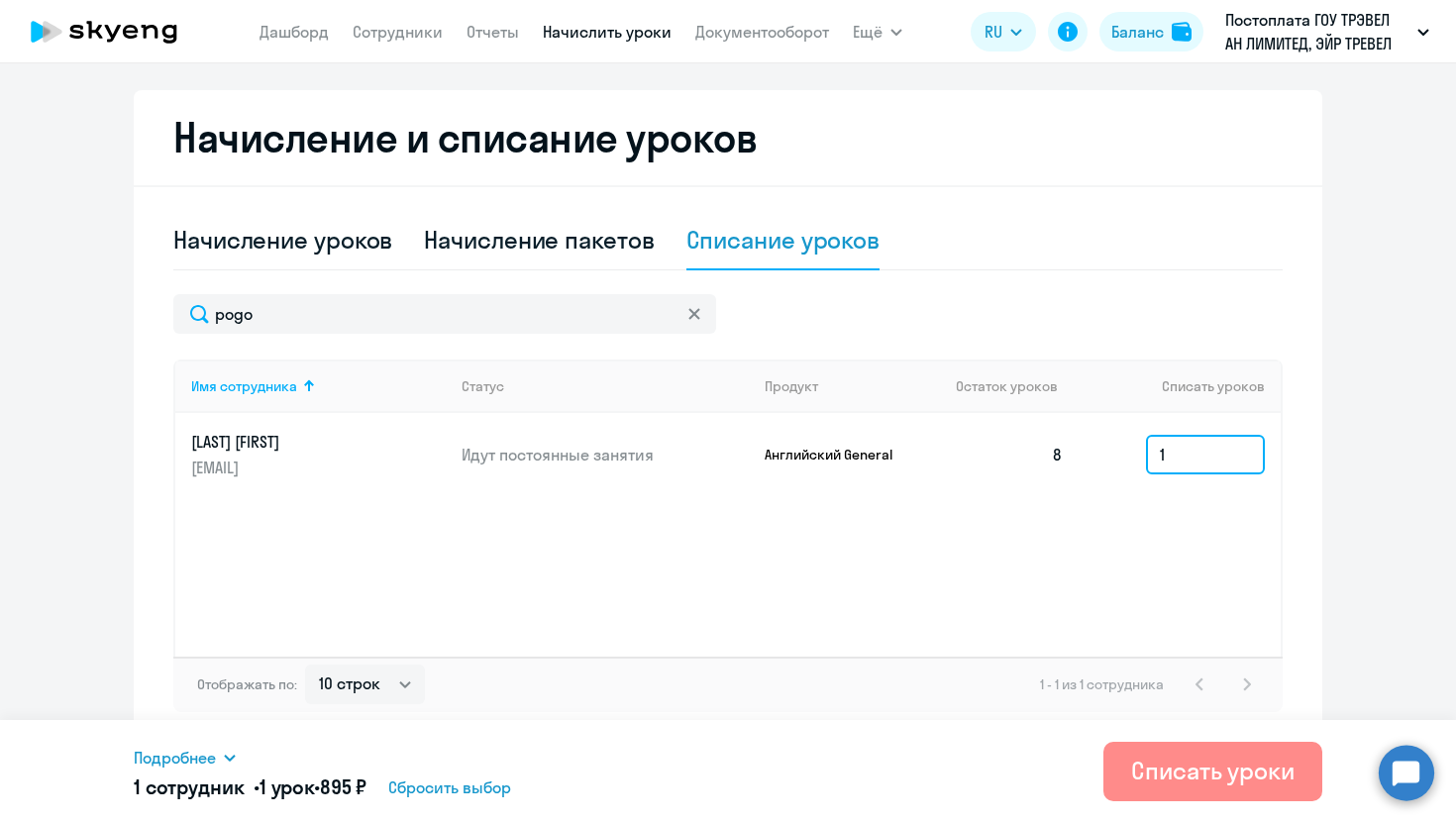 type on "1" 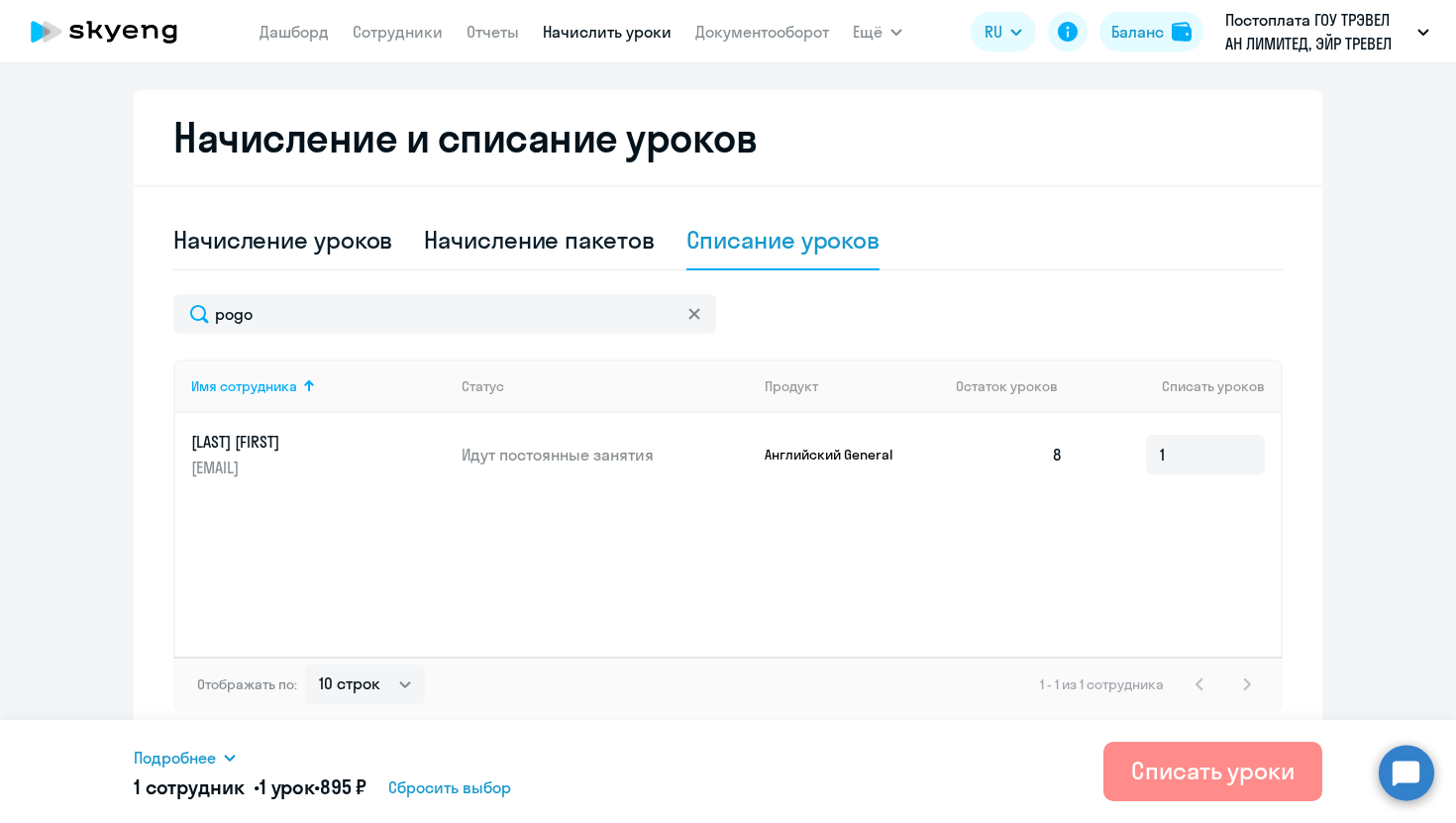 click on "Списать уроки" at bounding box center [1212, 772] 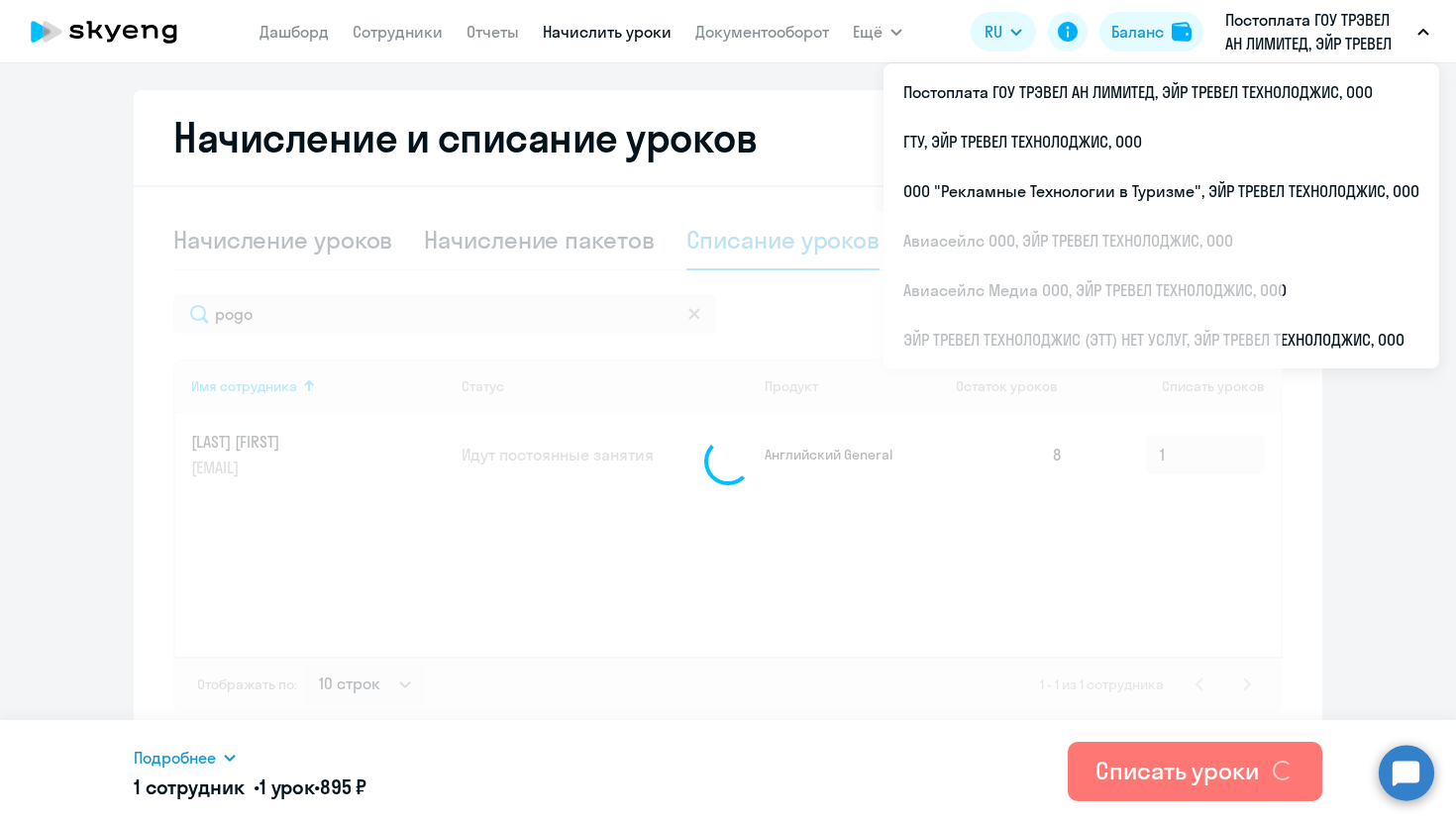 type 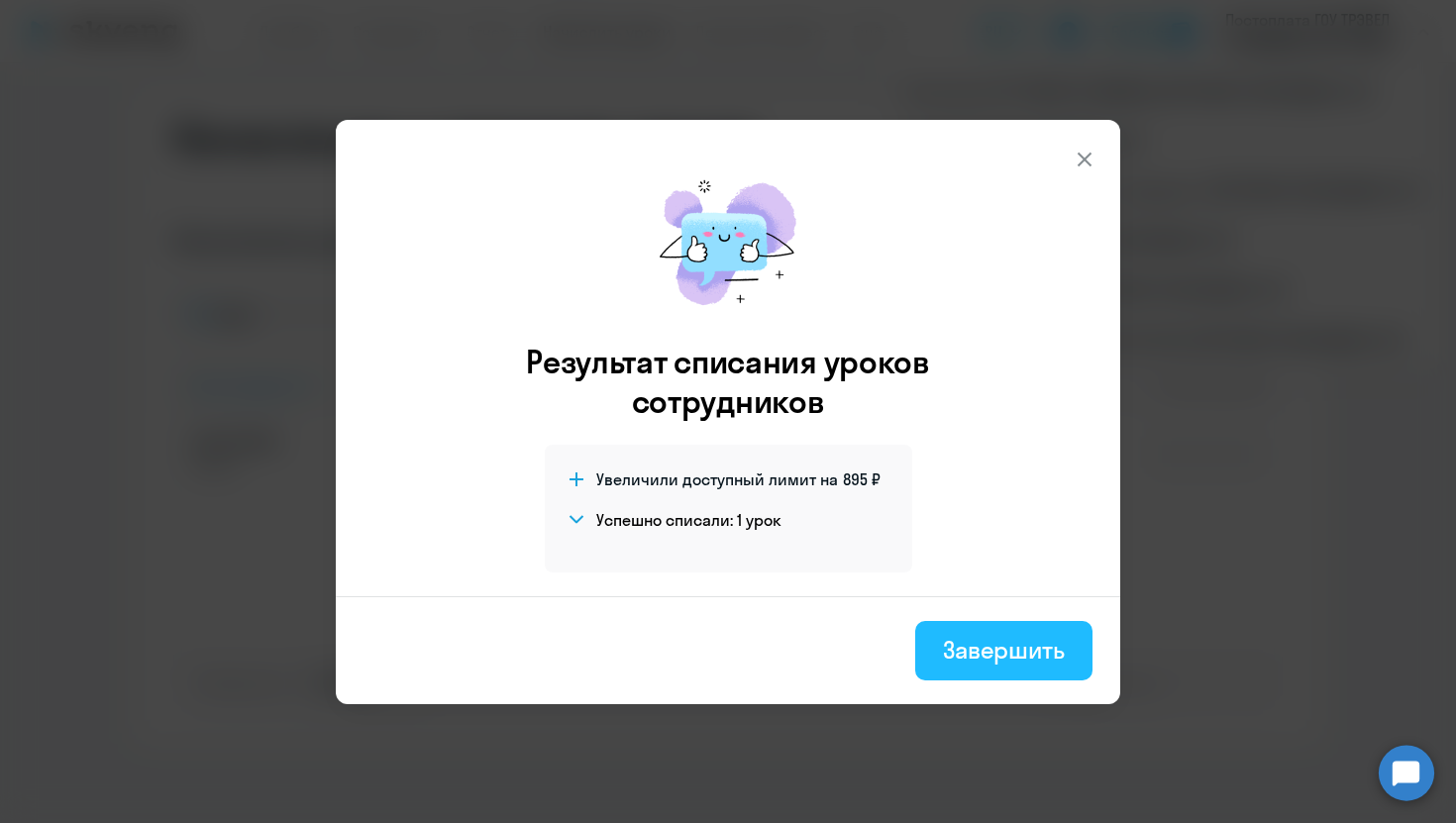 click on "Завершить" at bounding box center [1003, 650] 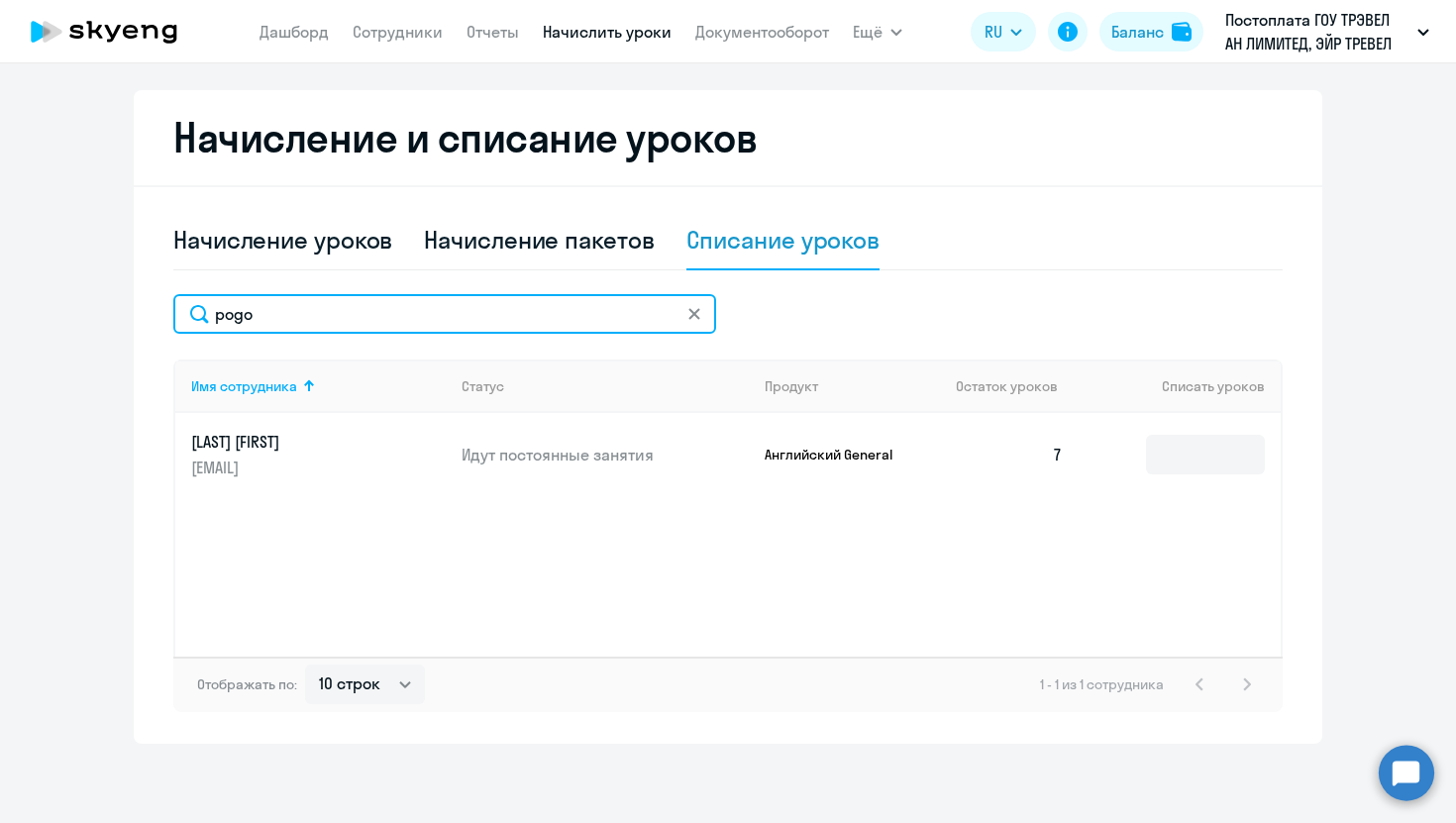 drag, startPoint x: 415, startPoint y: 309, endPoint x: 145, endPoint y: 308, distance: 270.00185 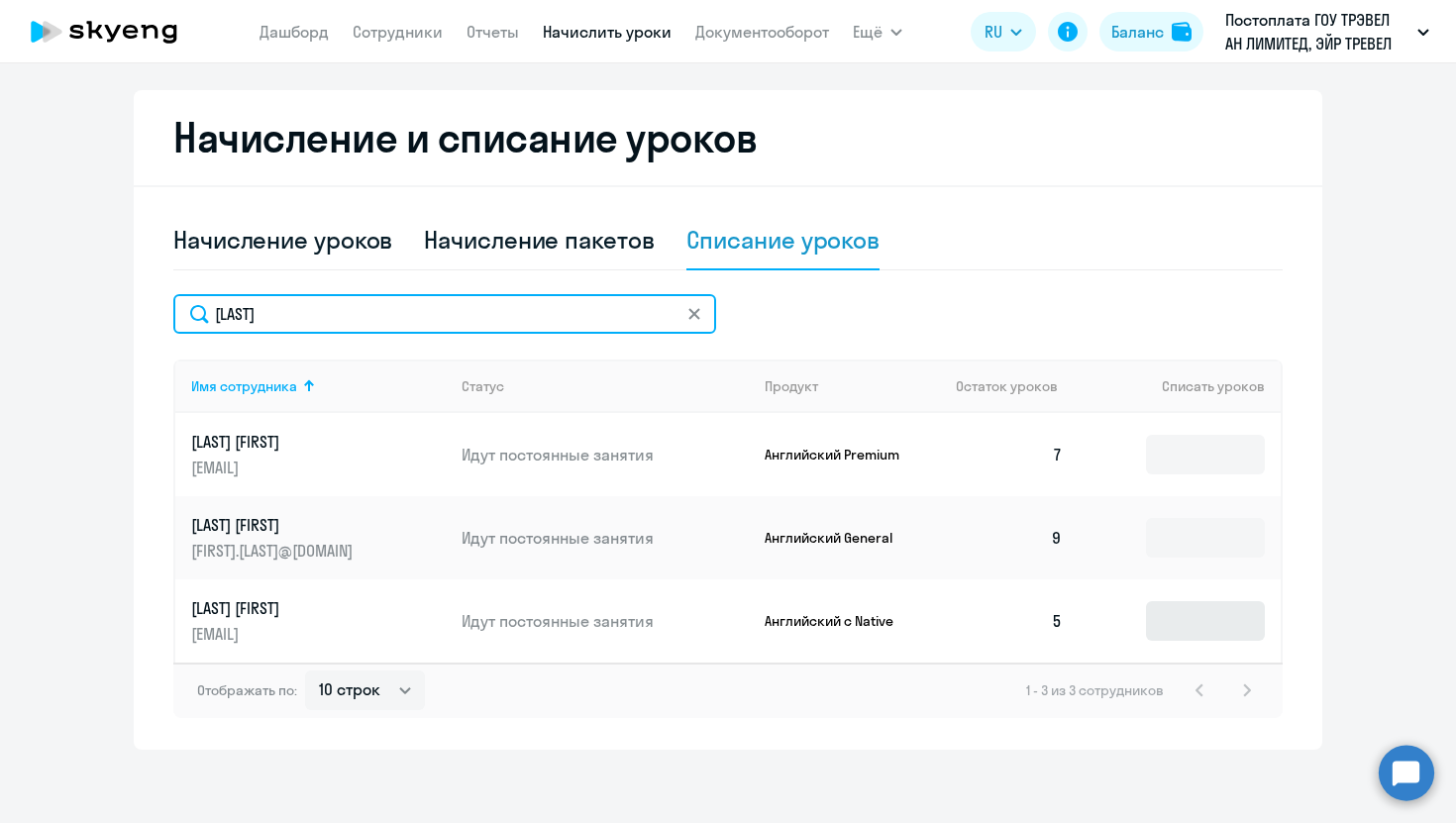 type on "[LAST]" 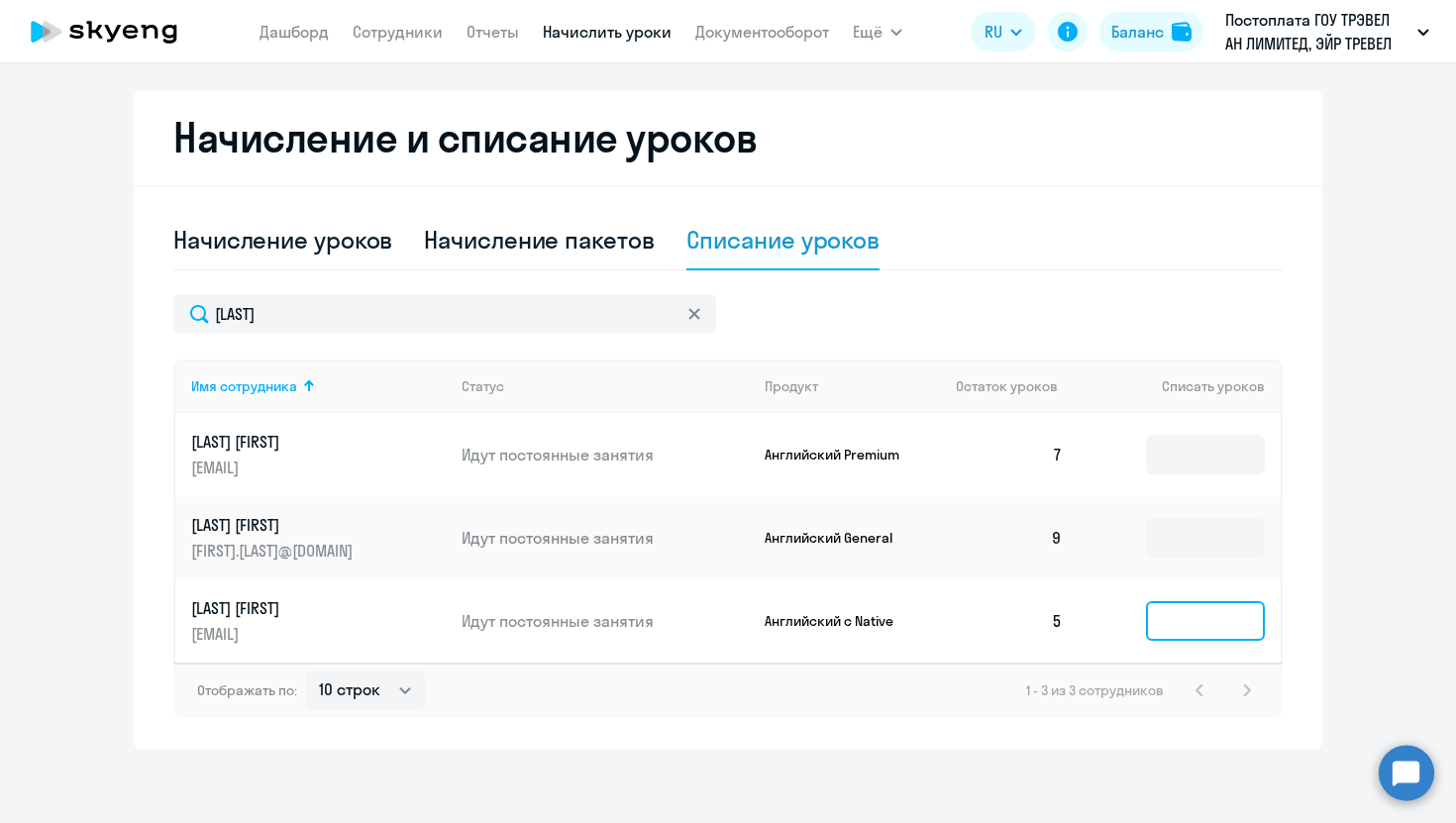 click 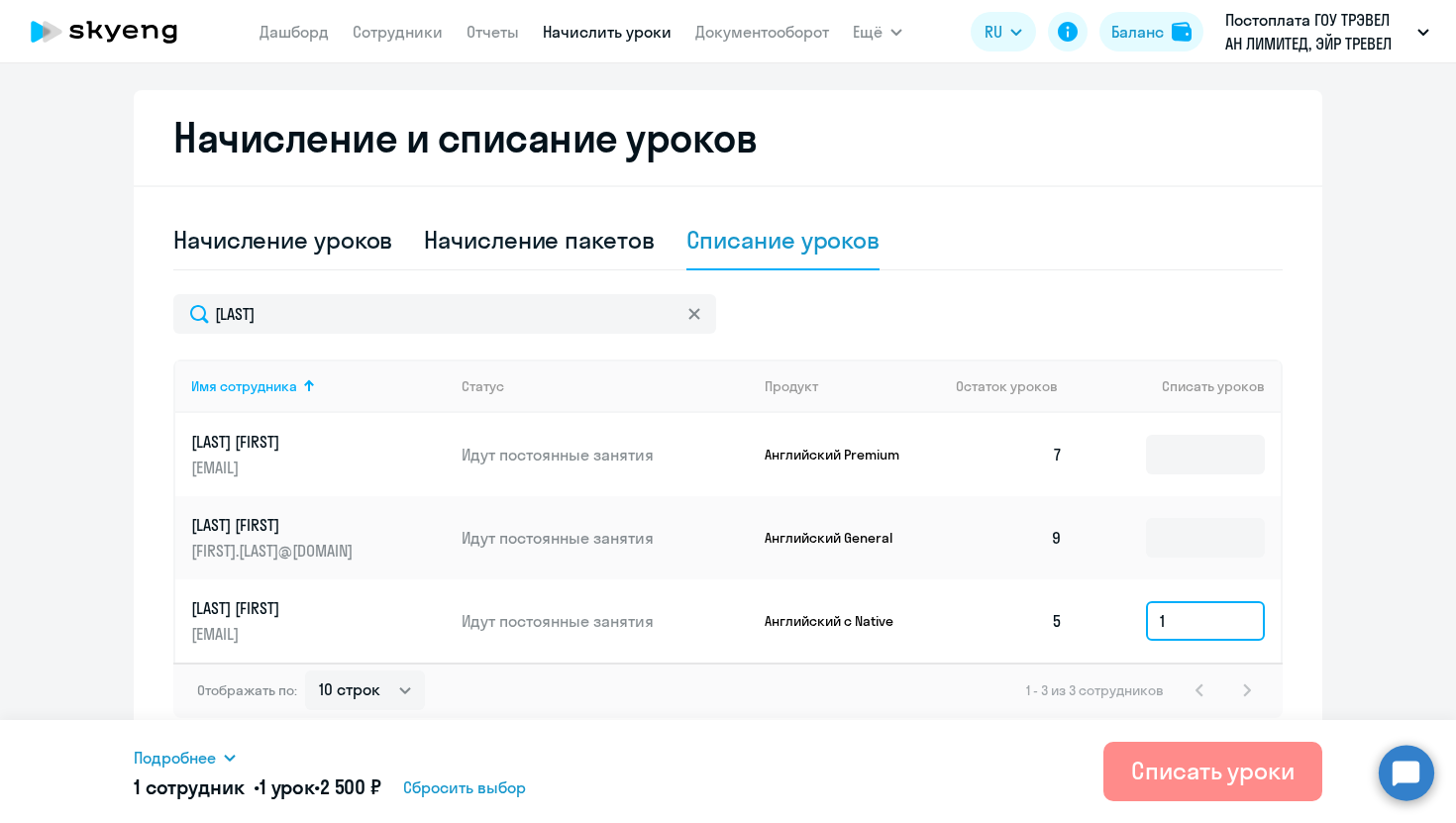type on "1" 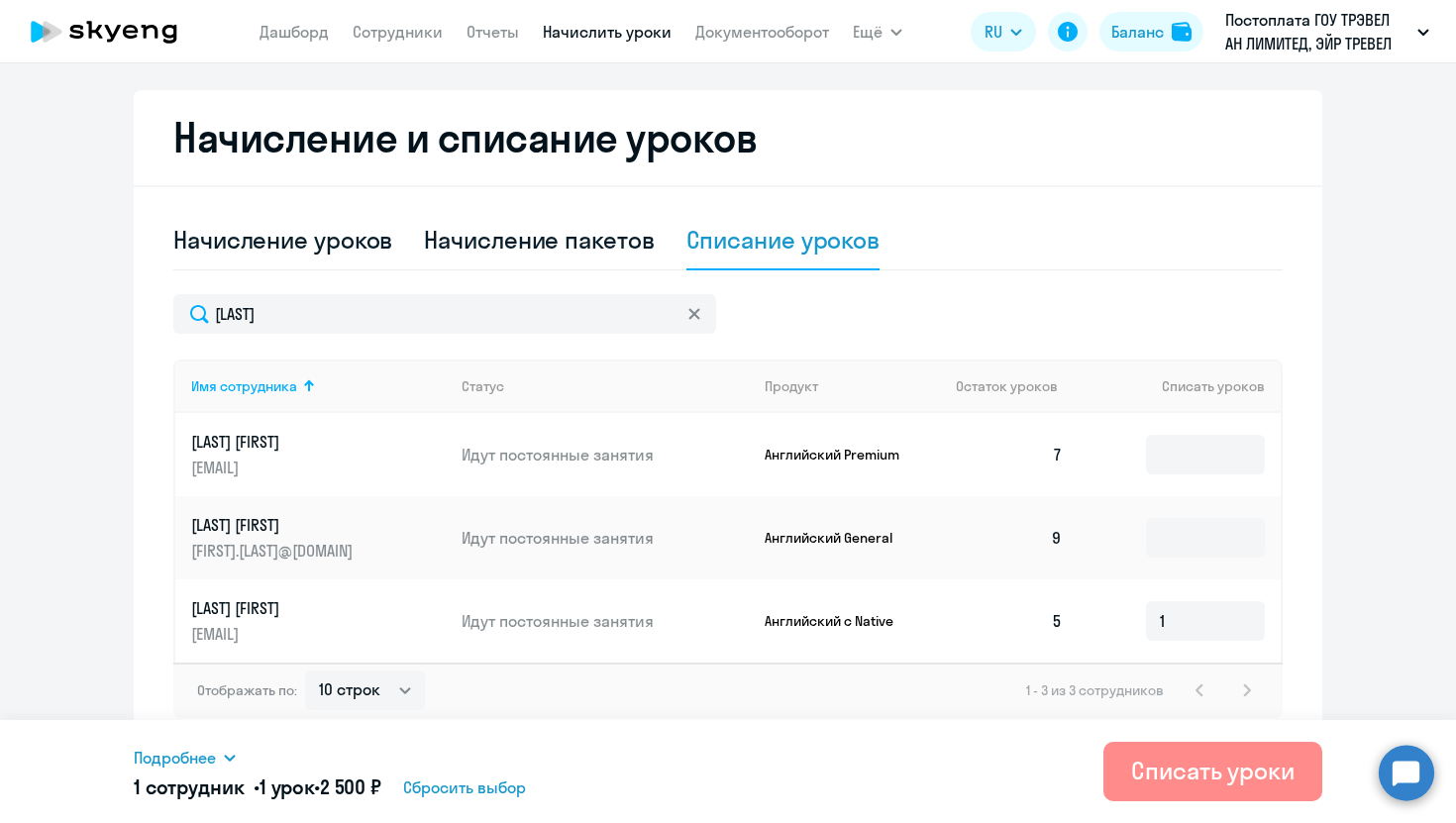 click on "Списать уроки" at bounding box center (1212, 772) 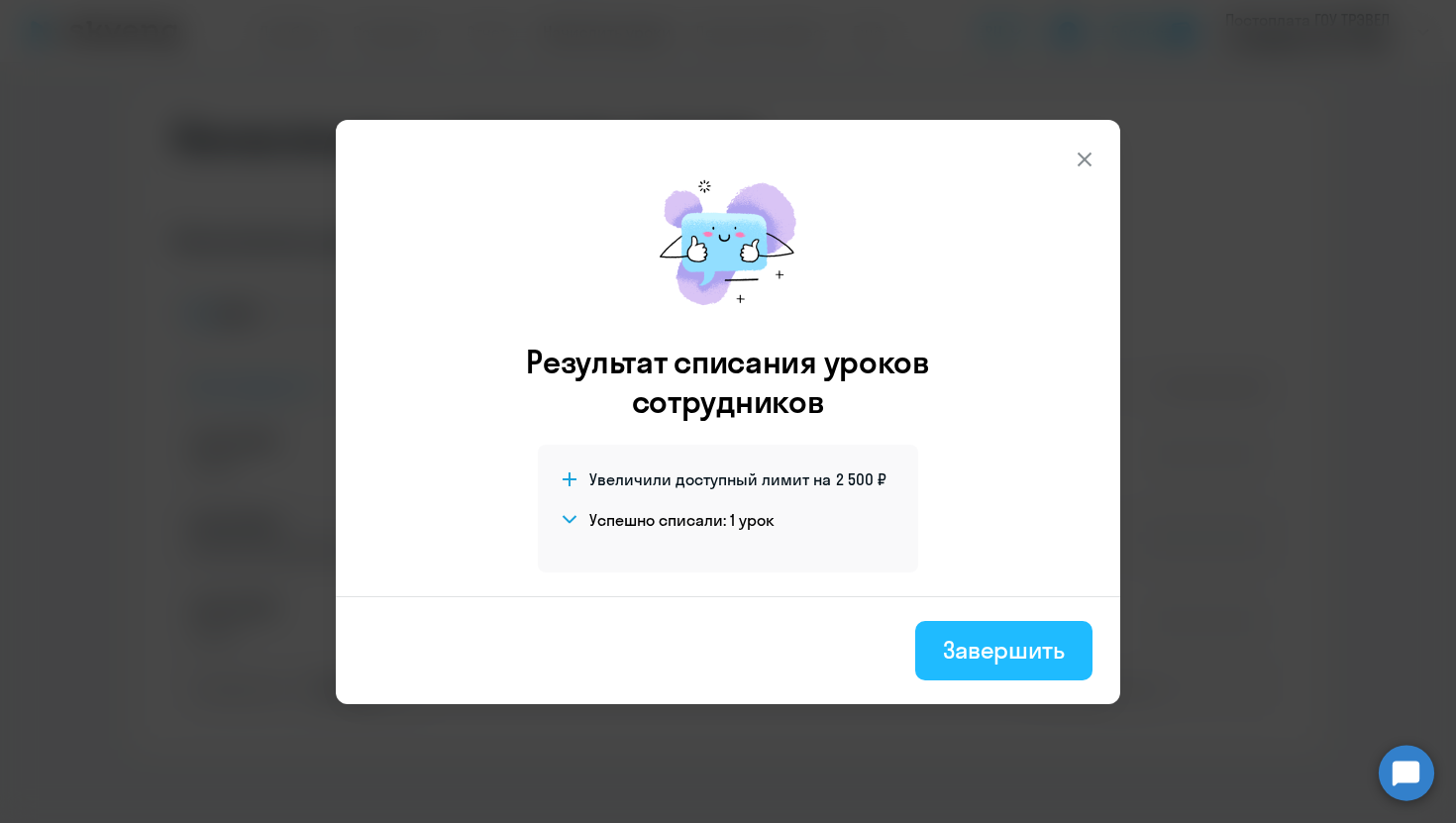 click on "Завершить" at bounding box center (1003, 651) 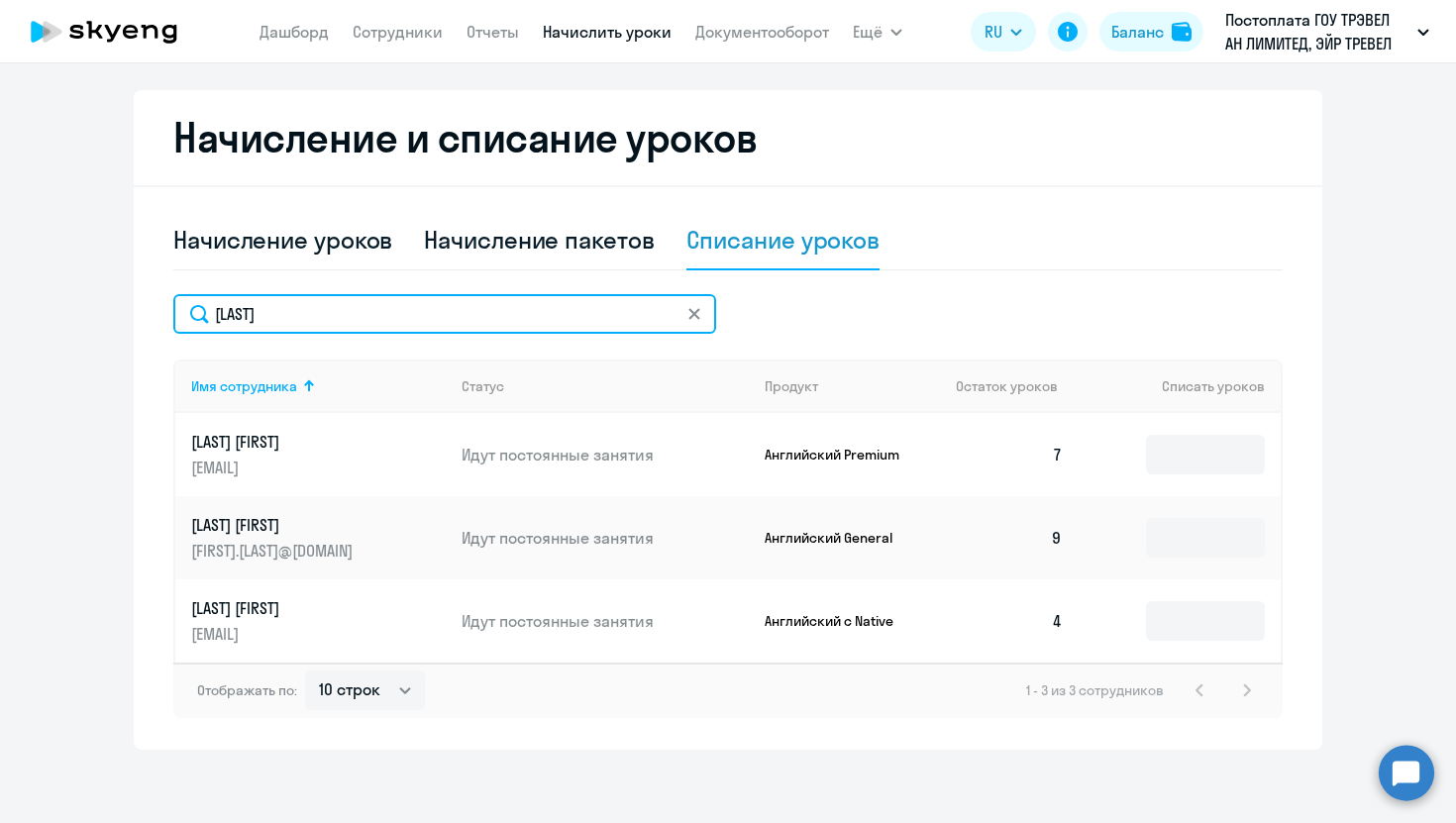 drag, startPoint x: 262, startPoint y: 310, endPoint x: 148, endPoint y: 292, distance: 115.412304 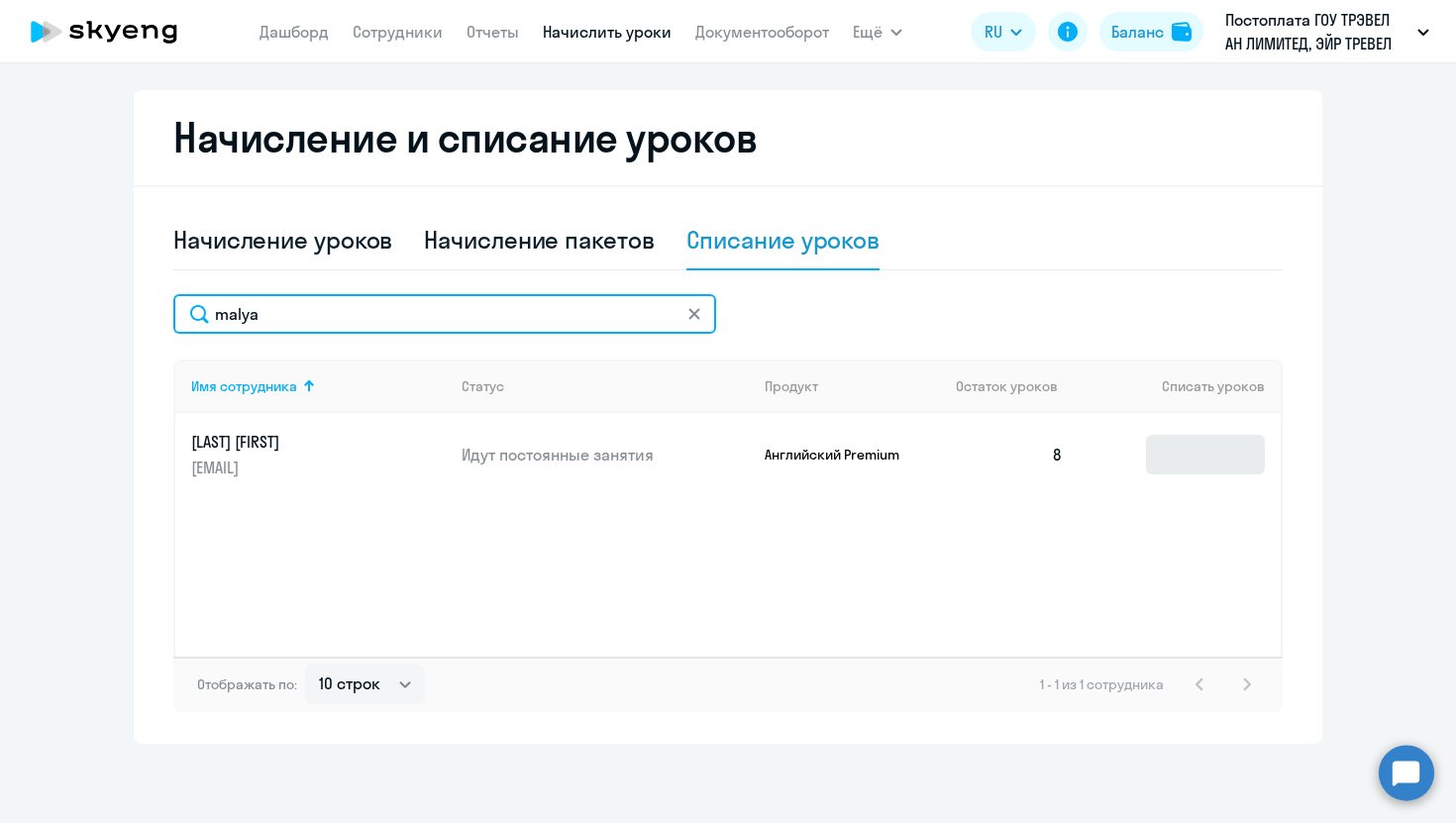 type on "malya" 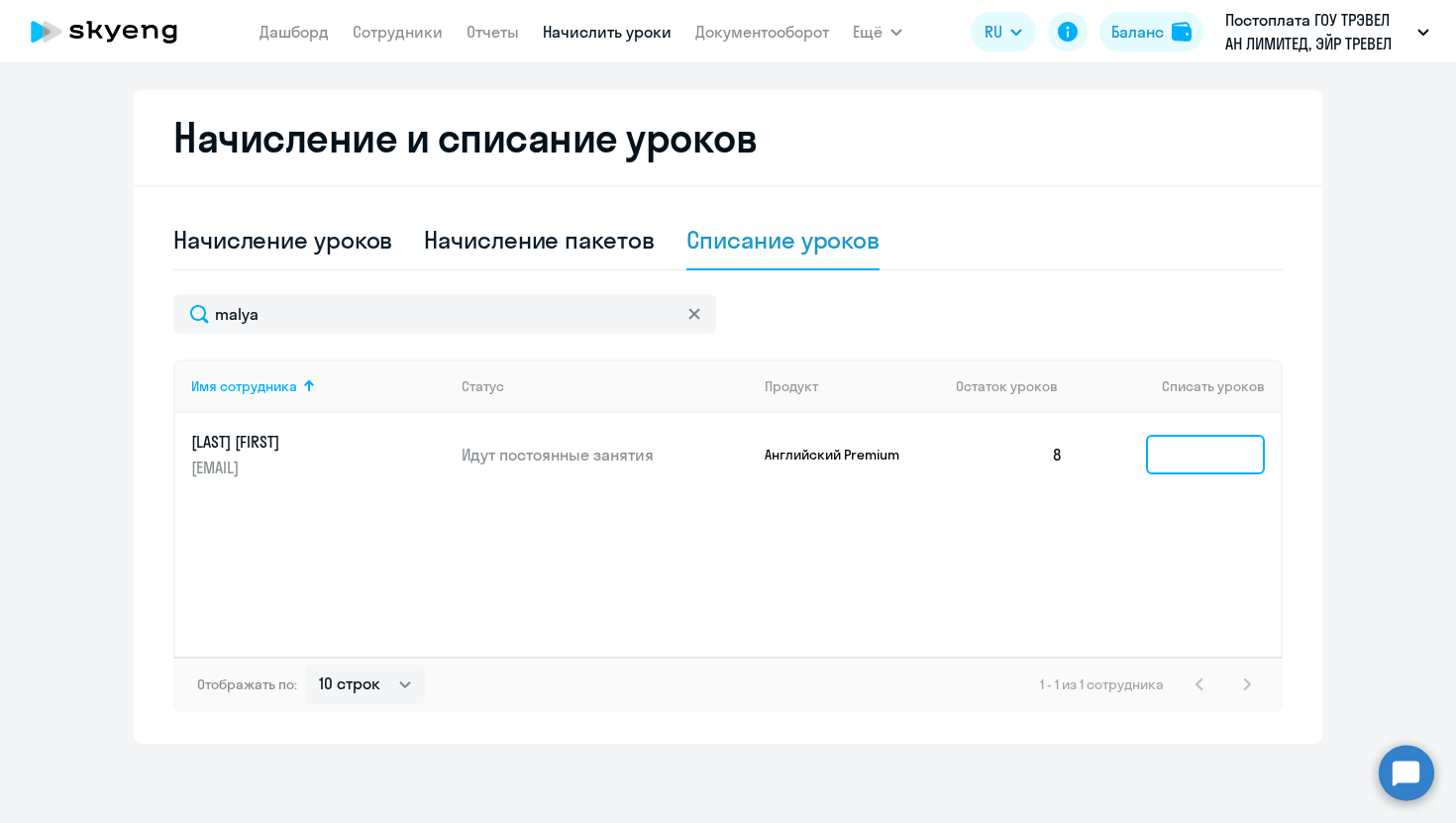 click 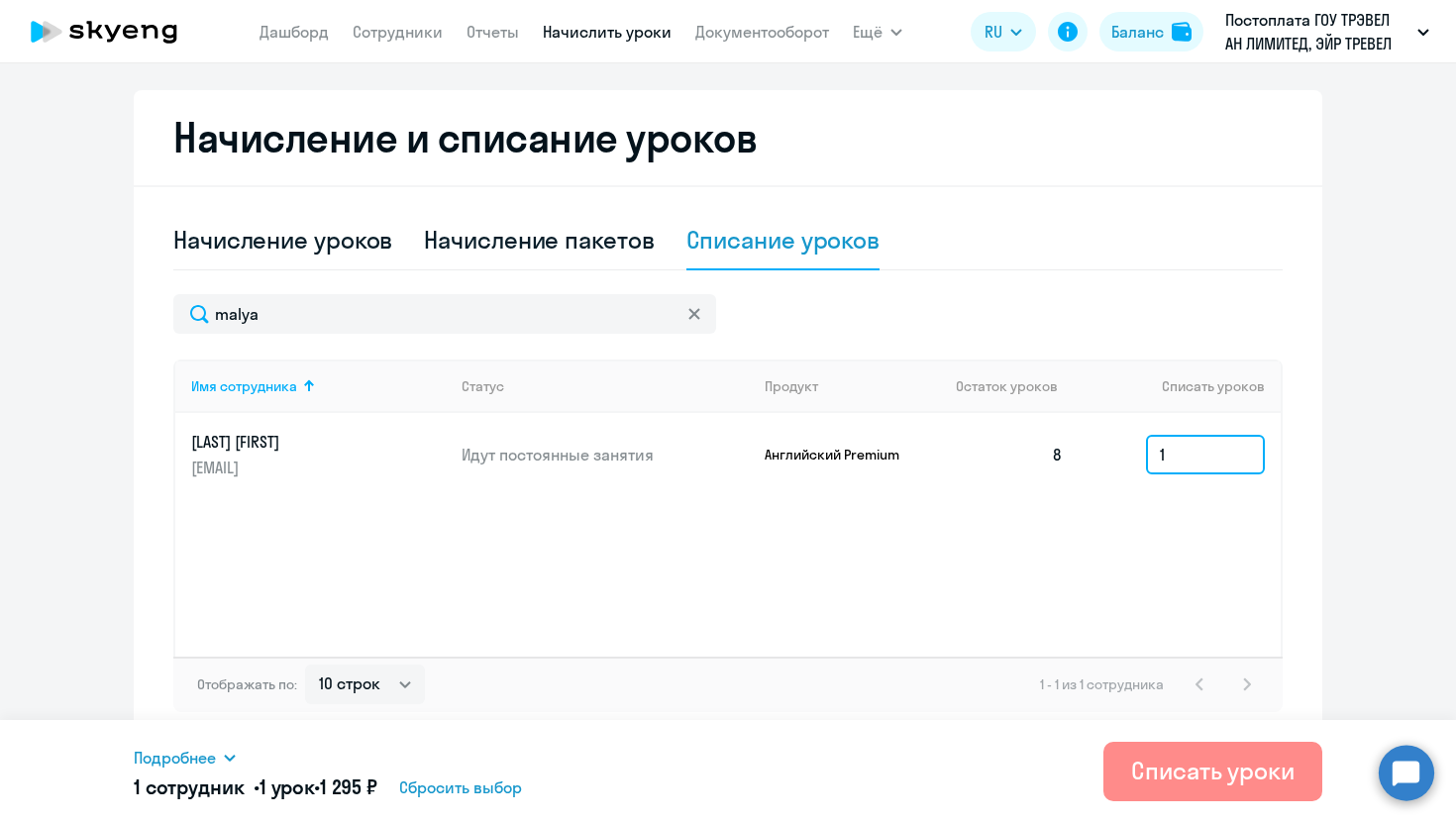 type on "1" 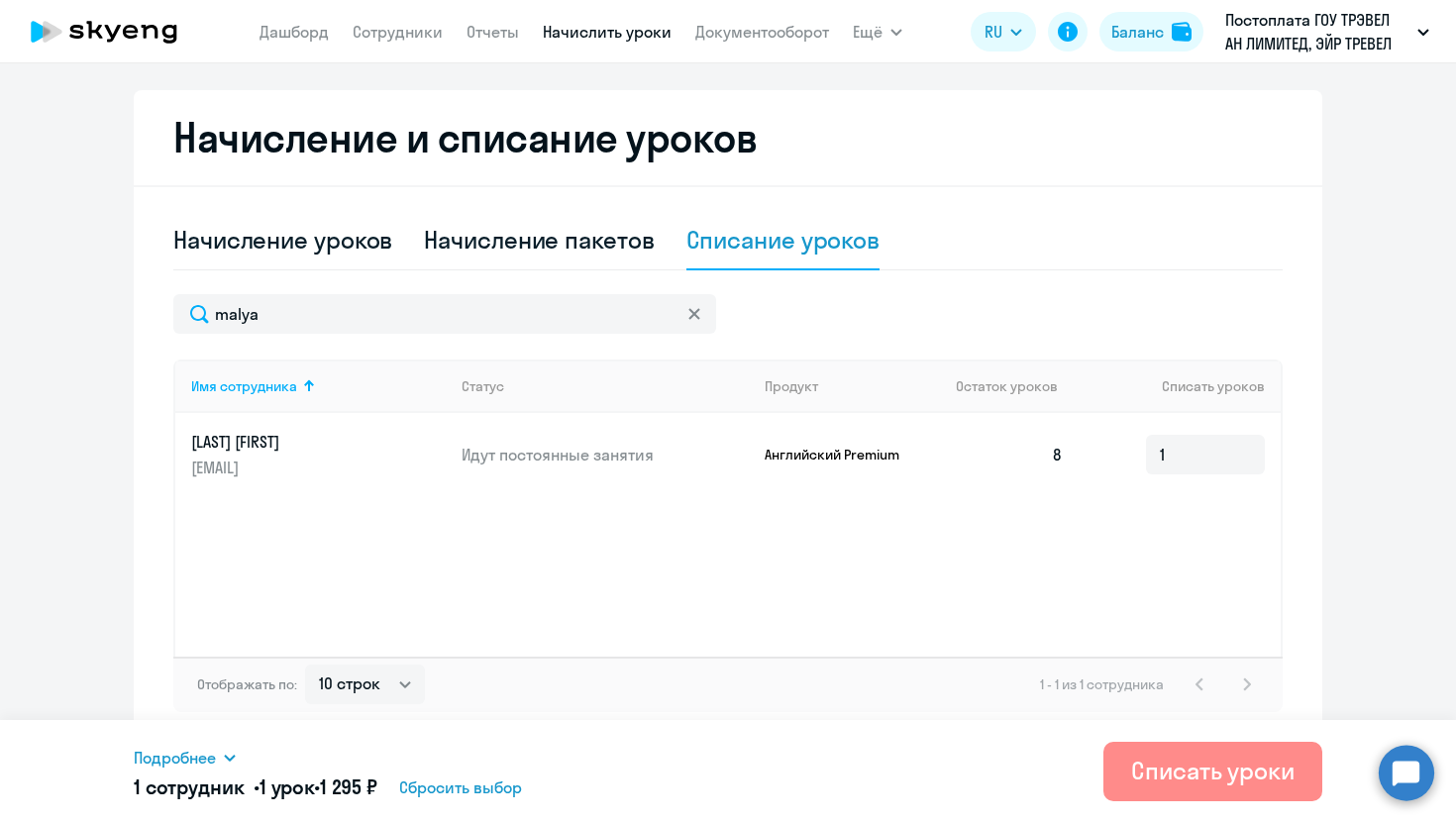 click on "Списать уроки" at bounding box center [1212, 771] 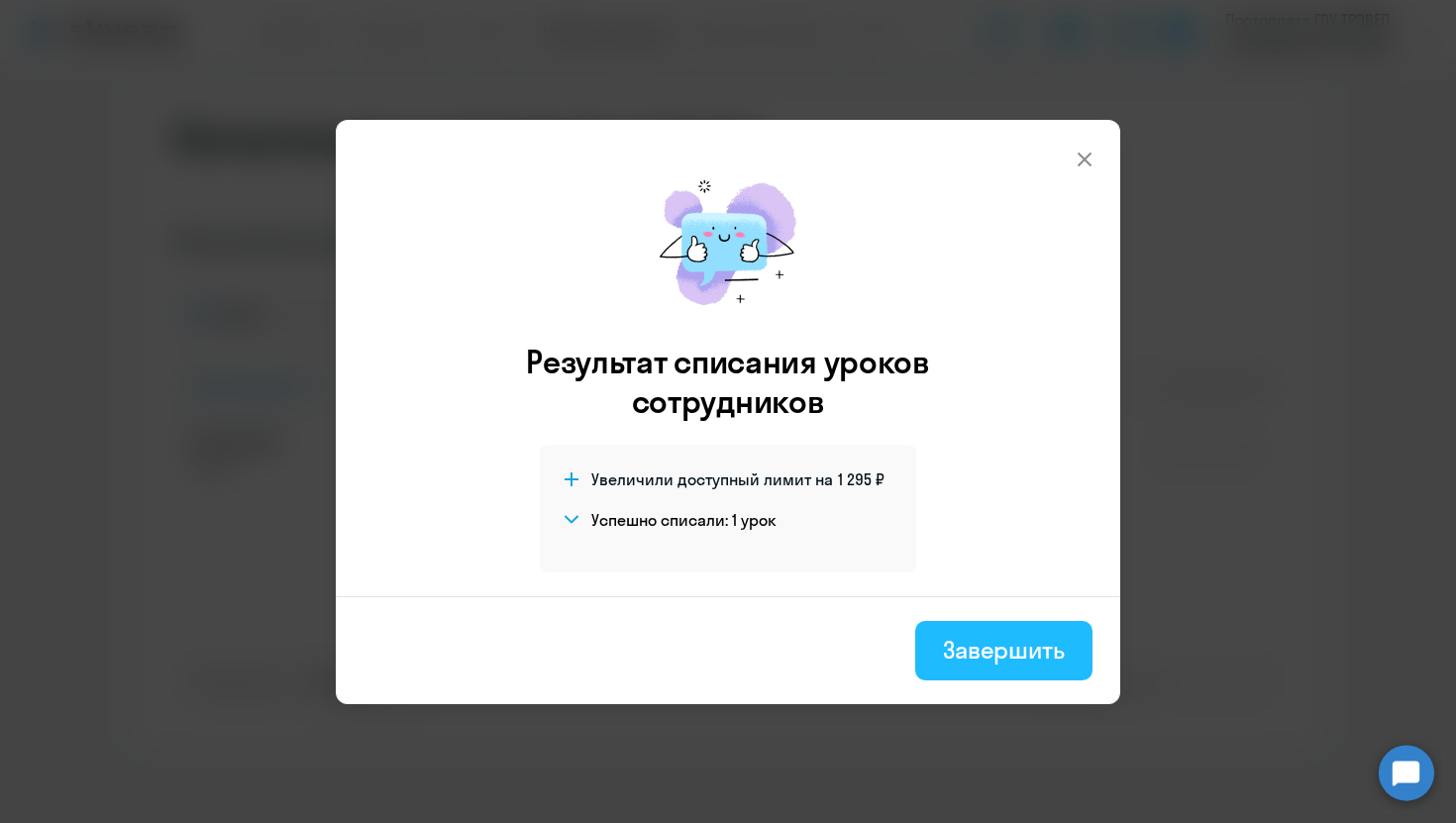 click on "Завершить" at bounding box center (1003, 650) 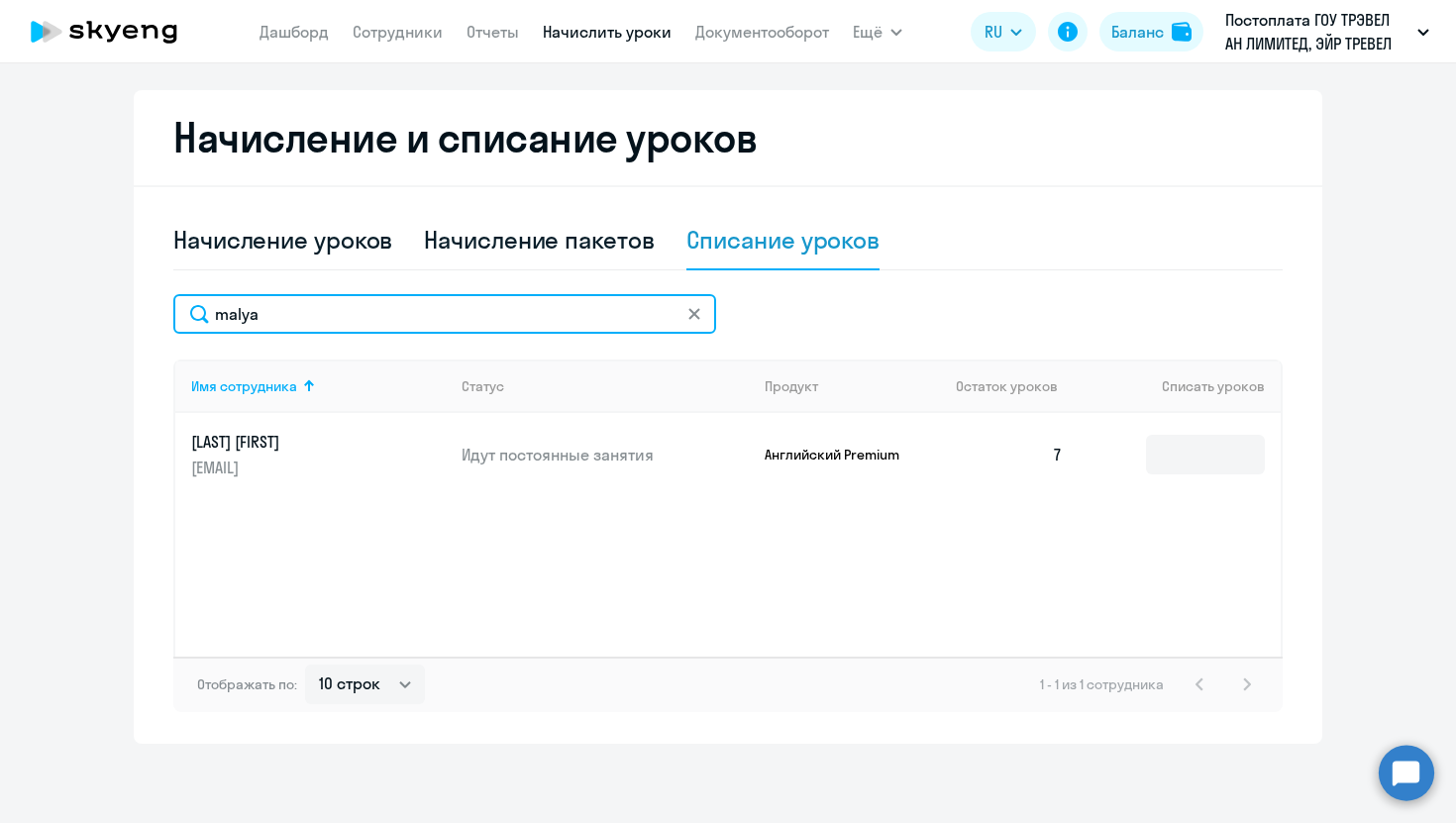 drag, startPoint x: 483, startPoint y: 324, endPoint x: 134, endPoint y: 315, distance: 349.11603 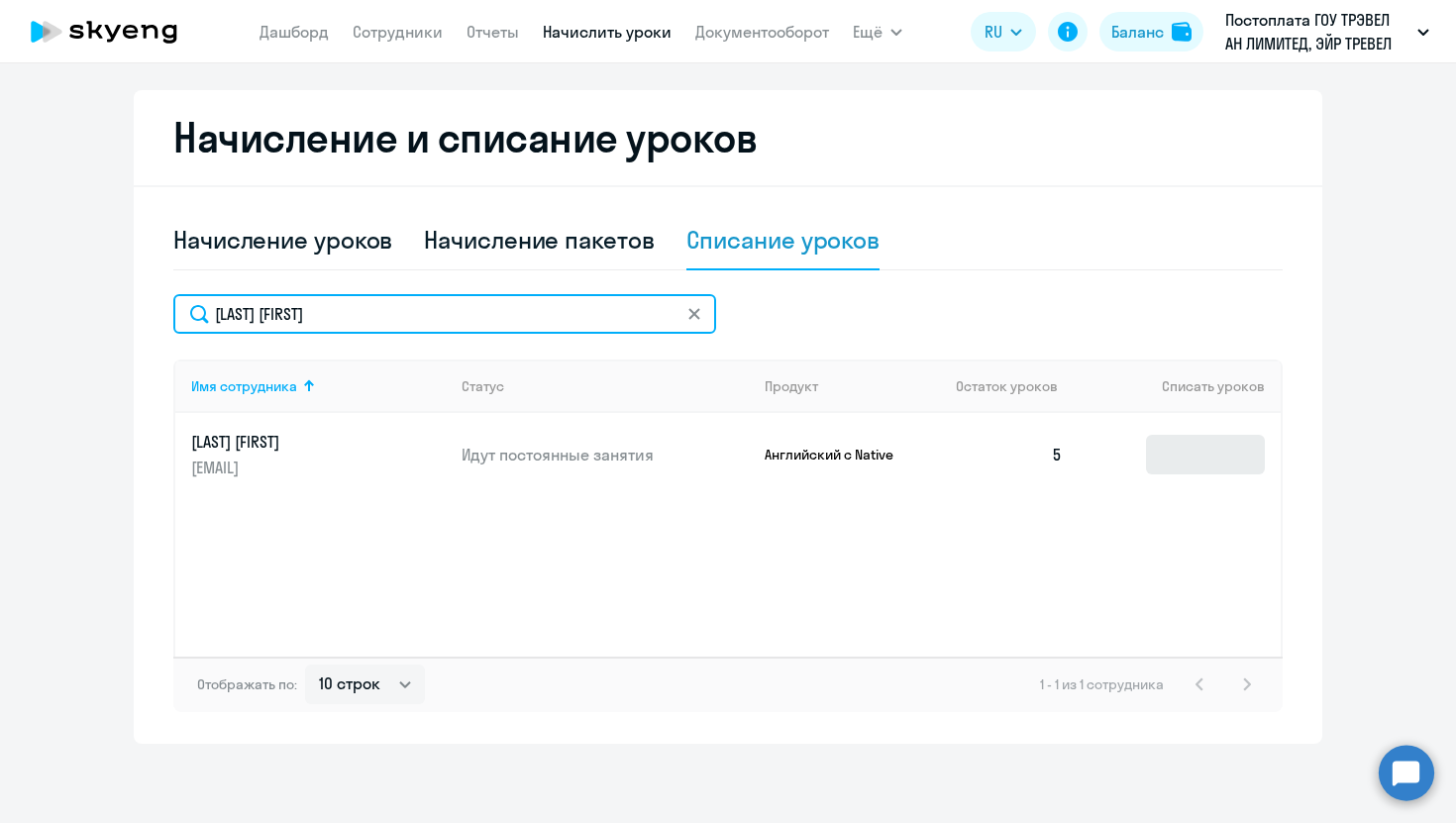 type on "[LAST] [FIRST]" 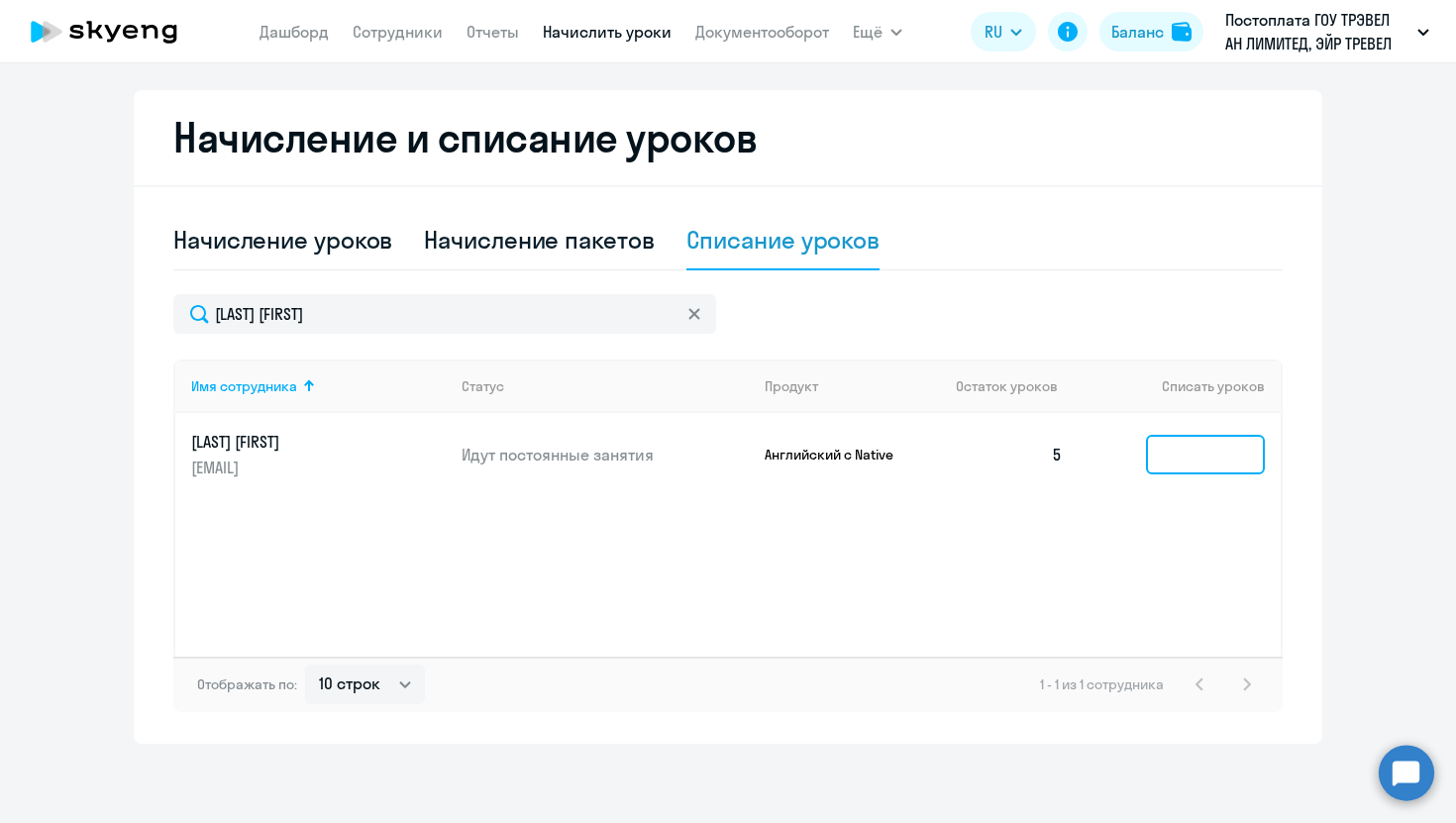 click 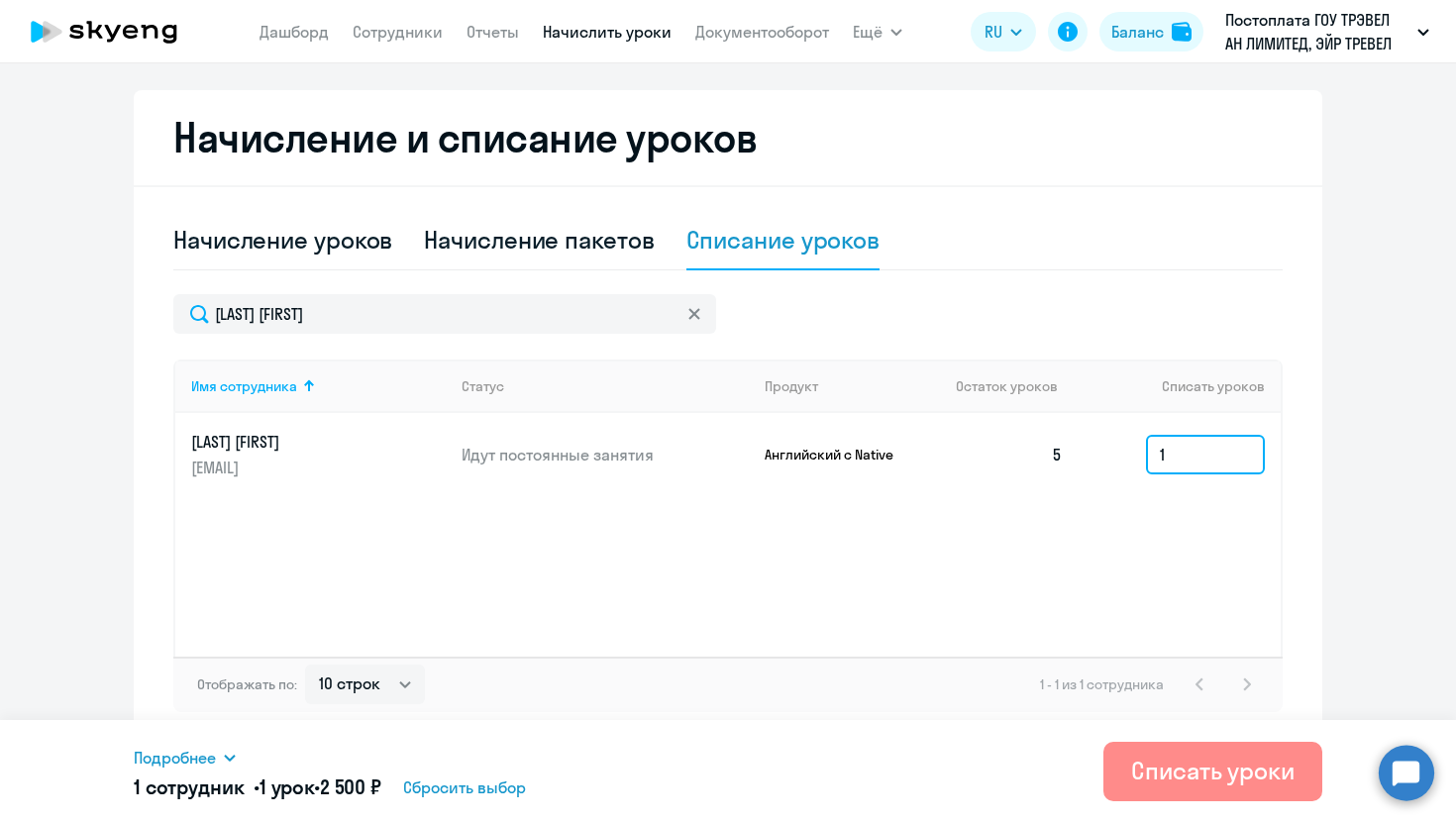 type on "1" 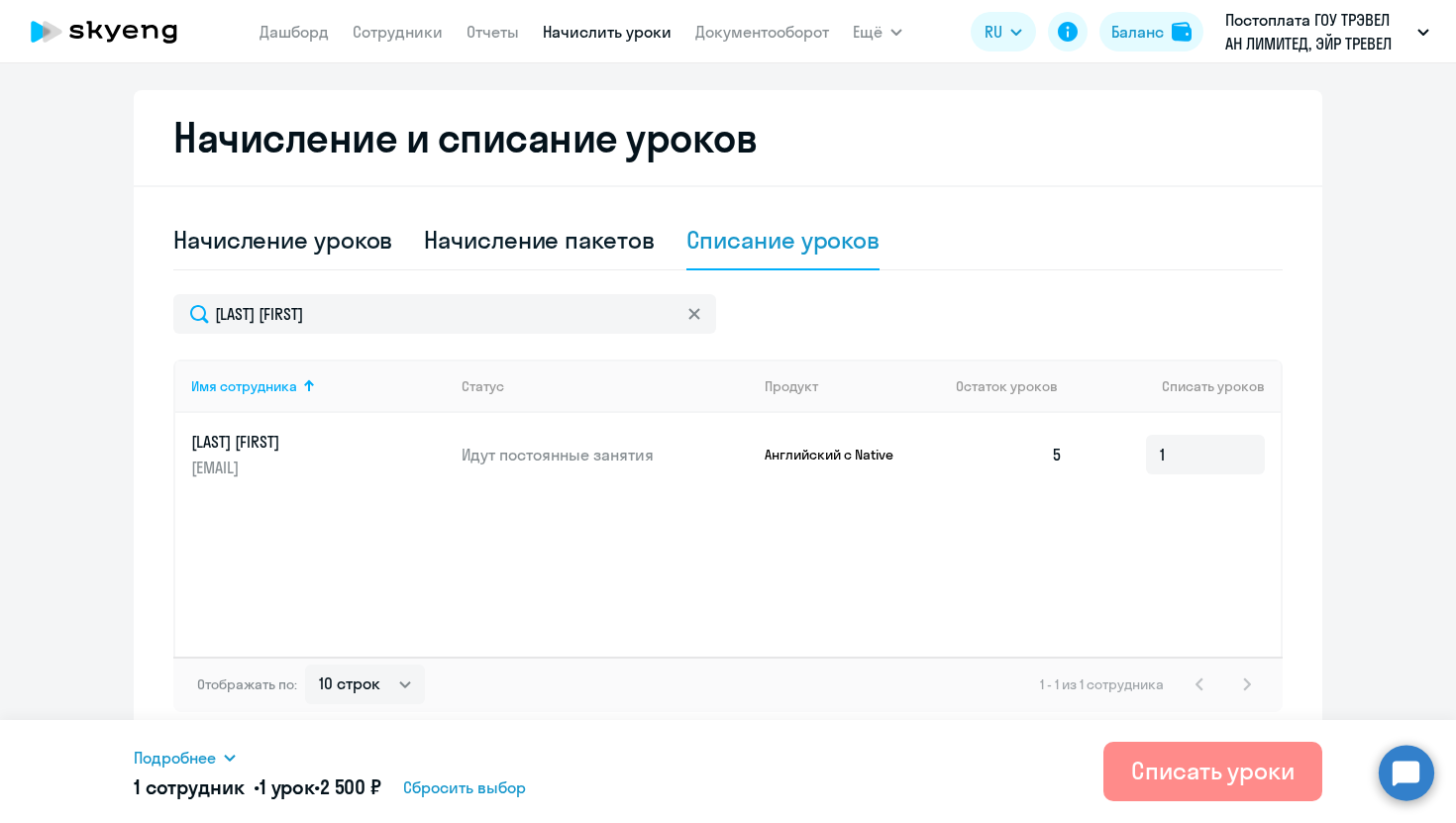 click on "Списать уроки" at bounding box center (1212, 772) 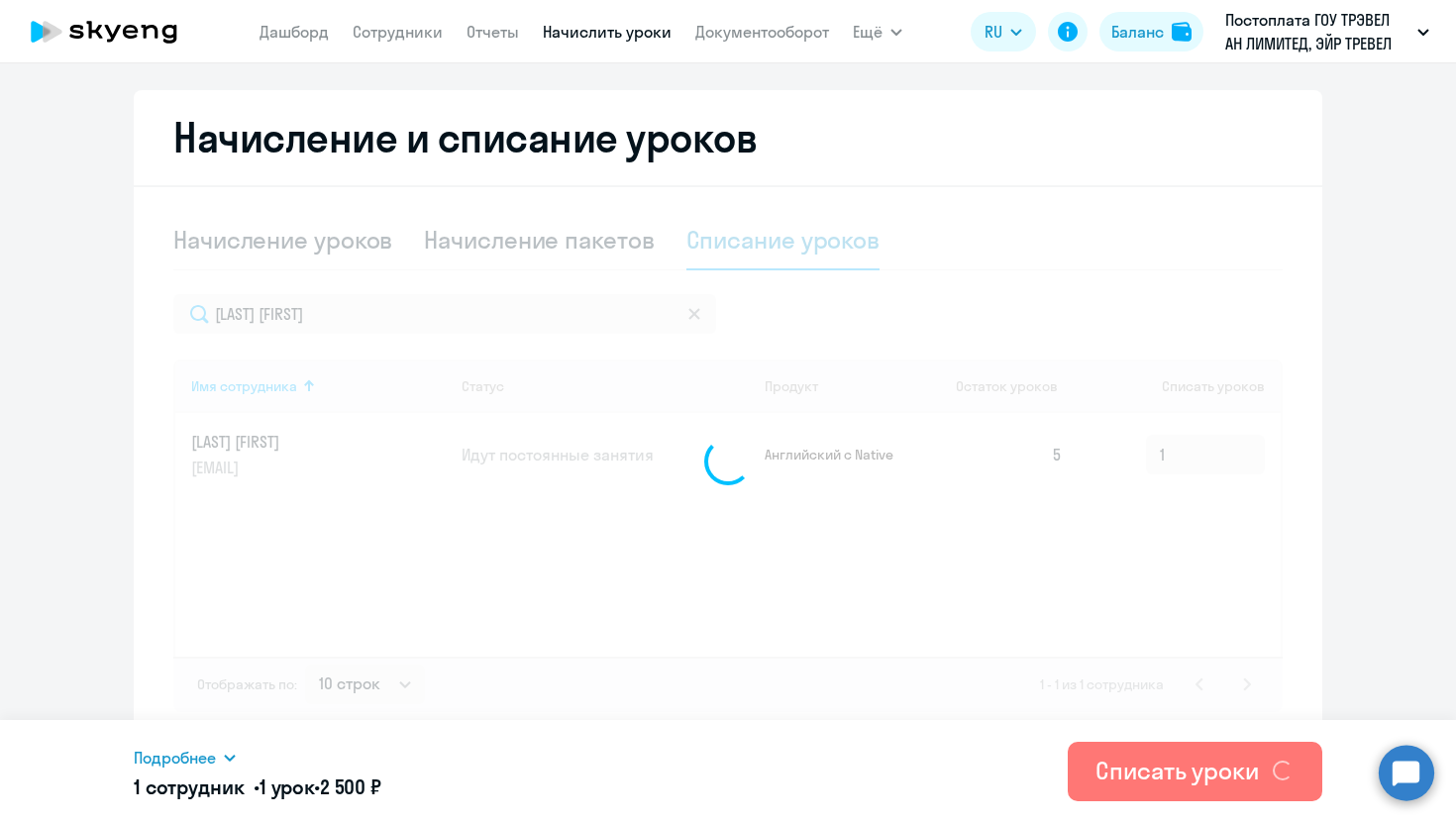 type 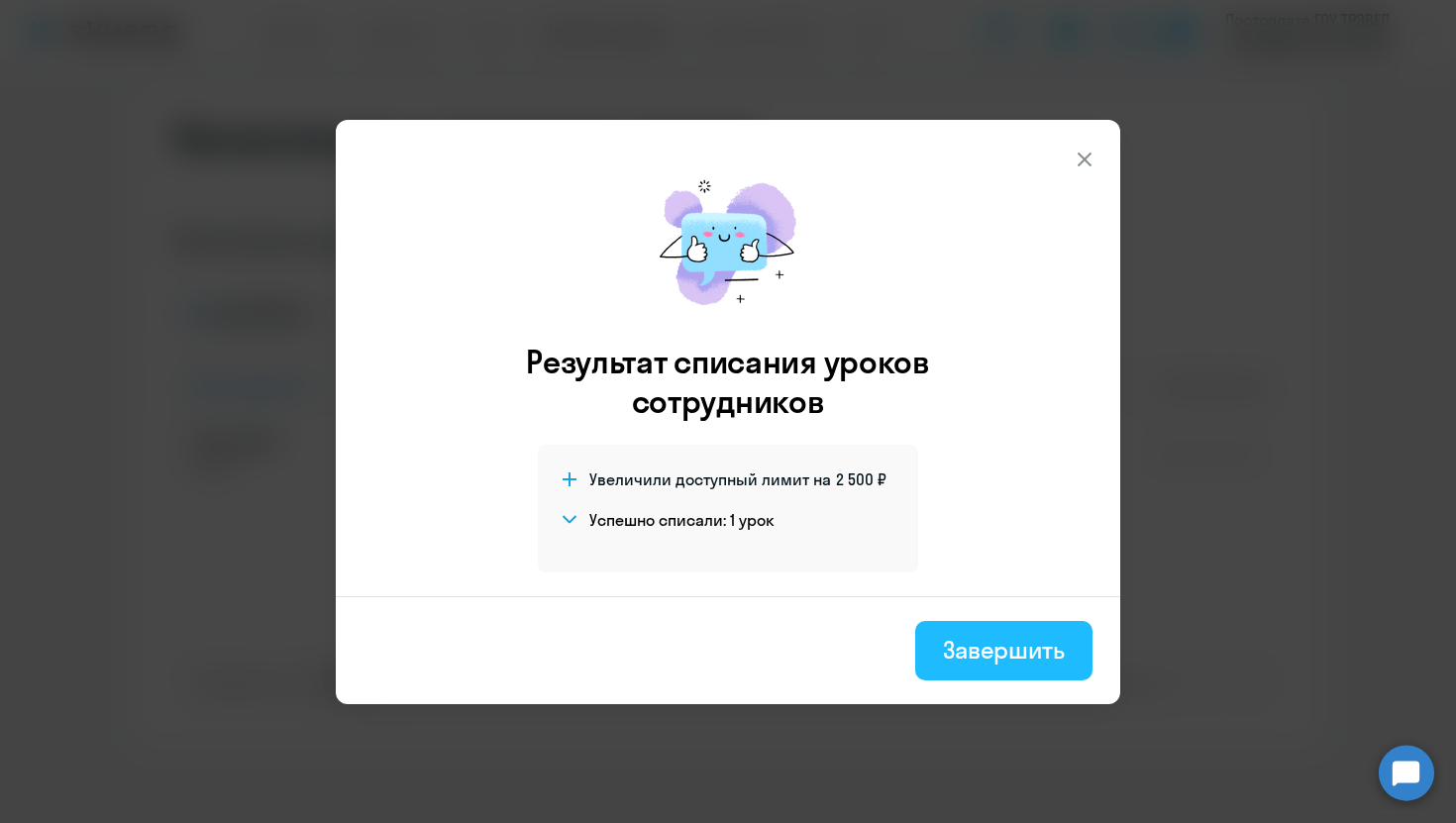click on "Завершить" at bounding box center (1003, 651) 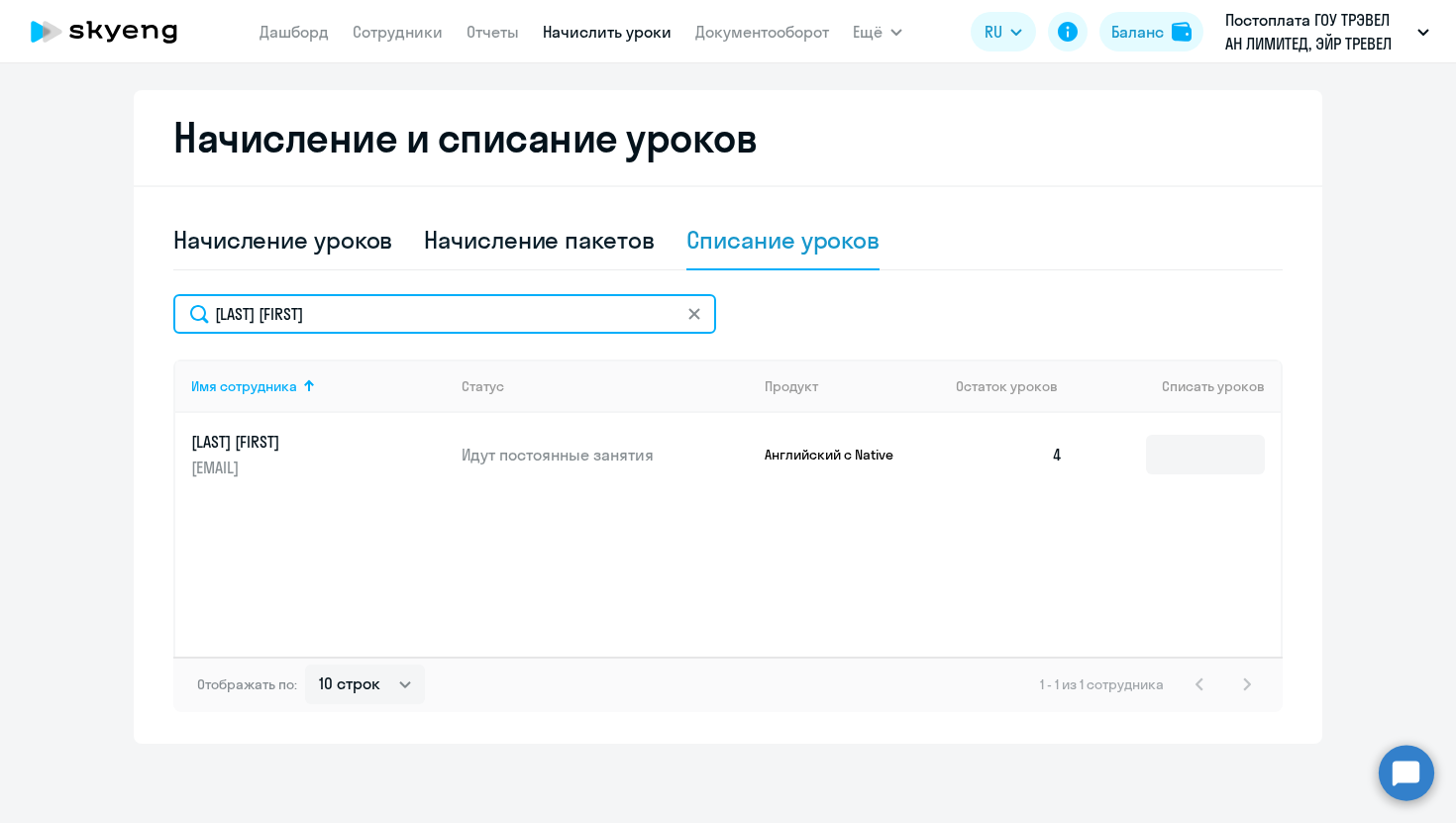 drag, startPoint x: 263, startPoint y: 310, endPoint x: 162, endPoint y: 310, distance: 101 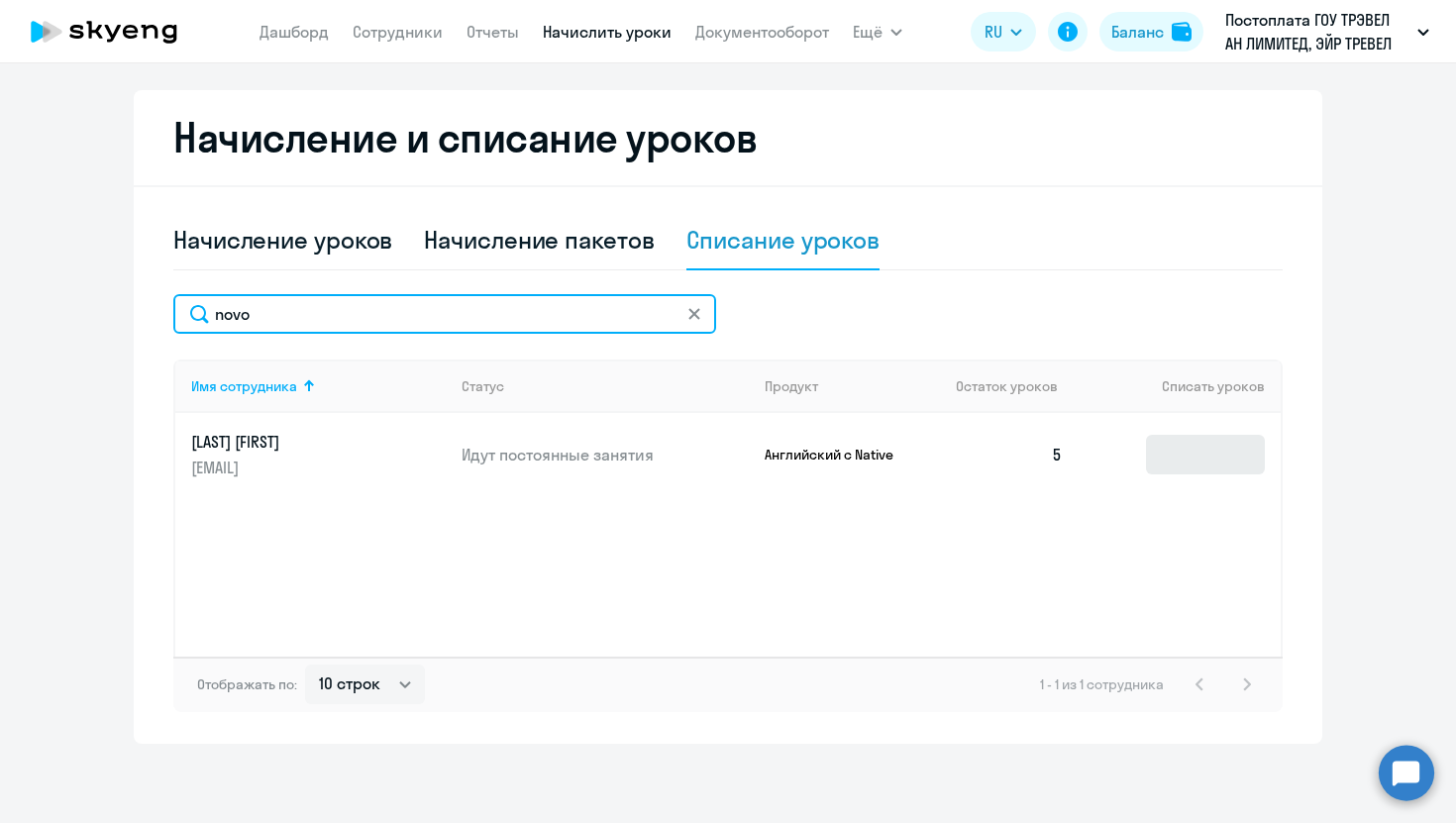 type on "novo" 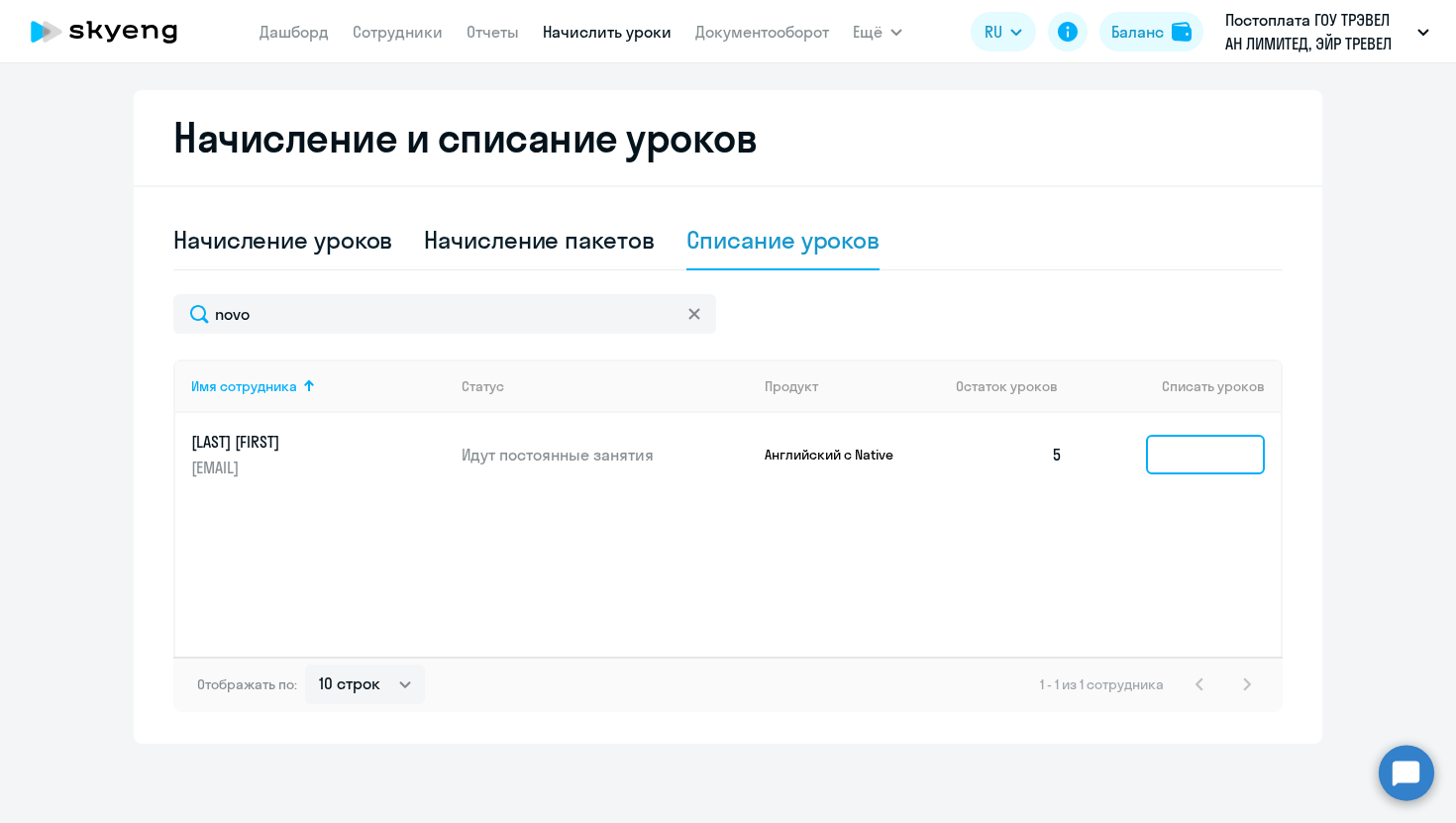 click 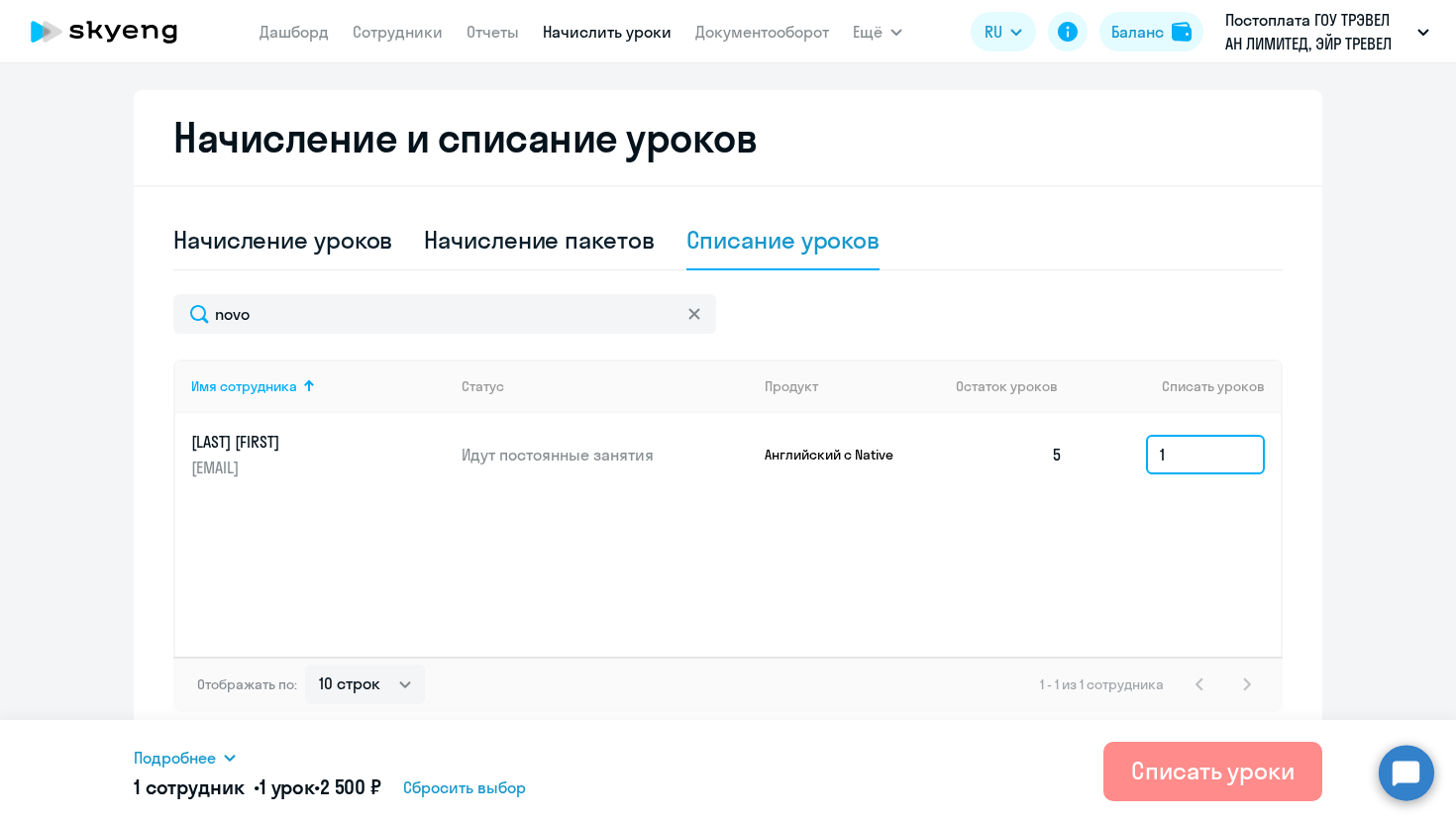 type on "1" 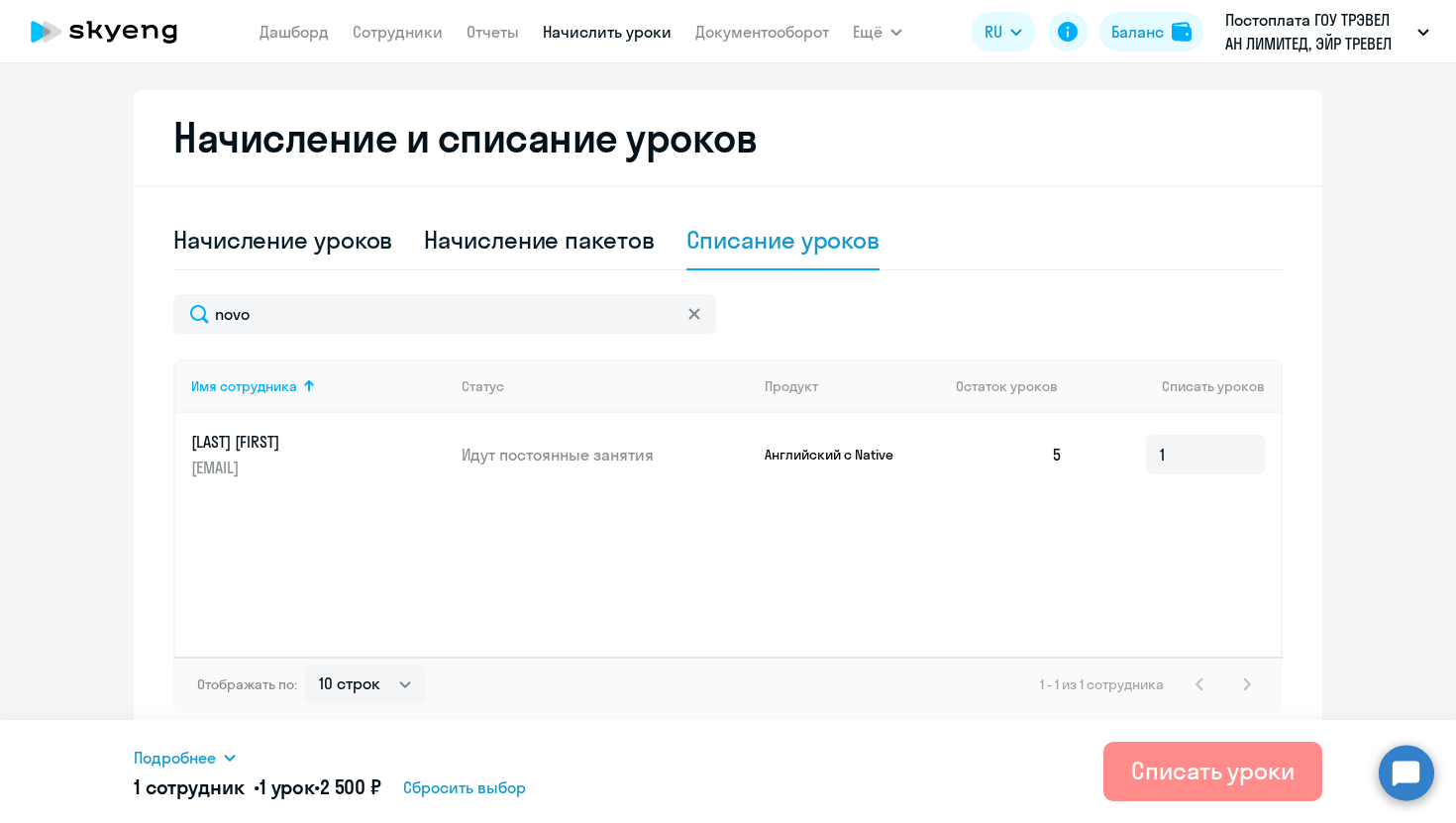 click on "Списать уроки" at bounding box center [1212, 771] 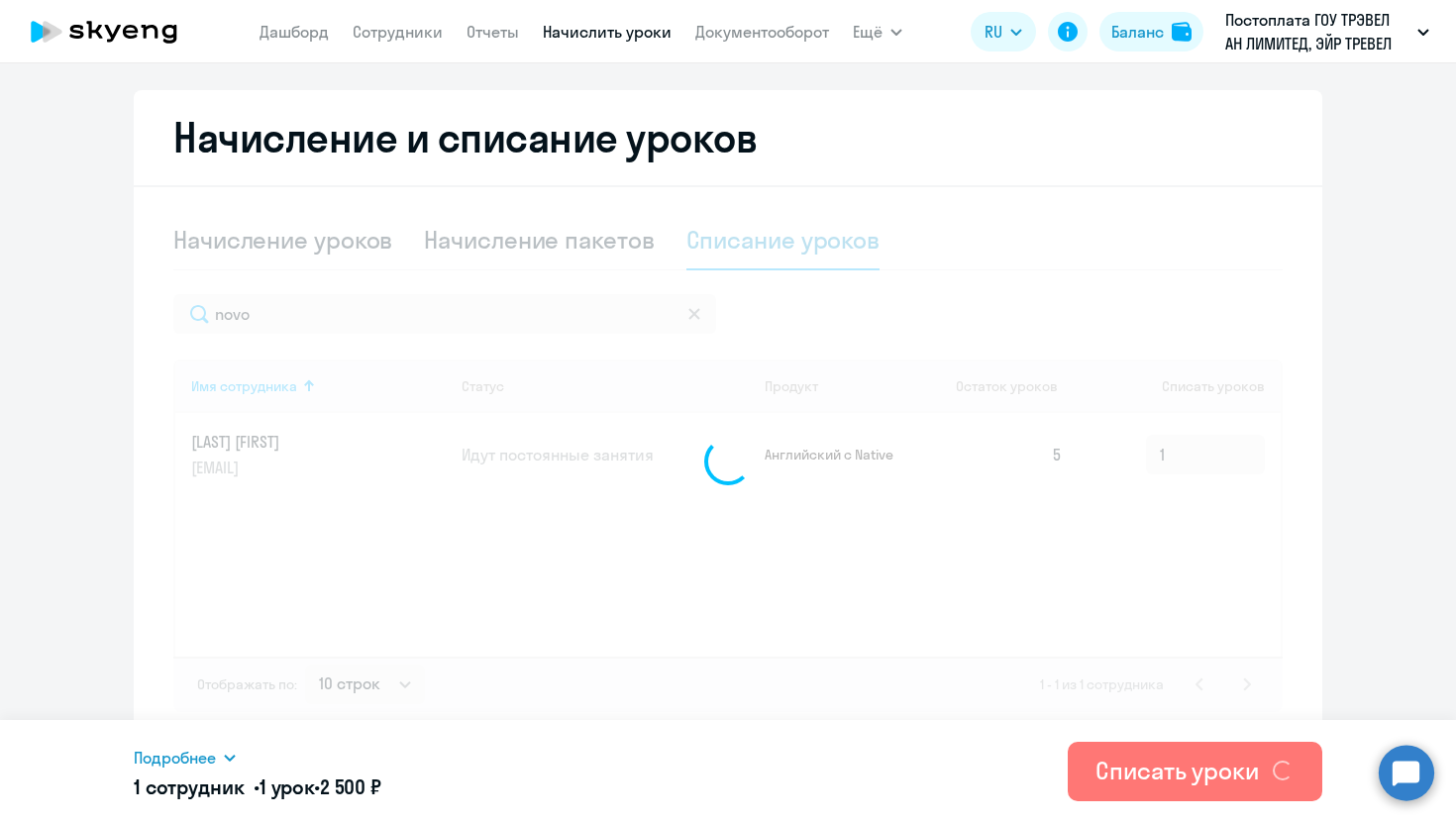 type 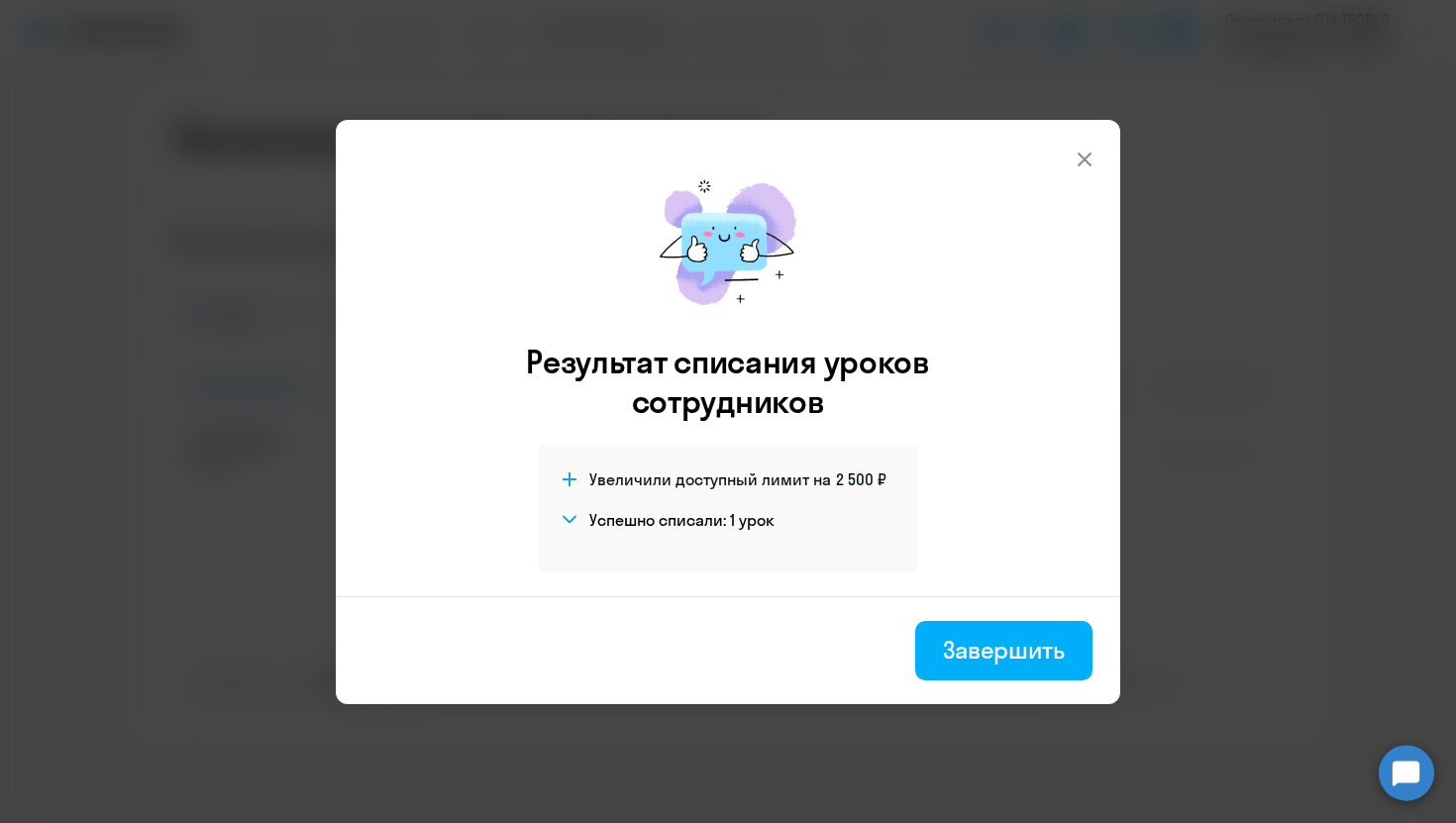 click on "Завершить" at bounding box center [728, 650] 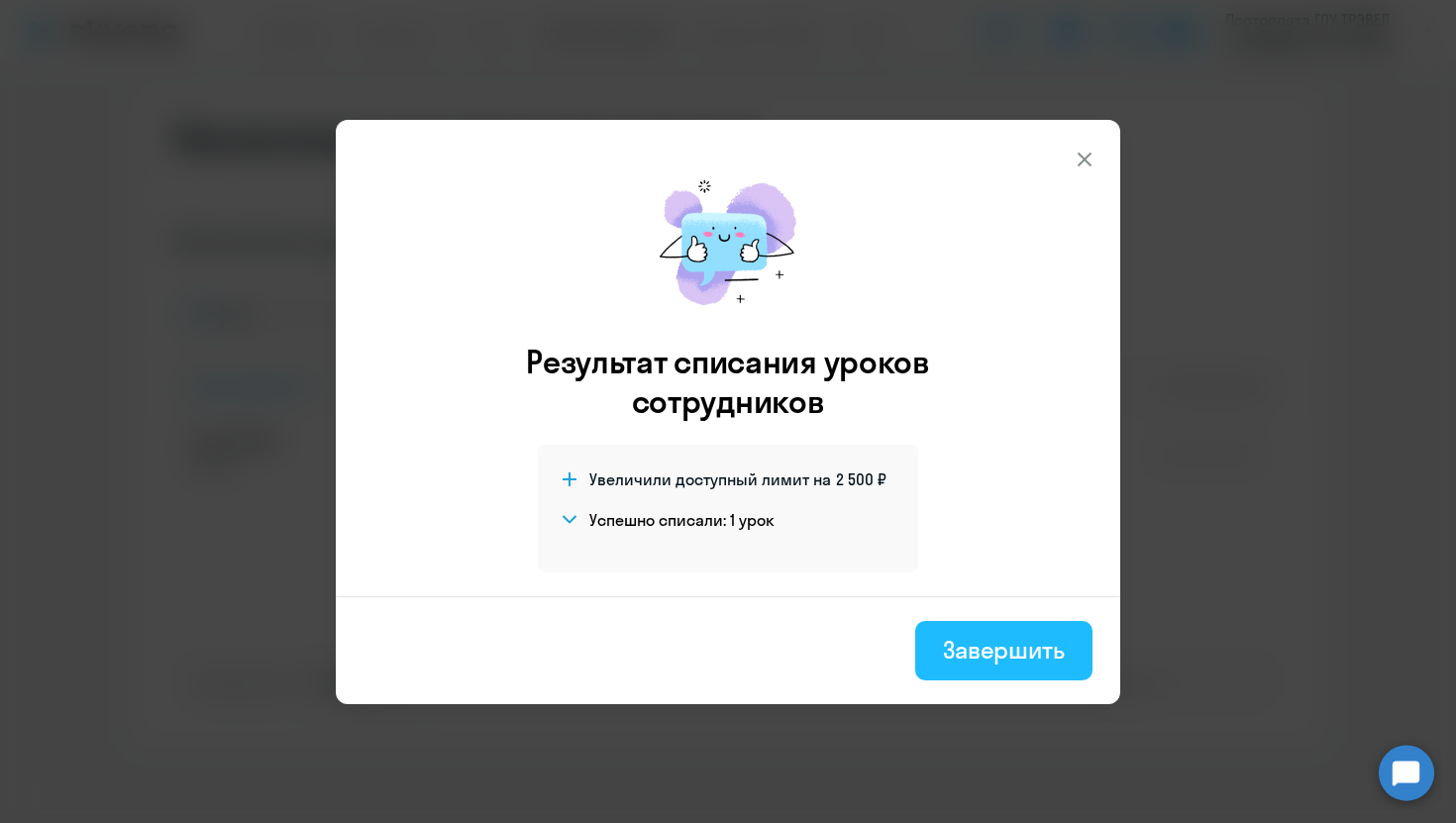 click on "Завершить" at bounding box center [1003, 650] 